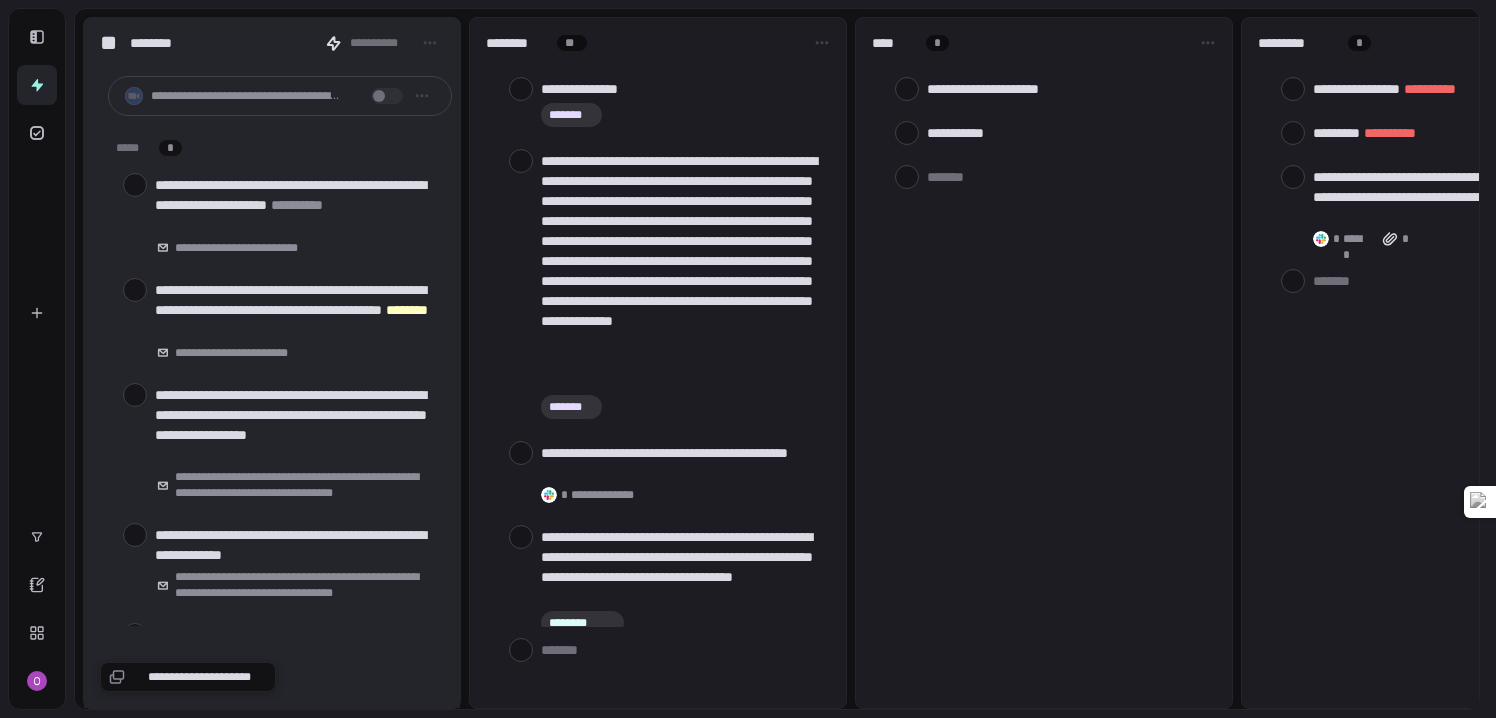 scroll, scrollTop: 0, scrollLeft: 0, axis: both 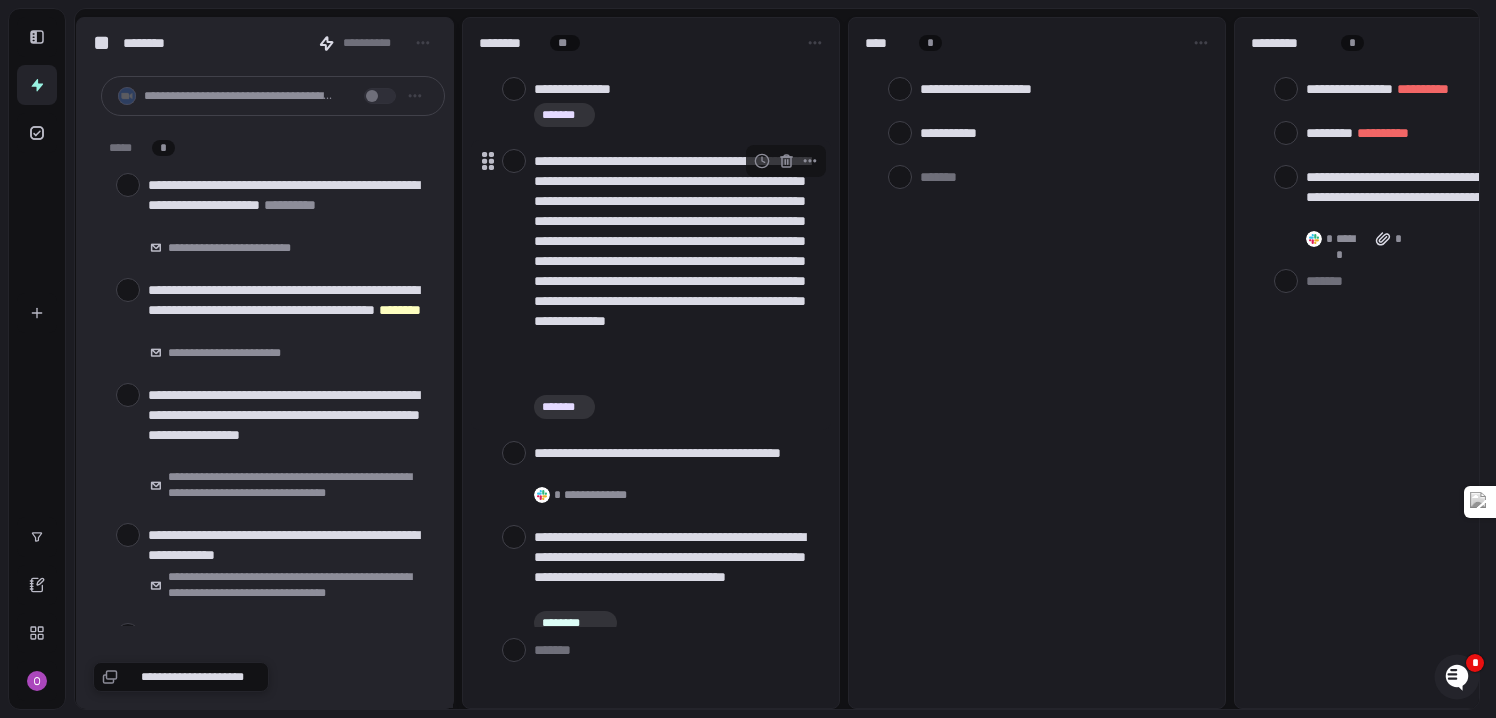 click 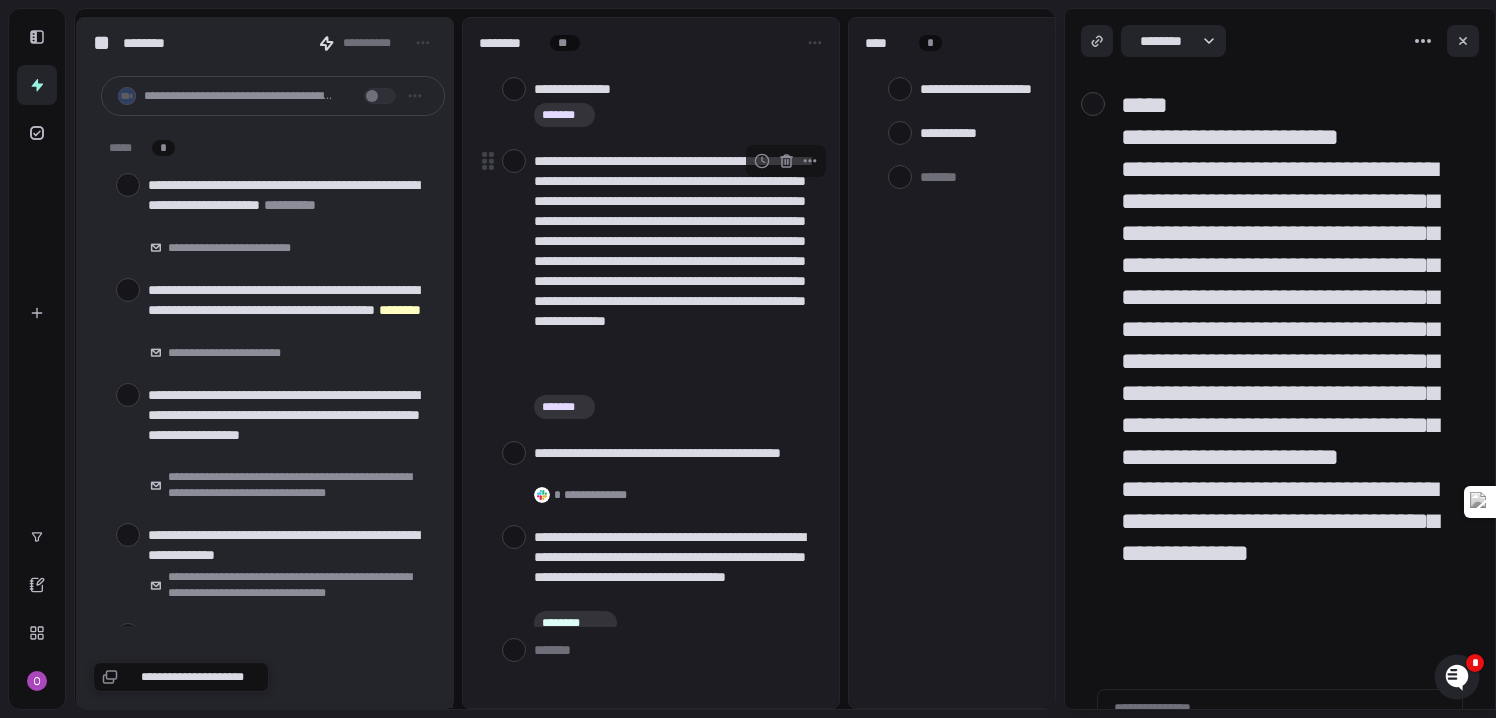 click at bounding box center [514, 161] 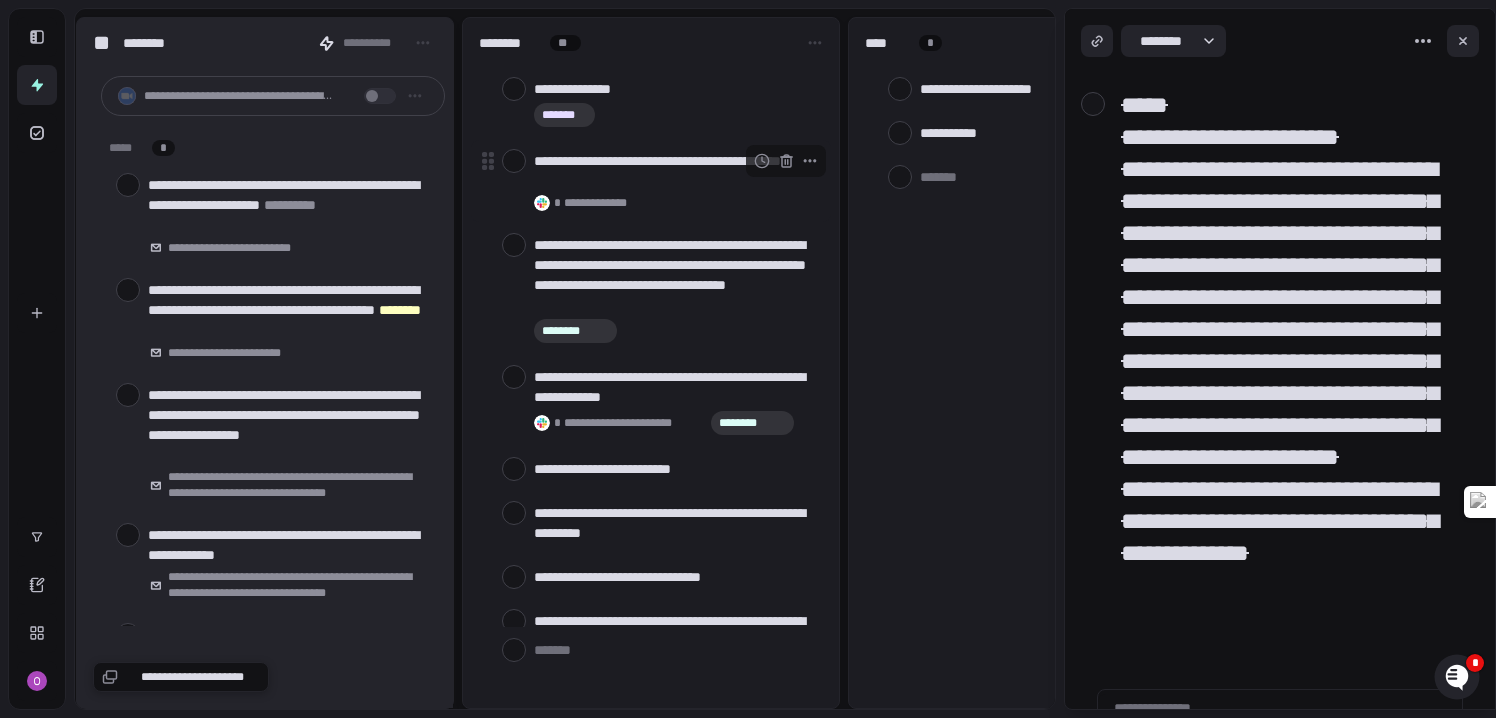 click at bounding box center (514, 161) 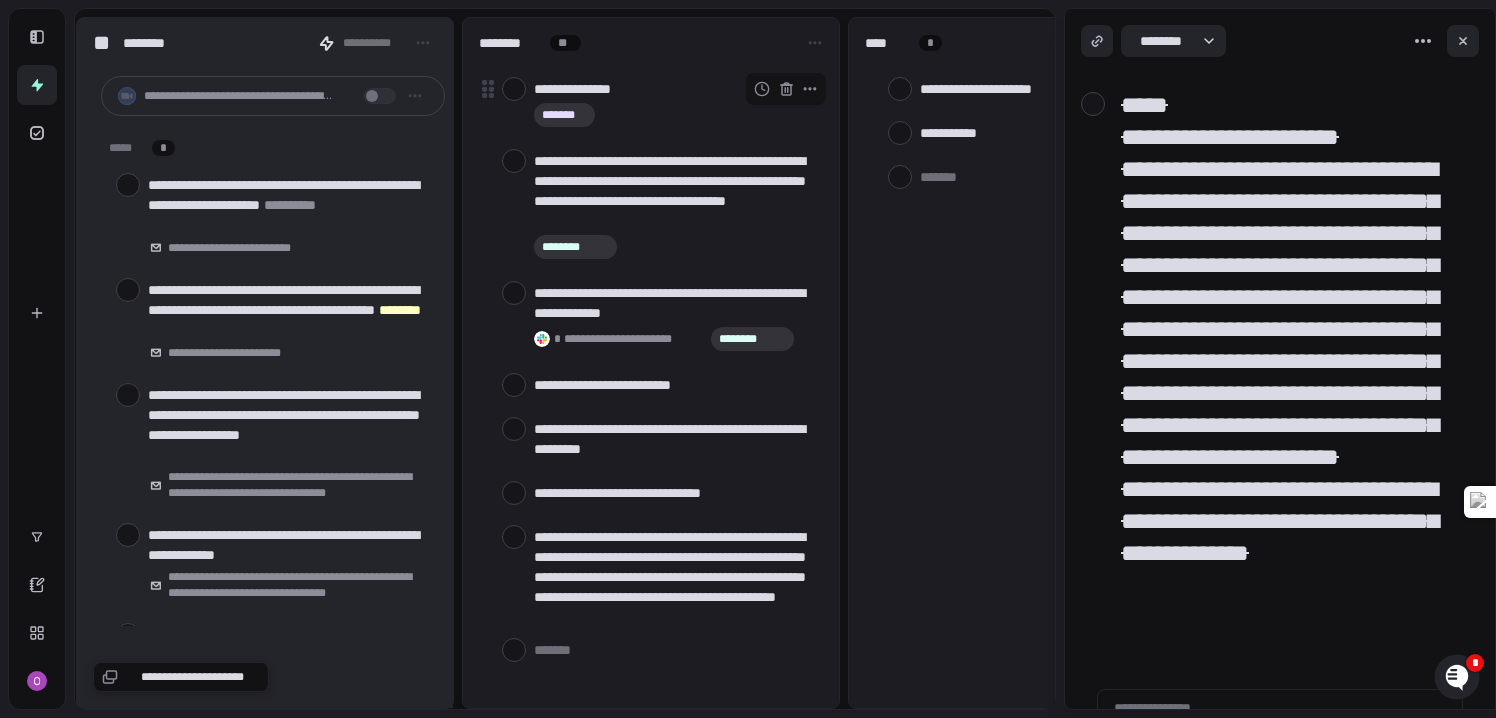click at bounding box center (514, 89) 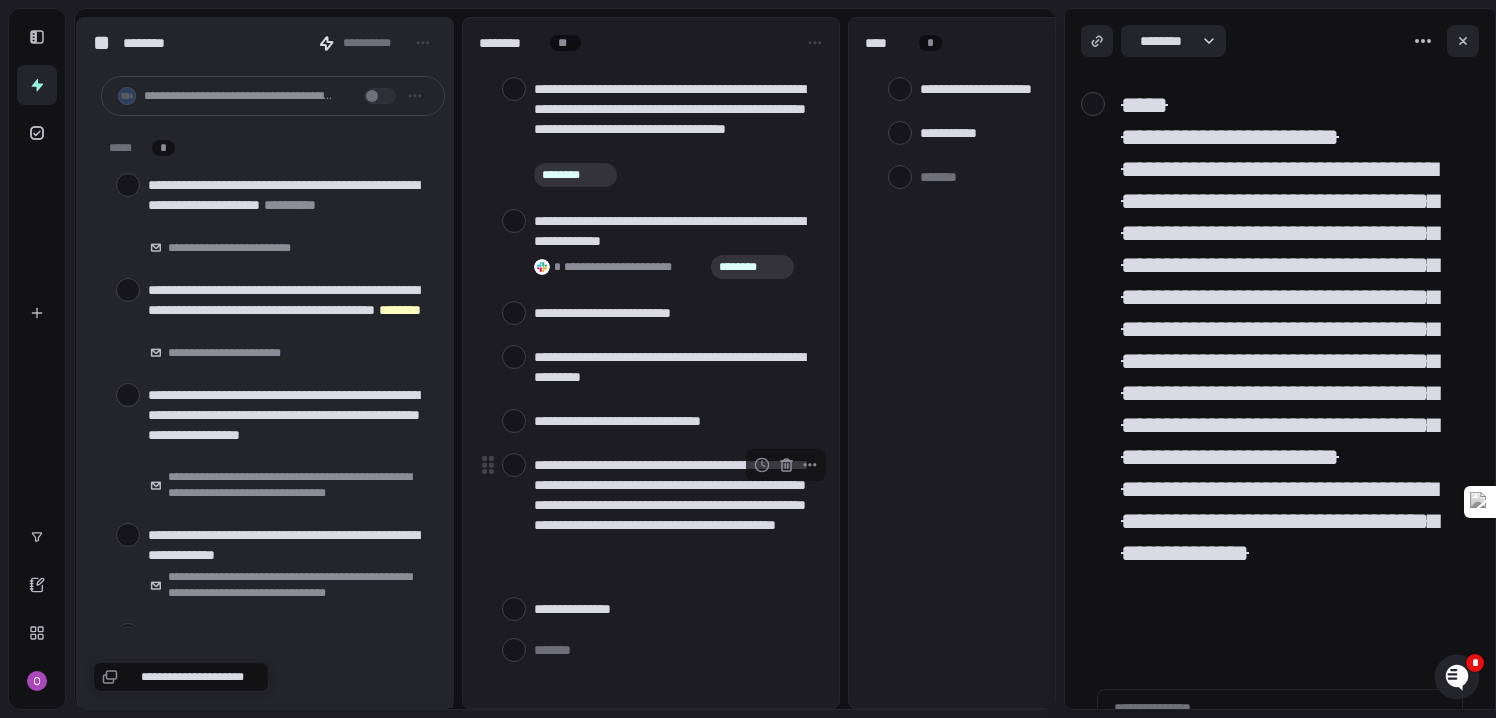 scroll, scrollTop: 751, scrollLeft: 0, axis: vertical 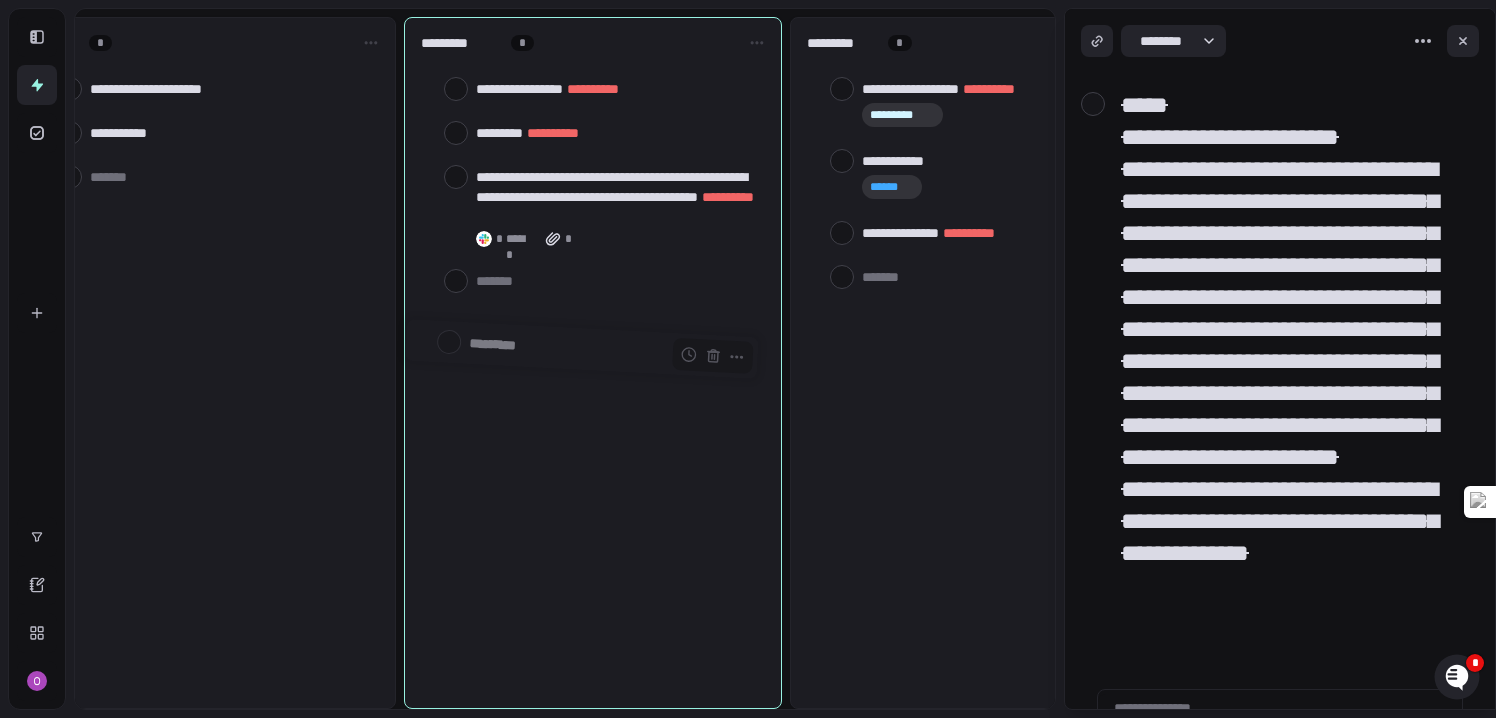 drag, startPoint x: 385, startPoint y: 468, endPoint x: 492, endPoint y: 344, distance: 163.78339 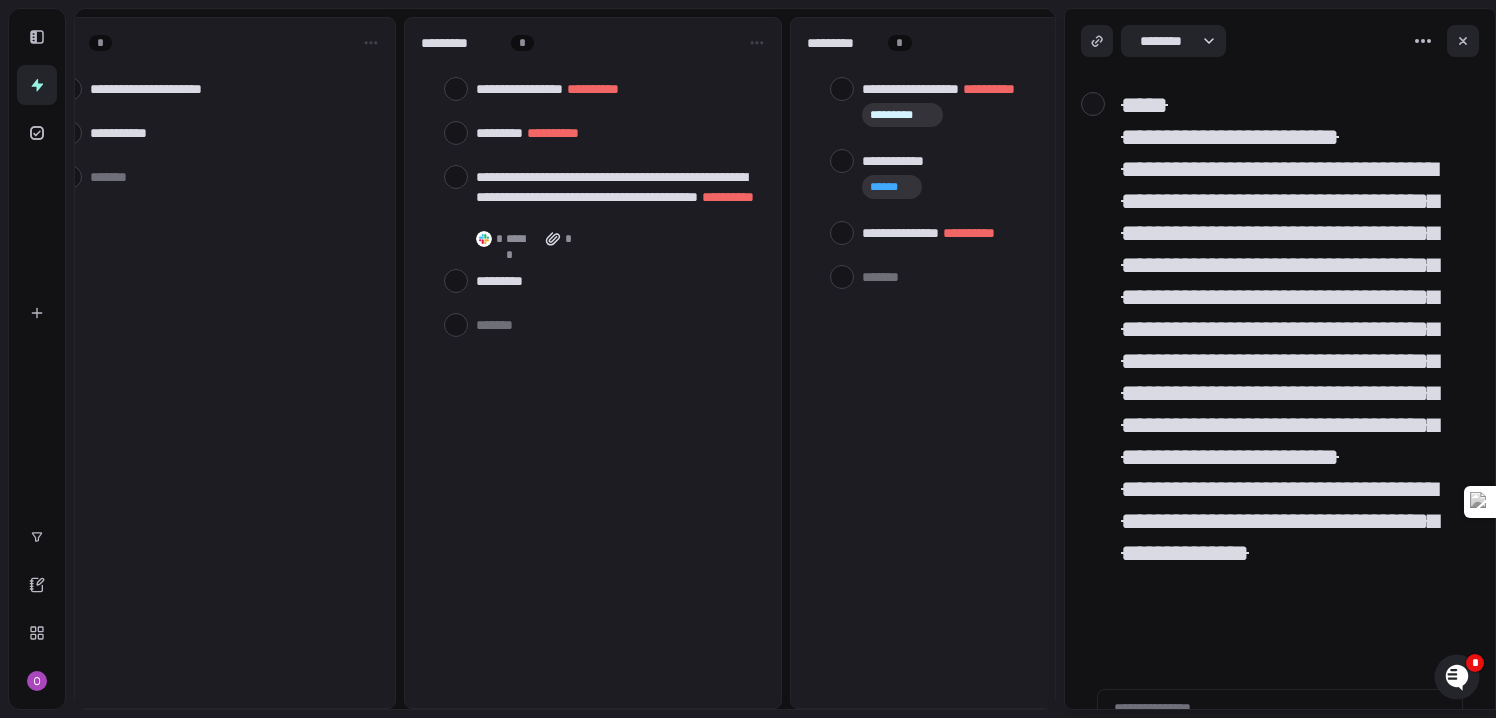 scroll, scrollTop: 707, scrollLeft: 0, axis: vertical 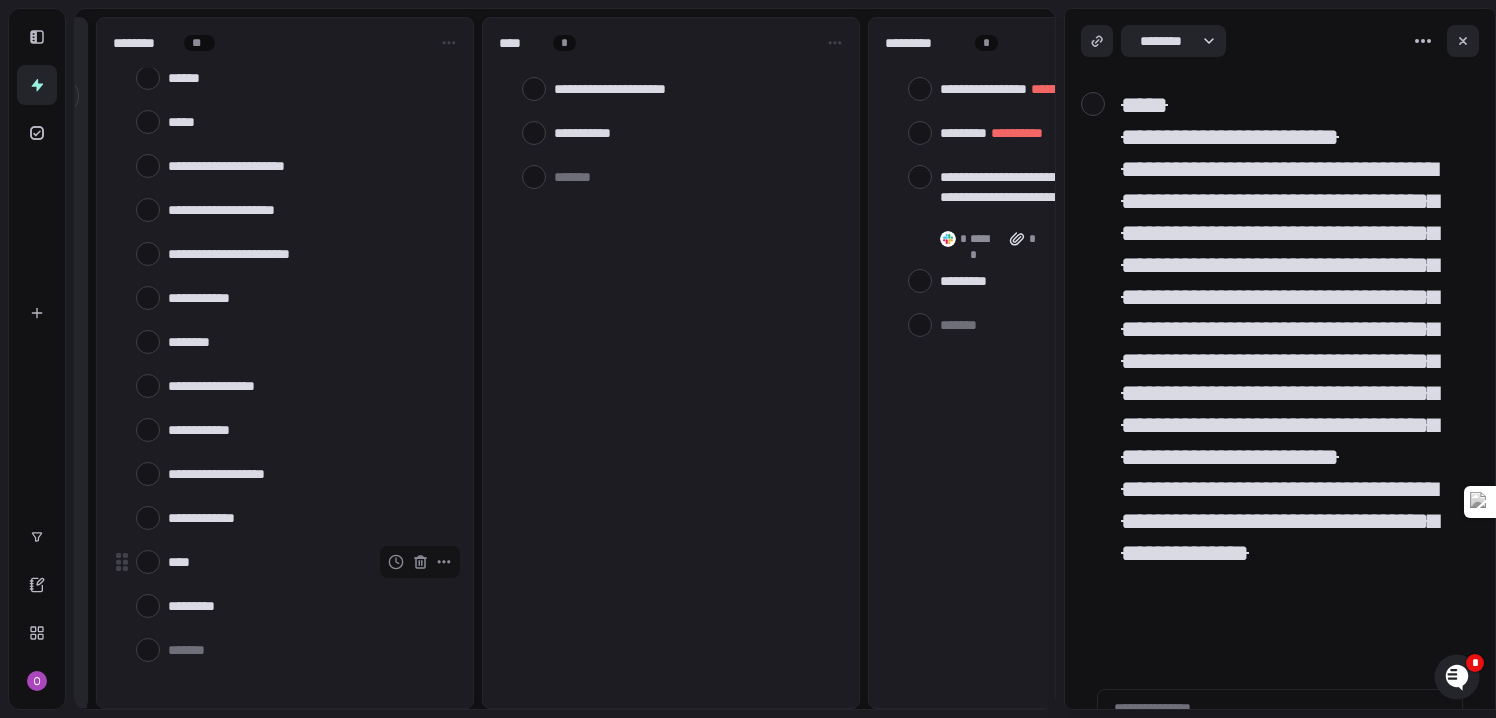 click at bounding box center (148, 562) 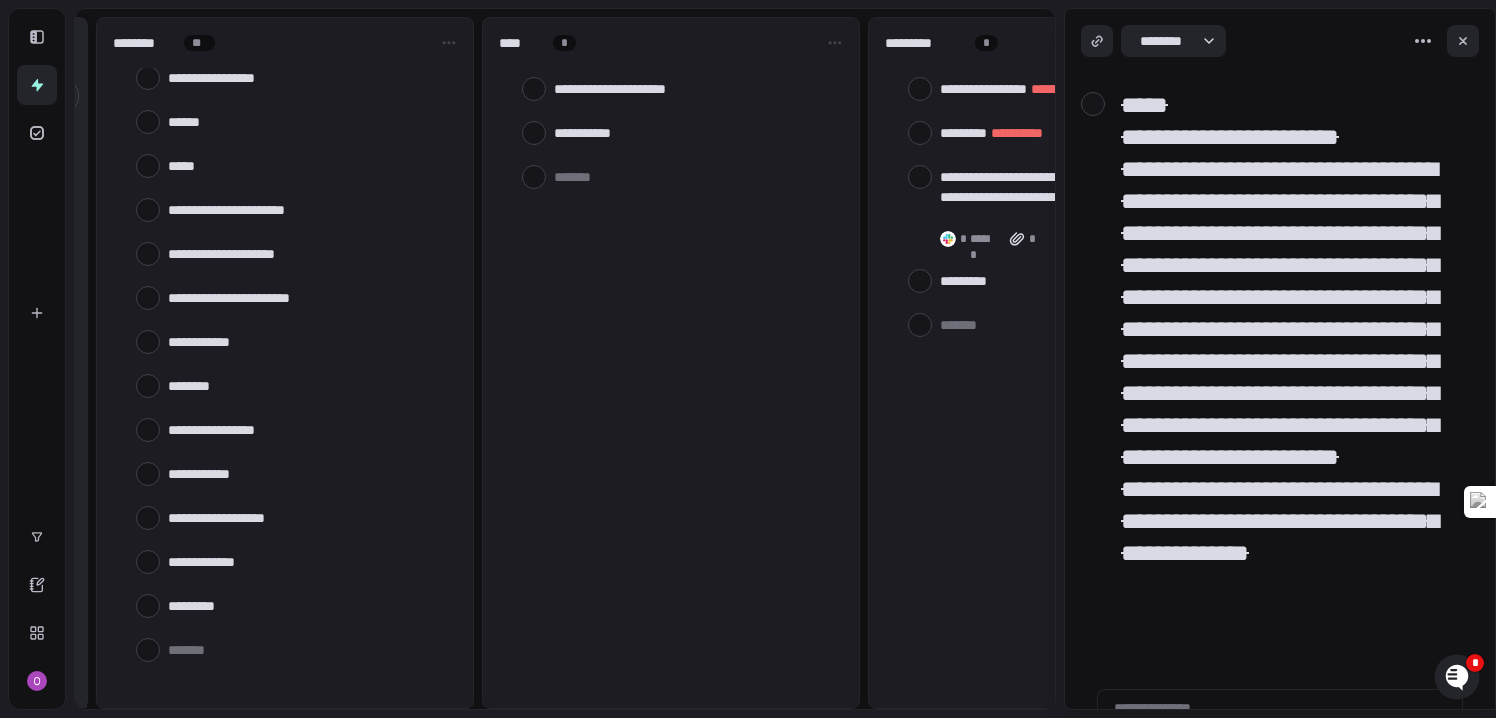 scroll, scrollTop: 663, scrollLeft: 0, axis: vertical 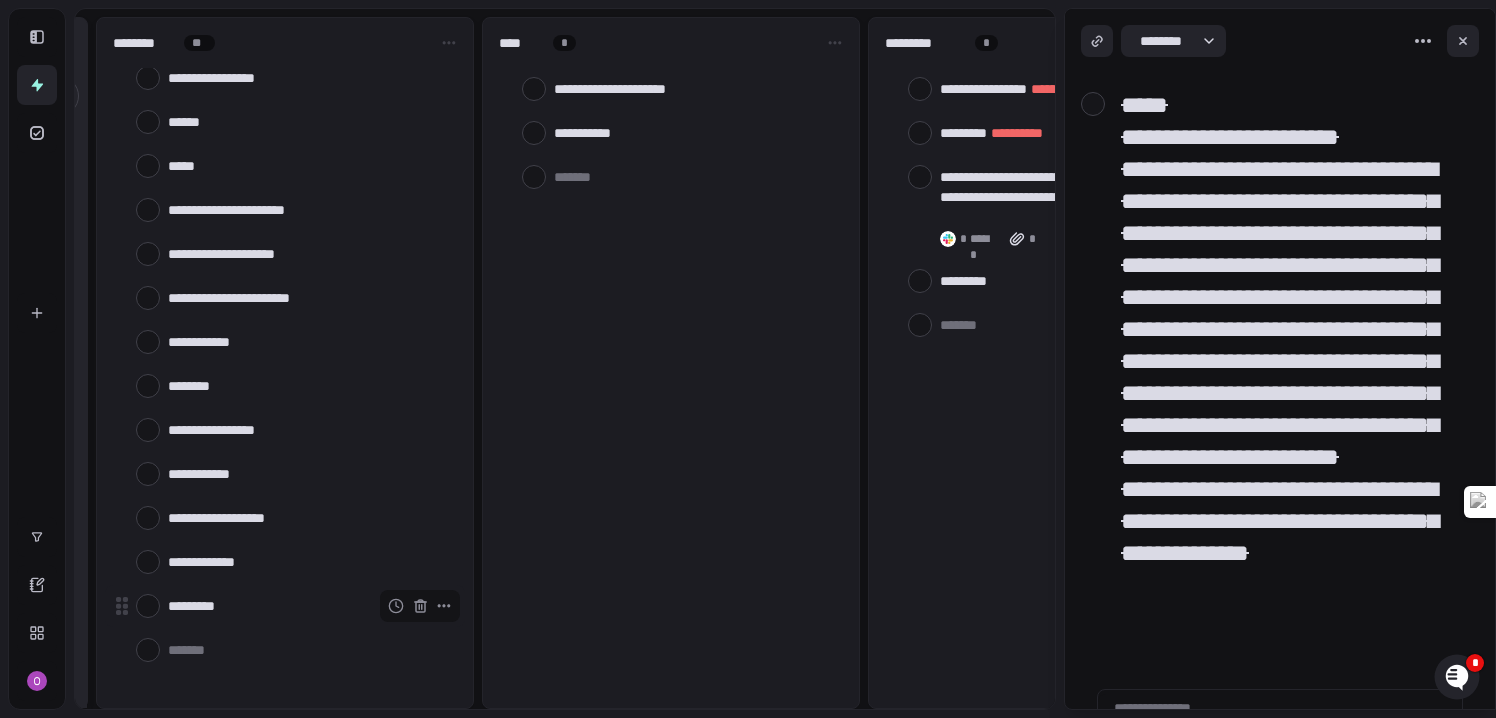 click at bounding box center (148, 606) 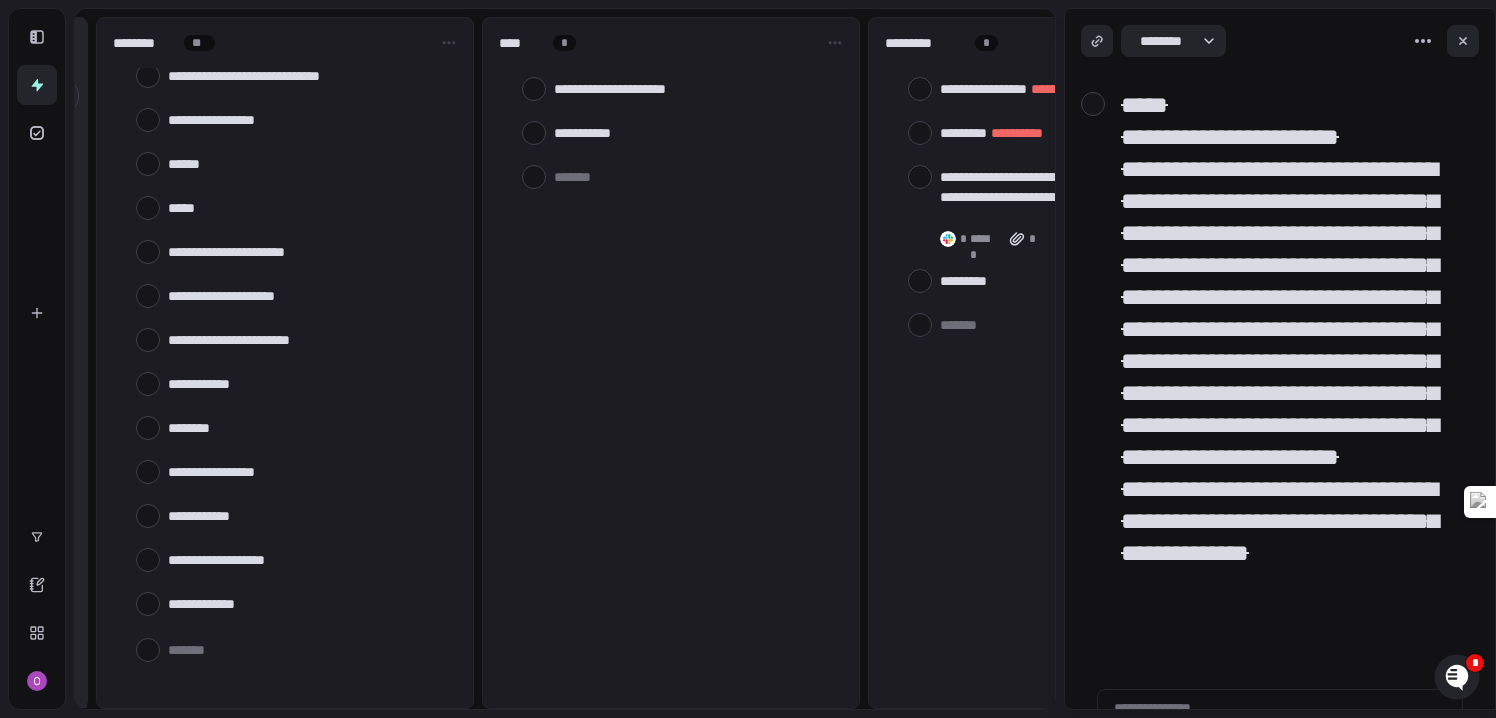 scroll, scrollTop: 619, scrollLeft: 0, axis: vertical 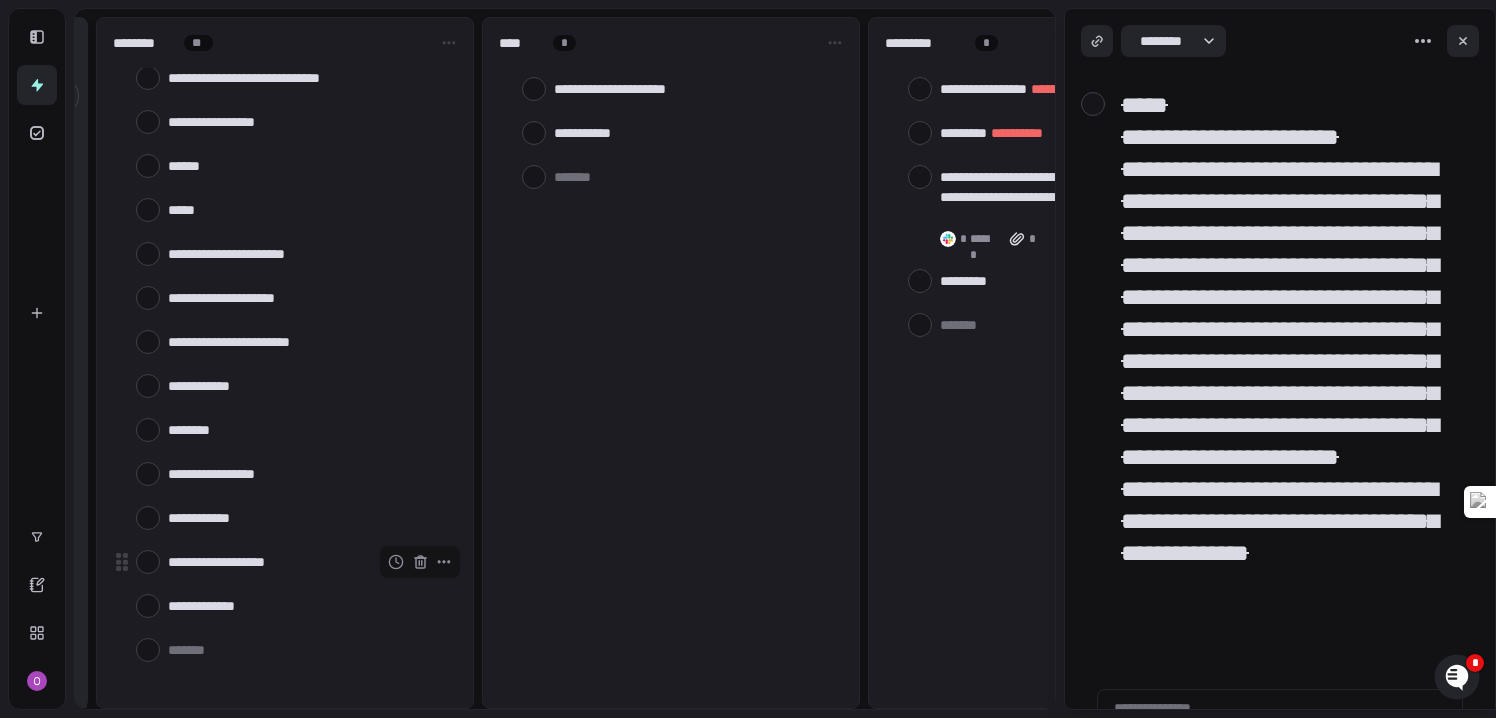 click at bounding box center [148, 562] 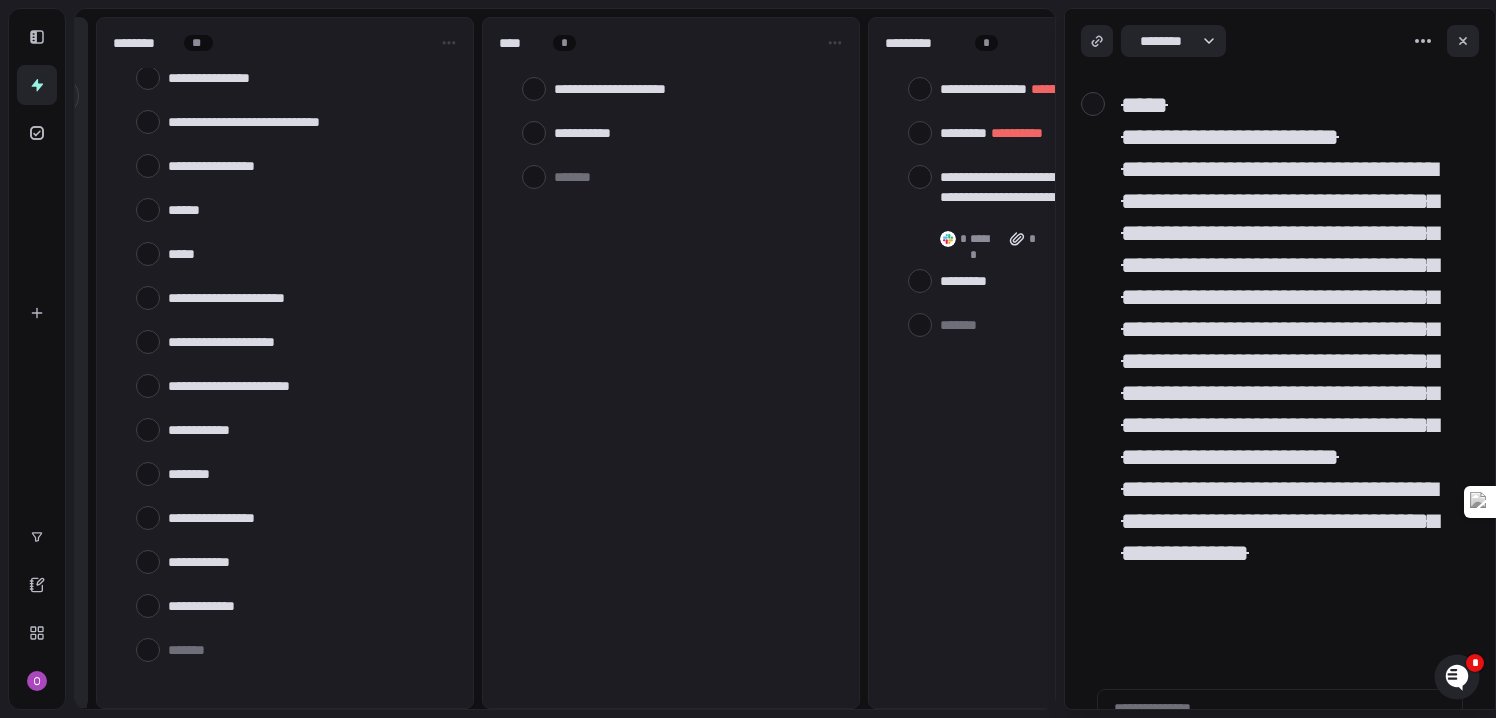 scroll, scrollTop: 575, scrollLeft: 0, axis: vertical 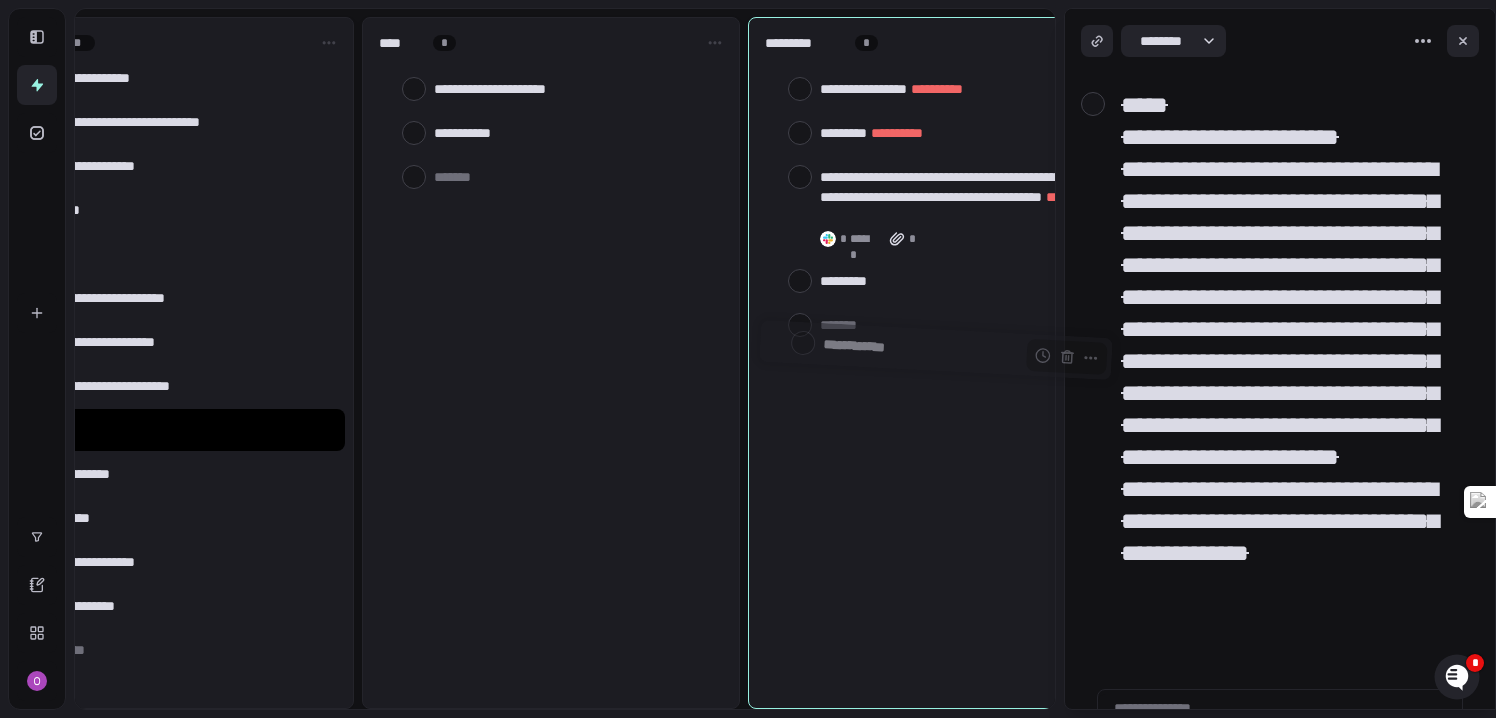 drag, startPoint x: 200, startPoint y: 569, endPoint x: 855, endPoint y: 357, distance: 688.45404 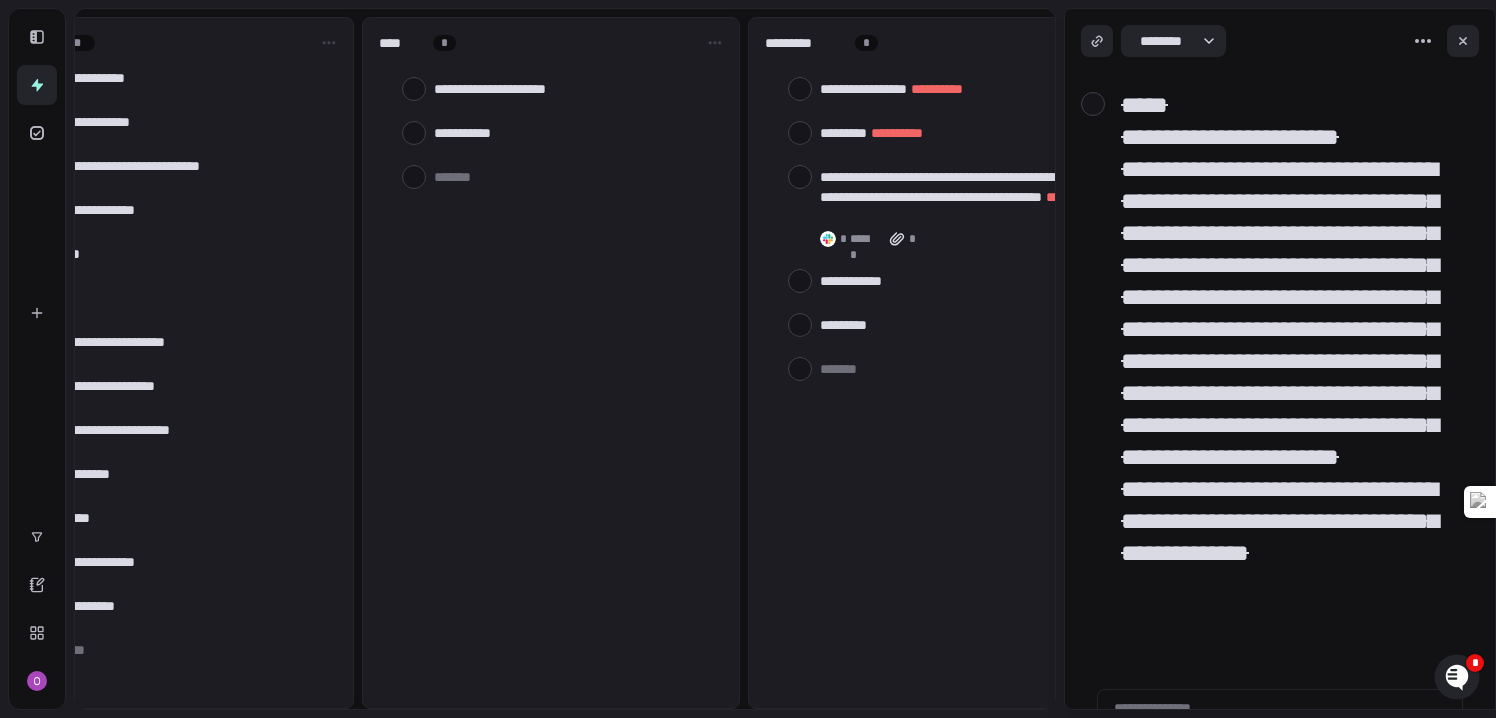 scroll, scrollTop: 531, scrollLeft: 0, axis: vertical 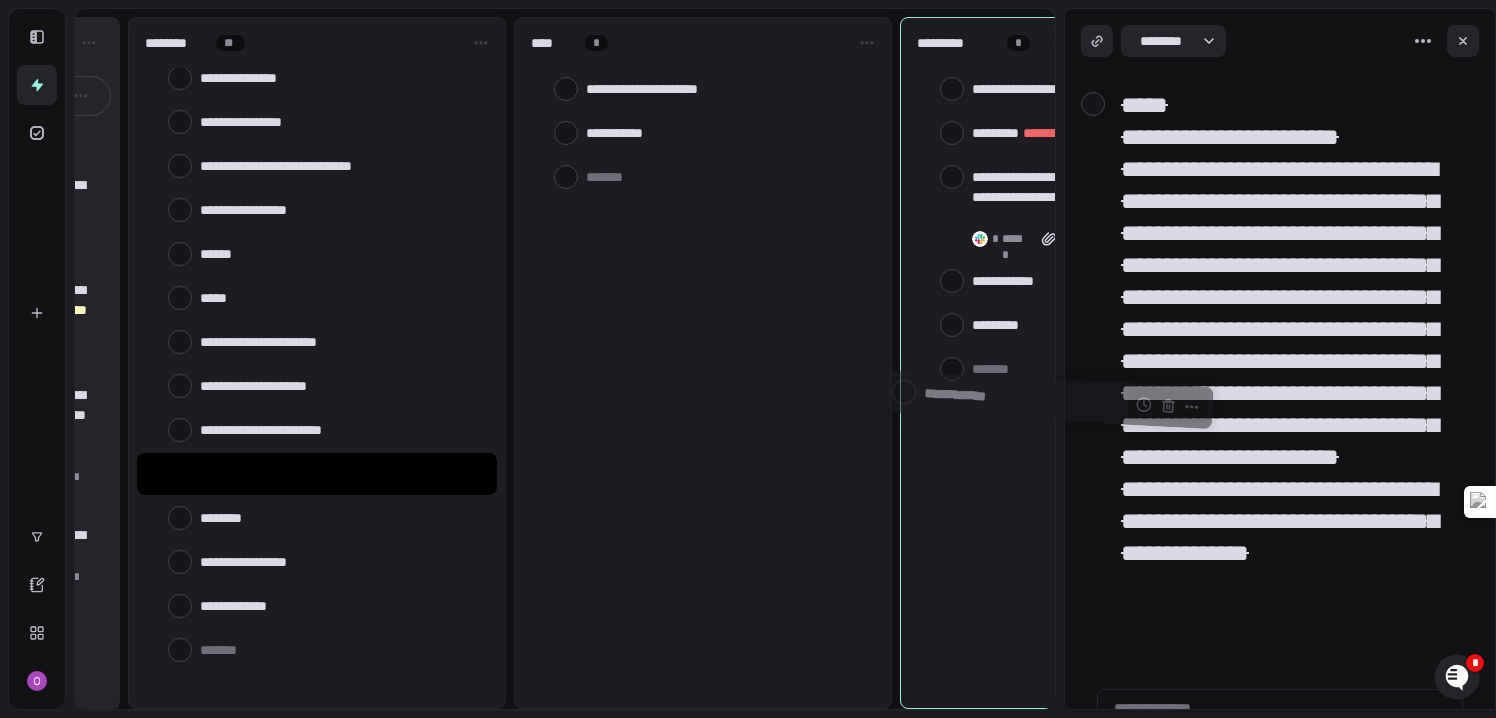 drag, startPoint x: 219, startPoint y: 472, endPoint x: 943, endPoint y: 396, distance: 727.978 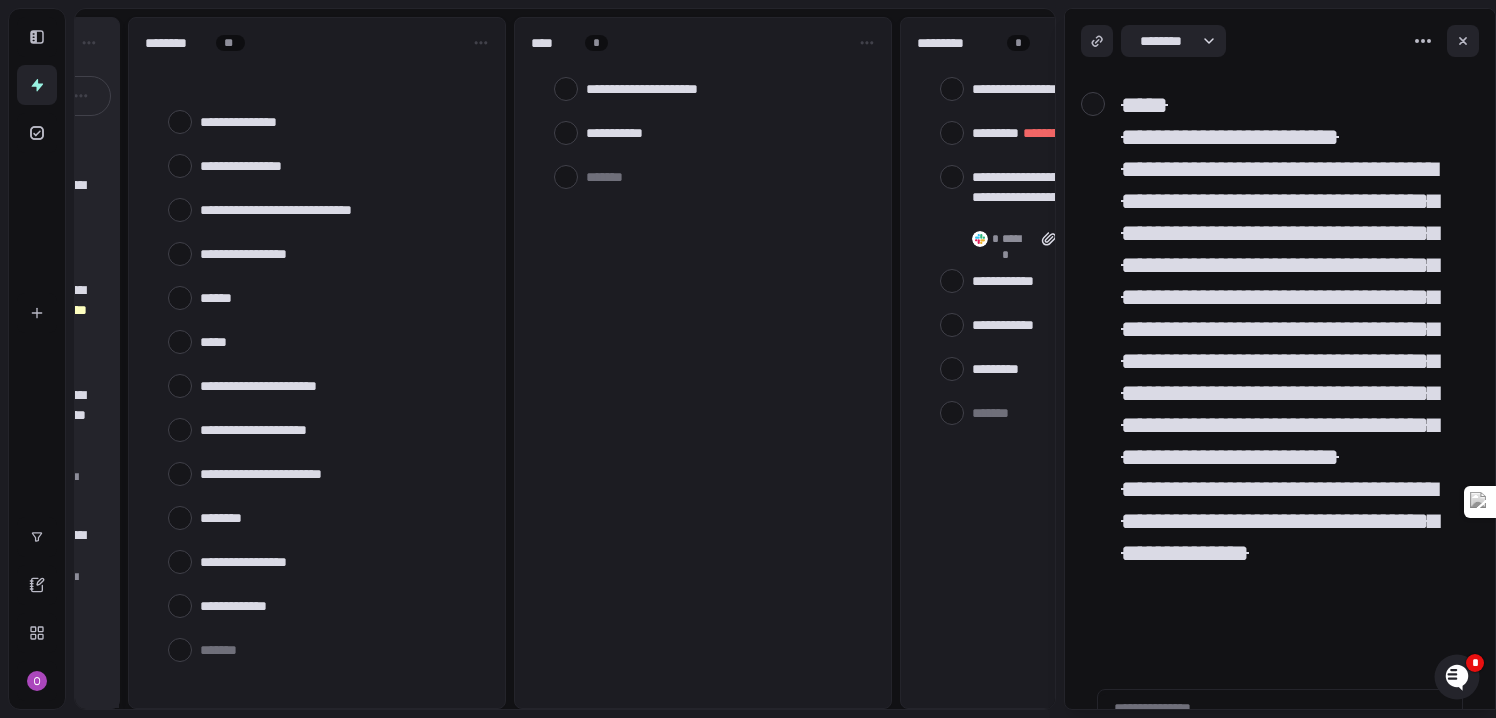 scroll, scrollTop: 487, scrollLeft: 0, axis: vertical 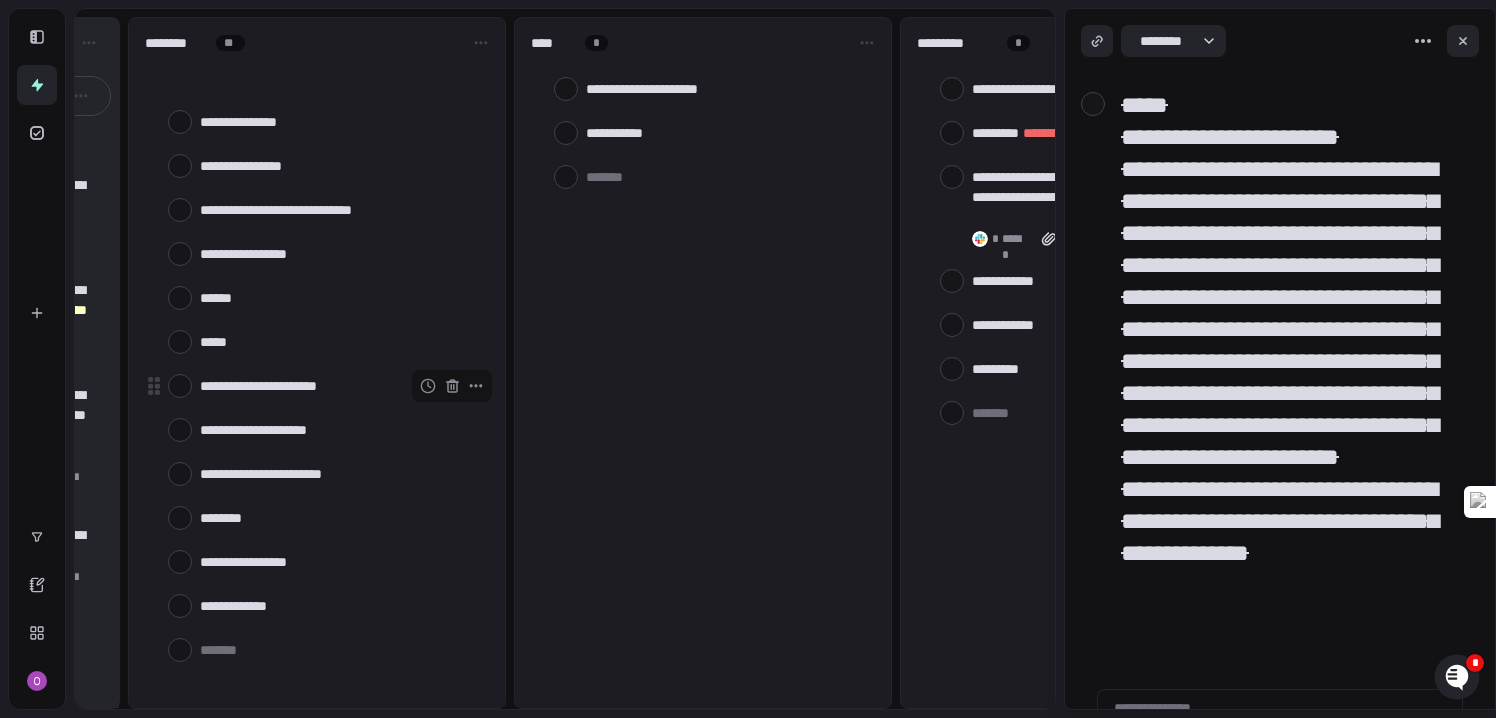 click at bounding box center [180, 386] 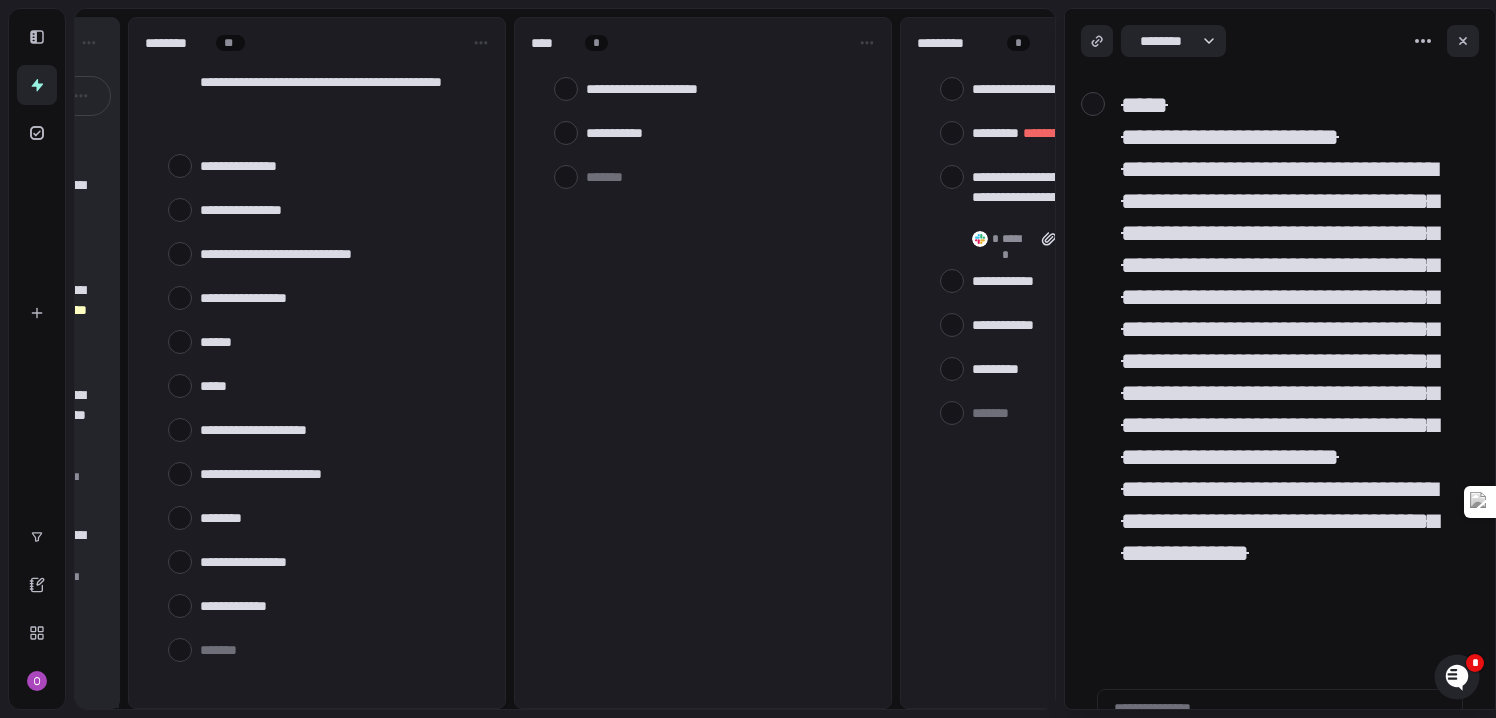scroll, scrollTop: 443, scrollLeft: 0, axis: vertical 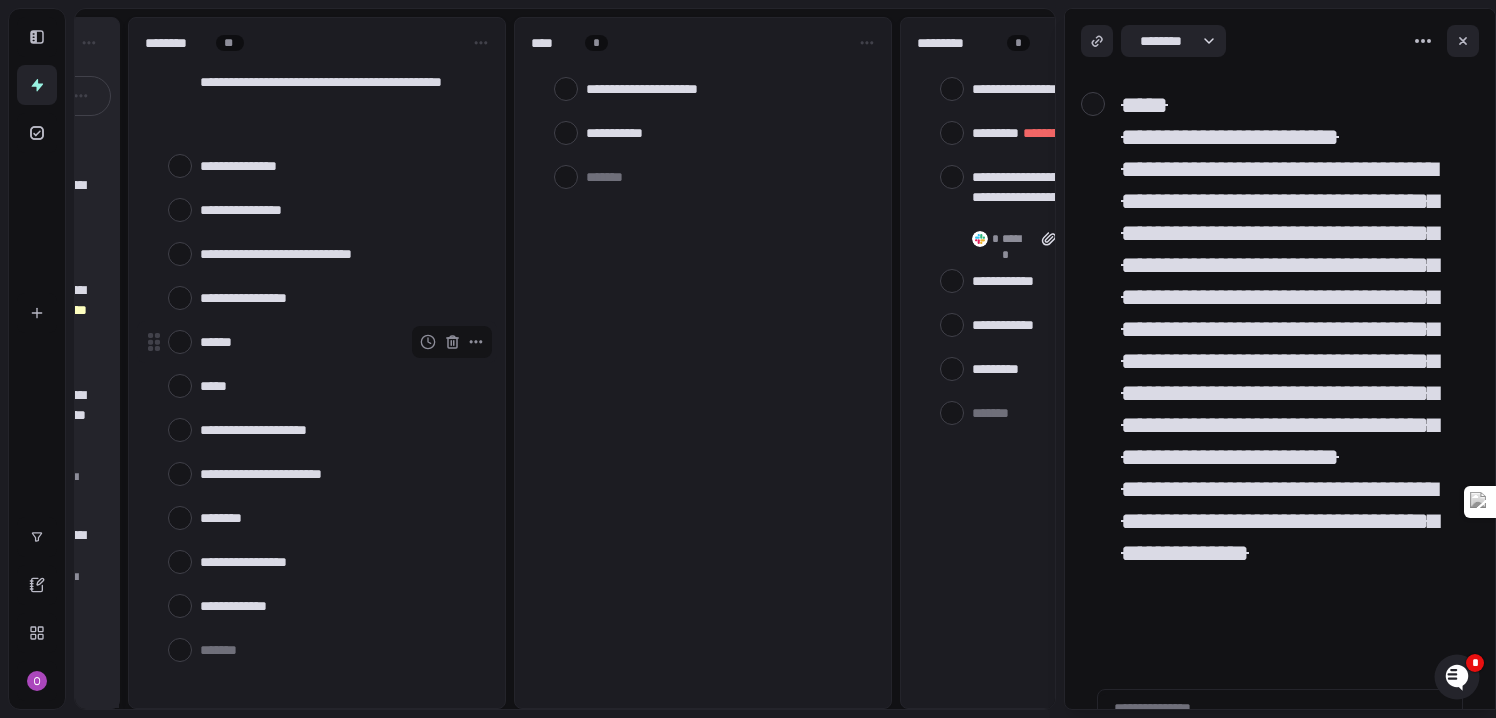 click at bounding box center (180, 342) 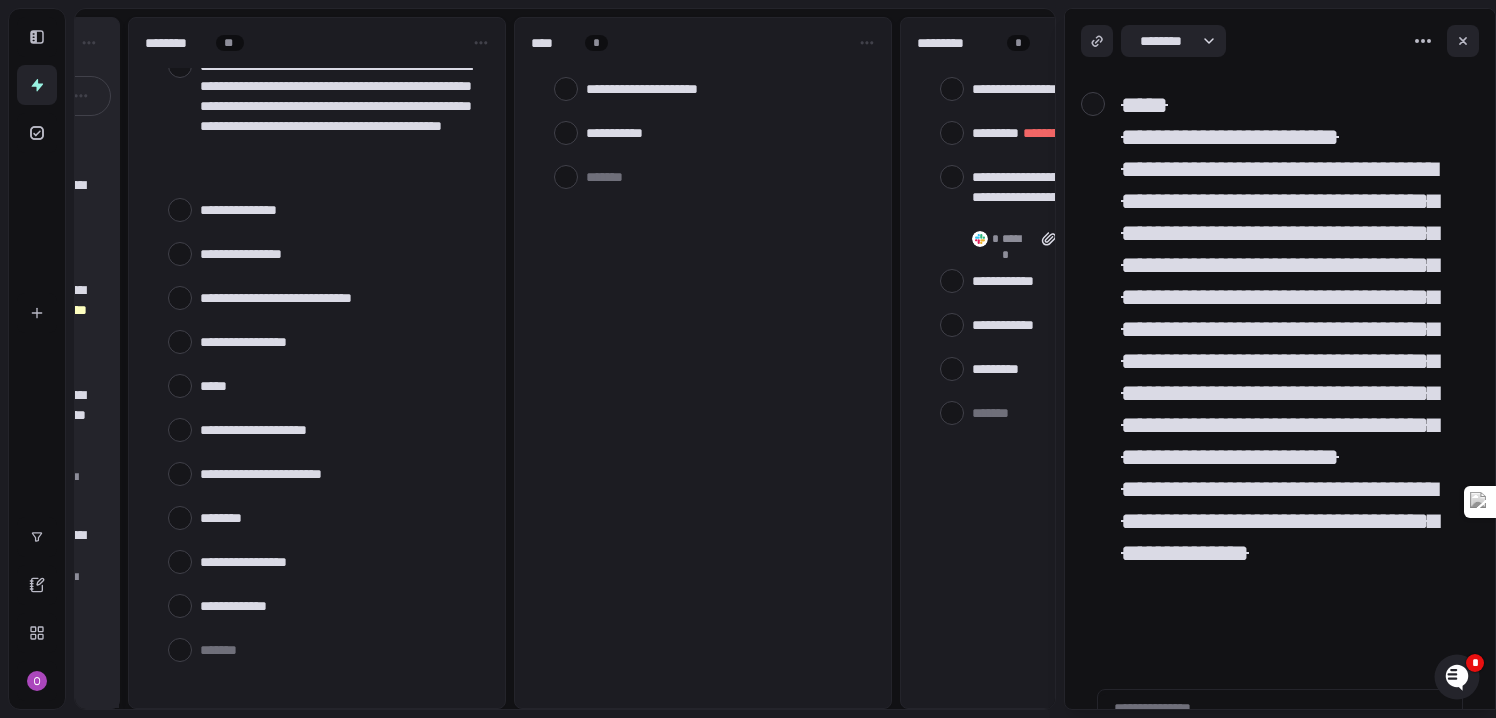 scroll, scrollTop: 399, scrollLeft: 0, axis: vertical 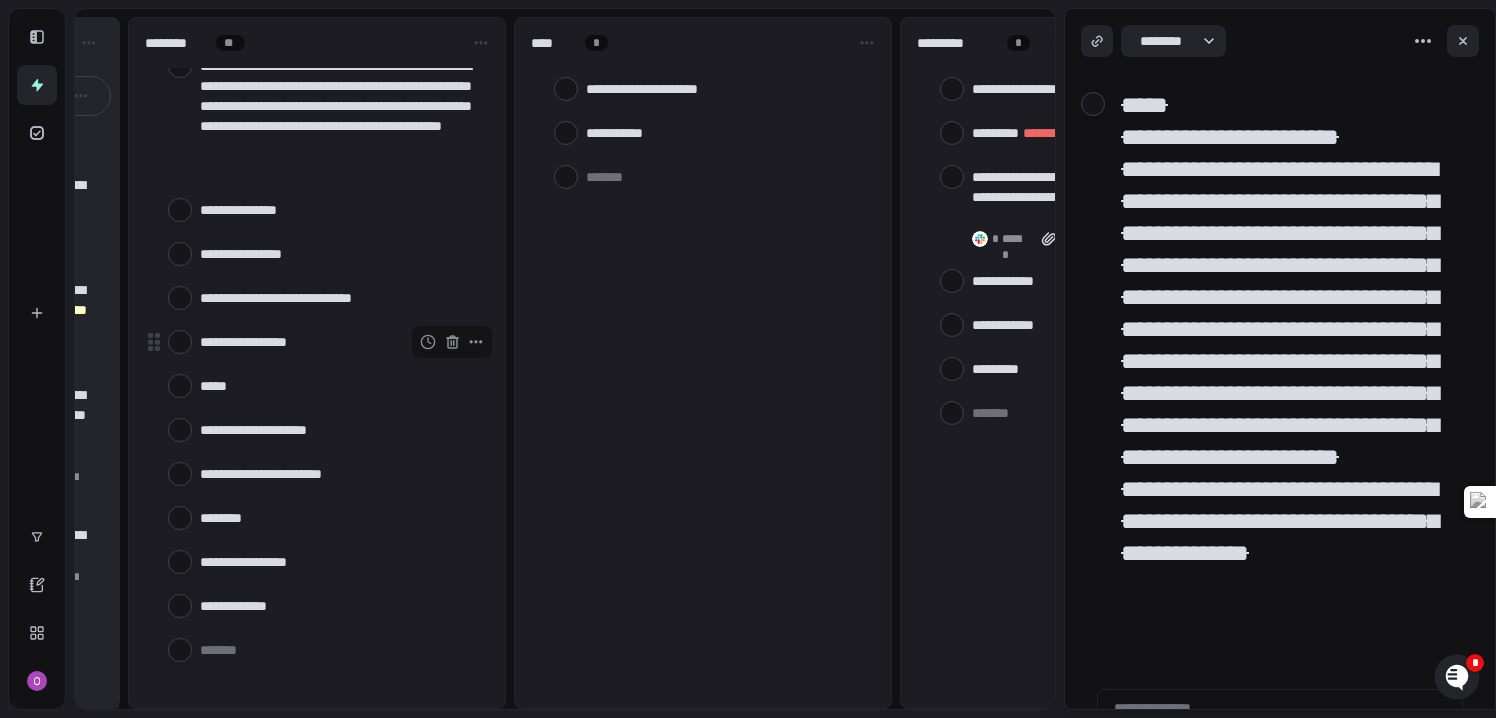 click at bounding box center [180, 342] 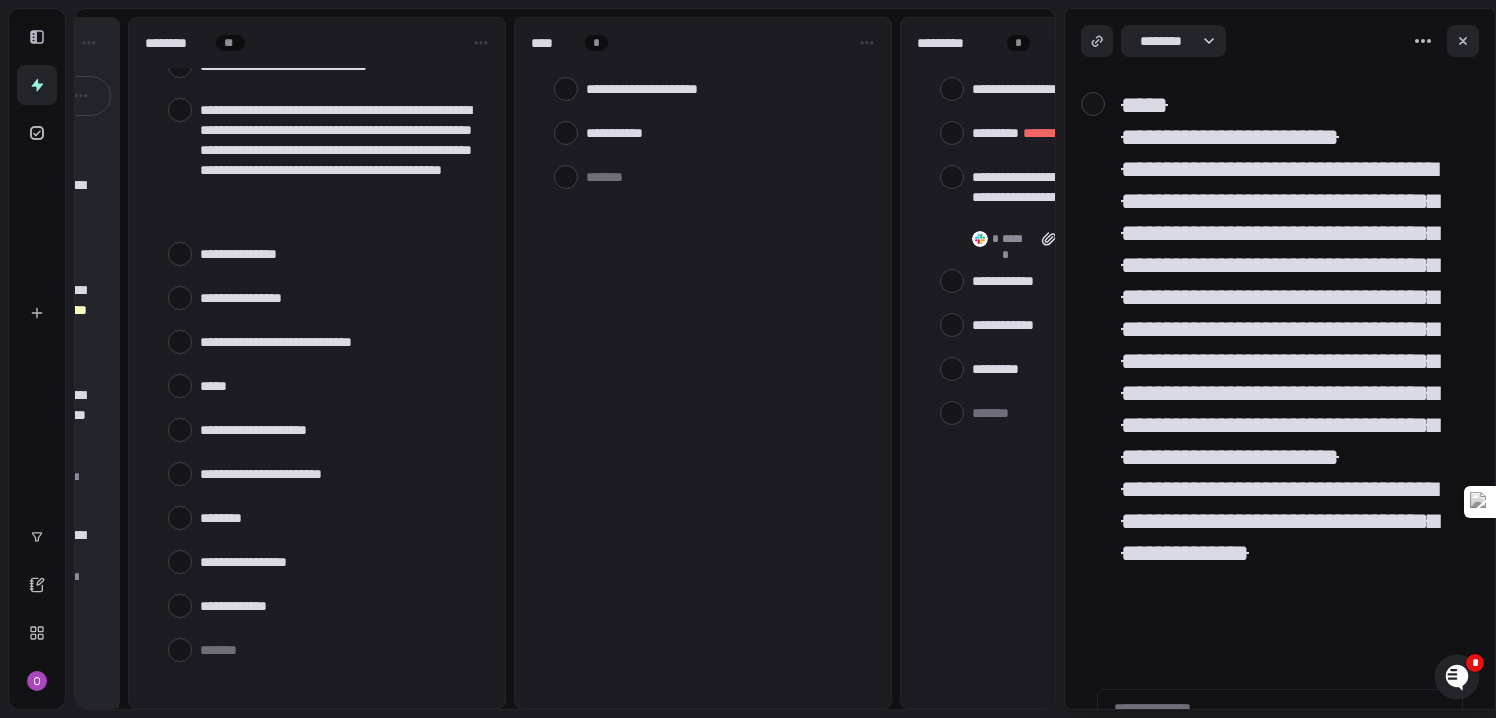 scroll, scrollTop: 355, scrollLeft: 0, axis: vertical 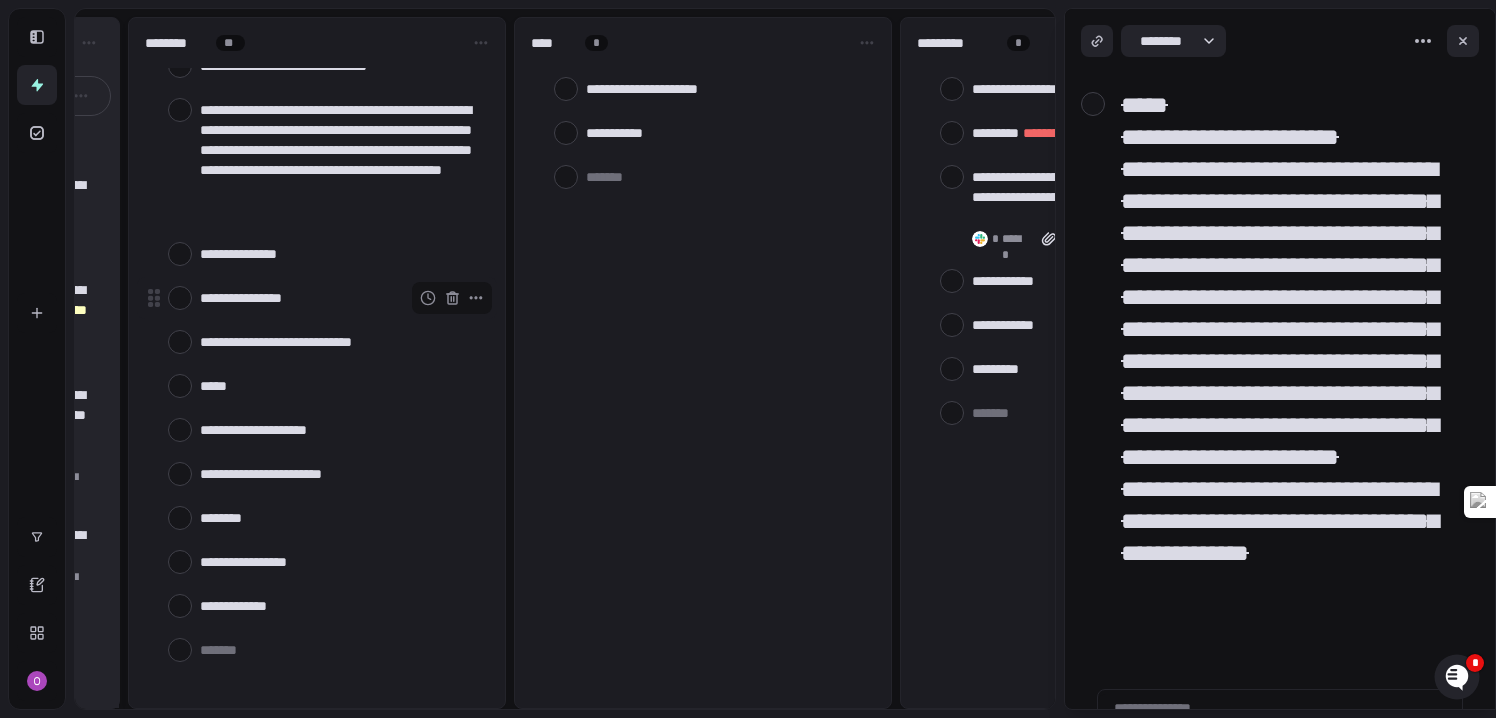 click on "**********" at bounding box center [317, 298] 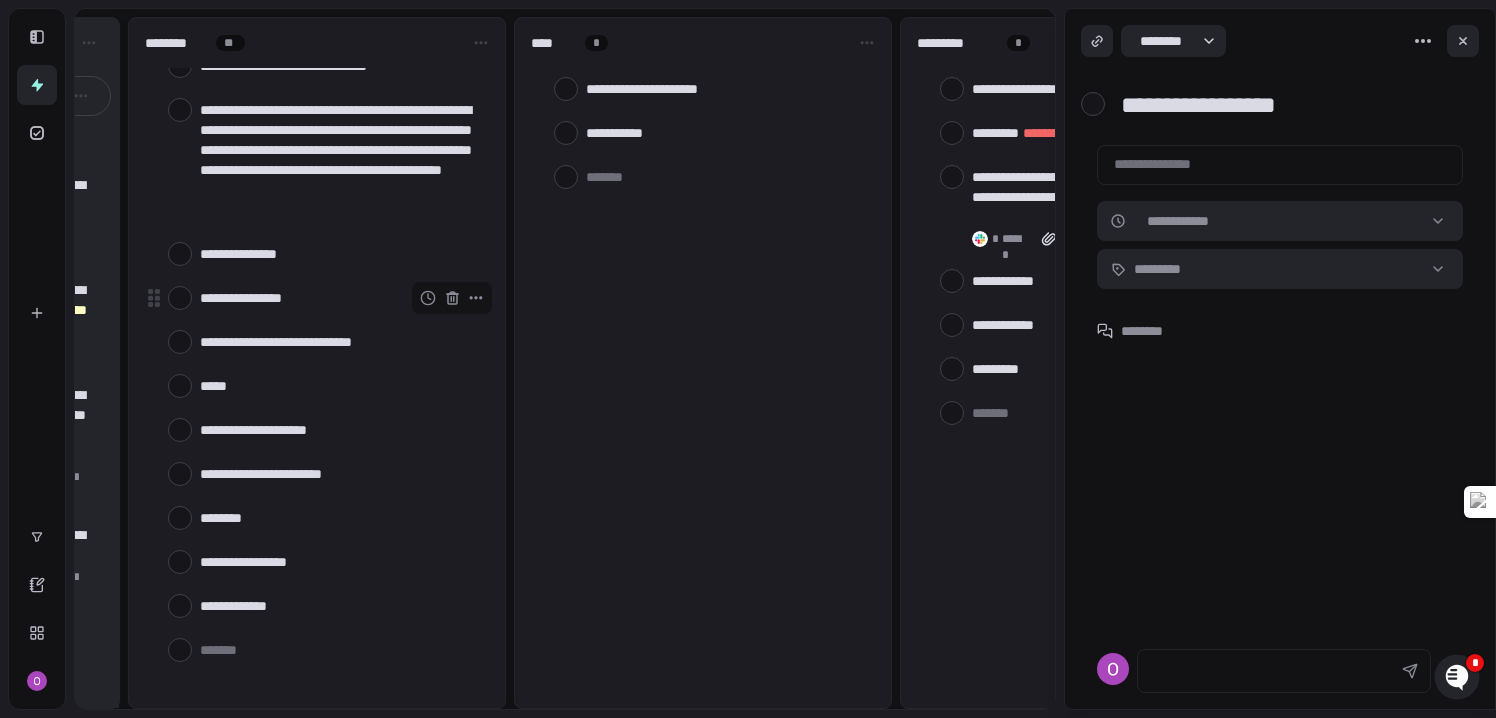 click at bounding box center [180, 298] 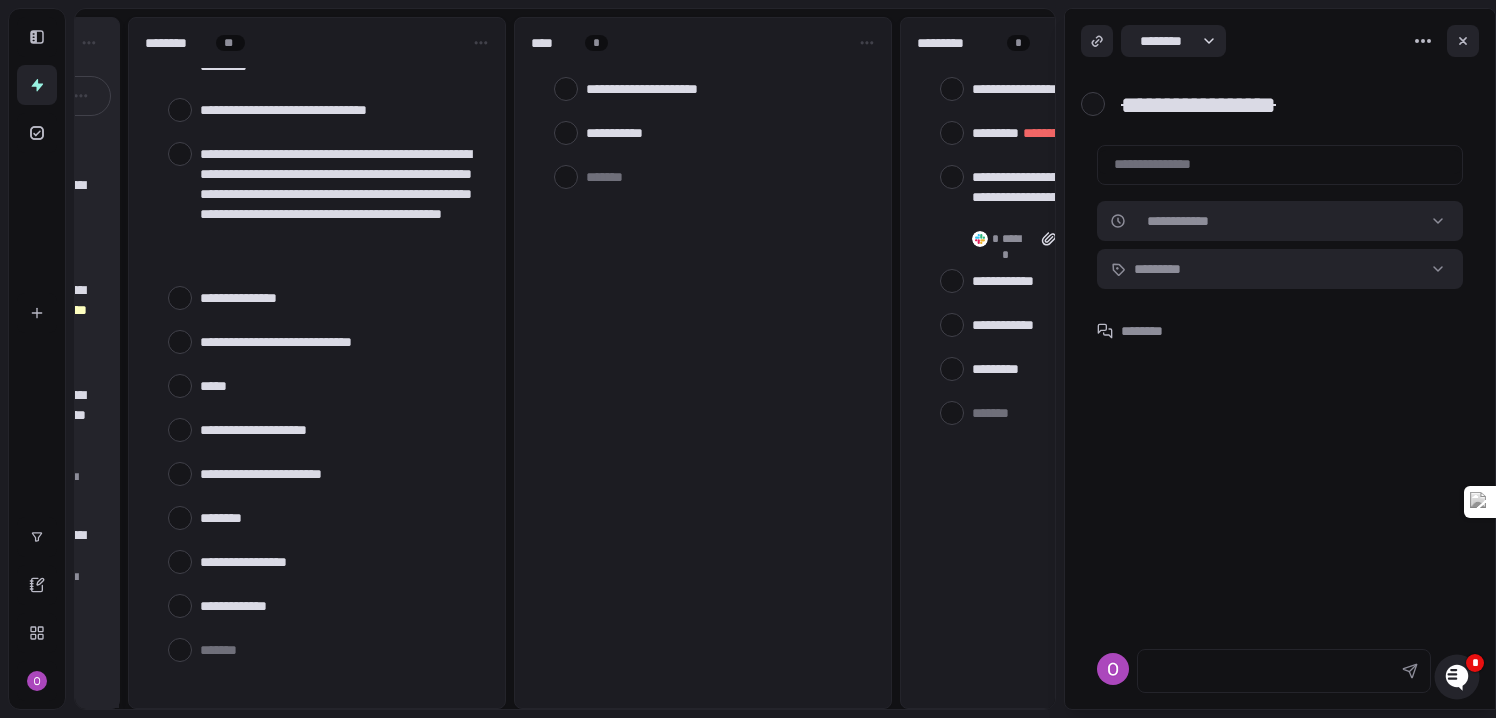 scroll, scrollTop: 311, scrollLeft: 0, axis: vertical 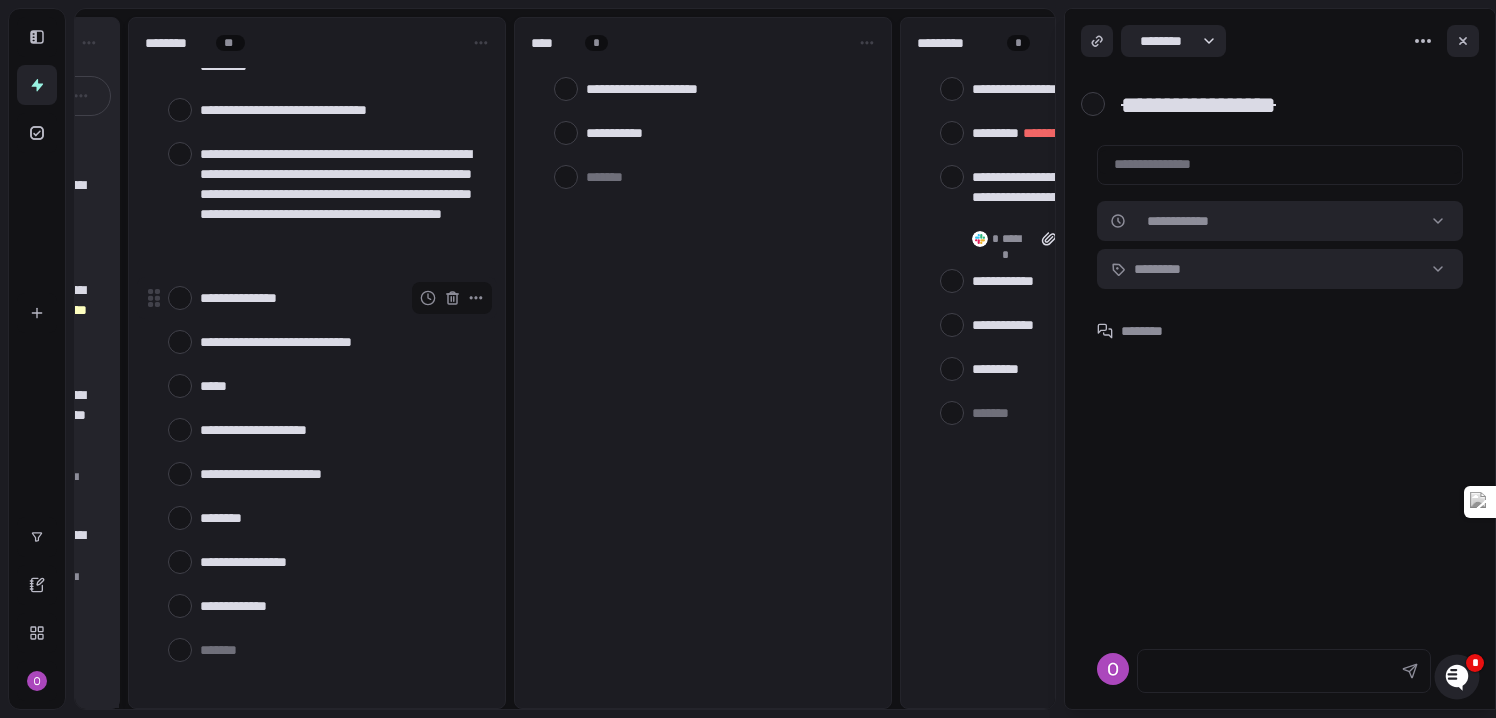 click at bounding box center (180, 298) 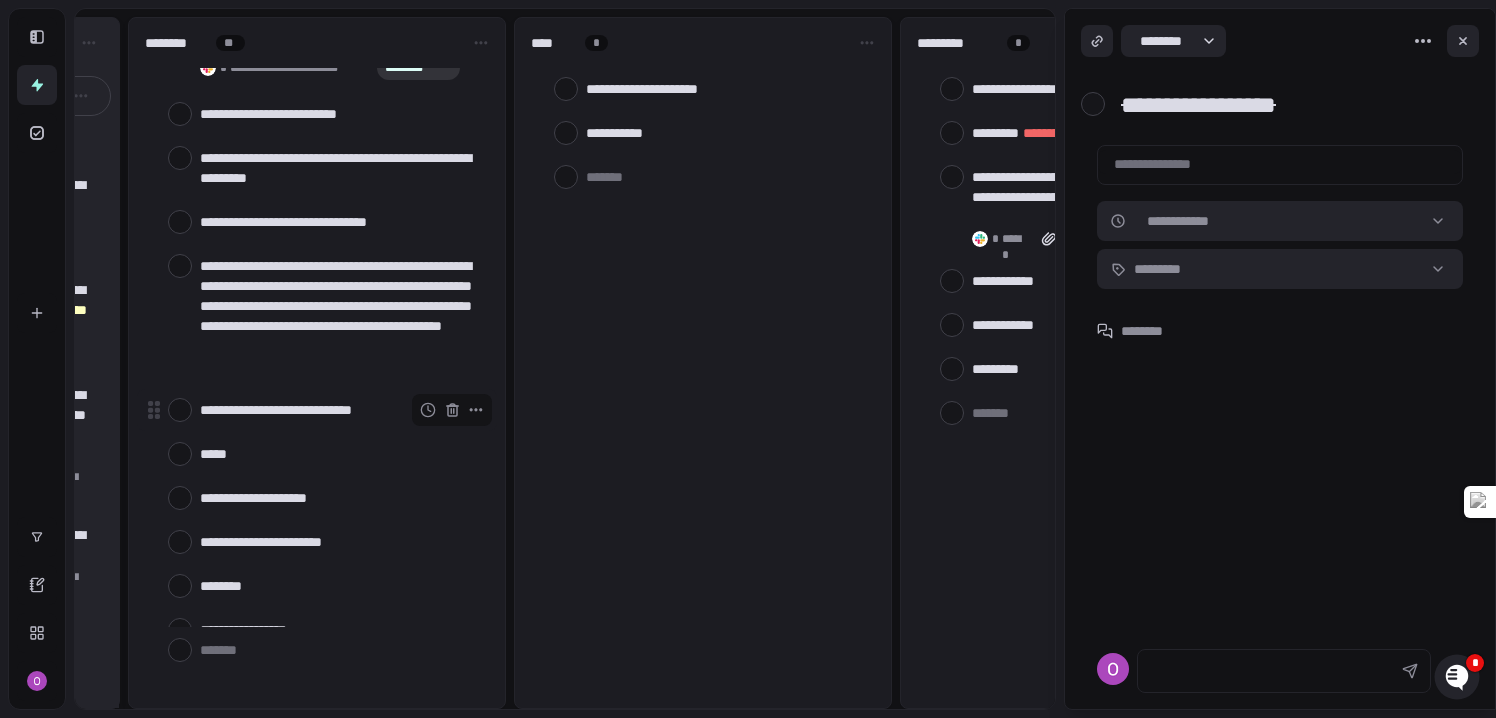 scroll, scrollTop: 0, scrollLeft: 0, axis: both 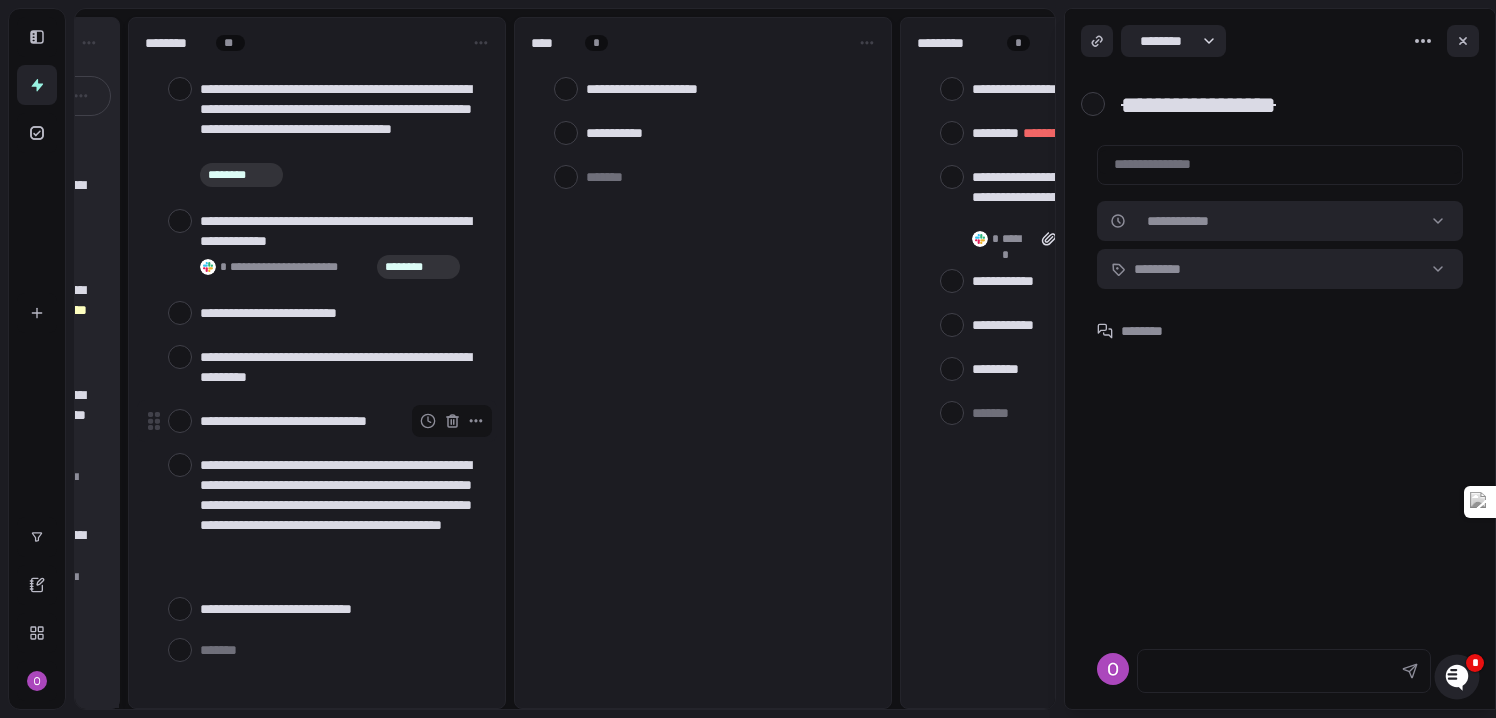click at bounding box center (180, 421) 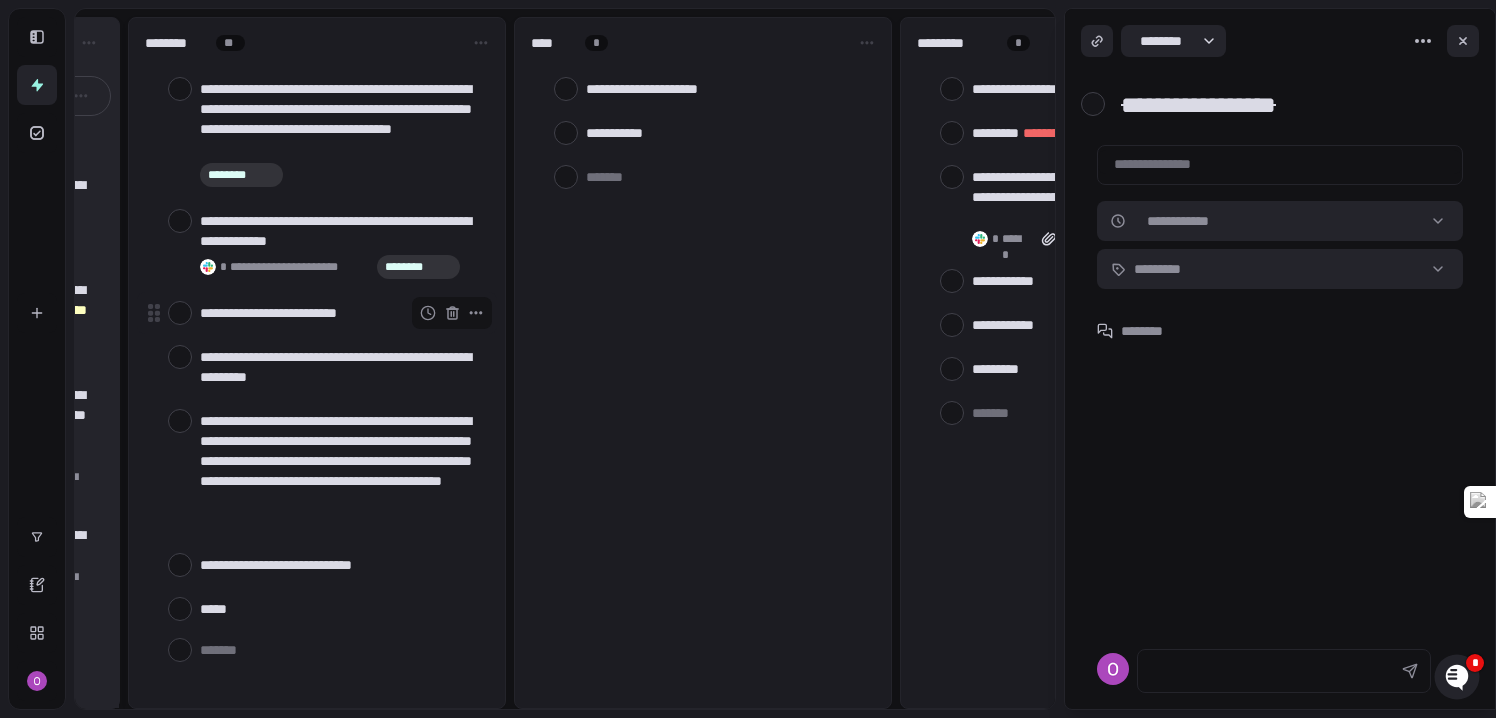 click at bounding box center [180, 313] 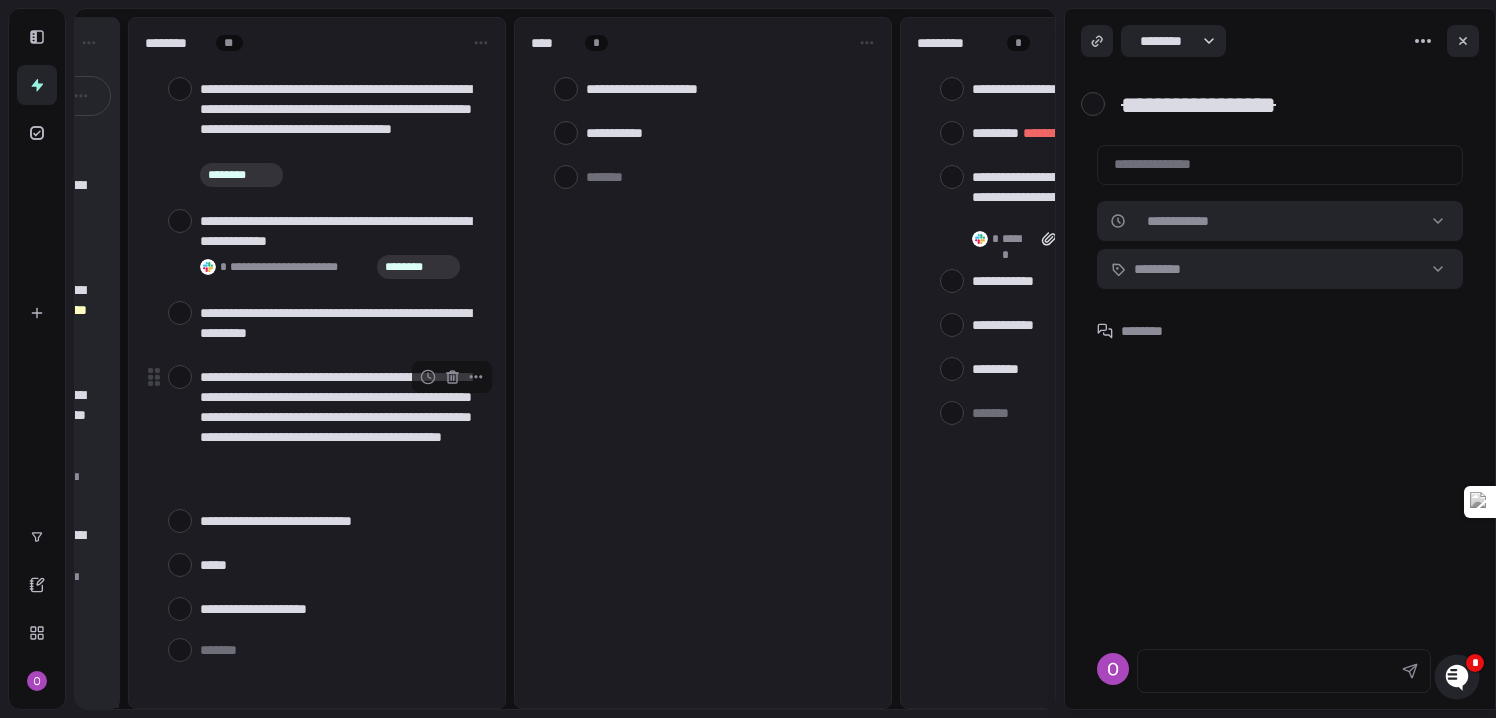 scroll, scrollTop: 179, scrollLeft: 0, axis: vertical 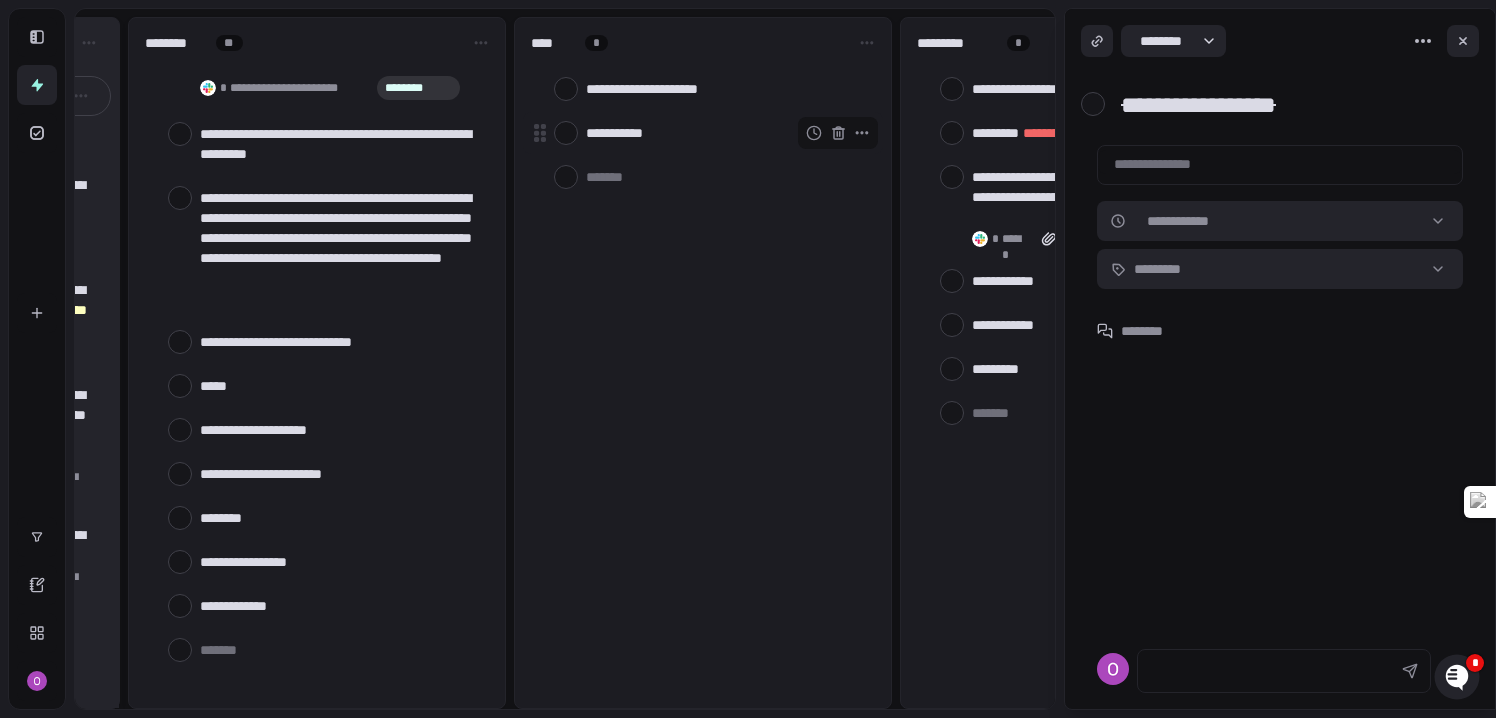 click at bounding box center [566, 133] 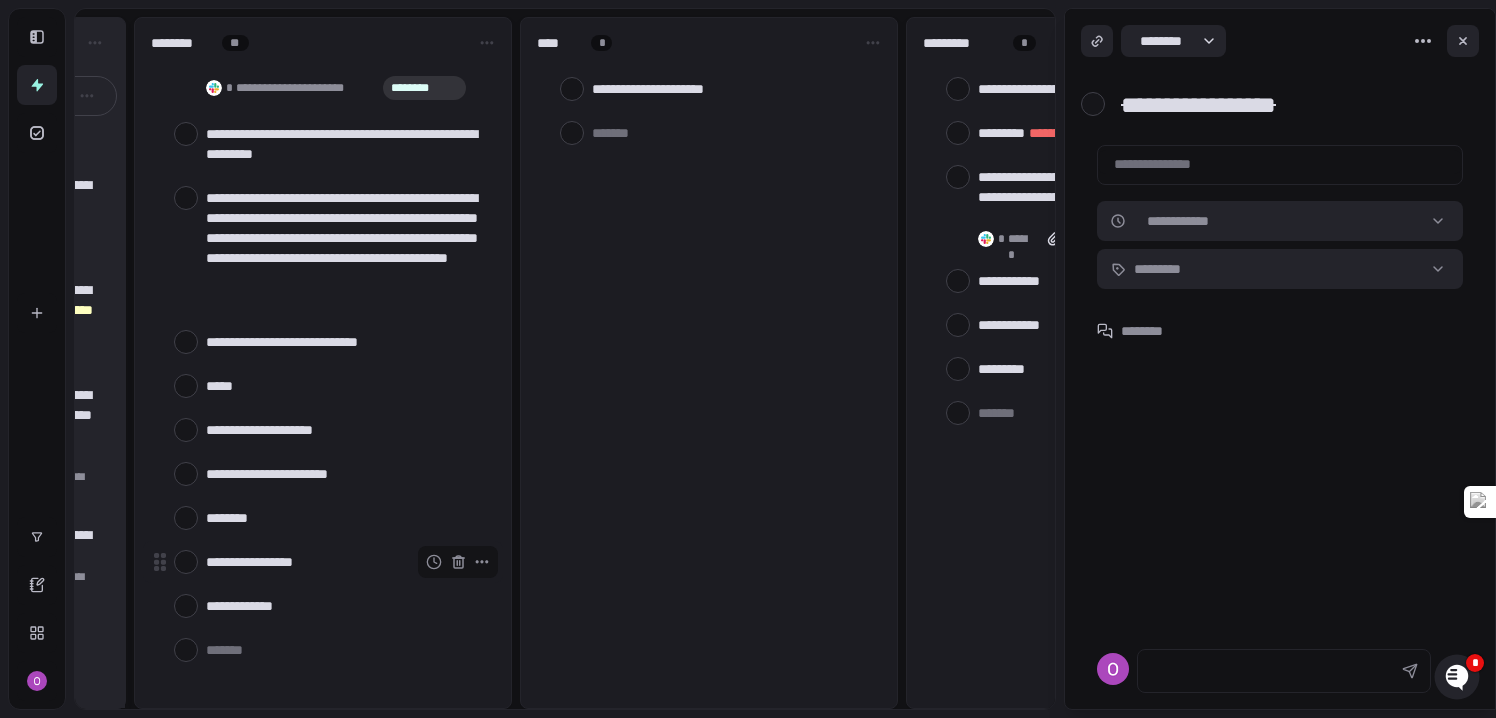 scroll, scrollTop: 0, scrollLeft: 334, axis: horizontal 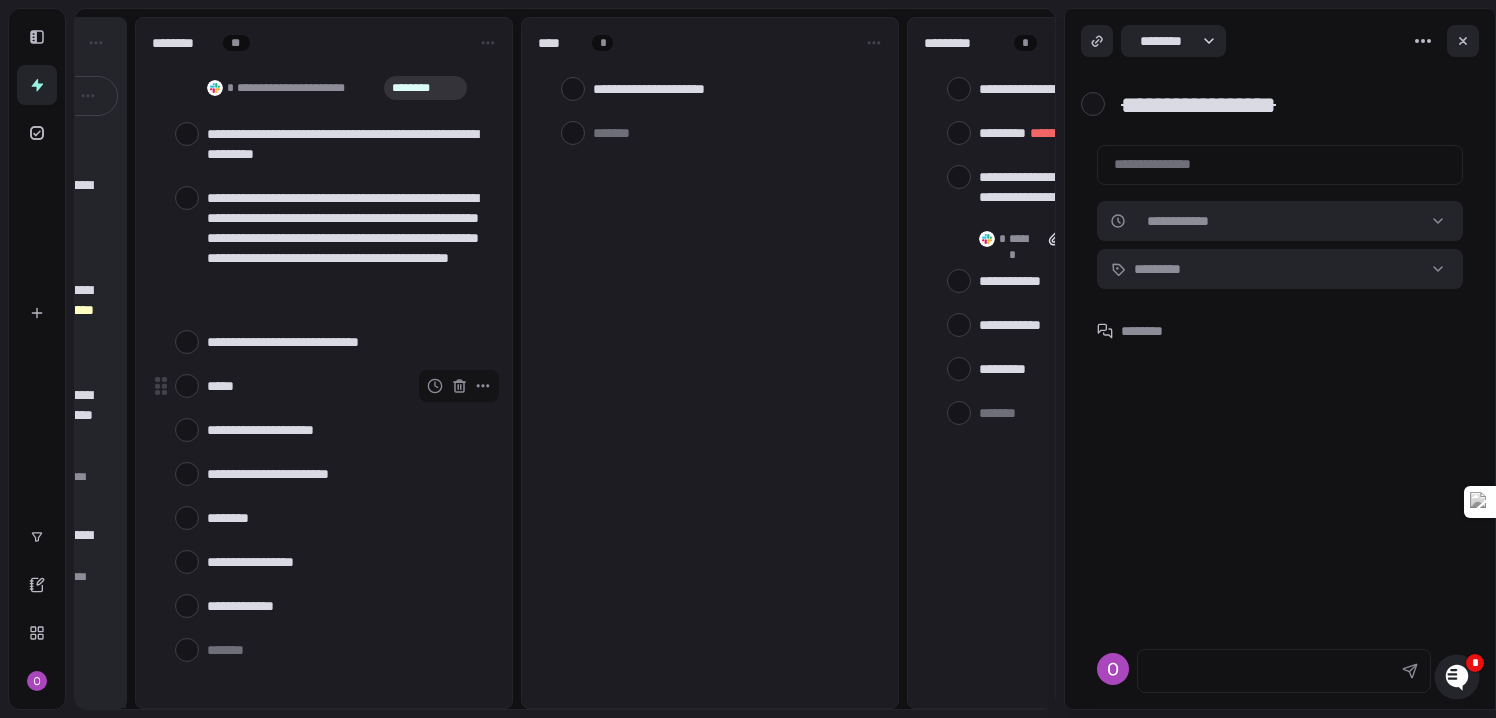 click at bounding box center (187, 386) 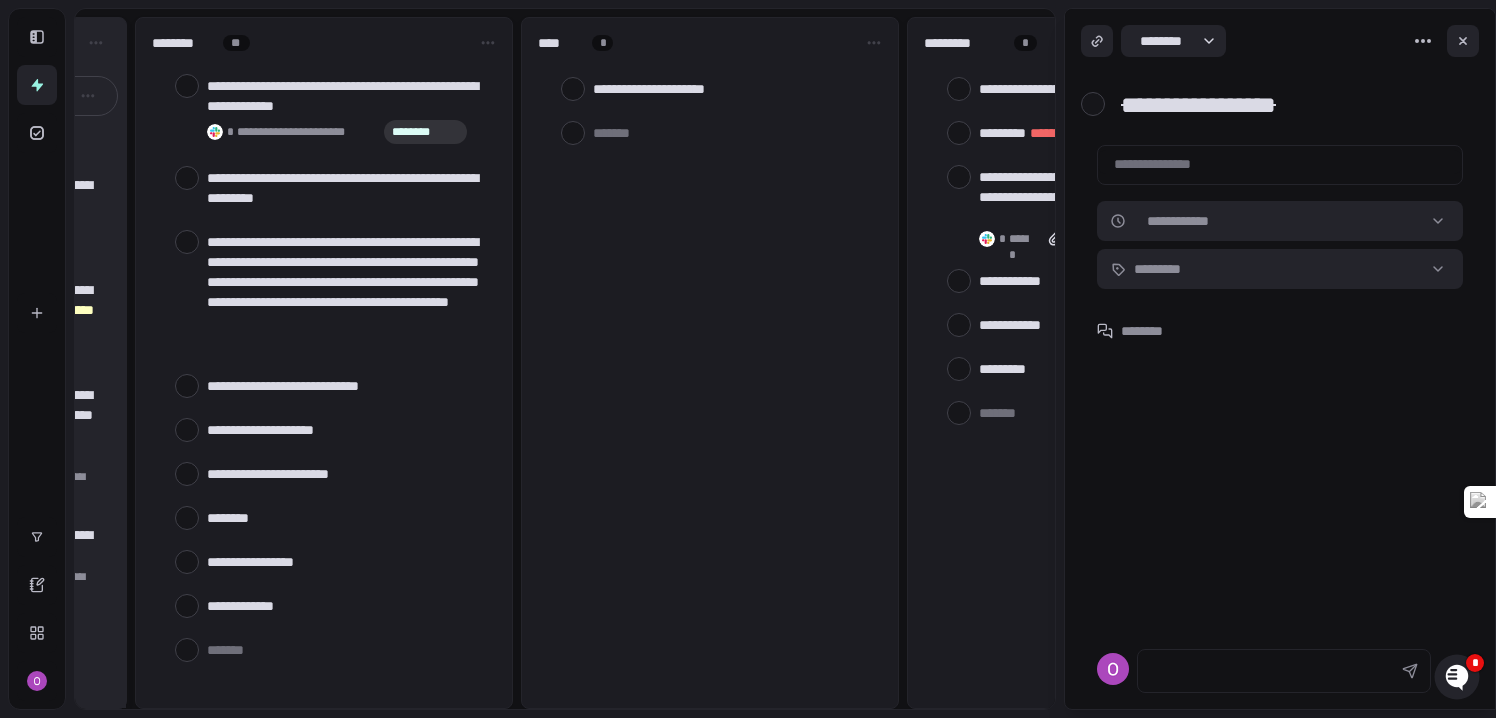 scroll, scrollTop: 135, scrollLeft: 0, axis: vertical 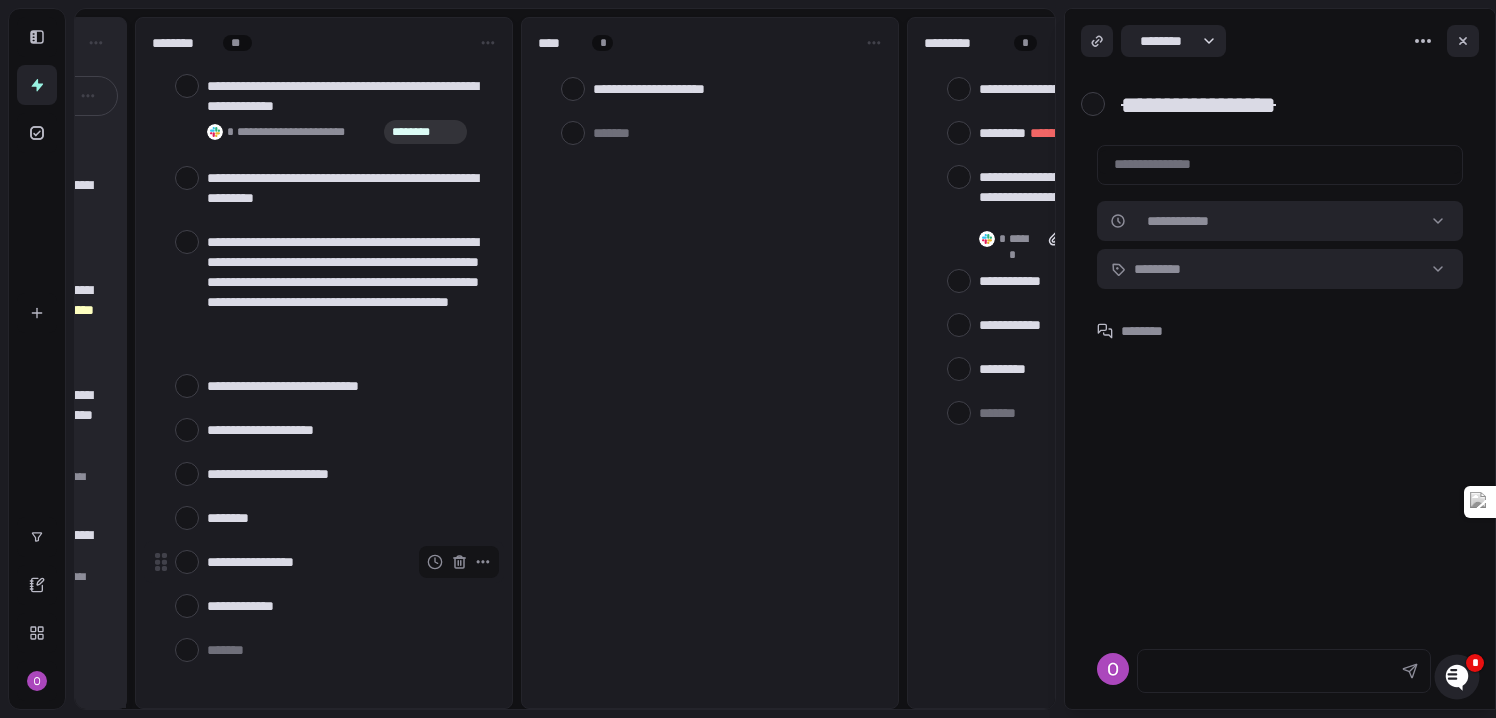 click at bounding box center [187, 562] 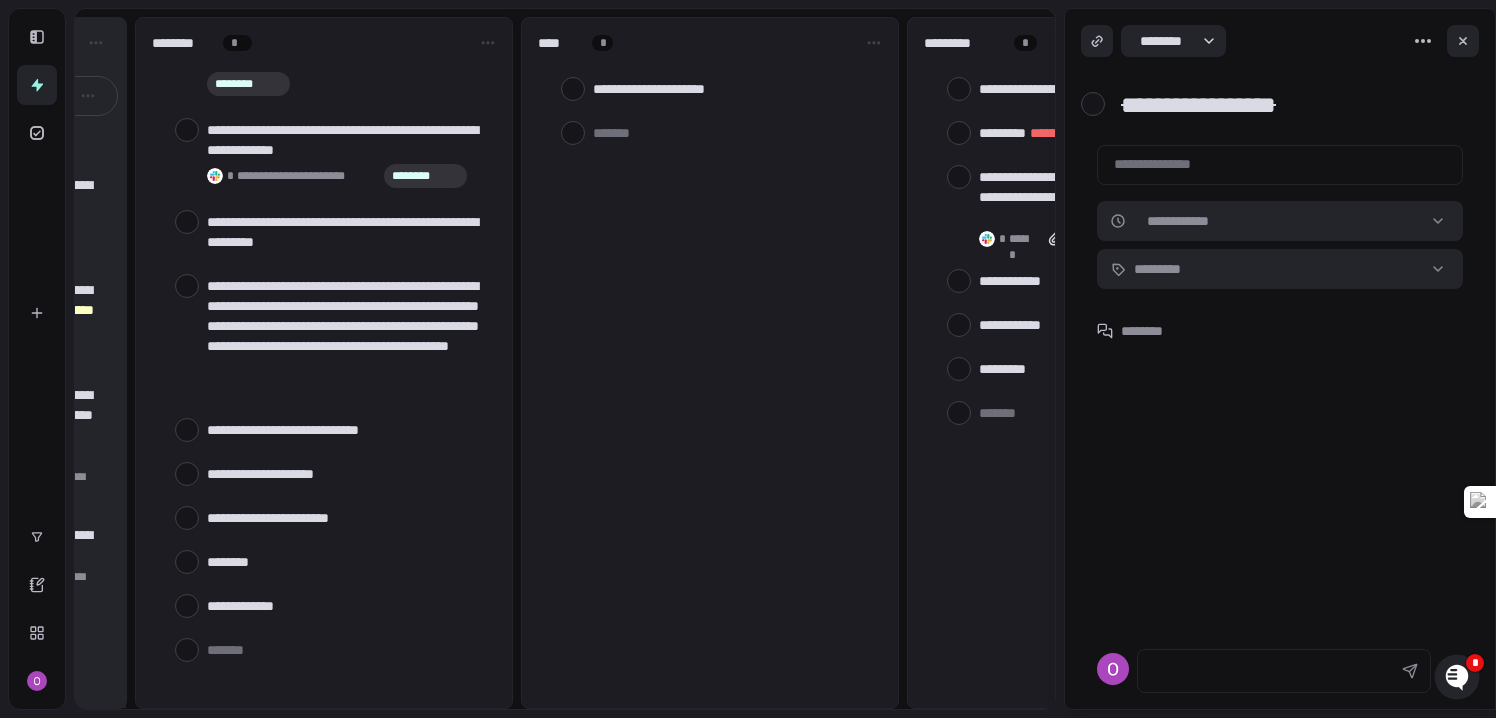 scroll, scrollTop: 91, scrollLeft: 0, axis: vertical 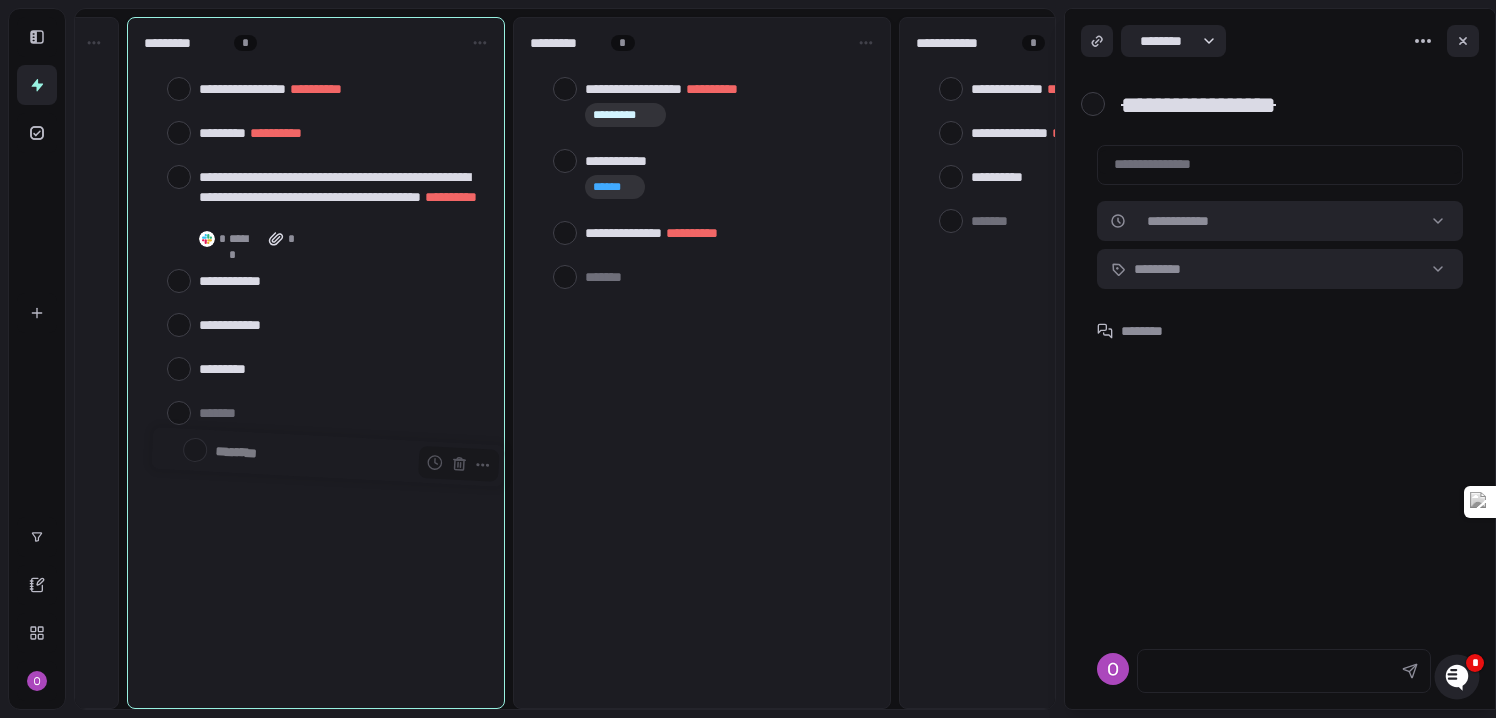 drag, startPoint x: 229, startPoint y: 559, endPoint x: 237, endPoint y: 454, distance: 105.30432 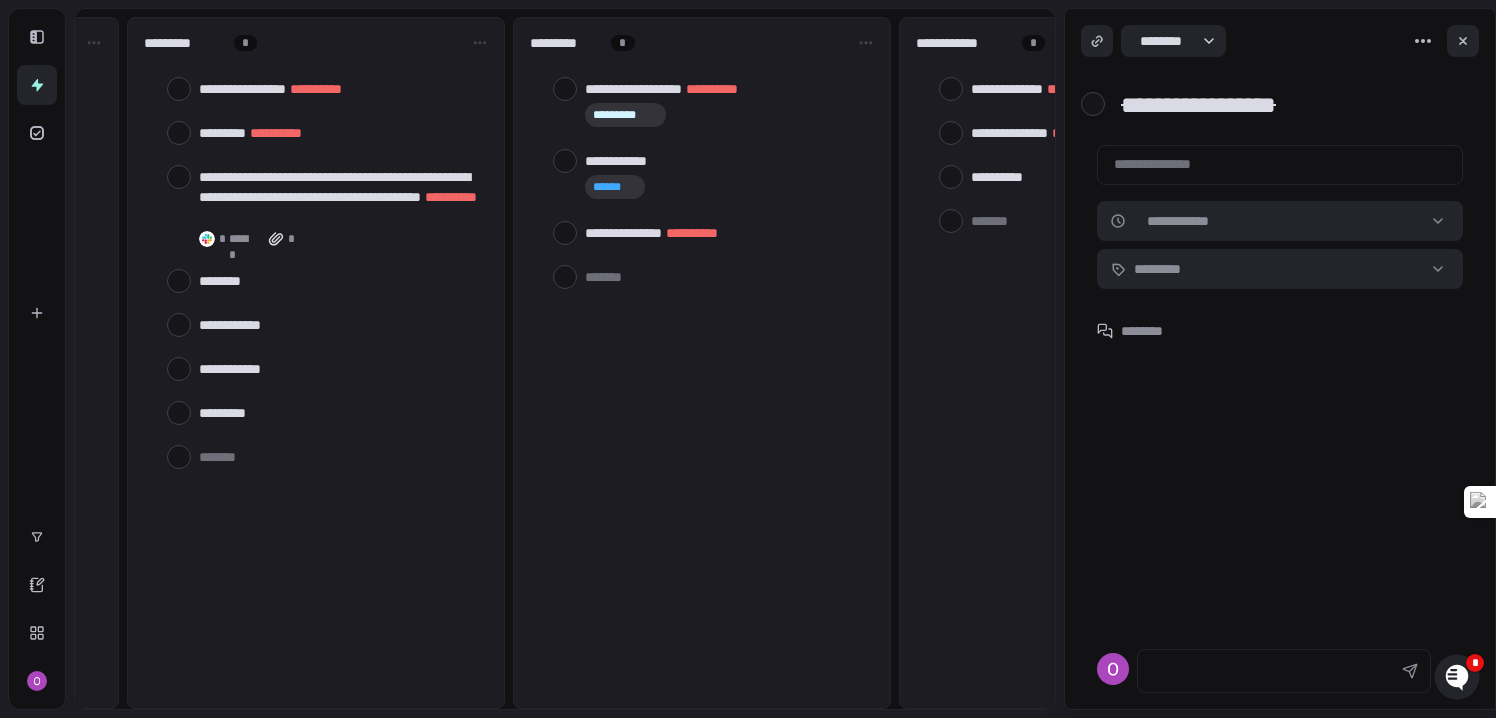 scroll, scrollTop: 47, scrollLeft: 0, axis: vertical 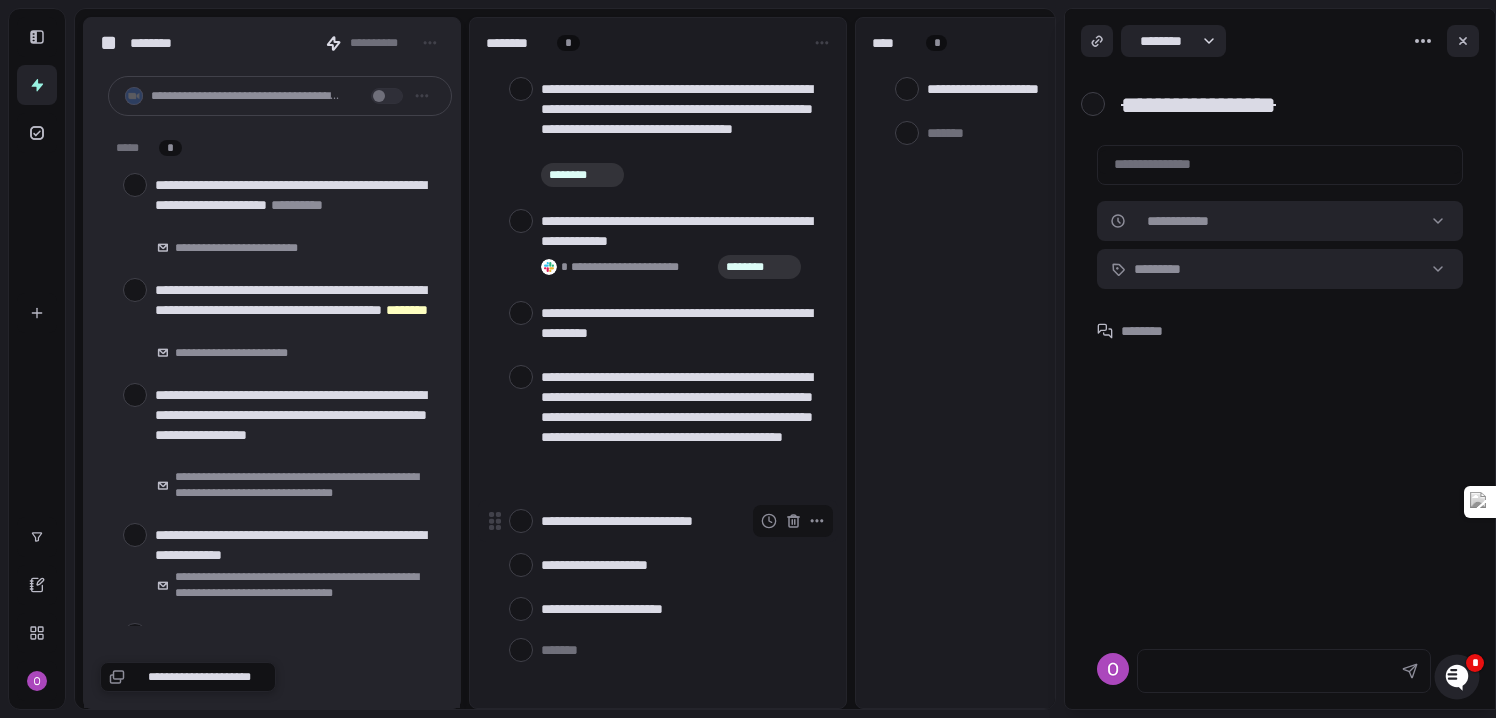 click at bounding box center [521, 521] 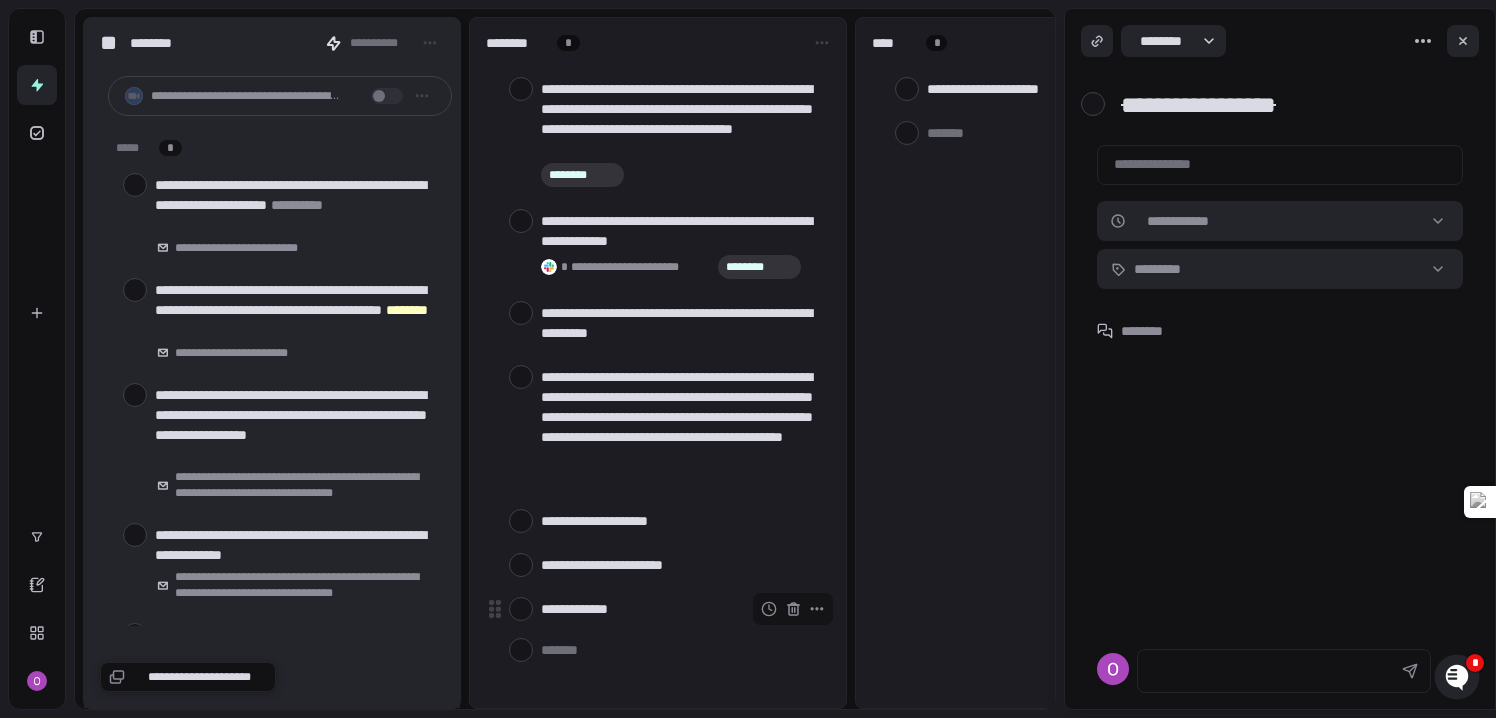 scroll, scrollTop: 3, scrollLeft: 0, axis: vertical 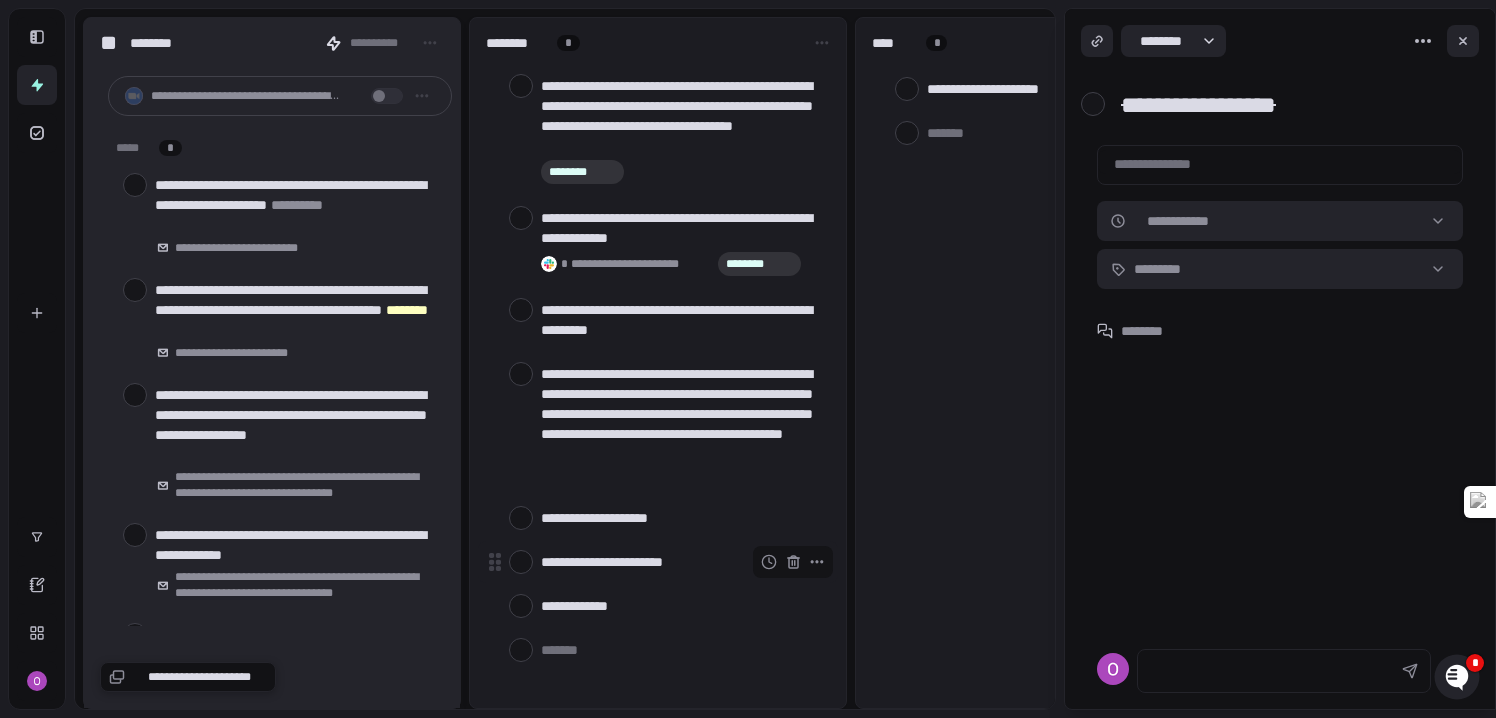 click at bounding box center (521, 562) 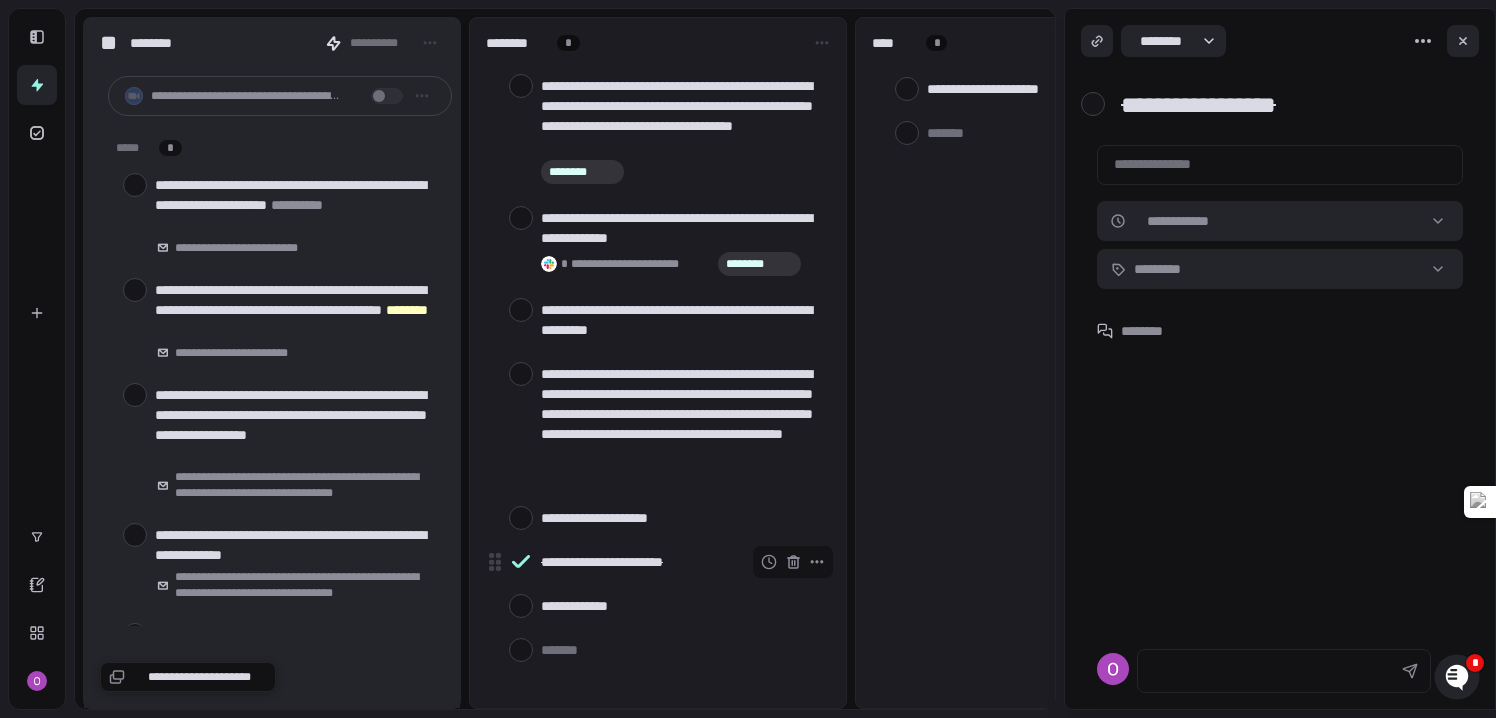 scroll, scrollTop: 0, scrollLeft: 0, axis: both 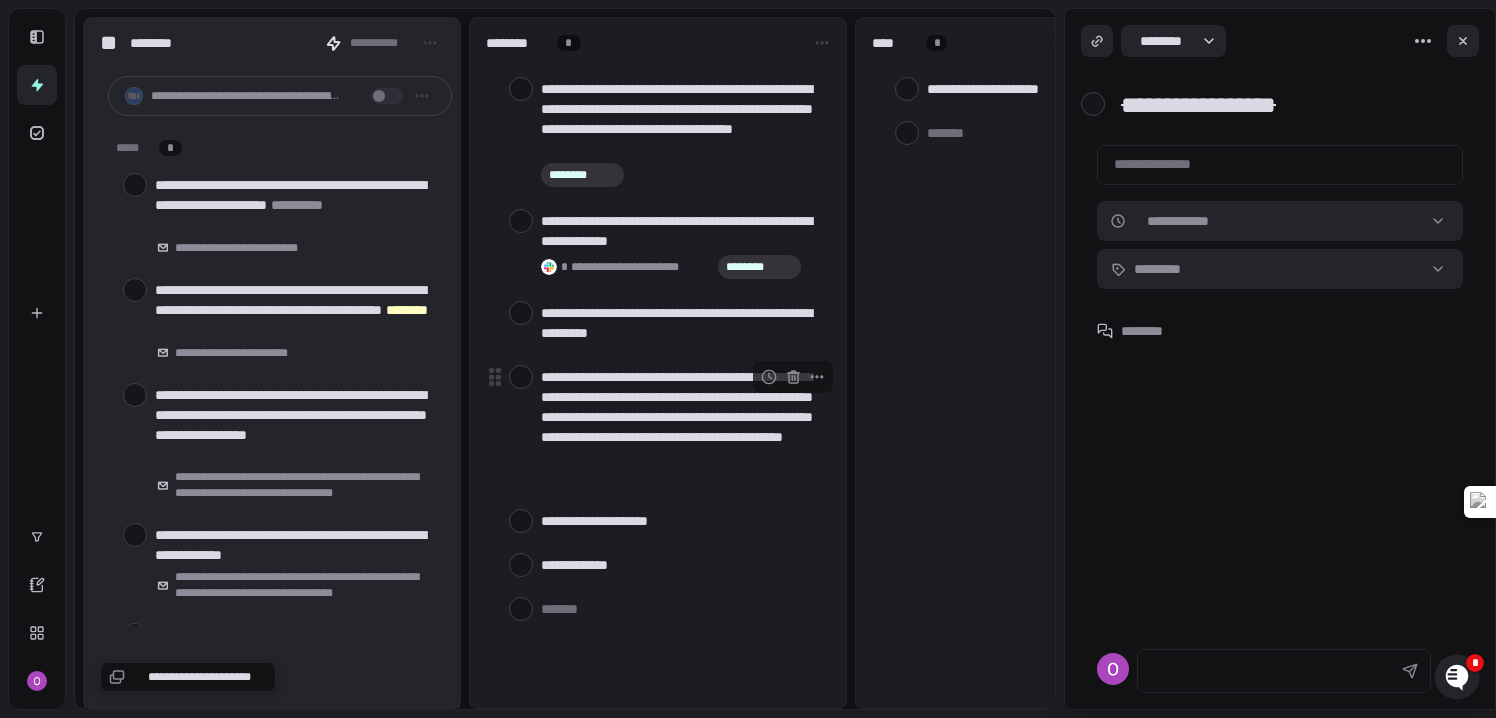 click at bounding box center (521, 377) 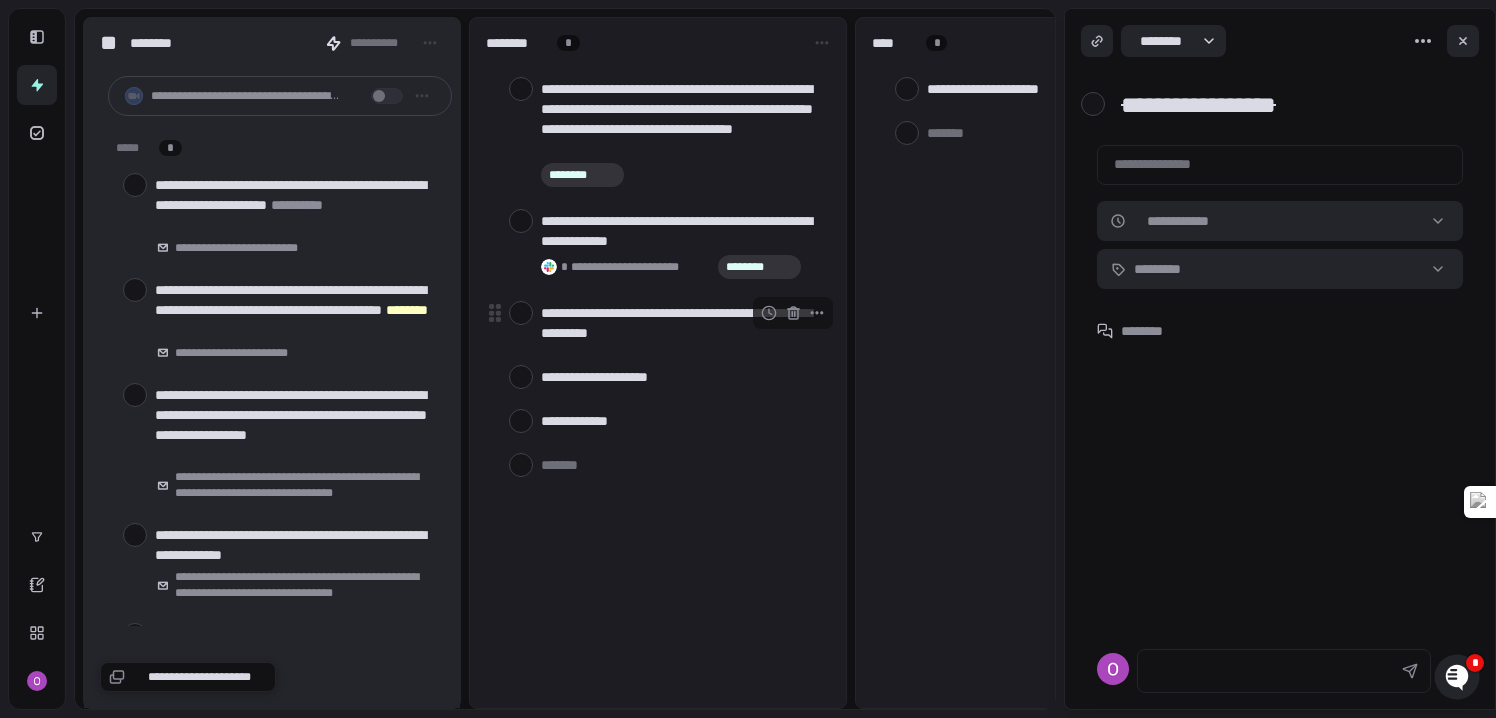 click at bounding box center (521, 313) 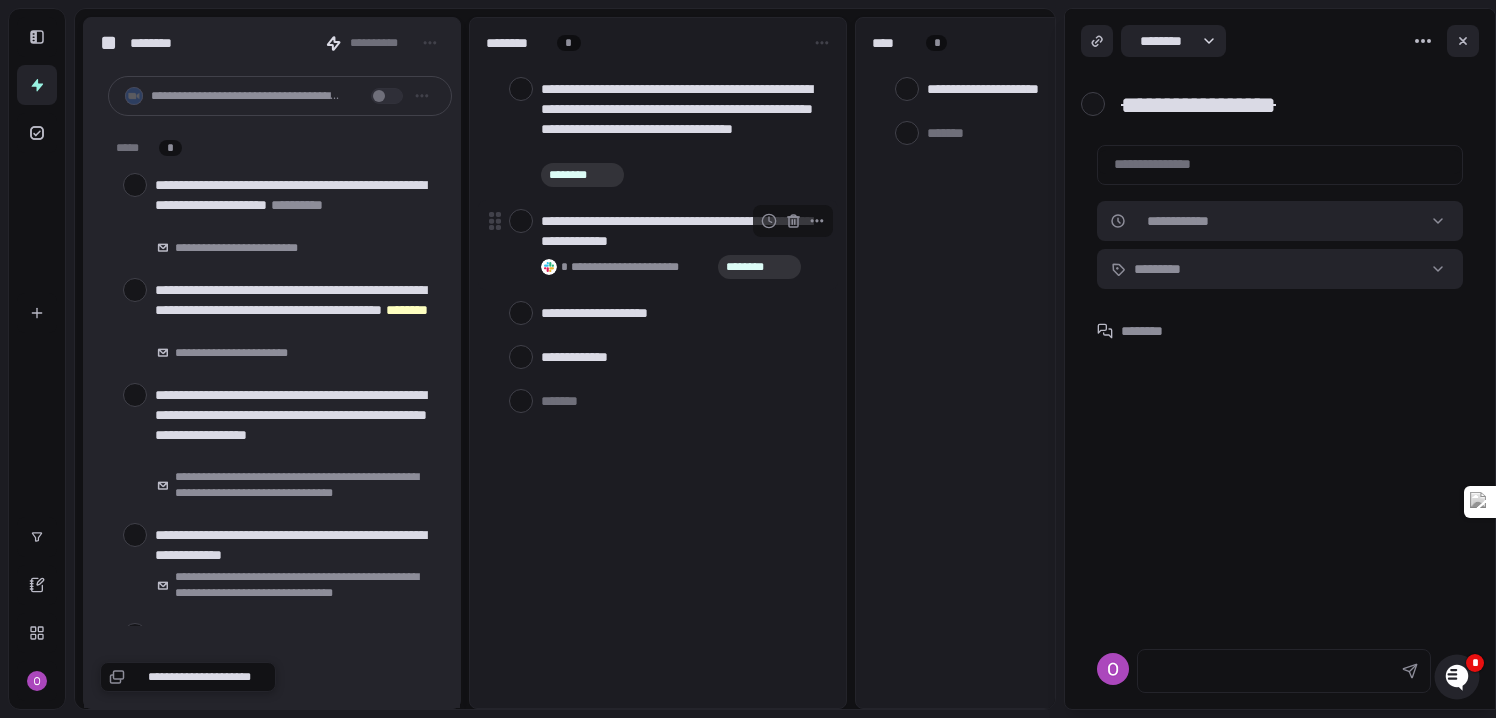 click on "**********" at bounding box center (681, 231) 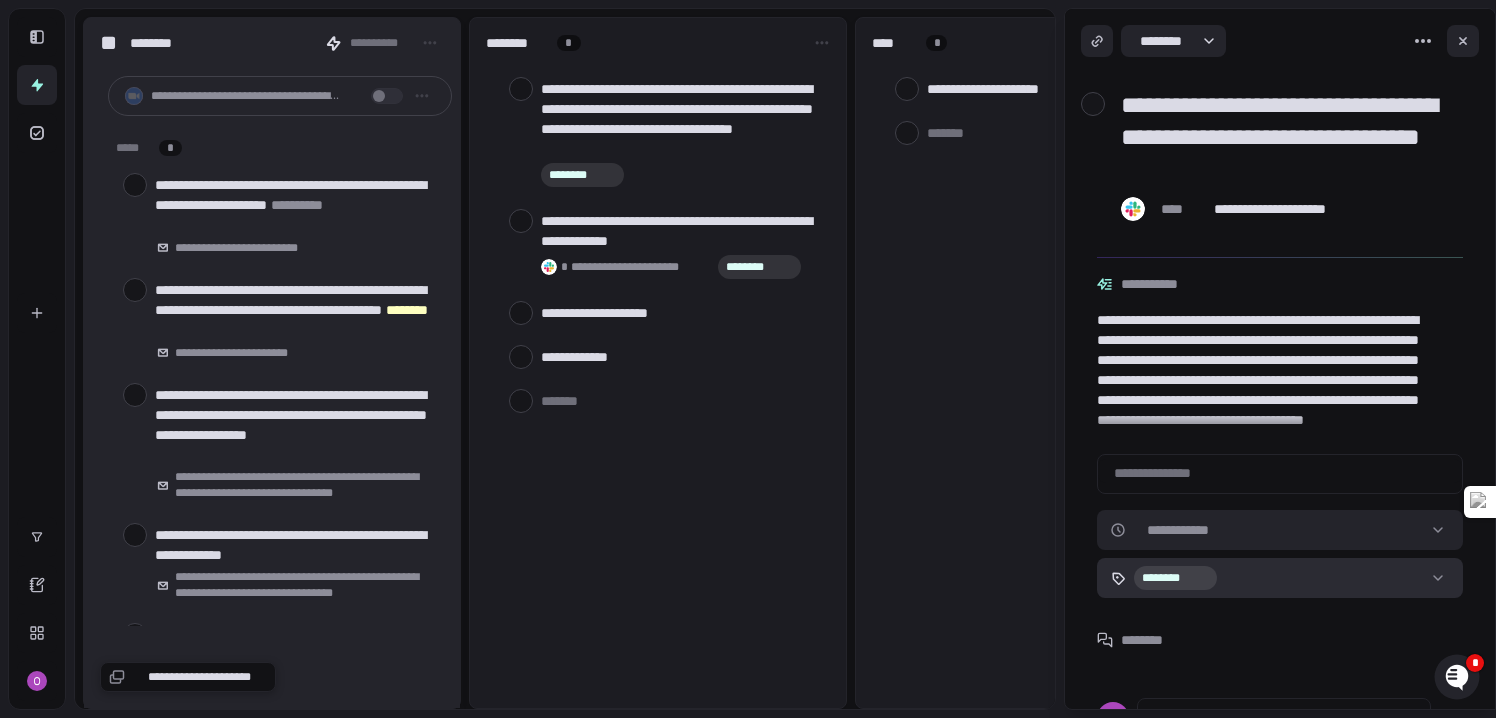 click on "[FIRST] [LAST] [PHONE] [EMAIL] [ADDRESS] [CITY] [STATE] [ZIP] [COUNTRY] [DOB] [AGE] [CREDIT_CARD] [PASSPORT] [DRIVER_LICENSE]" at bounding box center (748, 359) 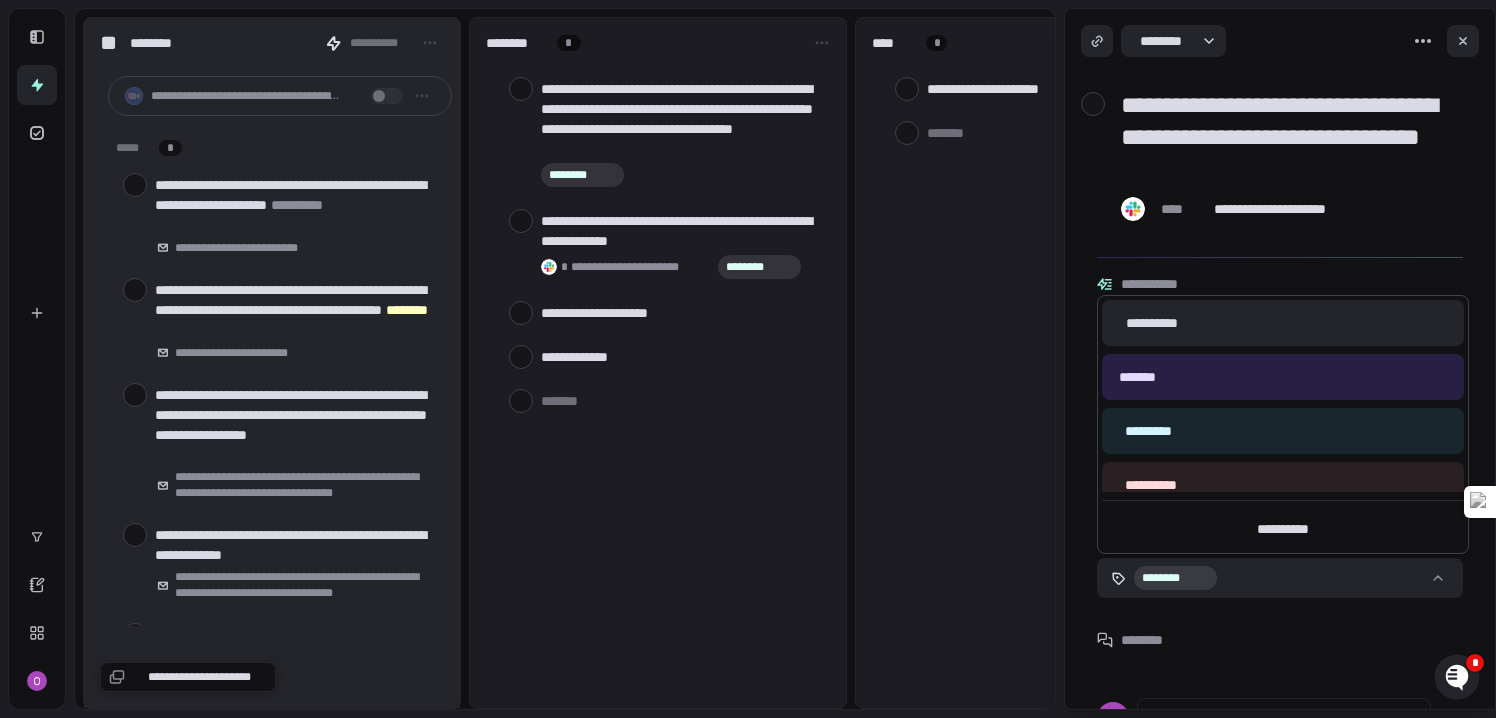 scroll, scrollTop: 178, scrollLeft: 0, axis: vertical 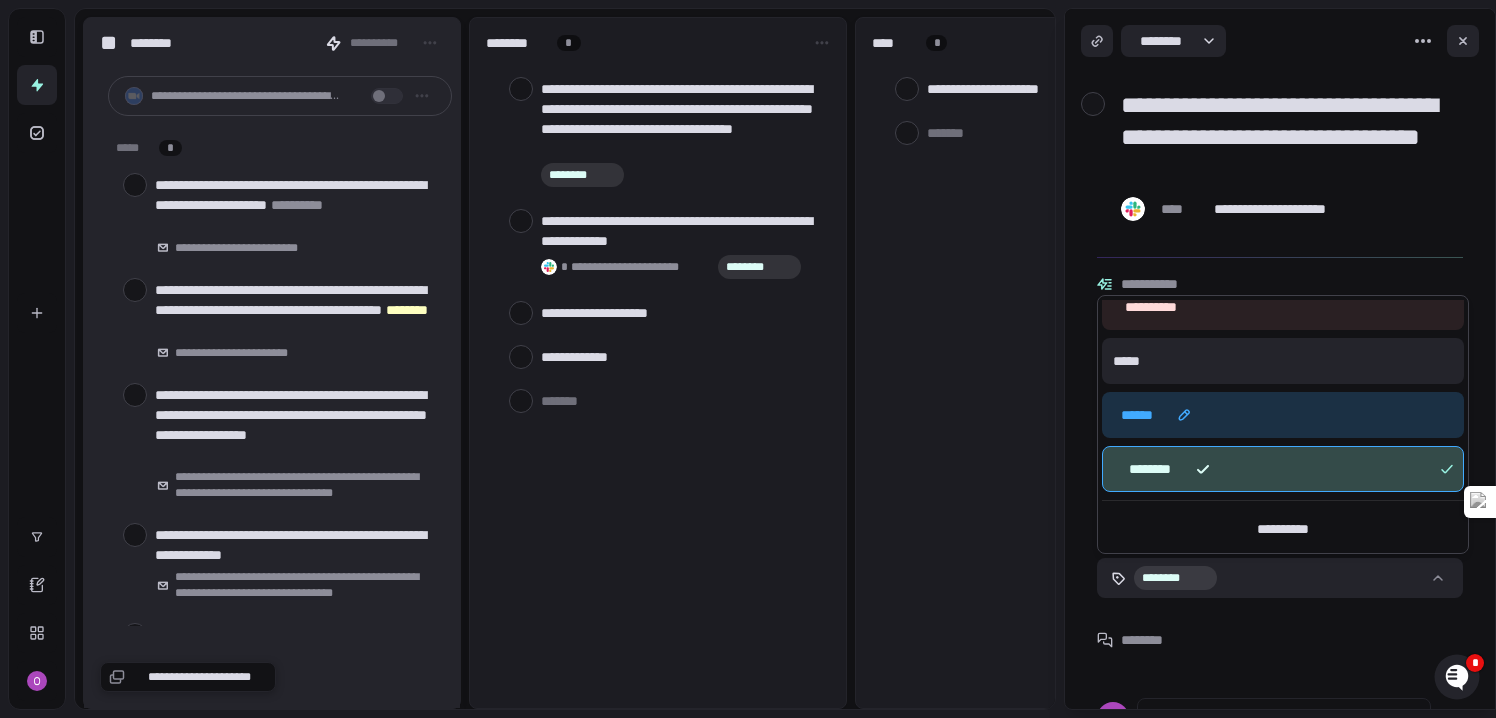 click on "*   ****" at bounding box center (1283, 415) 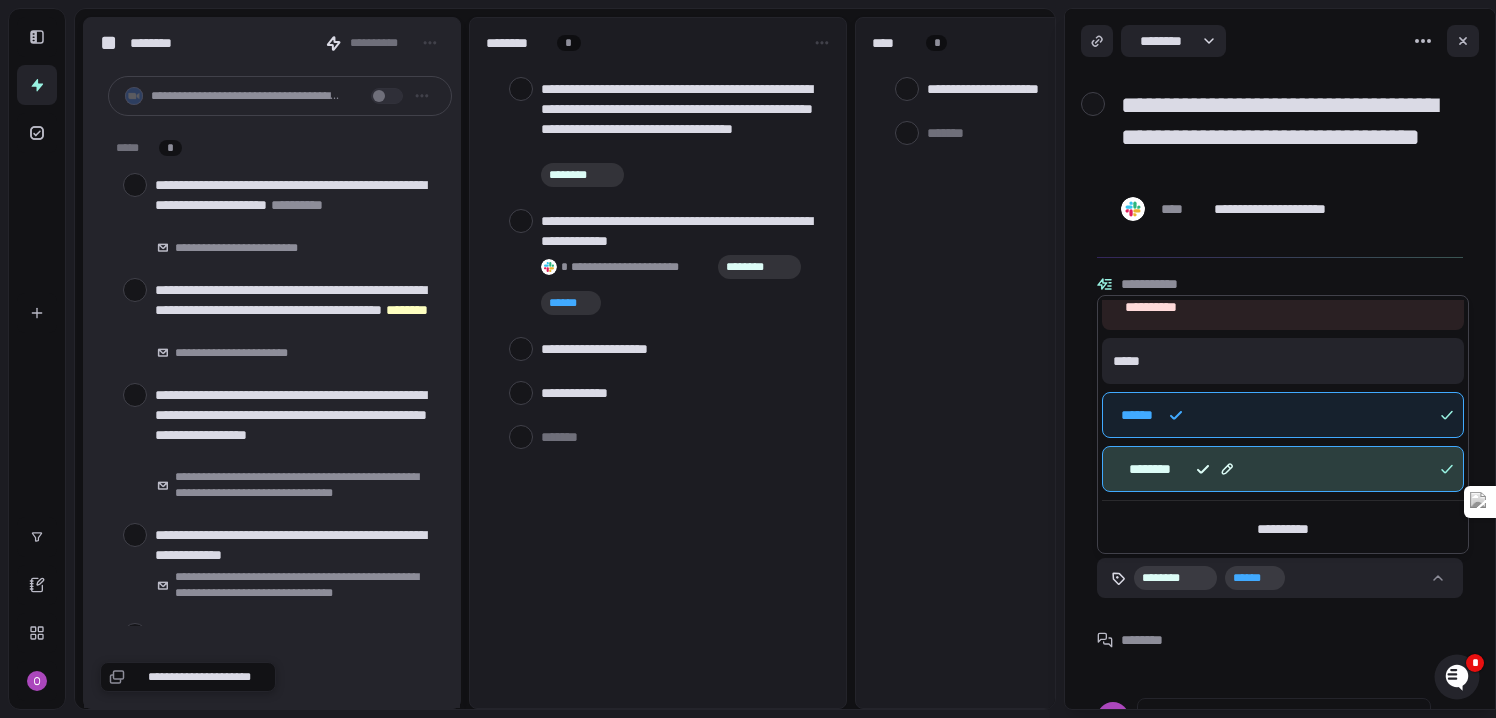 click on "********" at bounding box center (1283, 469) 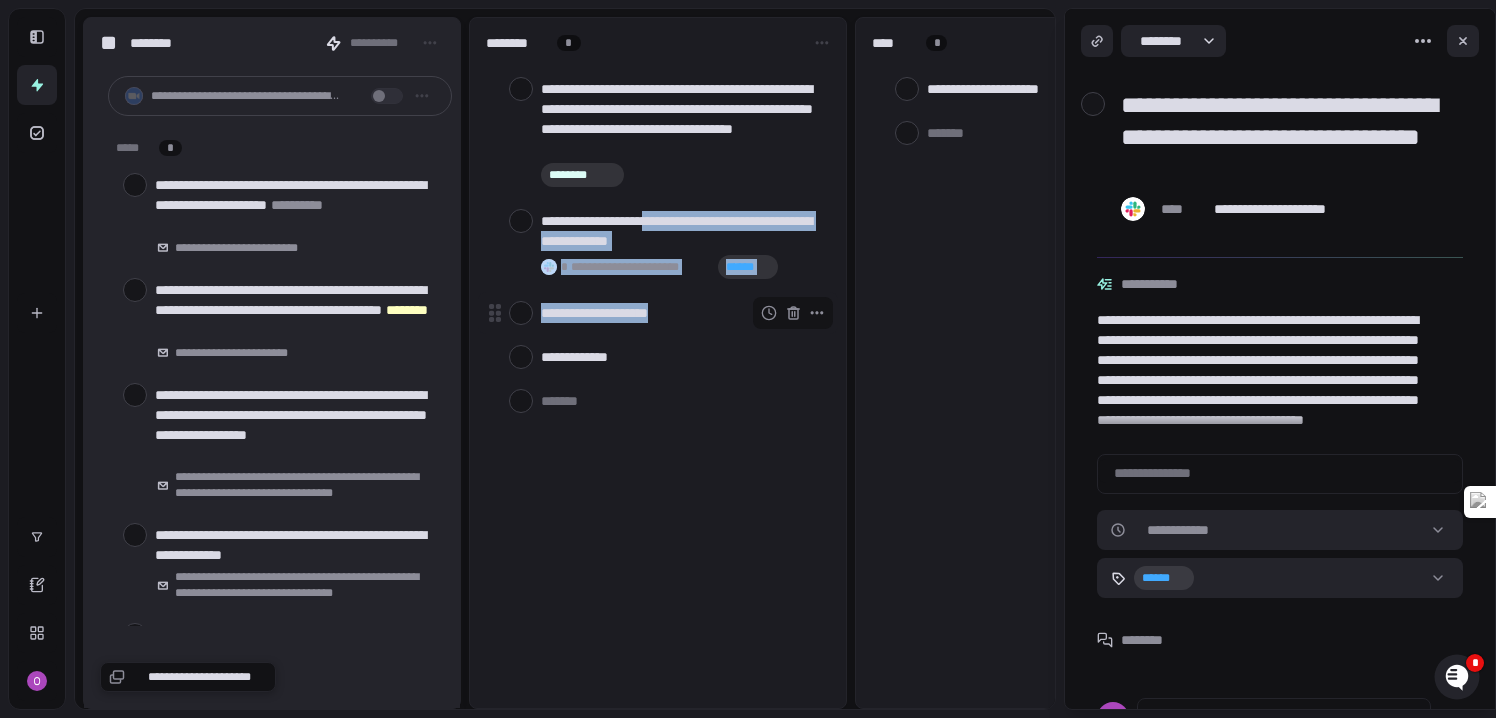 drag, startPoint x: 675, startPoint y: 226, endPoint x: 668, endPoint y: 297, distance: 71.34424 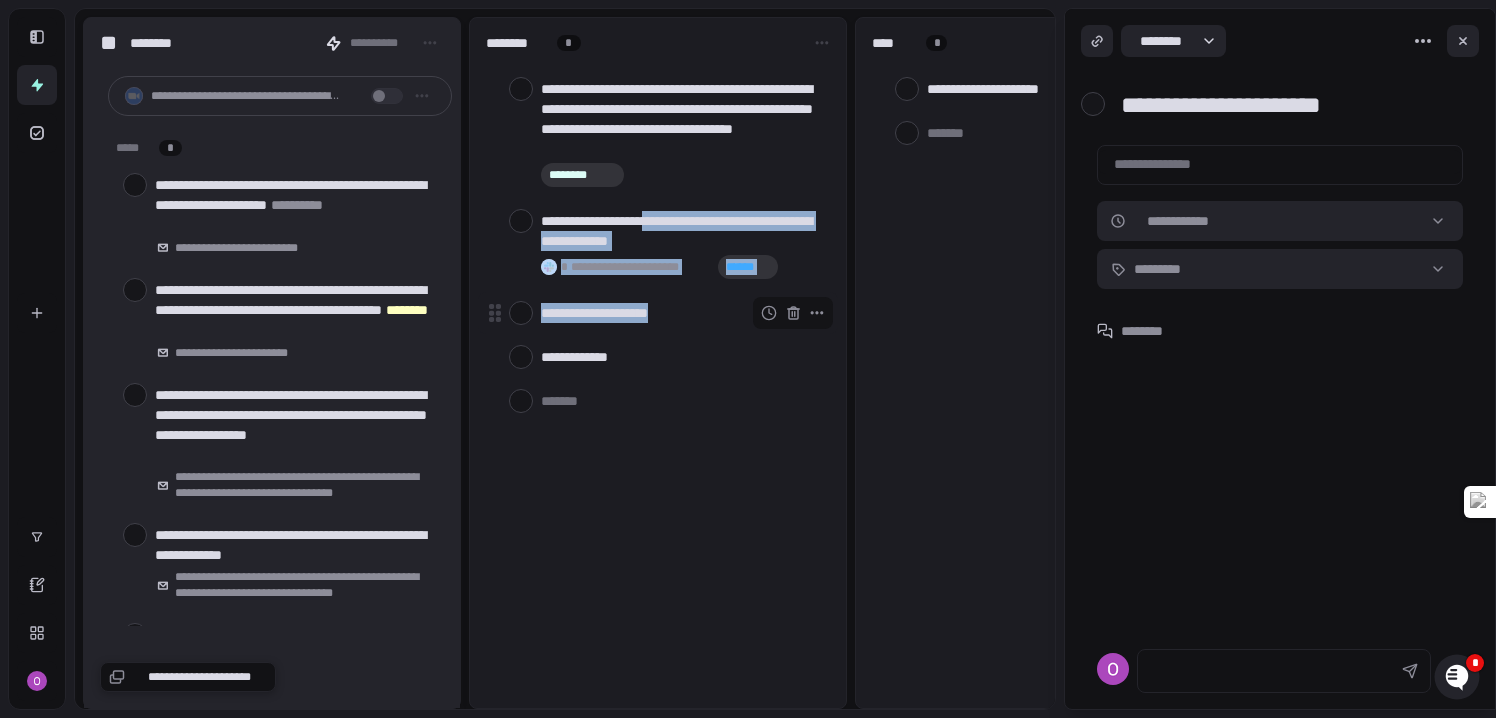 click on "**********" at bounding box center (681, 313) 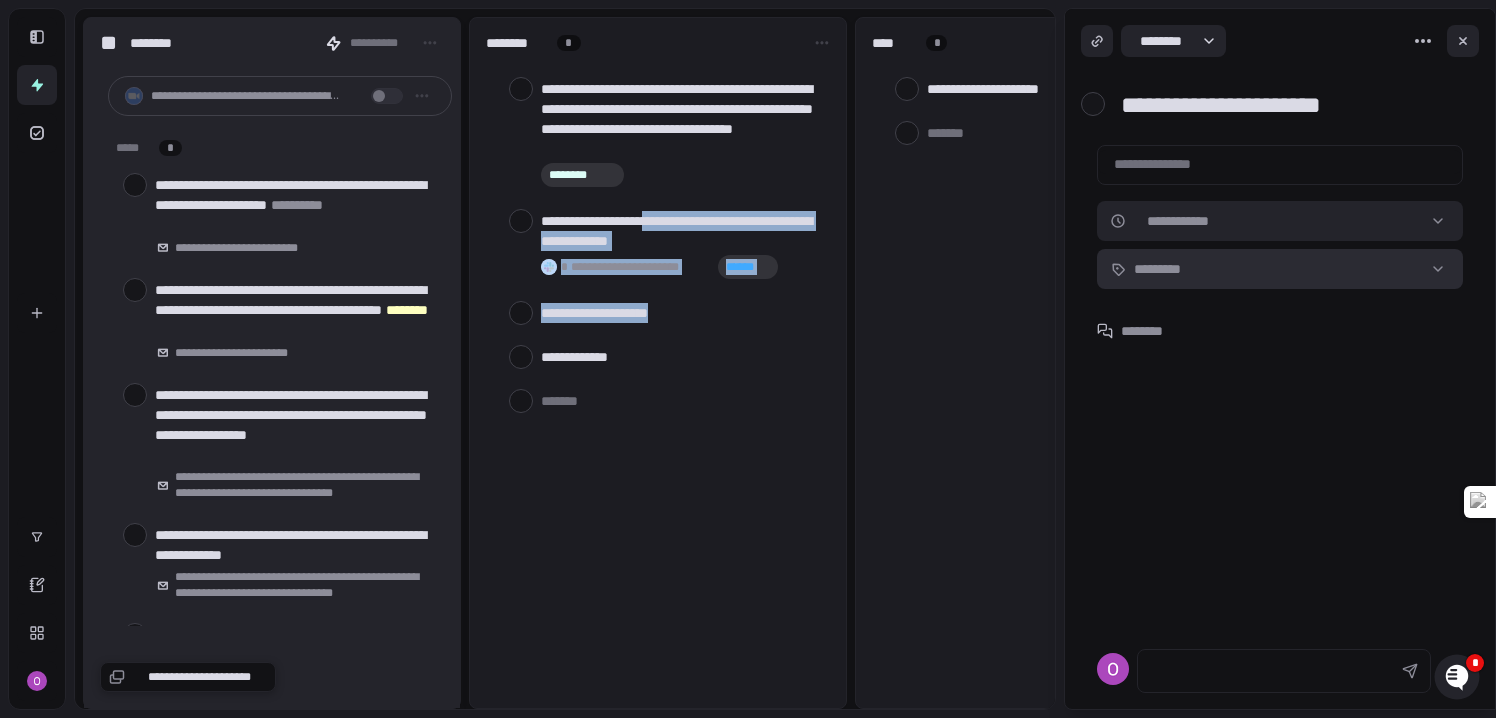 click on "[FIRST] [LAST] [PHONE] [EMAIL] [ADDRESS] [CITY] [STATE] [ZIP] [COUNTRY] [DOB] [AGE] [CREDIT_CARD] [PASSPORT] [DRIVER_LICENSE]" at bounding box center [748, 359] 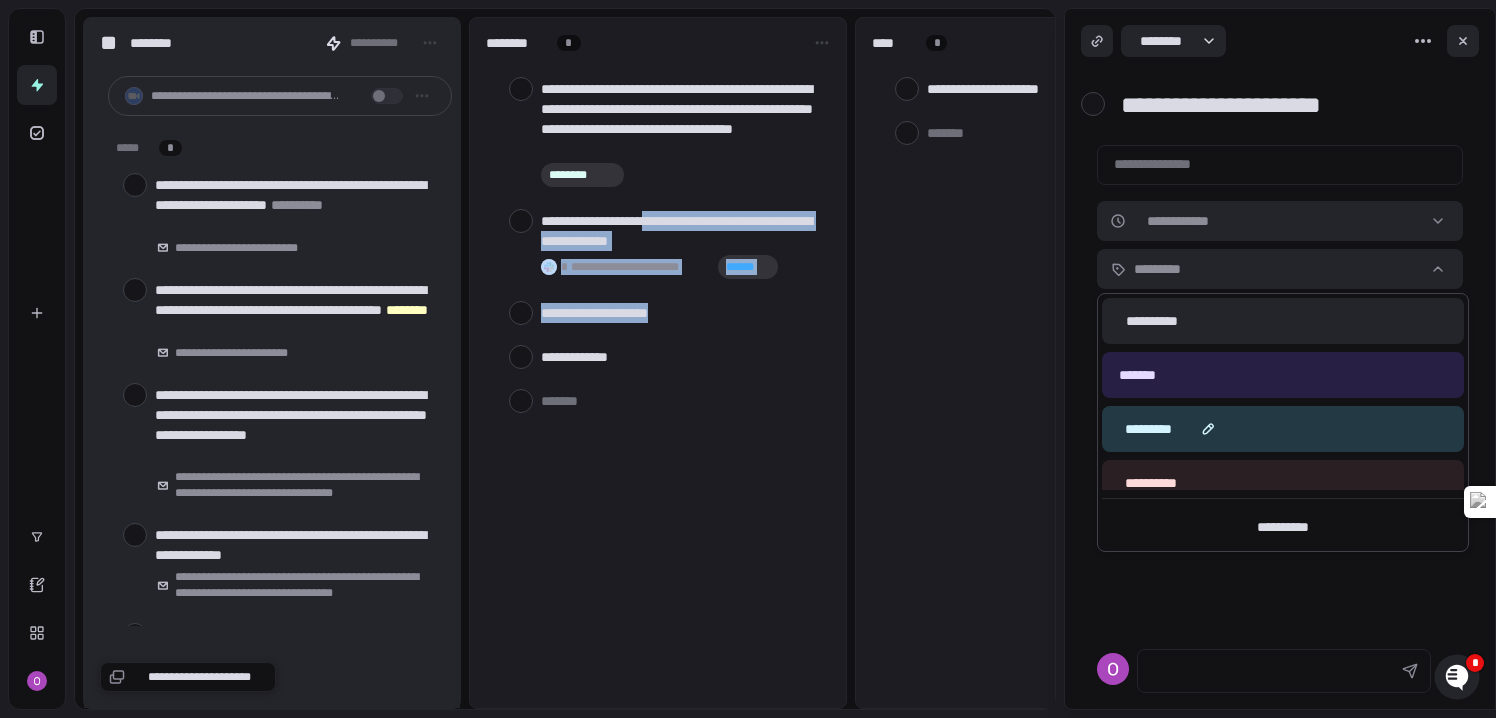 scroll, scrollTop: 178, scrollLeft: 0, axis: vertical 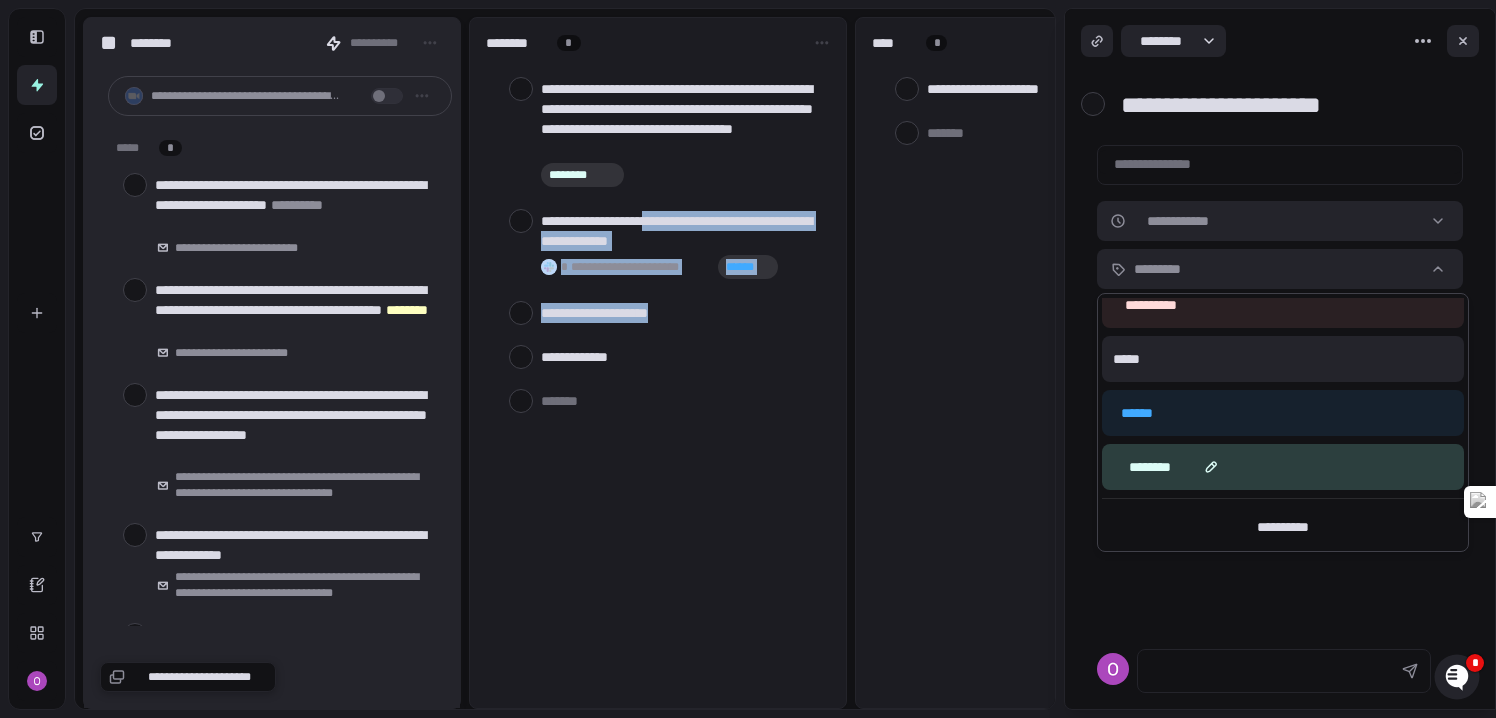 click on "********" at bounding box center [1283, 467] 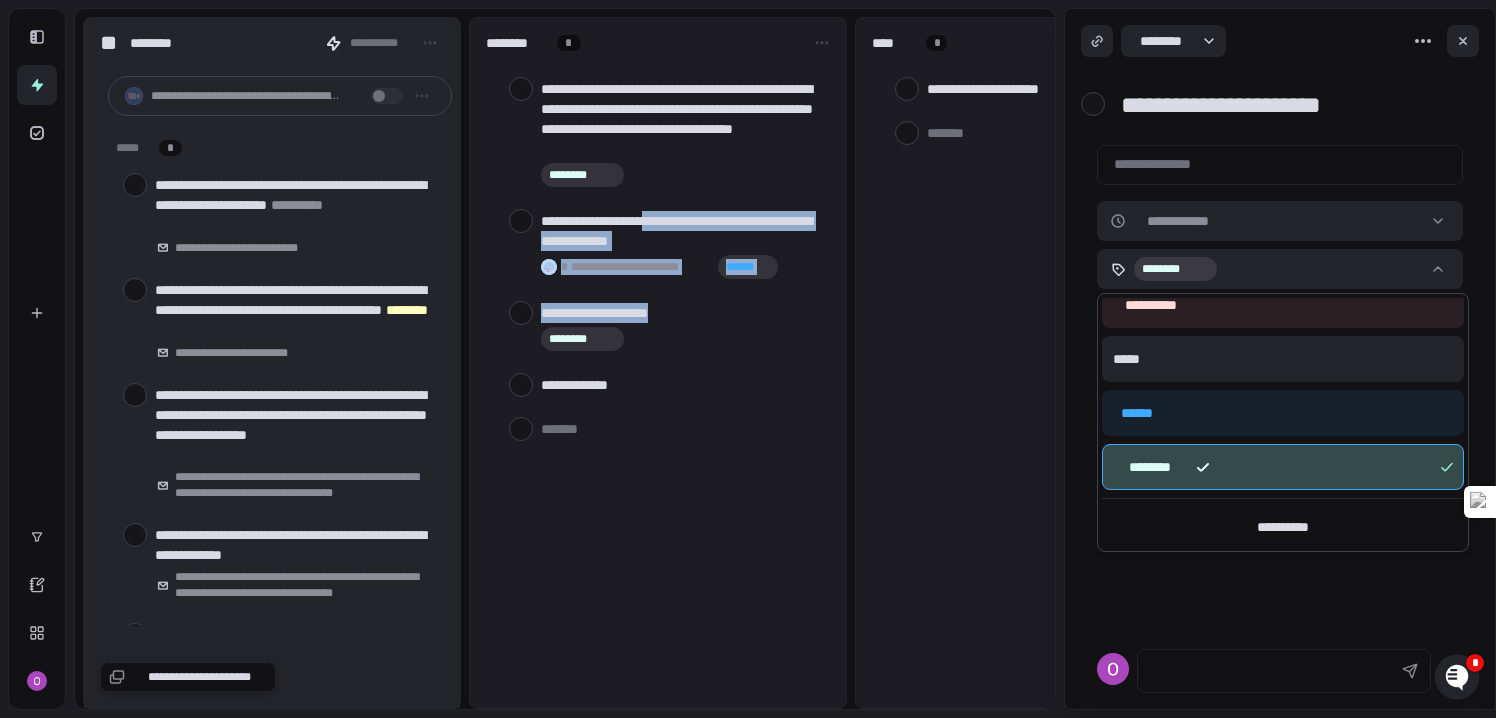 click on "[FIRST] [LAST] [PHONE] [EMAIL] [ADDRESS] [CITY] [STATE] [ZIP] [COUNTRY] [DOB] [AGE] [CREDIT_CARD] [PASSPORT] [DRIVER_LICENSE]" at bounding box center [748, 359] 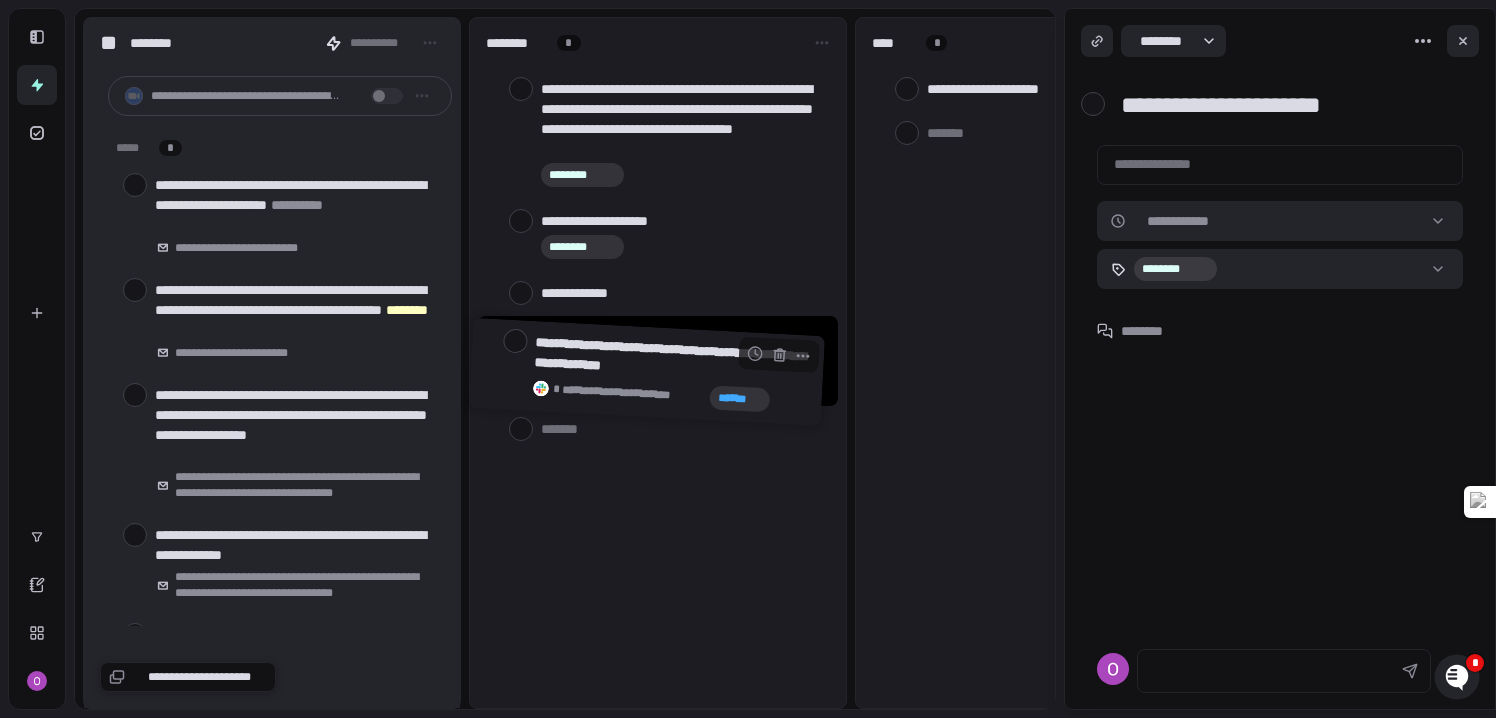 drag, startPoint x: 672, startPoint y: 231, endPoint x: 665, endPoint y: 358, distance: 127.192764 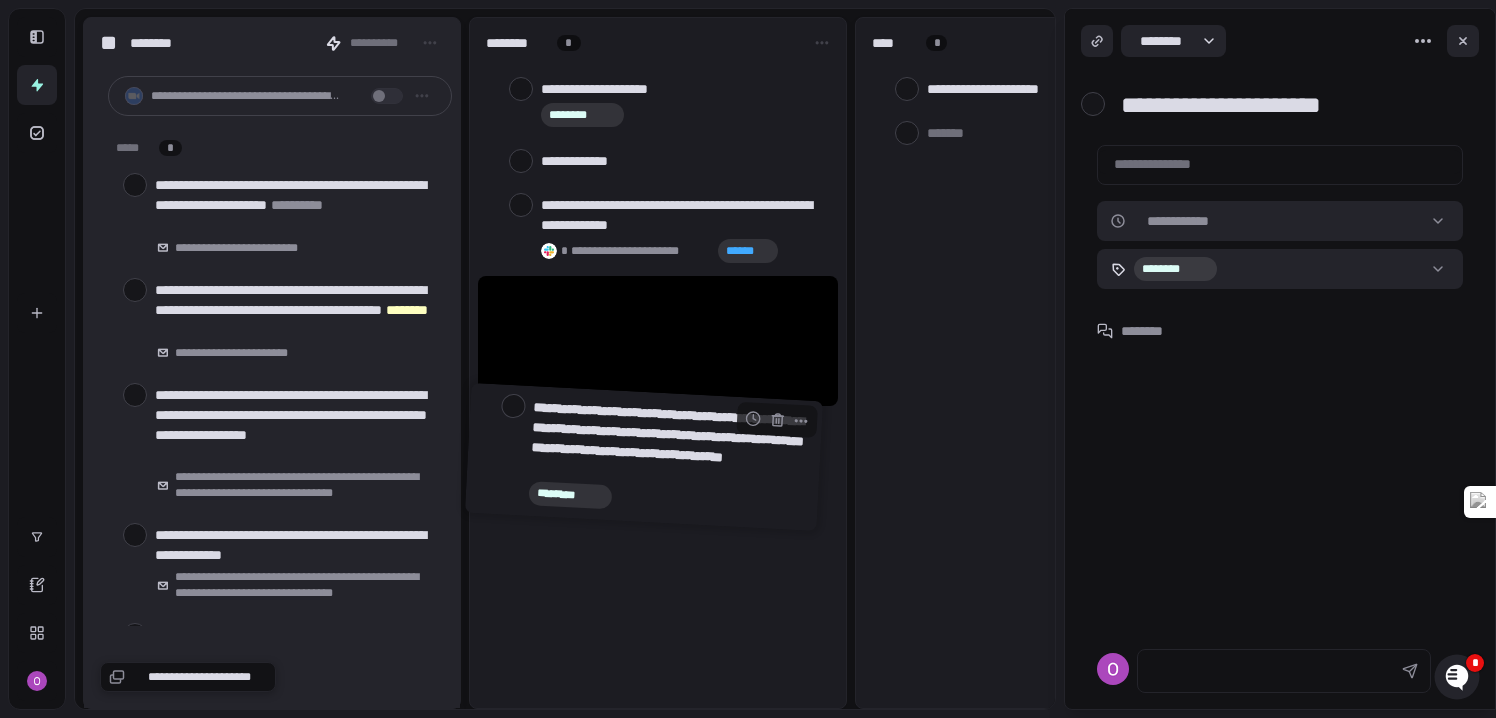 drag, startPoint x: 693, startPoint y: 123, endPoint x: 683, endPoint y: 447, distance: 324.1543 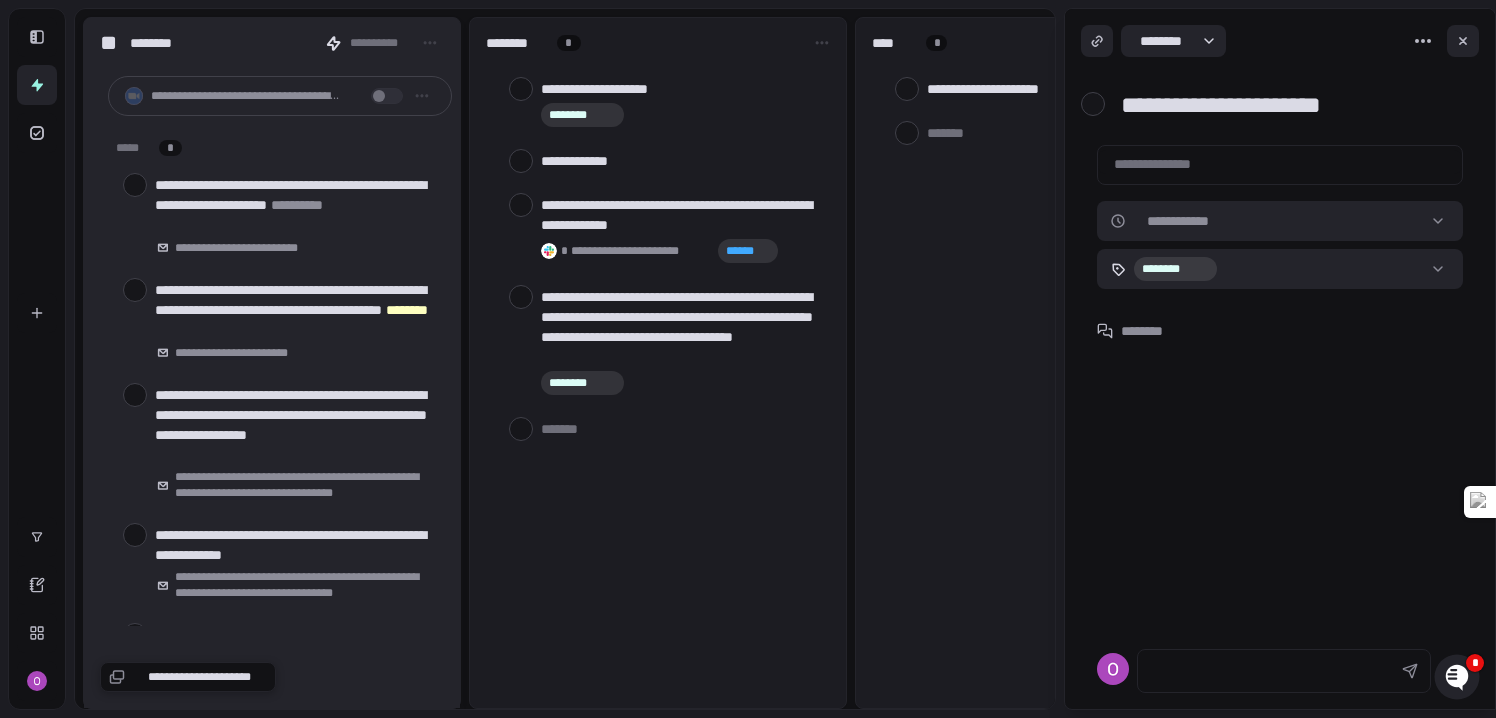 scroll, scrollTop: 0, scrollLeft: 2, axis: horizontal 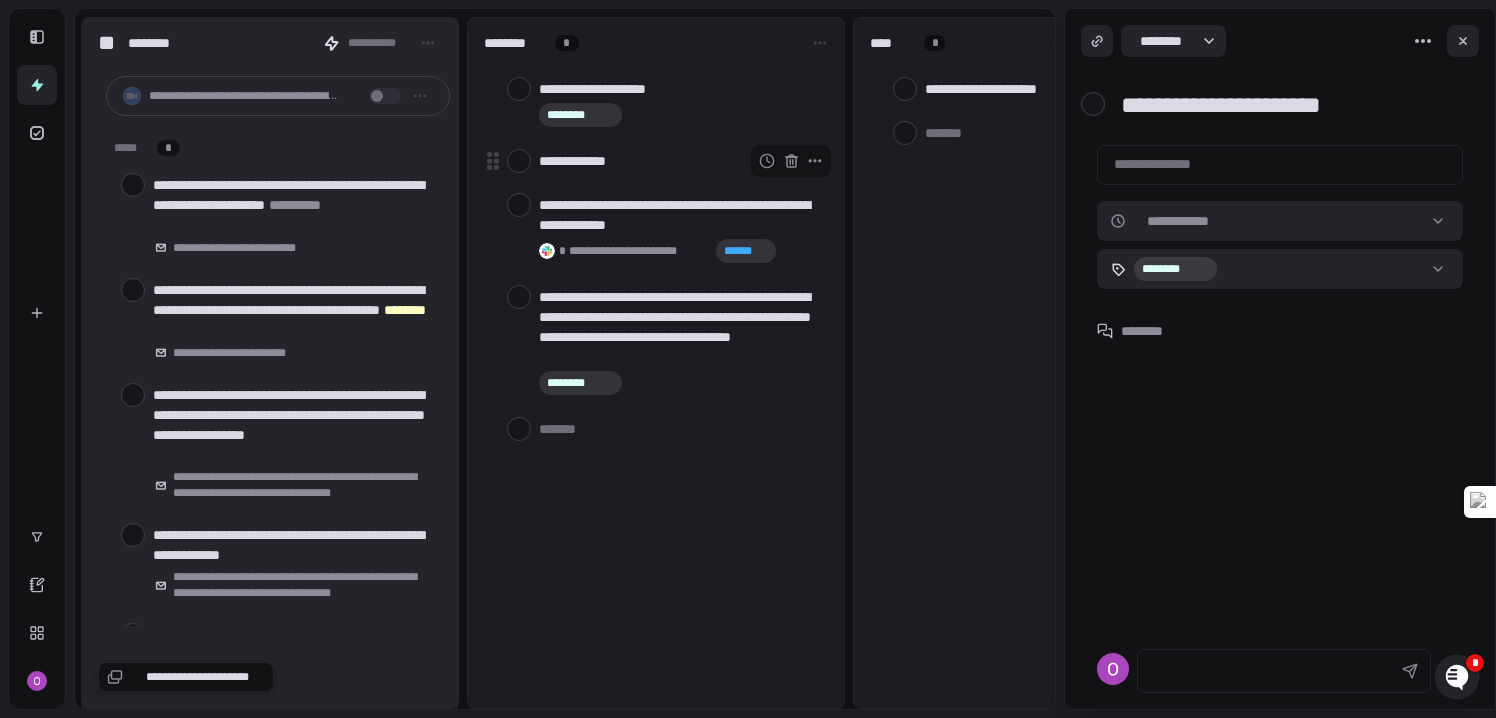 click on "**********" at bounding box center [679, 161] 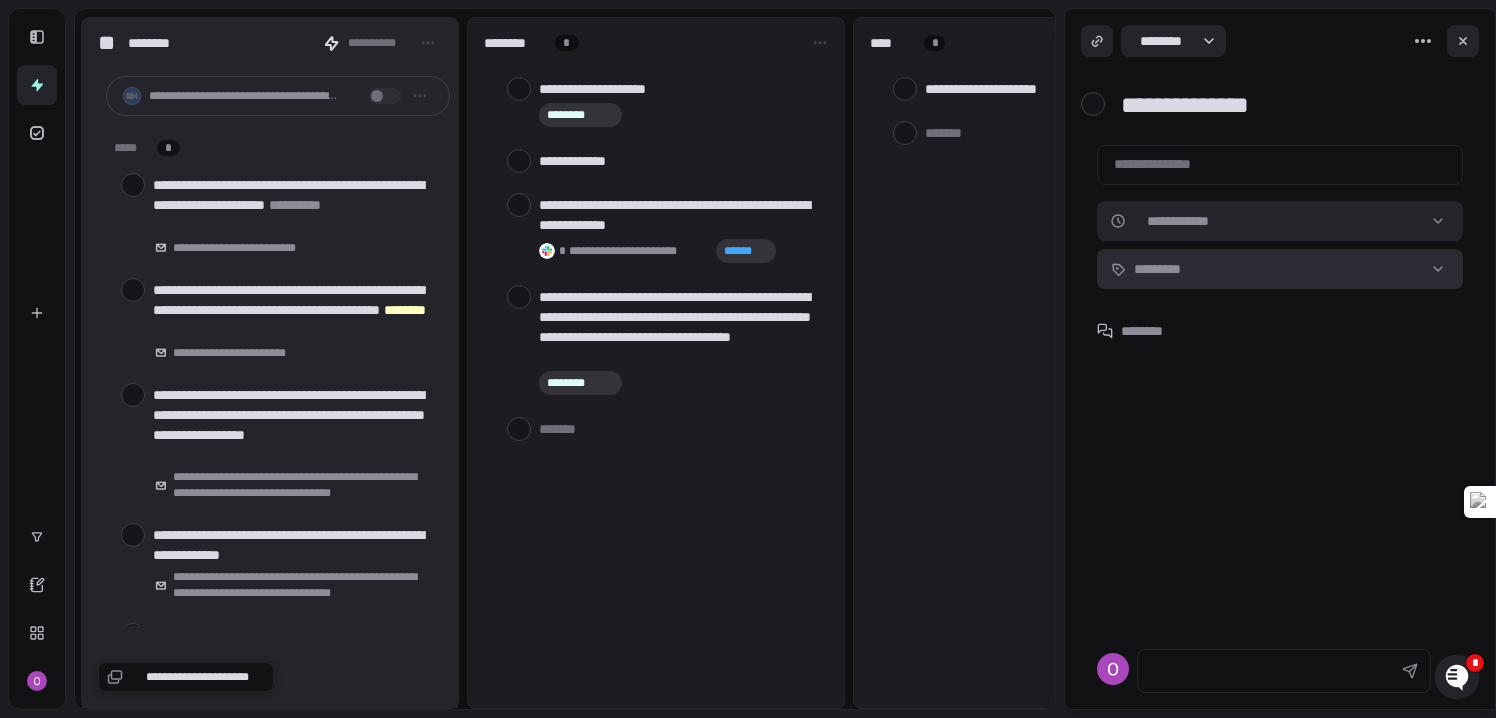 click on "[FIRST] [LAST] [PHONE] [EMAIL] [ADDRESS] [CITY] [STATE] [ZIP] [COUNTRY] [DOB] [AGE] [CREDIT_CARD] [PASSPORT] [DRIVER_LICENSE]" at bounding box center (748, 359) 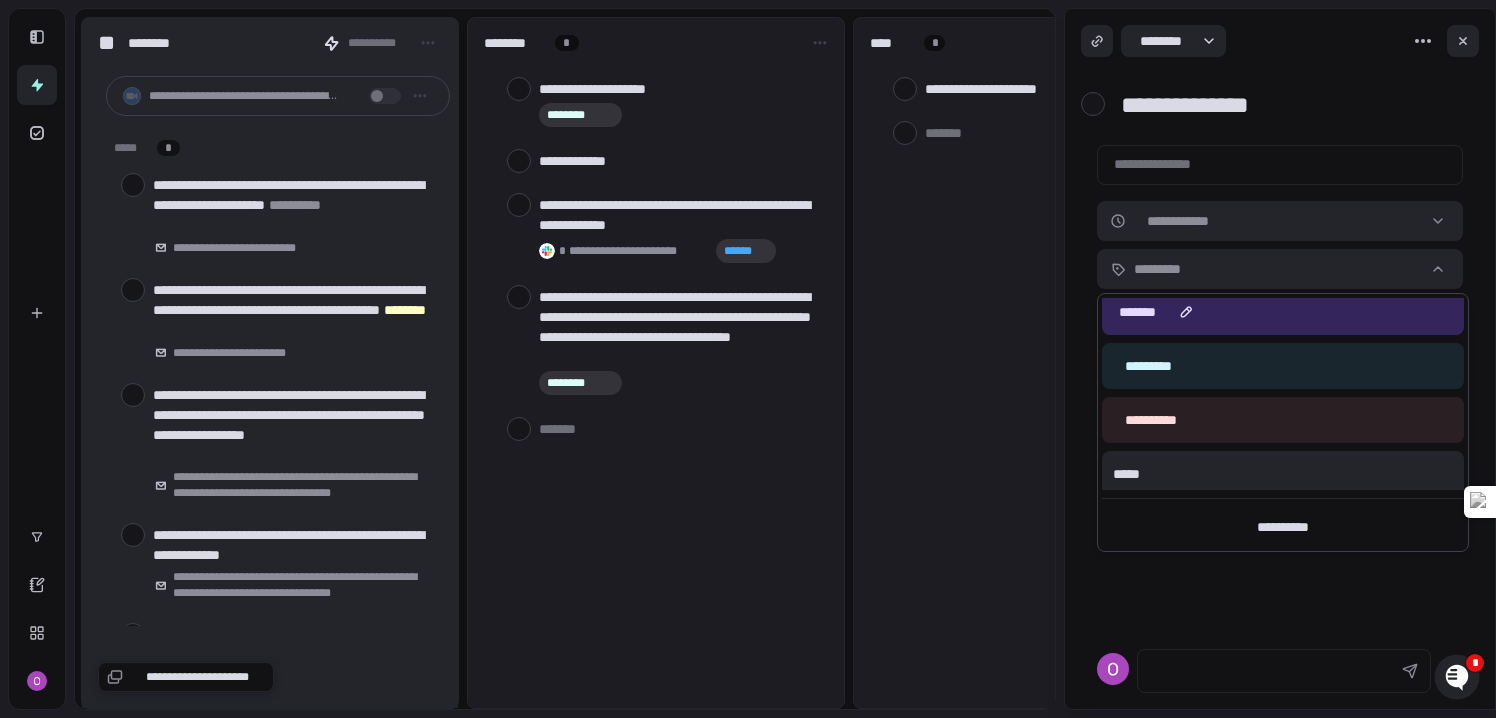 scroll, scrollTop: 0, scrollLeft: 0, axis: both 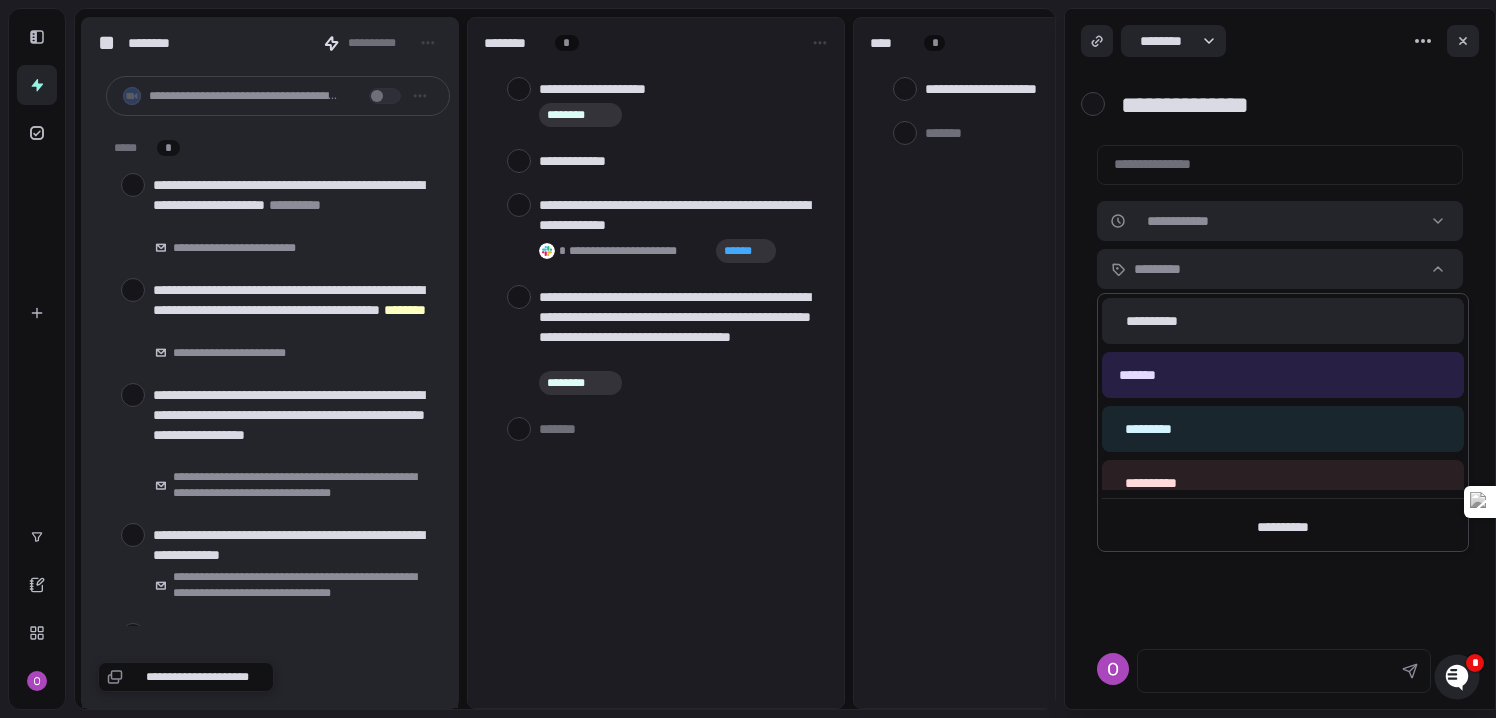 click on "[FIRST] [LAST] [PHONE] [EMAIL] [ADDRESS] [CITY] [STATE] [ZIP] [COUNTRY] [DOB] [AGE] [CREDIT_CARD] [PASSPORT] [DRIVER_LICENSE]" at bounding box center [748, 359] 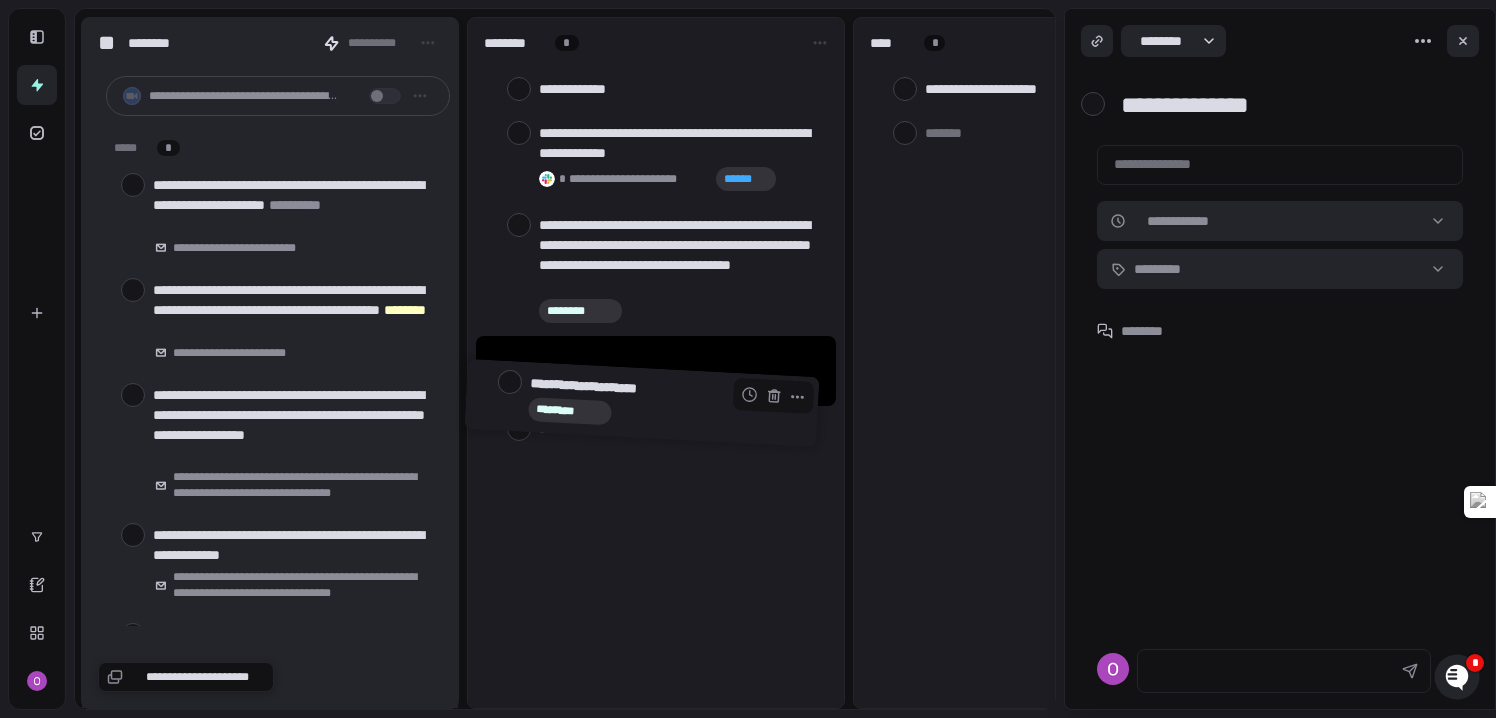 drag, startPoint x: 676, startPoint y: 88, endPoint x: 666, endPoint y: 387, distance: 299.16718 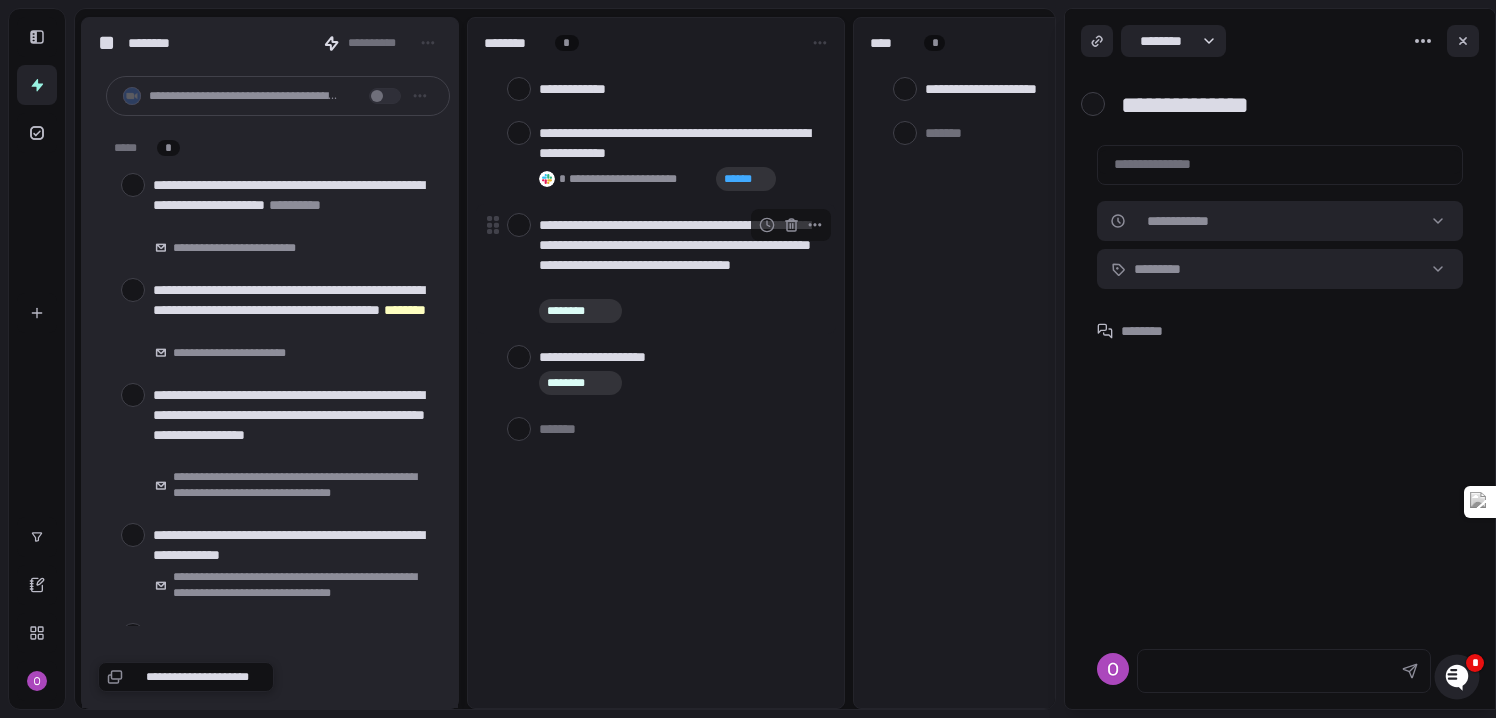 click on "**********" at bounding box center [679, 255] 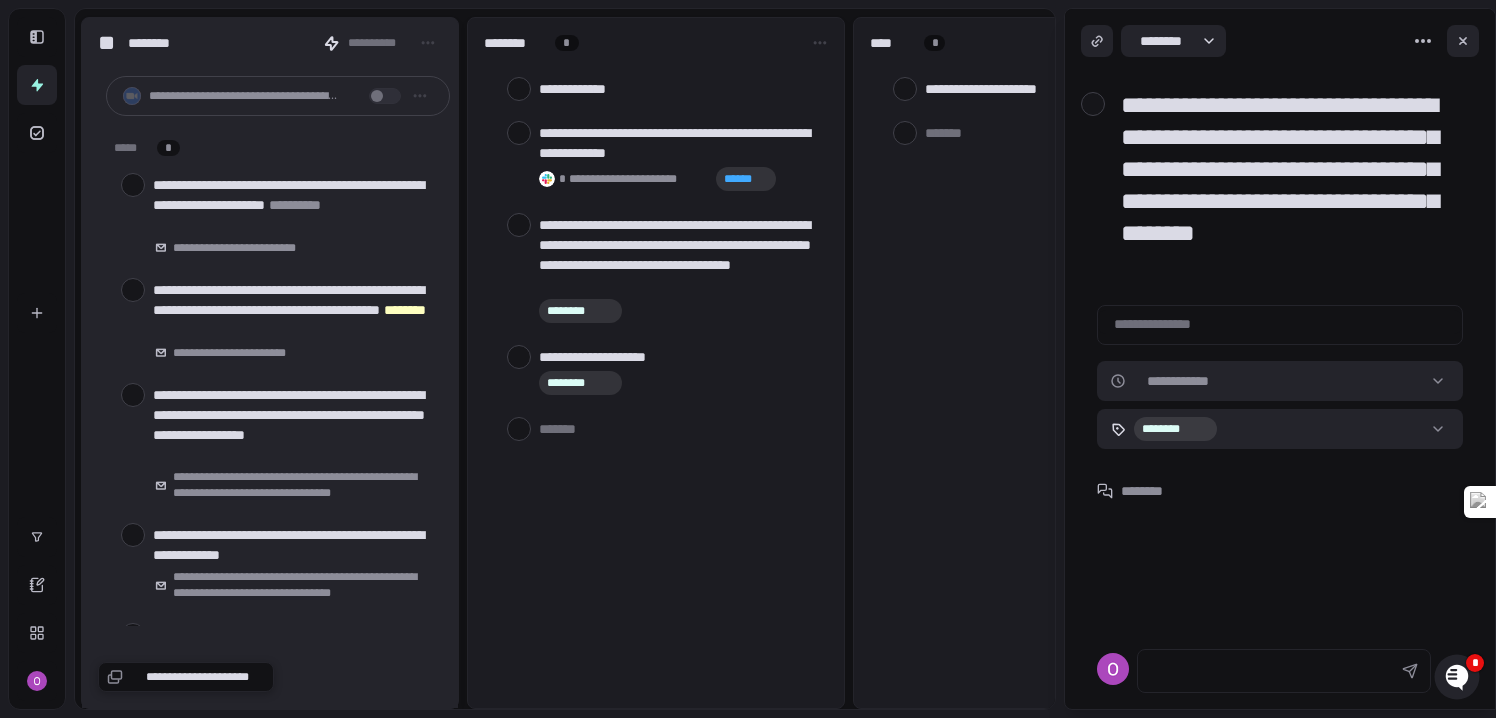 drag, startPoint x: 1337, startPoint y: 270, endPoint x: 1104, endPoint y: 88, distance: 295.6569 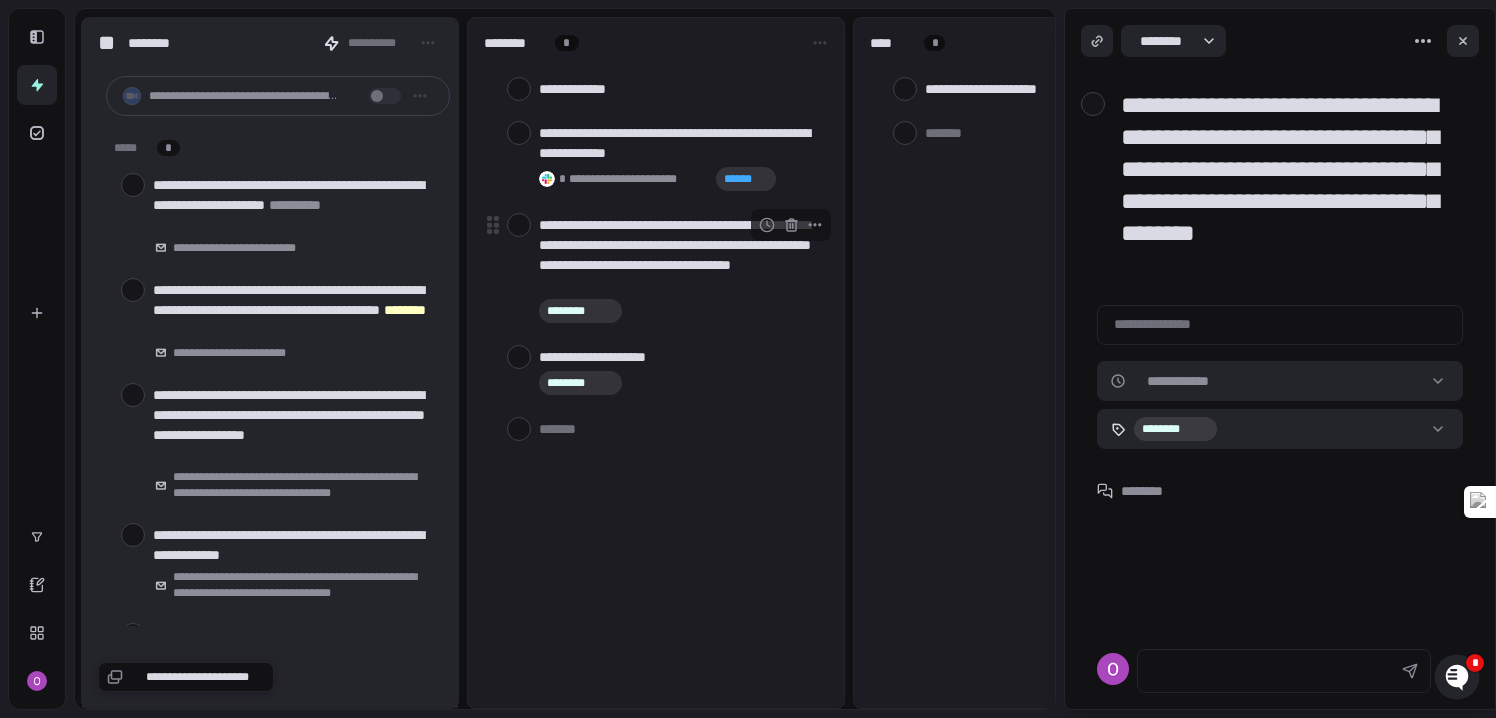 click at bounding box center [519, 225] 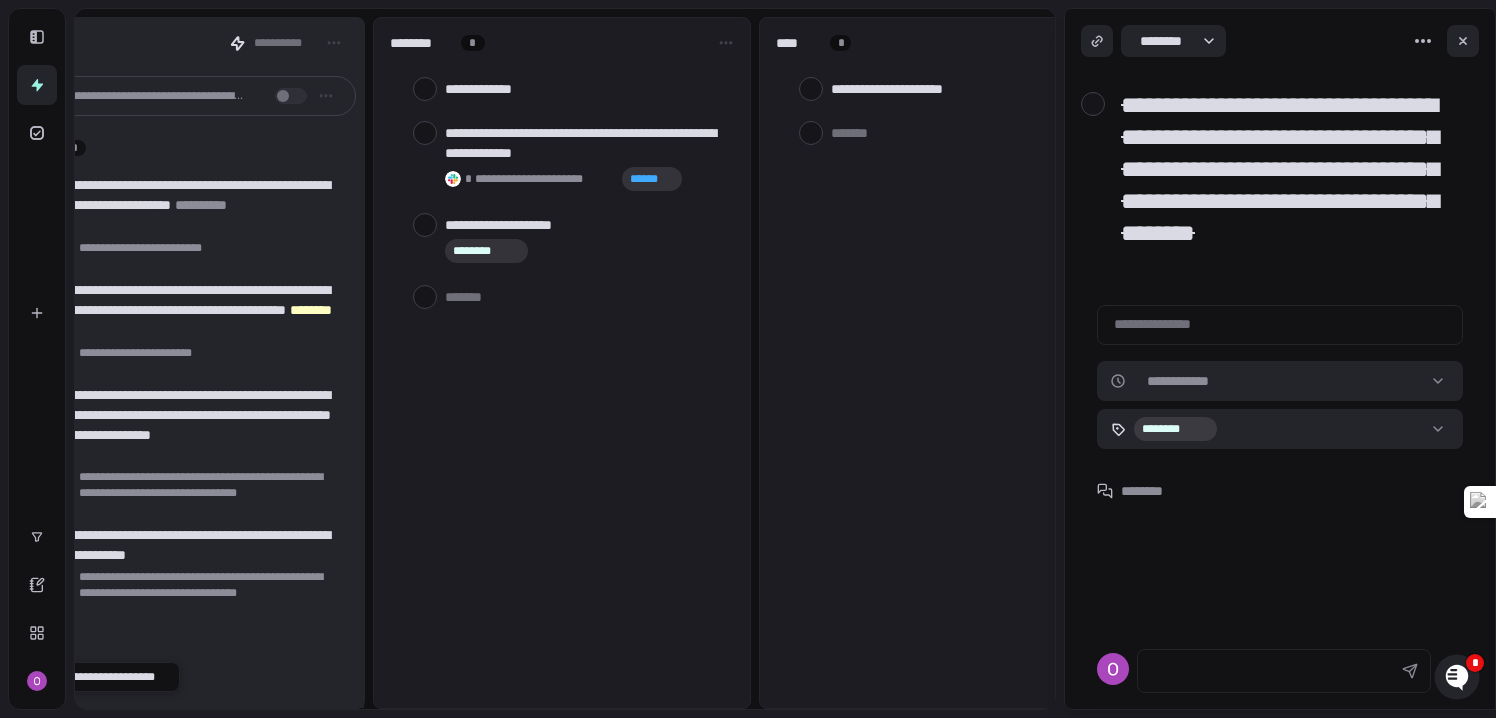 scroll, scrollTop: 0, scrollLeft: 102, axis: horizontal 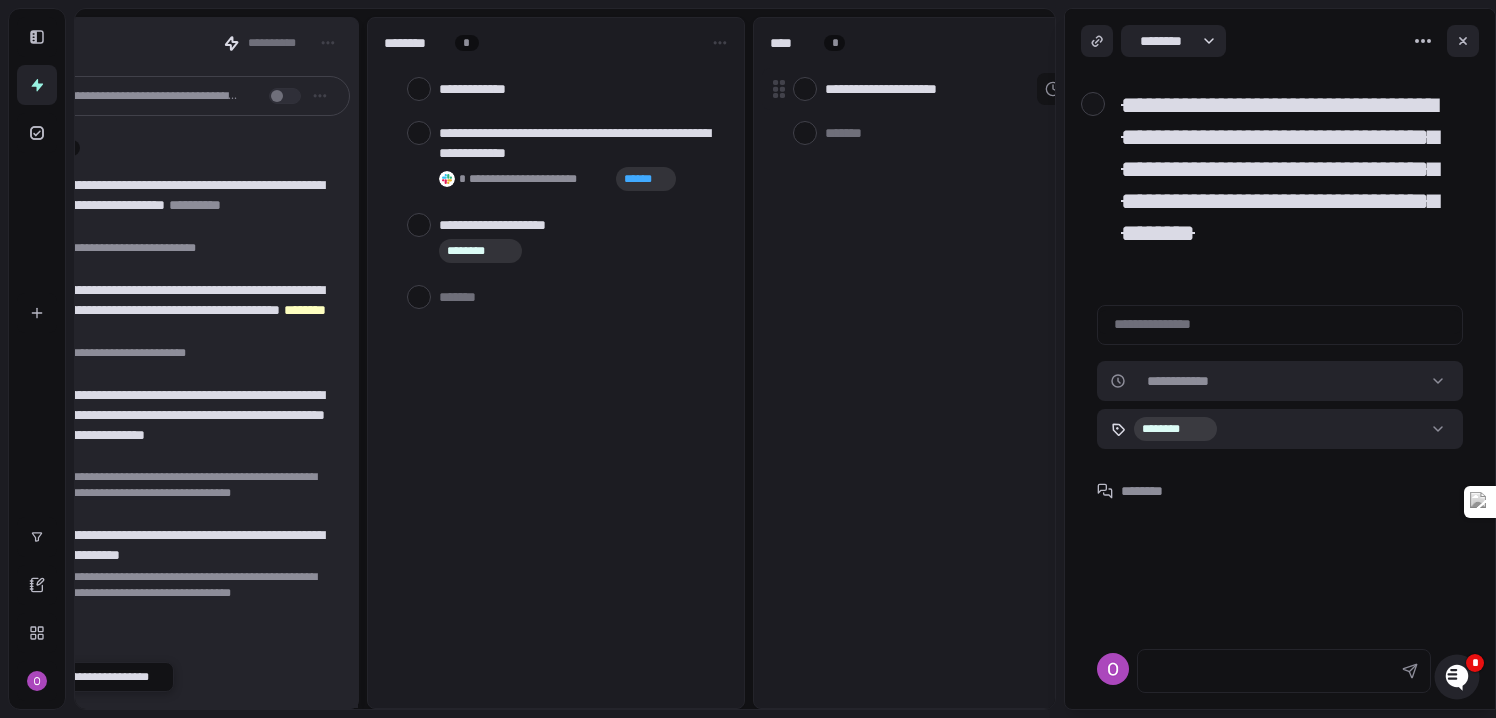 click at bounding box center (805, 89) 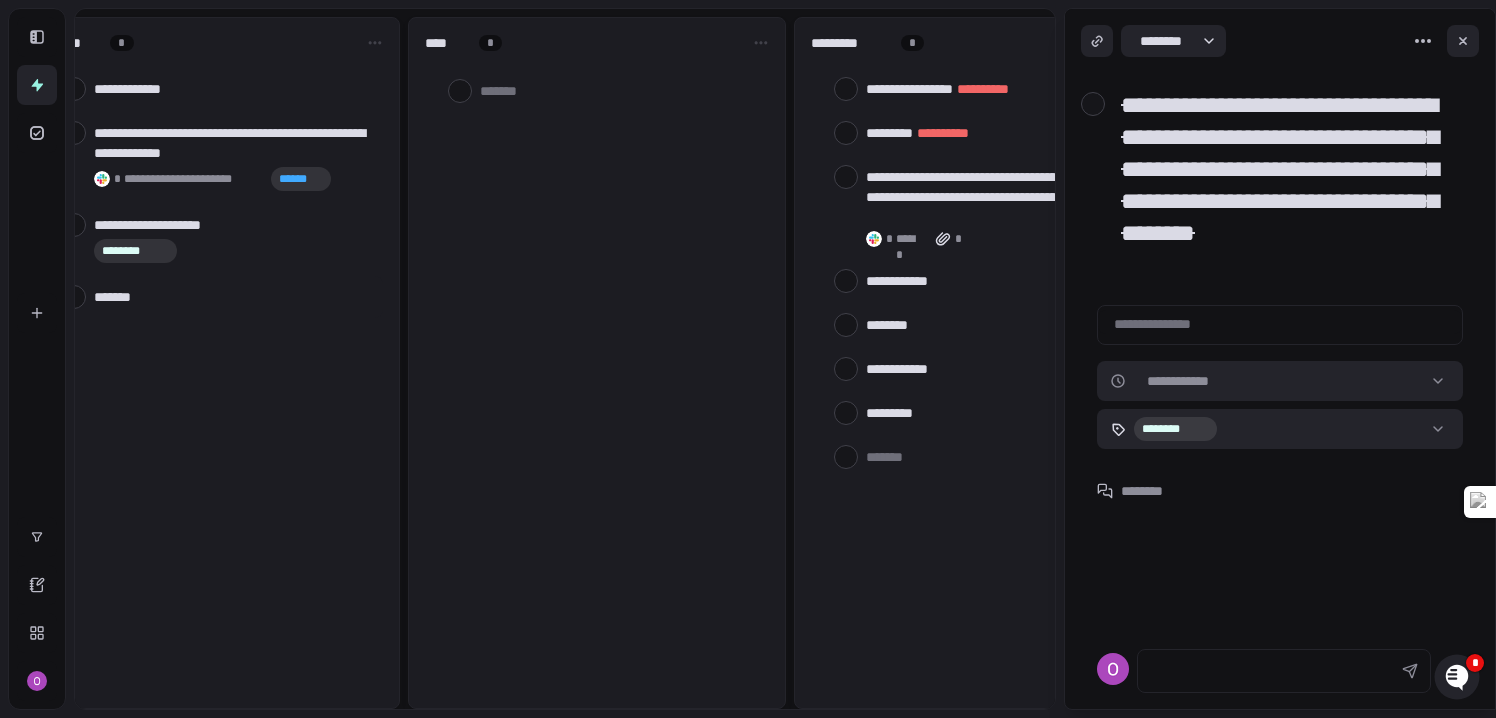 scroll, scrollTop: 0, scrollLeft: 451, axis: horizontal 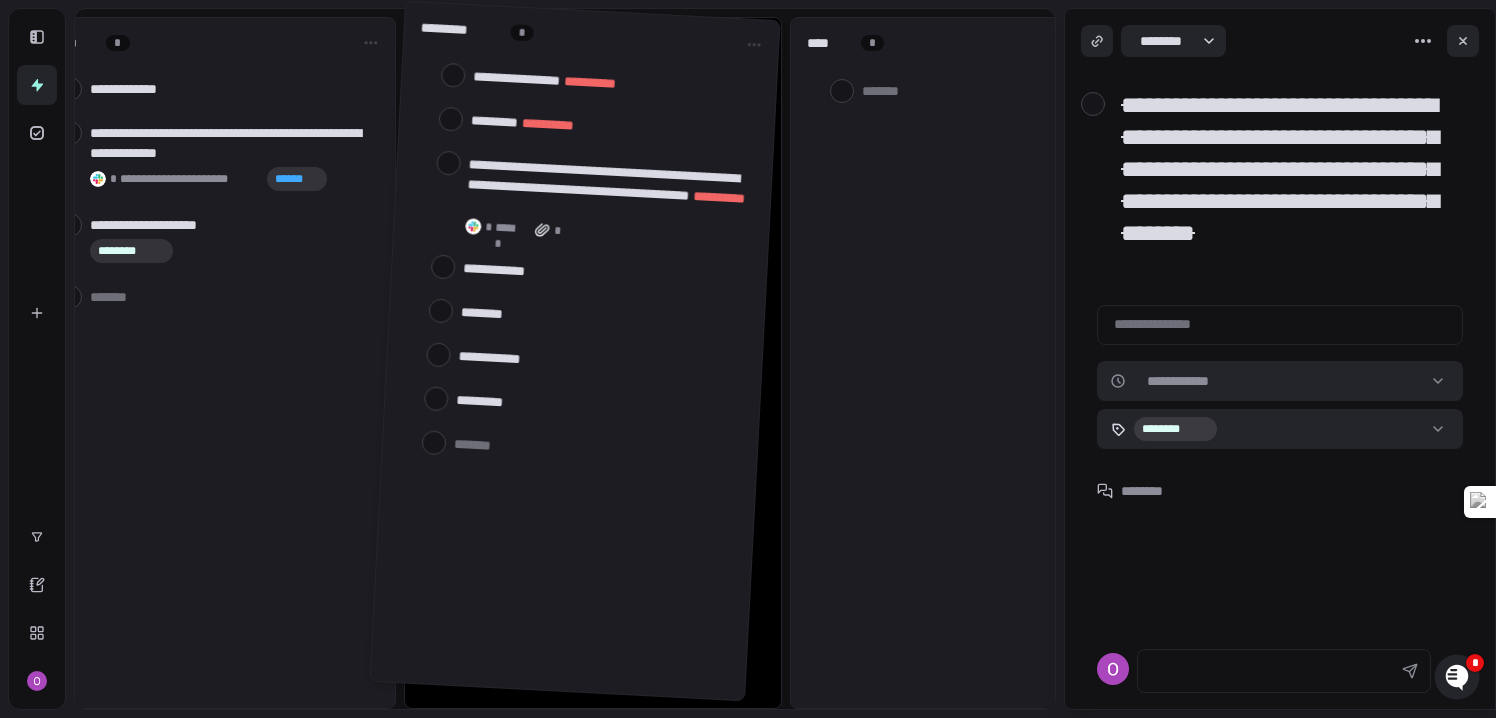 drag, startPoint x: 945, startPoint y: 20, endPoint x: 545, endPoint y: 12, distance: 400.08 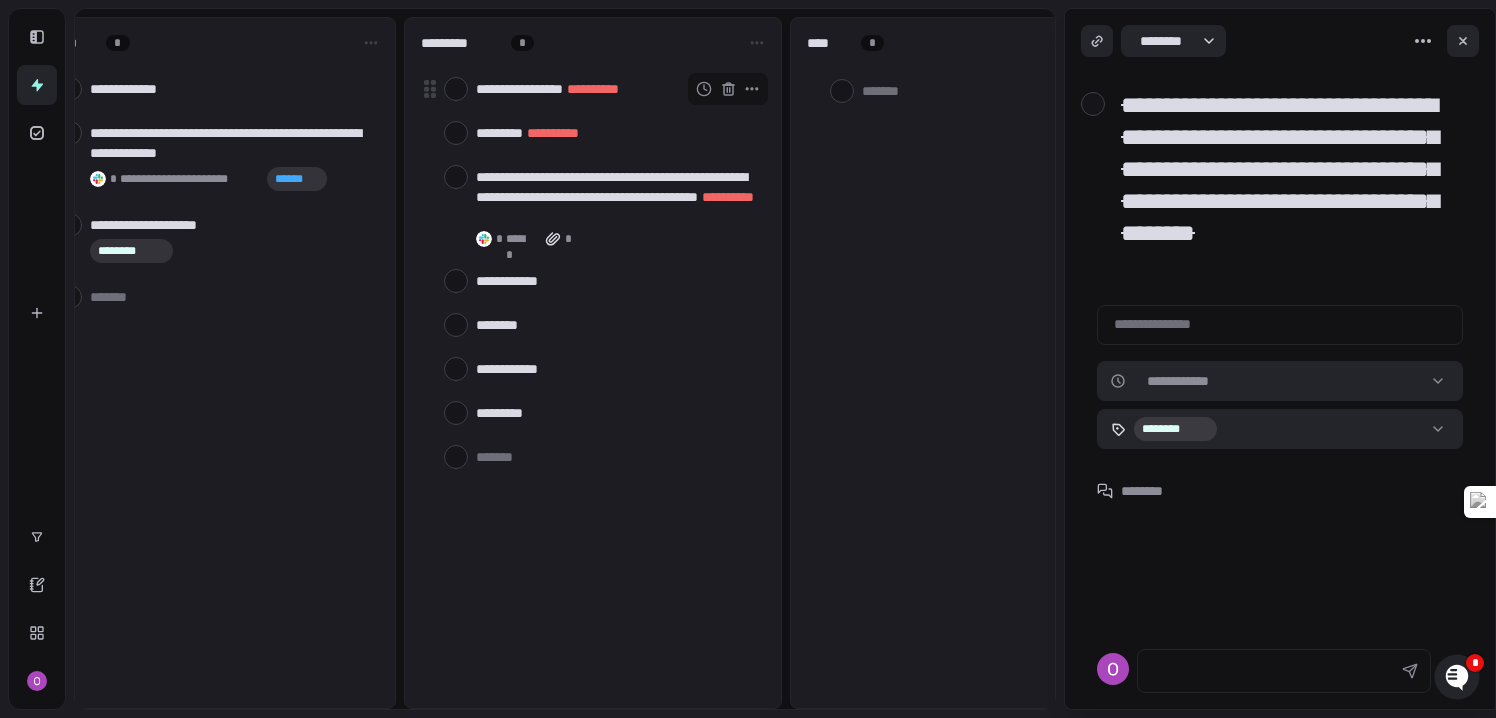 click on "**********" at bounding box center (593, 89) 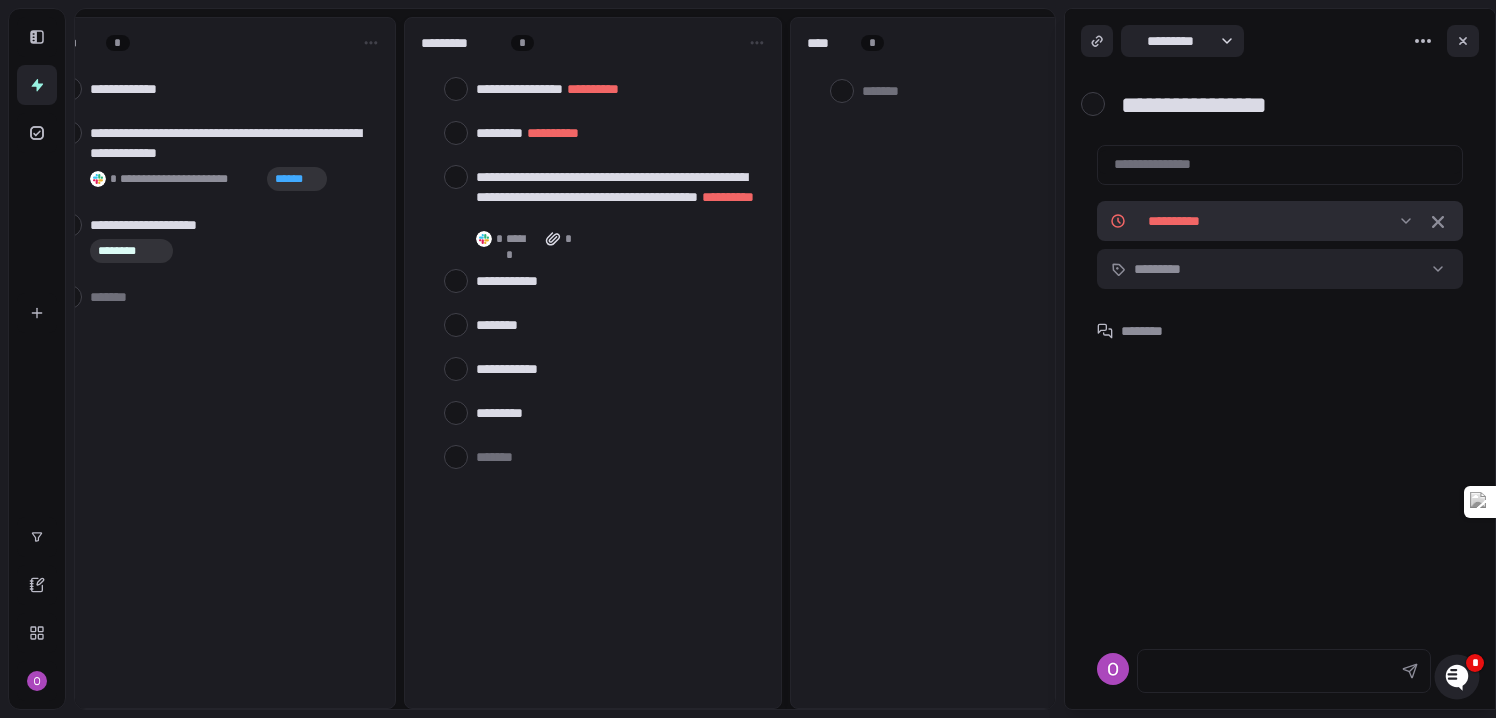 click on "[FIRST] [LAST] [PHONE] [EMAIL] [ADDRESS] [CITY] [STATE] [ZIP] [COUNTRY] [DOB] [AGE] [CREDIT_CARD] [PASSPORT] [DRIVER_LICENSE]" at bounding box center [748, 359] 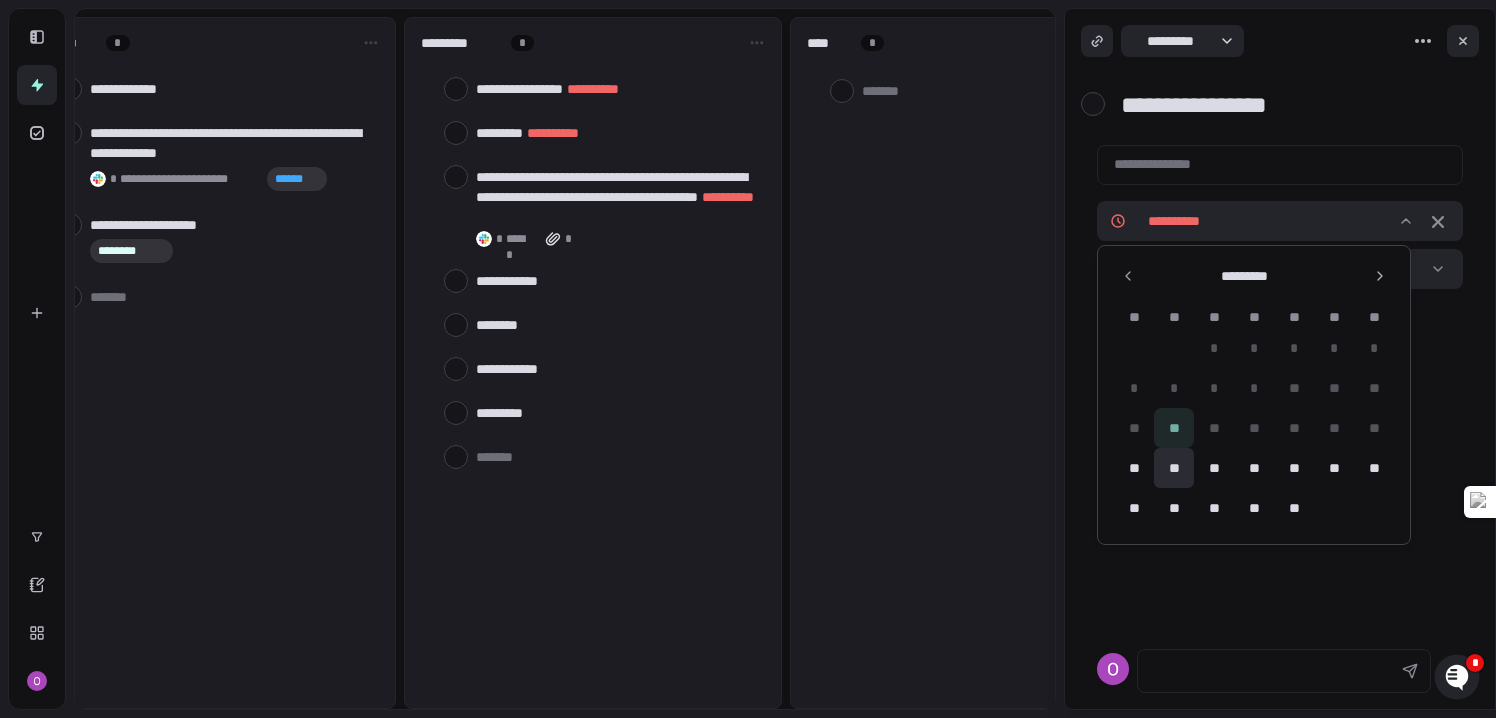 click on "**" at bounding box center [1174, 468] 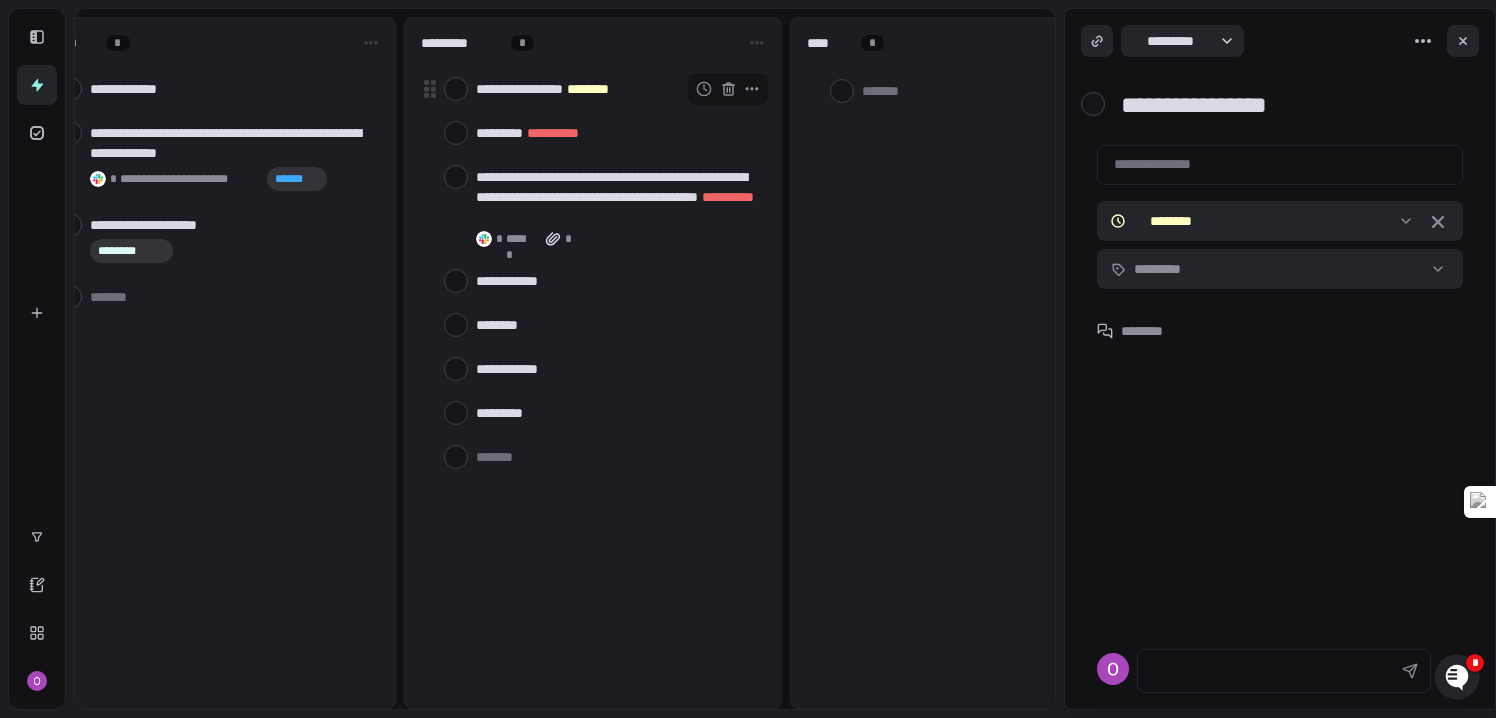 click on "********" at bounding box center (588, 89) 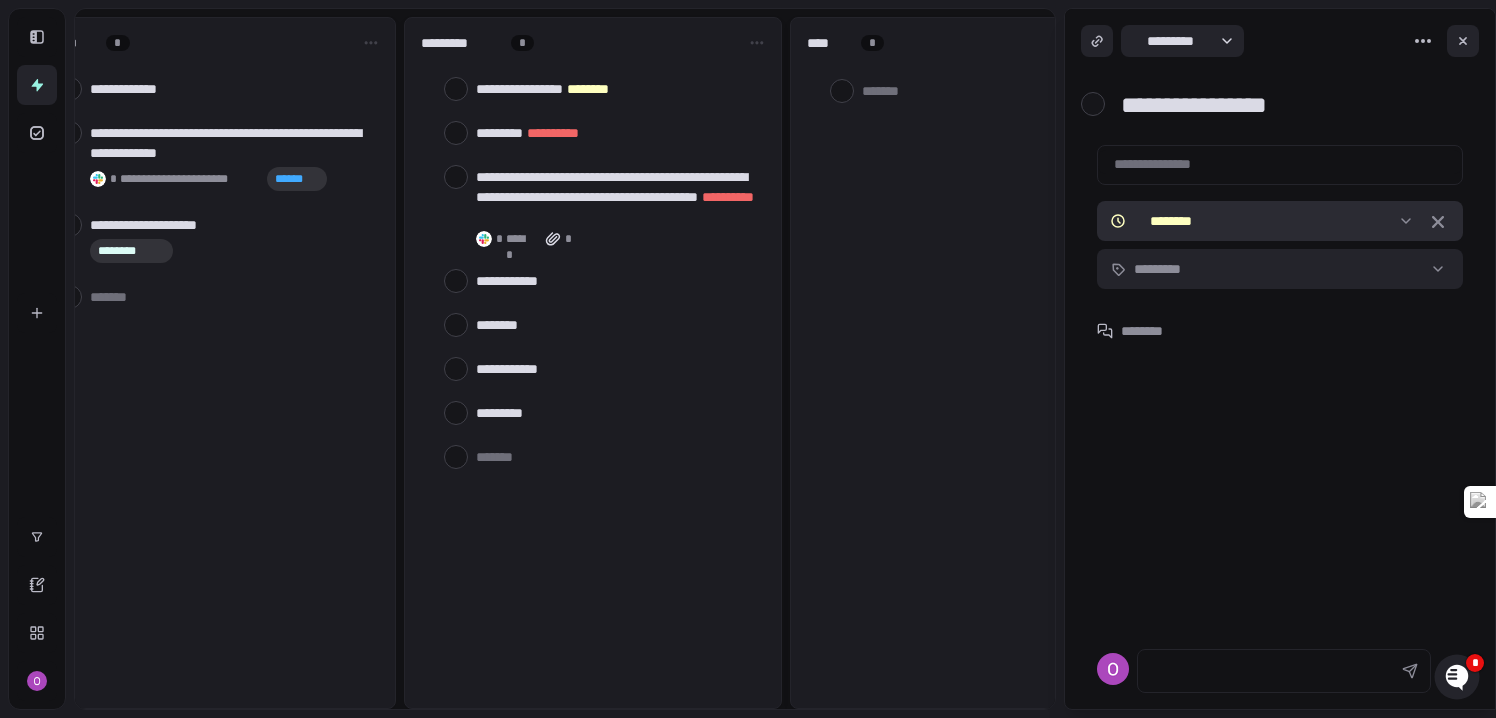 click on "[FIRST] [LAST] [PHONE] [EMAIL] [ADDRESS] [CITY] [STATE] [ZIP] [COUNTRY] [DOB] [AGE] [CREDIT_CARD] [PASSPORT] [DRIVER_LICENSE]" at bounding box center (748, 359) 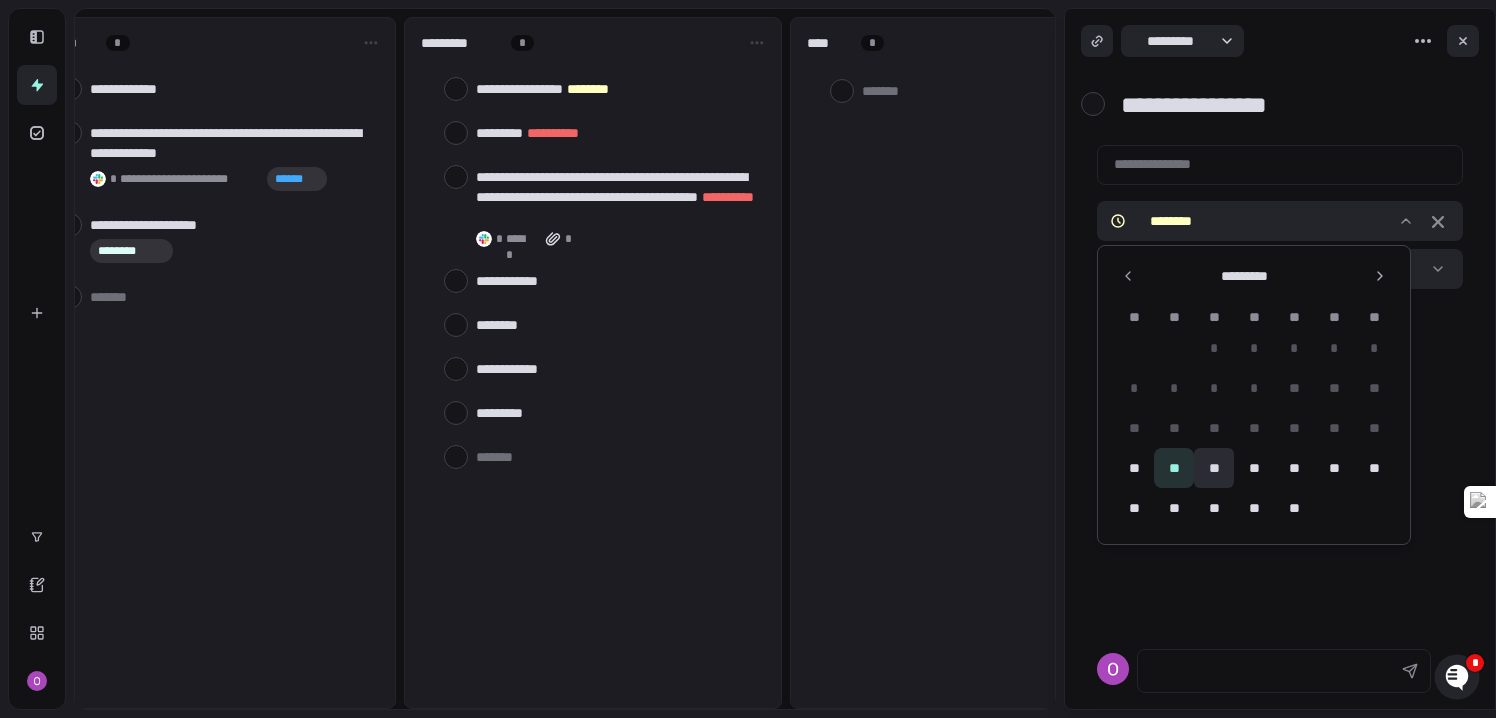 click on "**" at bounding box center (1214, 468) 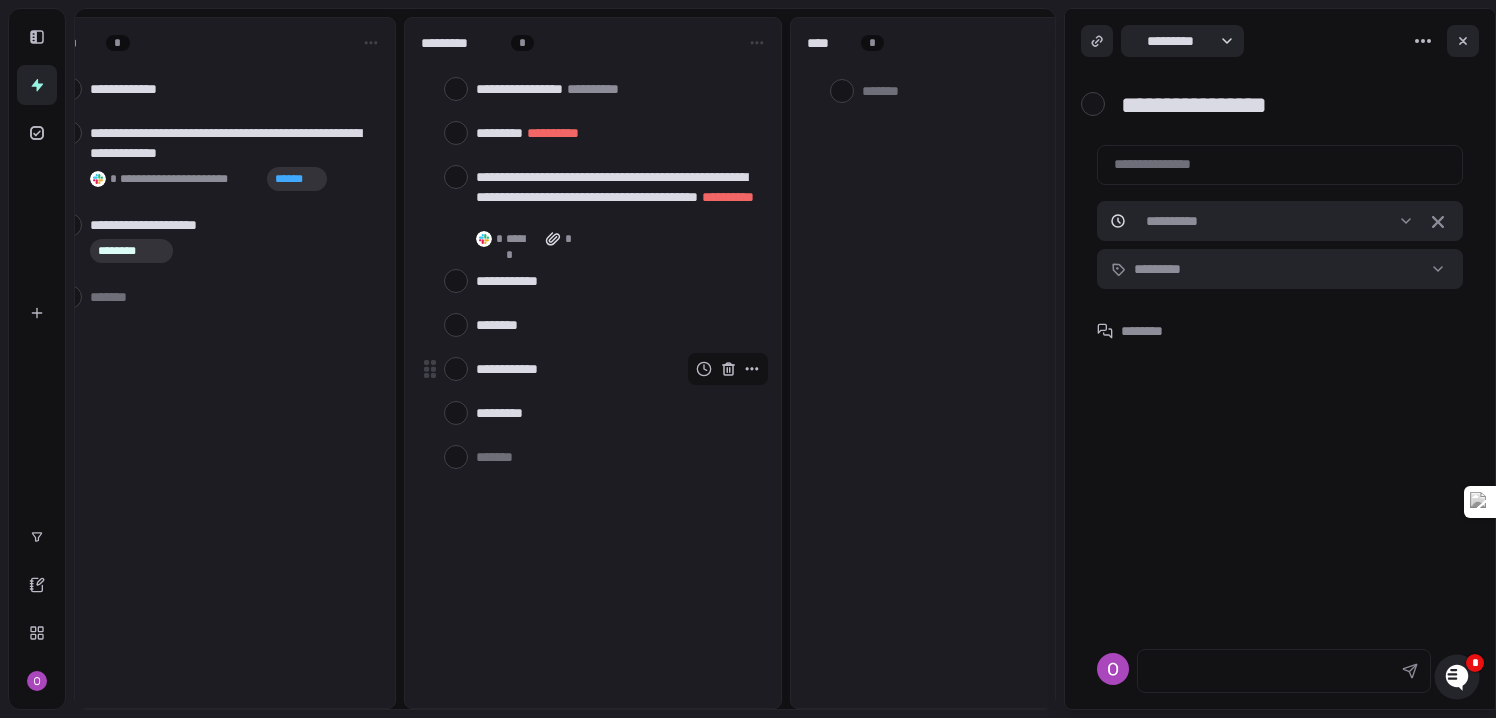 click 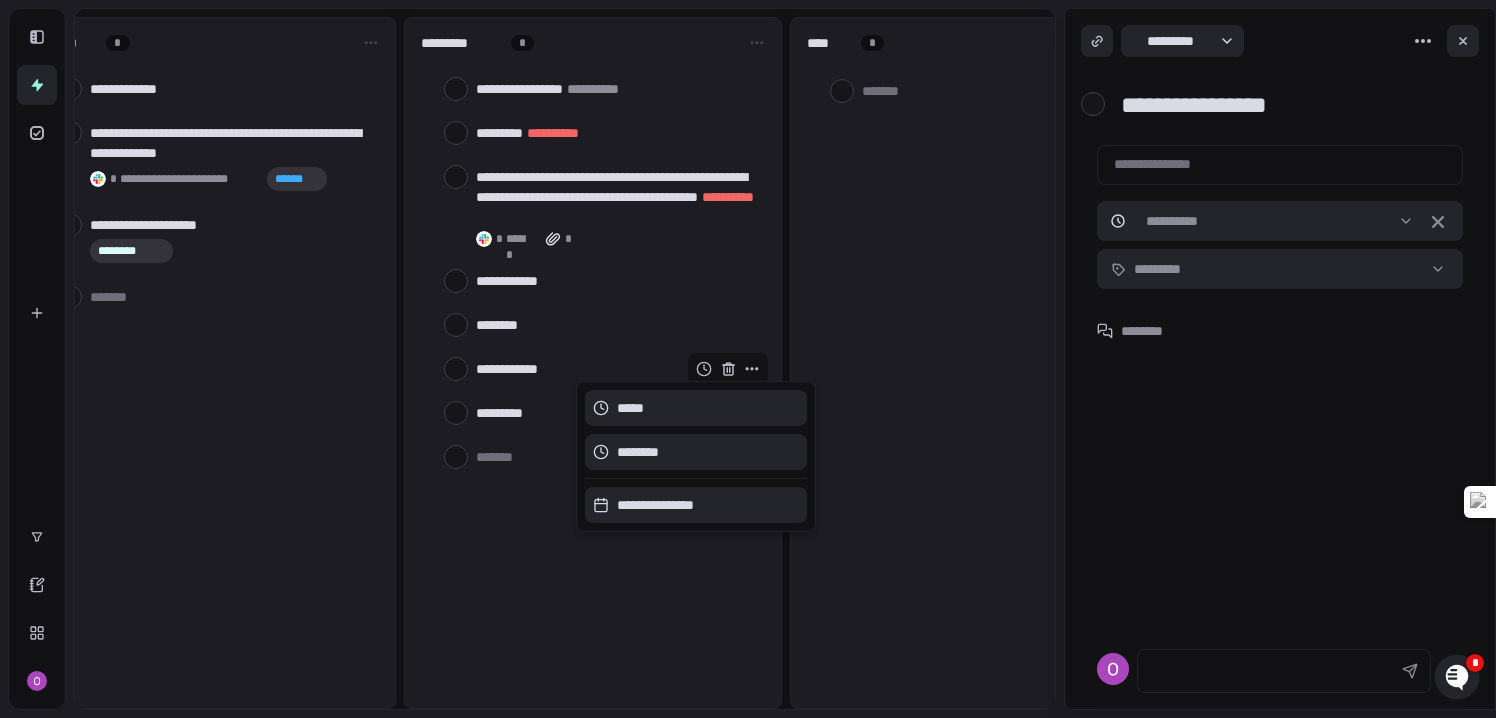 click at bounding box center [748, 359] 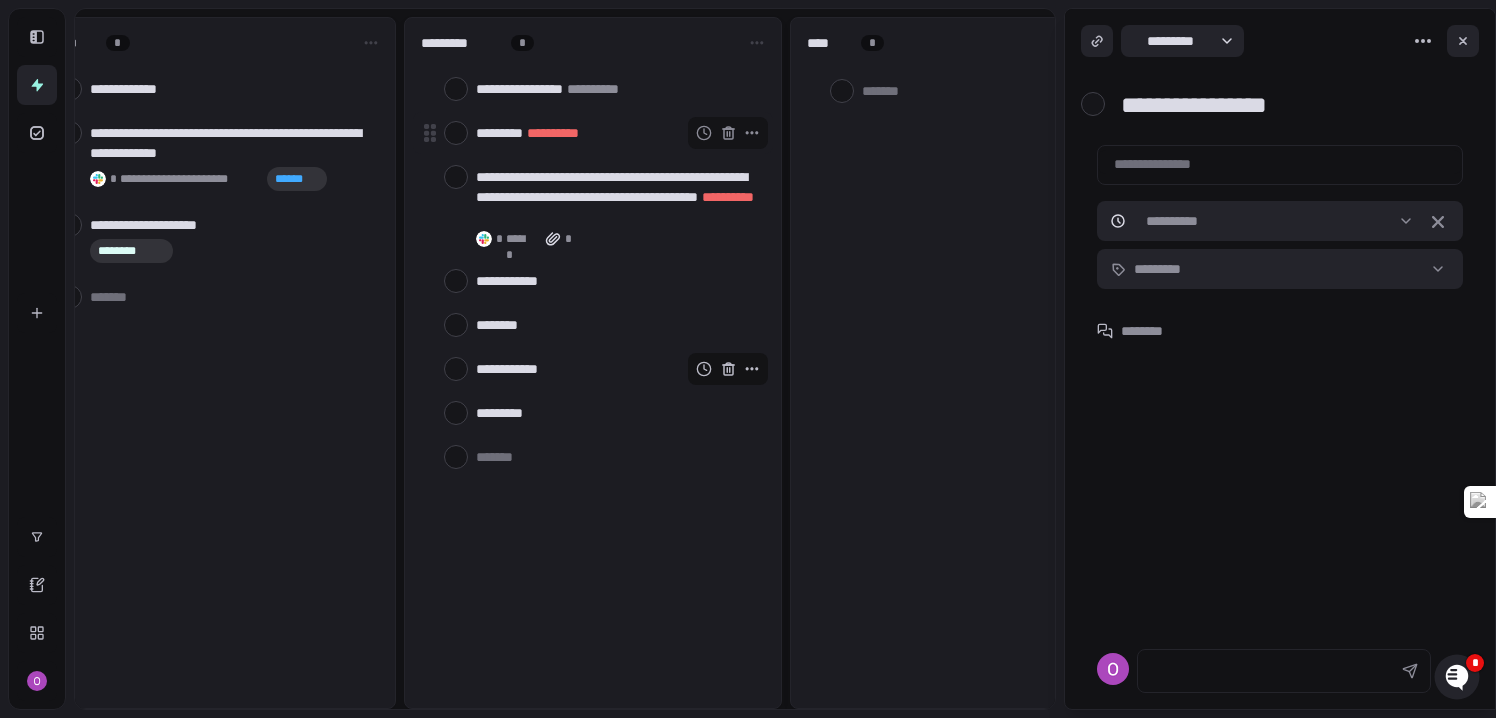 click on "**********" at bounding box center [553, 133] 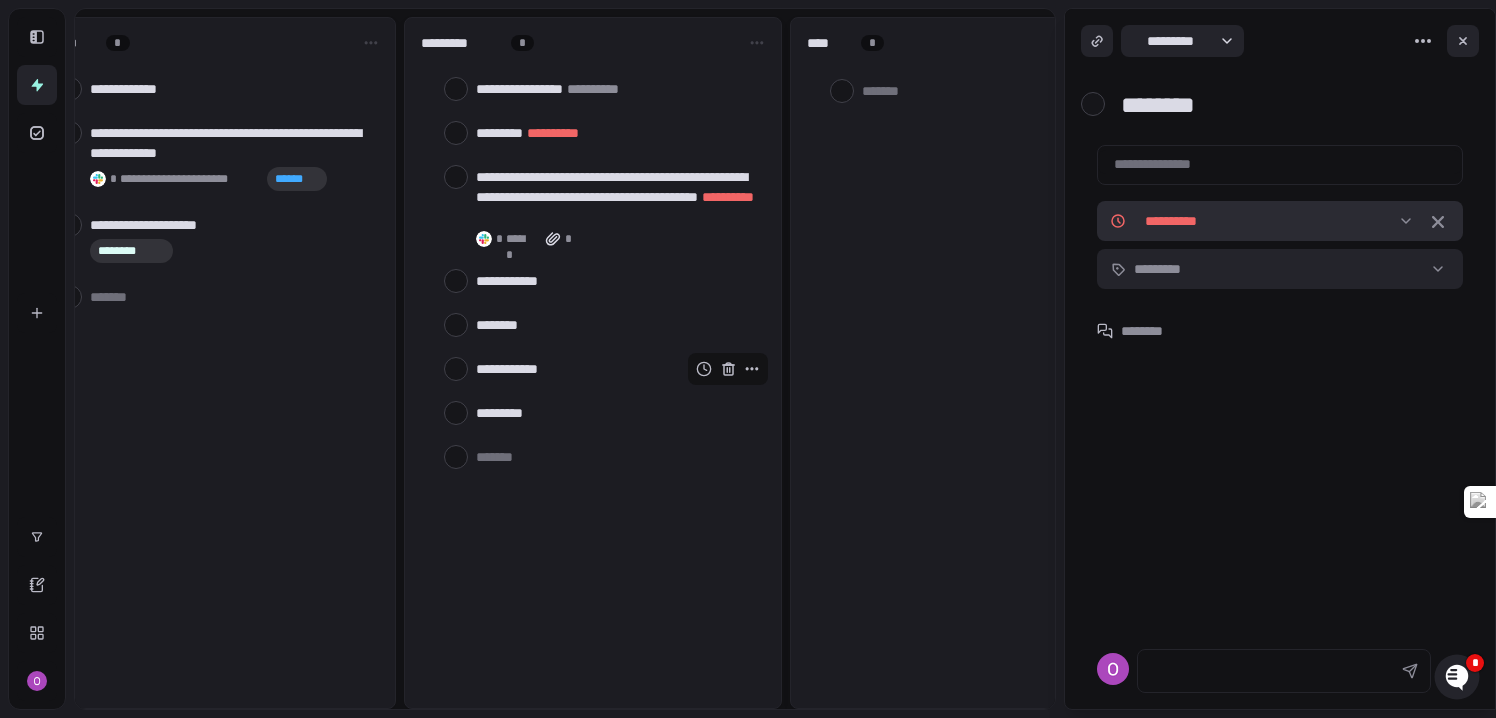 click on "[FIRST] [LAST] [PHONE] [EMAIL] [ADDRESS] [CITY] [STATE] [ZIP] [COUNTRY] [DOB] [AGE] [CREDIT_CARD] [PASSPORT] [DRIVER_LICENSE]" at bounding box center [748, 359] 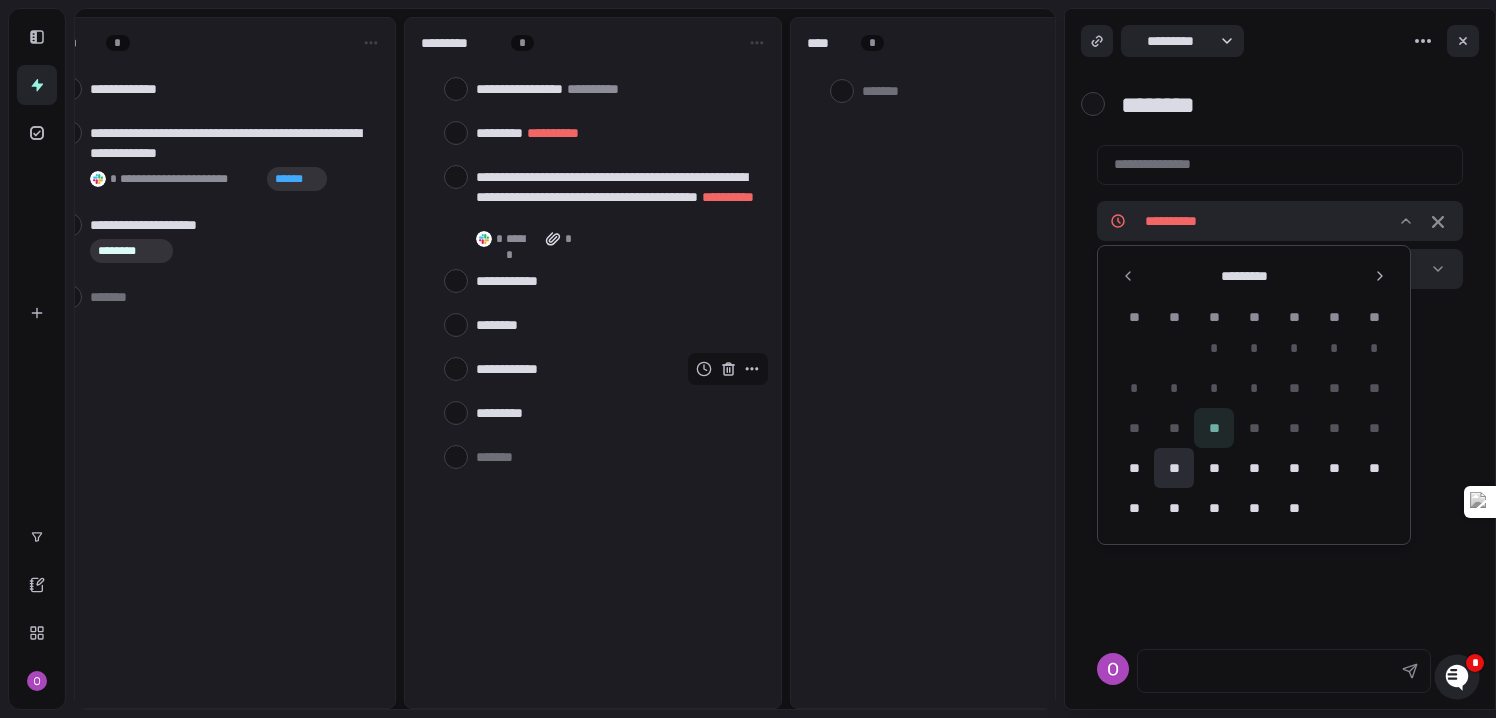 click on "**" at bounding box center (1174, 468) 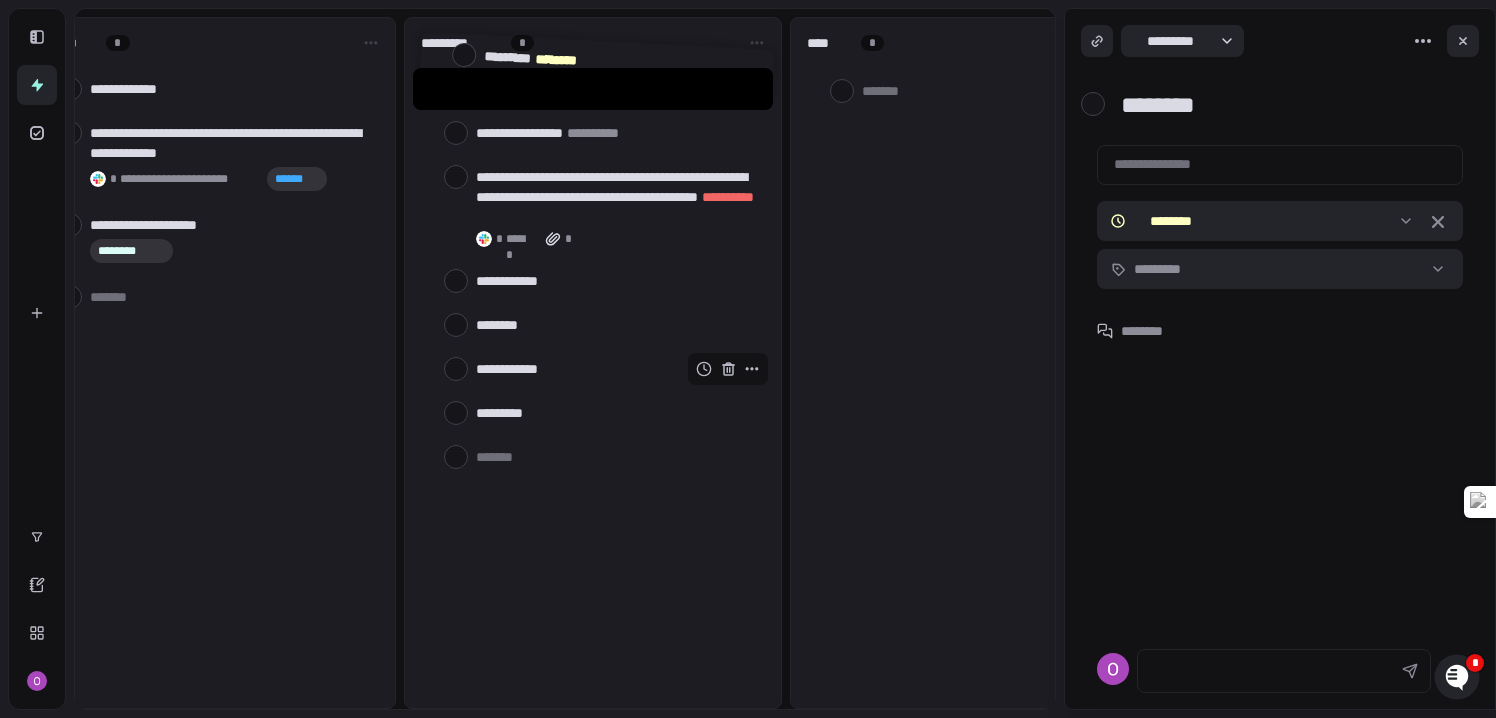 drag, startPoint x: 506, startPoint y: 132, endPoint x: 513, endPoint y: 63, distance: 69.354164 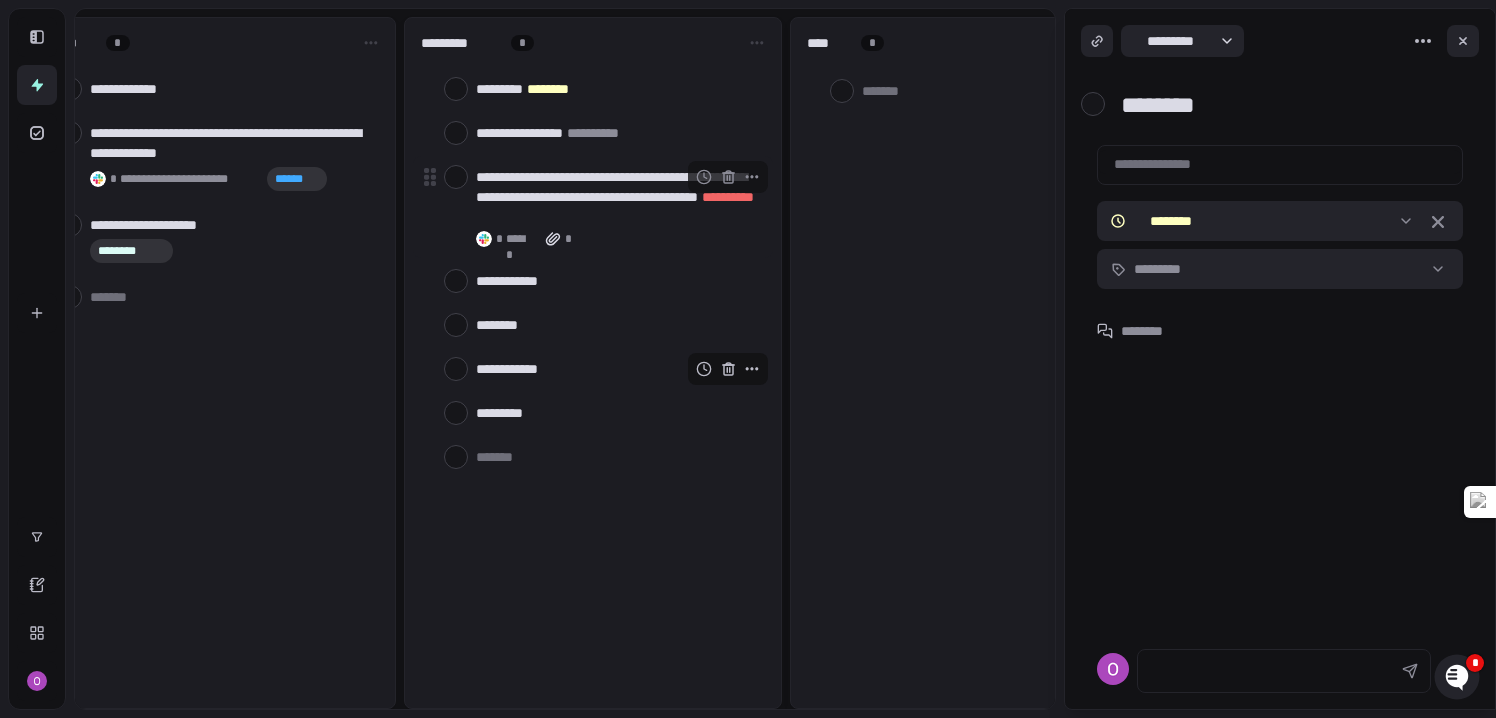 click on "[FIRST] [LAST] [EMAIL]" at bounding box center (616, 197) 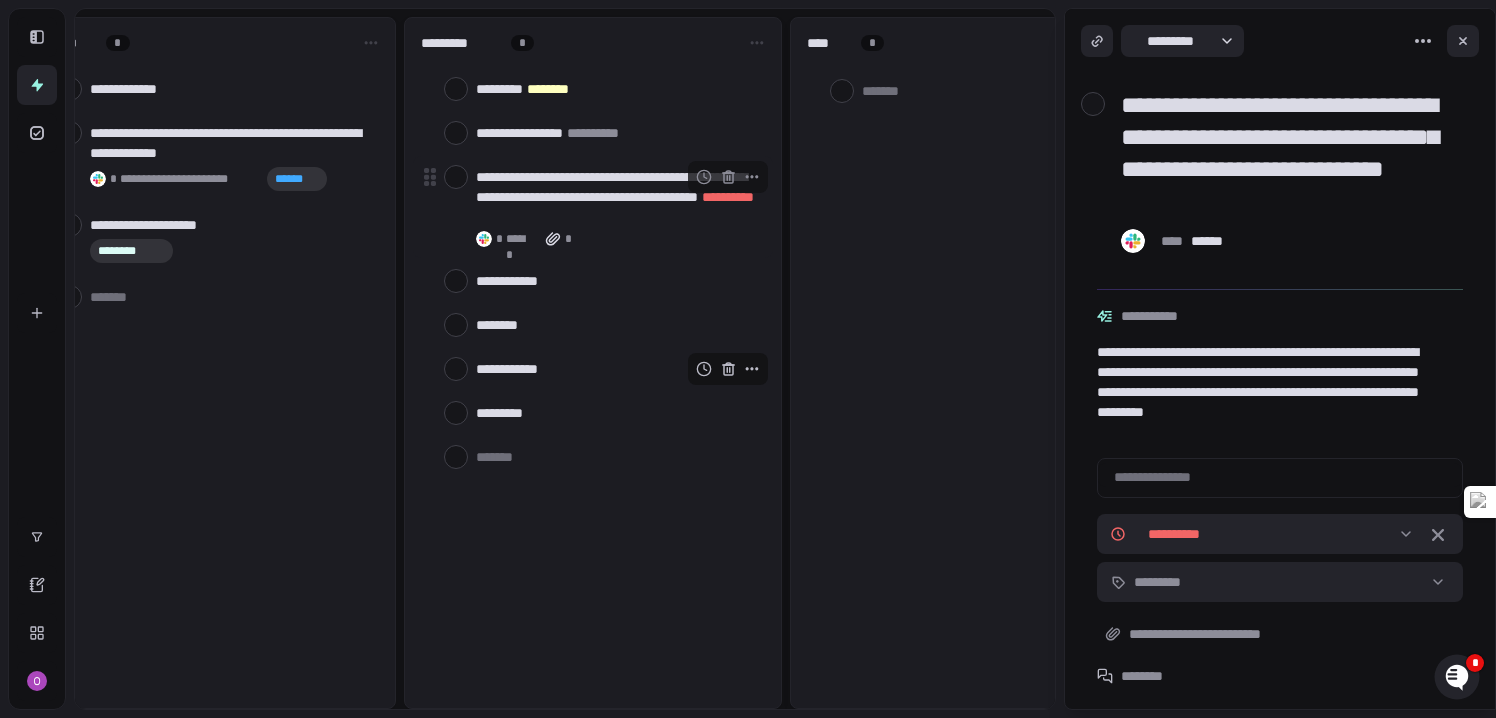 click on "[FIRST] [LAST] [EMAIL]" at bounding box center (616, 197) 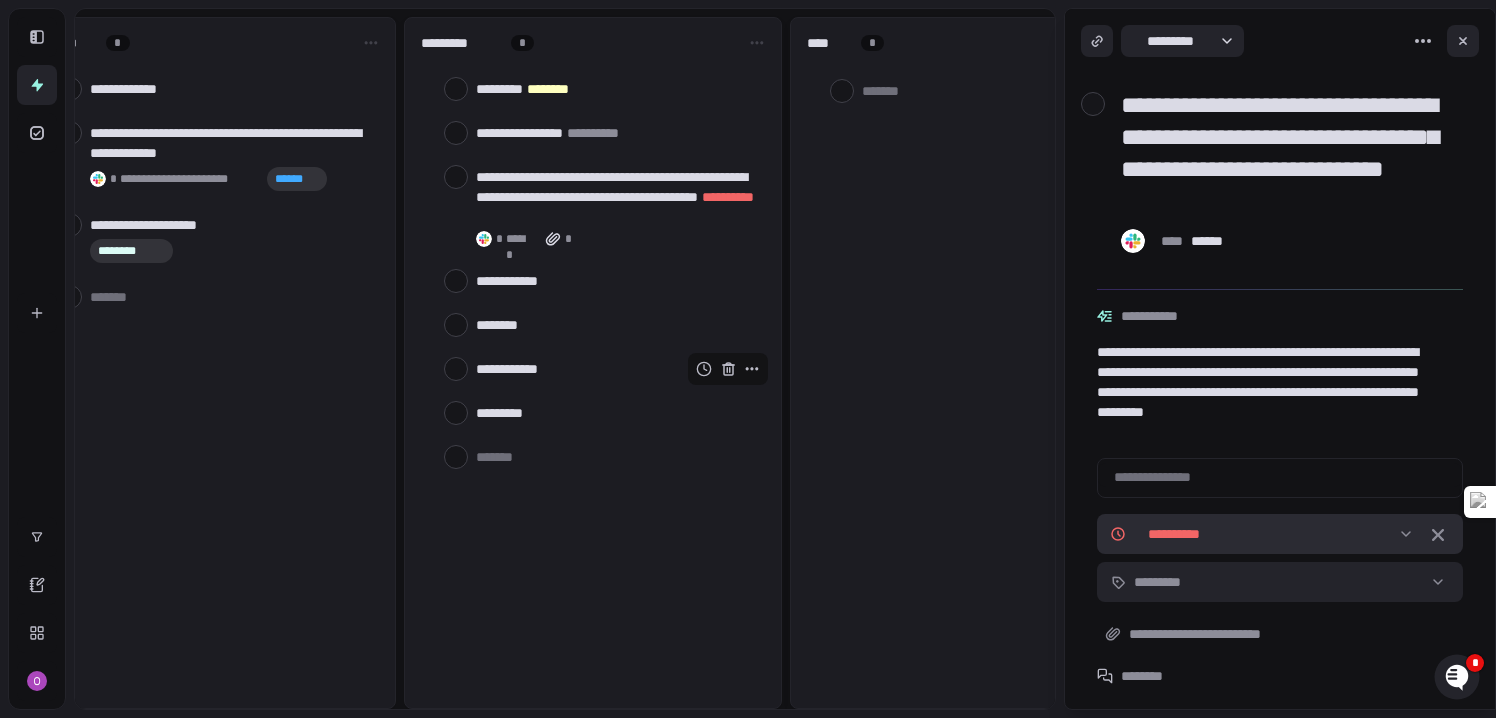click on "[FIRST] [LAST] [PHONE] [EMAIL] [ADDRESS] [CITY] [STATE] [ZIP] [COUNTRY] [DOB] [AGE] [CREDIT_CARD] [PASSPORT] [DRIVER_LICENSE]" at bounding box center (748, 359) 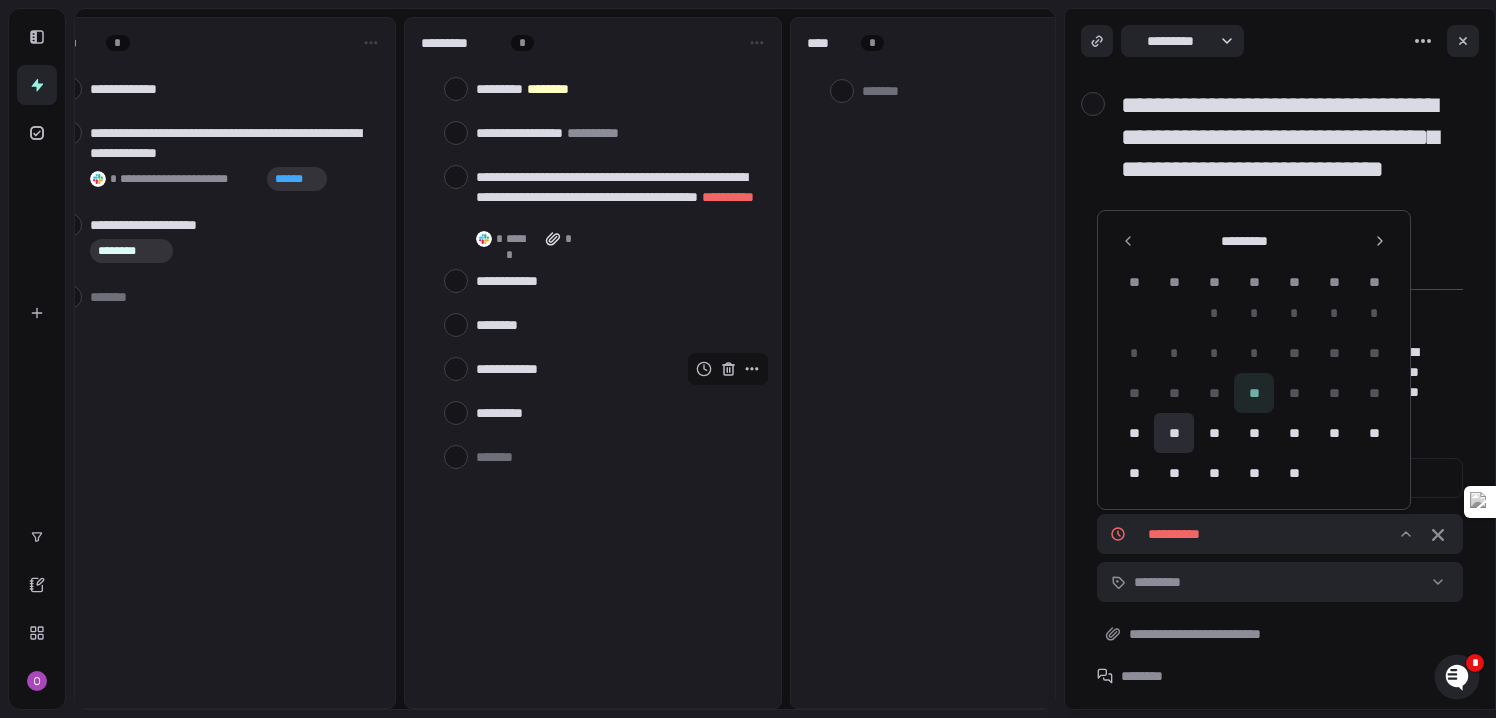 click on "**" at bounding box center (1174, 433) 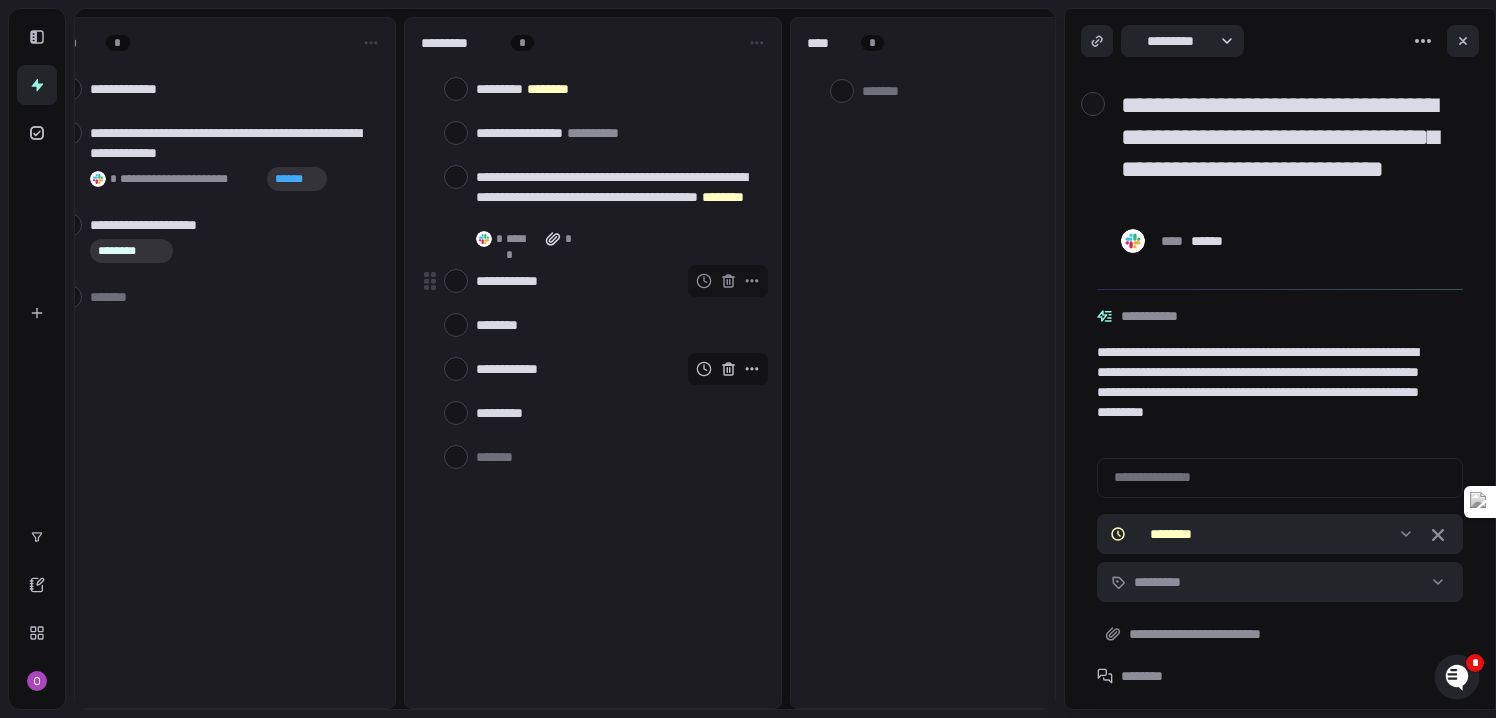 click on "**********" at bounding box center (616, 281) 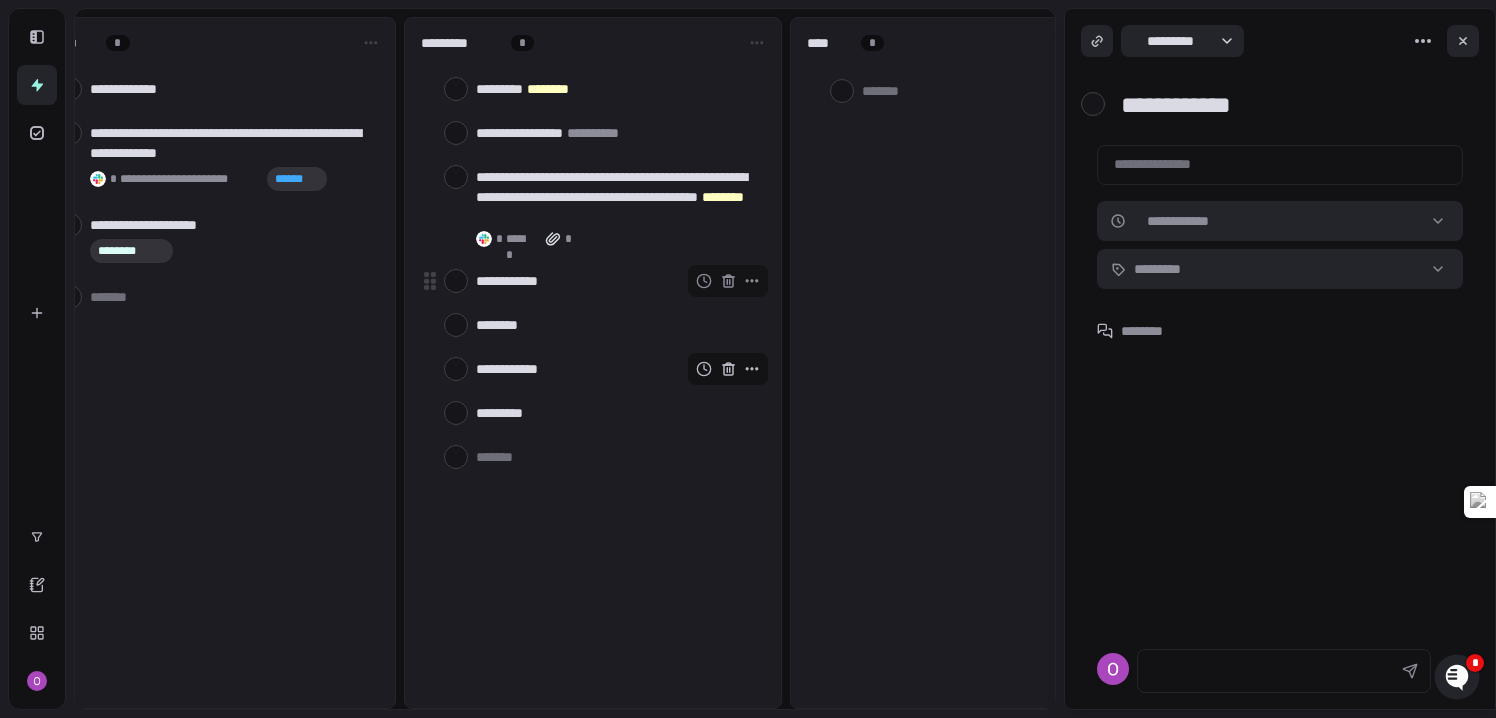 click on "**********" at bounding box center (616, 281) 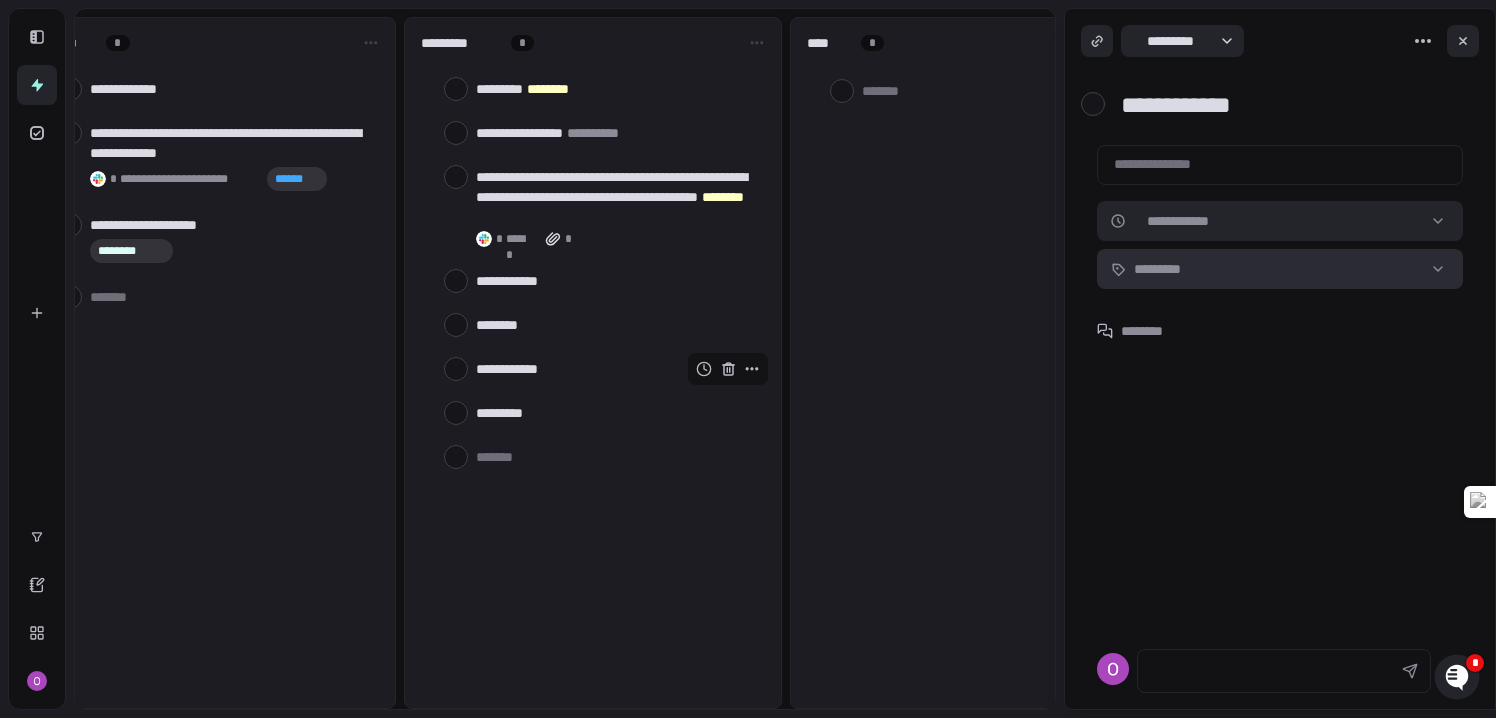 click on "[FIRST] [LAST] [PHONE] [EMAIL] [ADDRESS] [CITY] [STATE] [ZIP] [COUNTRY] [DOB] [AGE] [CREDIT_CARD] [PASSPORT] [DRIVER_LICENSE]" at bounding box center [748, 359] 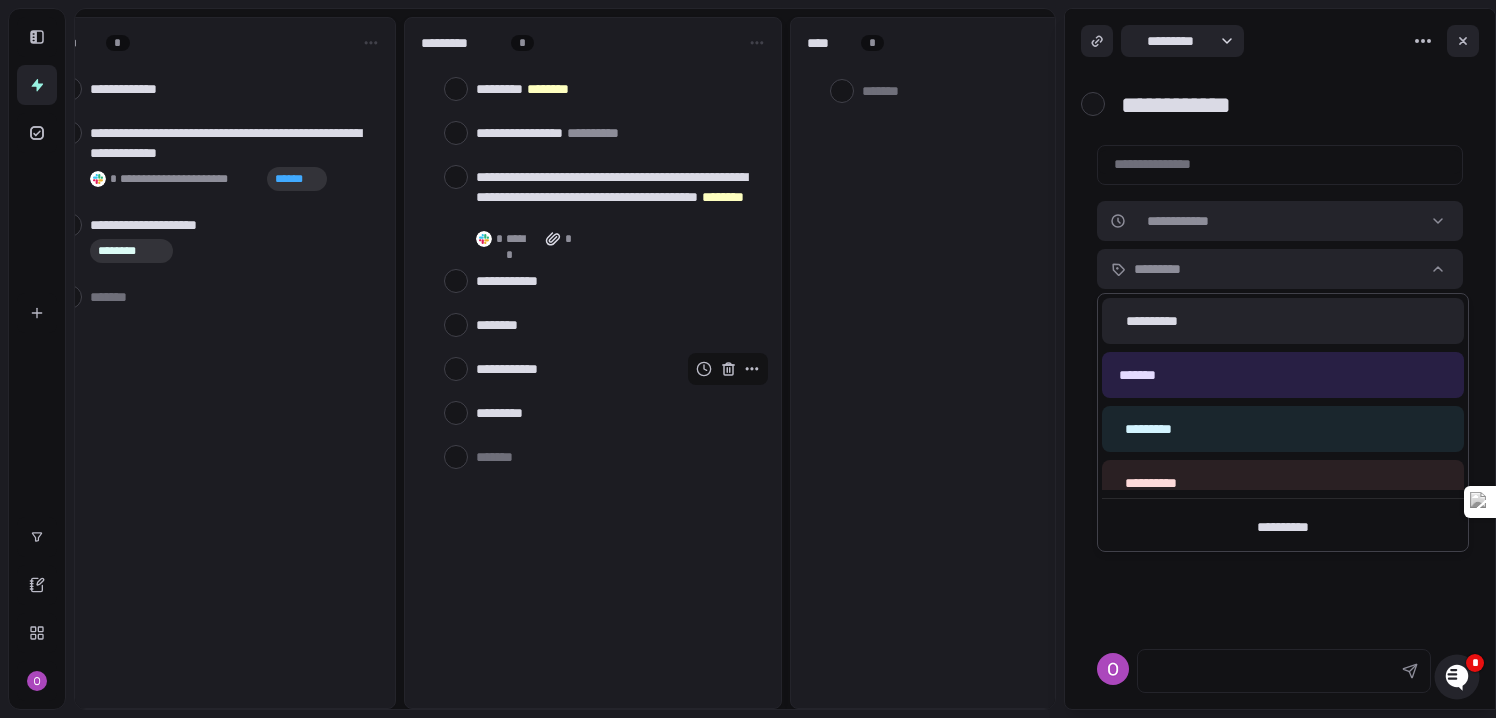 click on "[FIRST] [LAST] [PHONE] [EMAIL] [ADDRESS] [CITY] [STATE] [ZIP] [COUNTRY] [DOB] [AGE] [CREDIT_CARD] [PASSPORT] [DRIVER_LICENSE]" at bounding box center [748, 359] 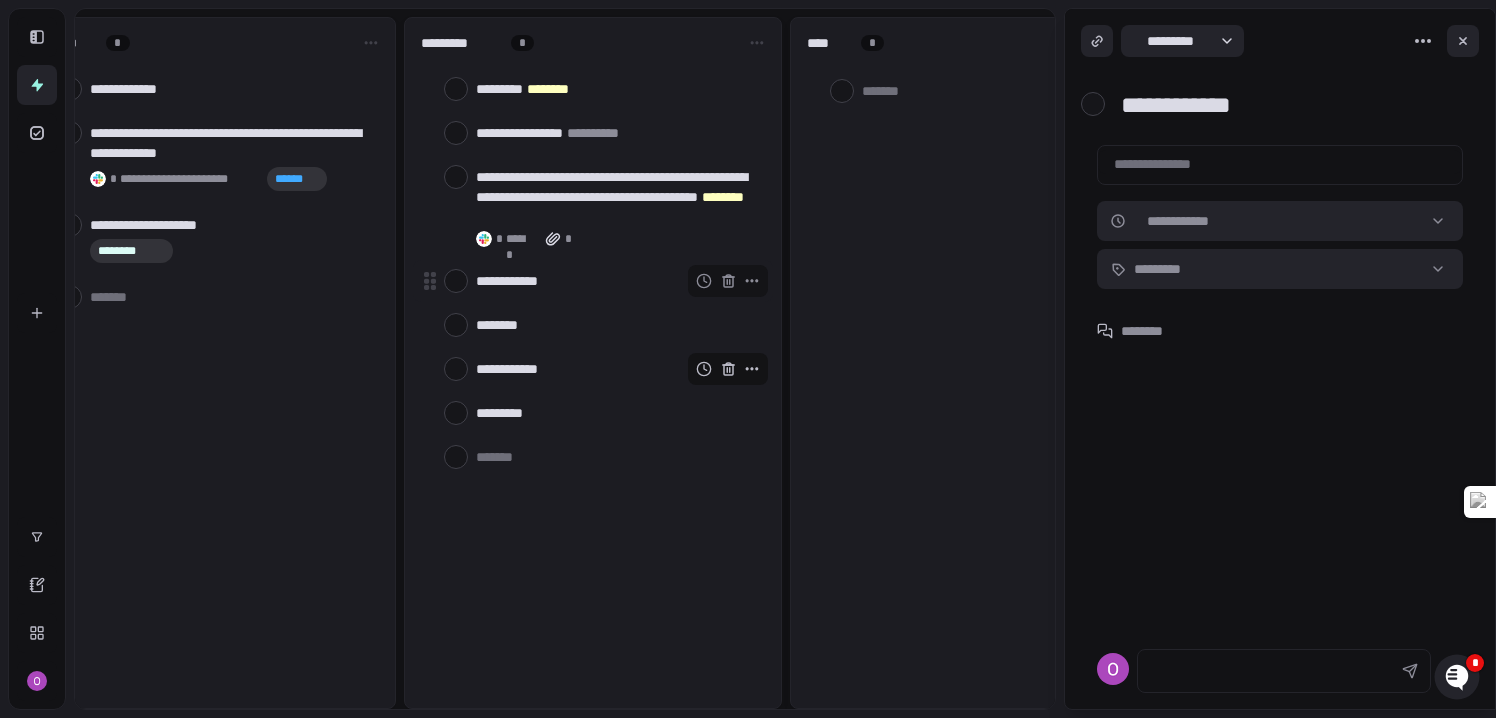 click on "**********" at bounding box center (616, 281) 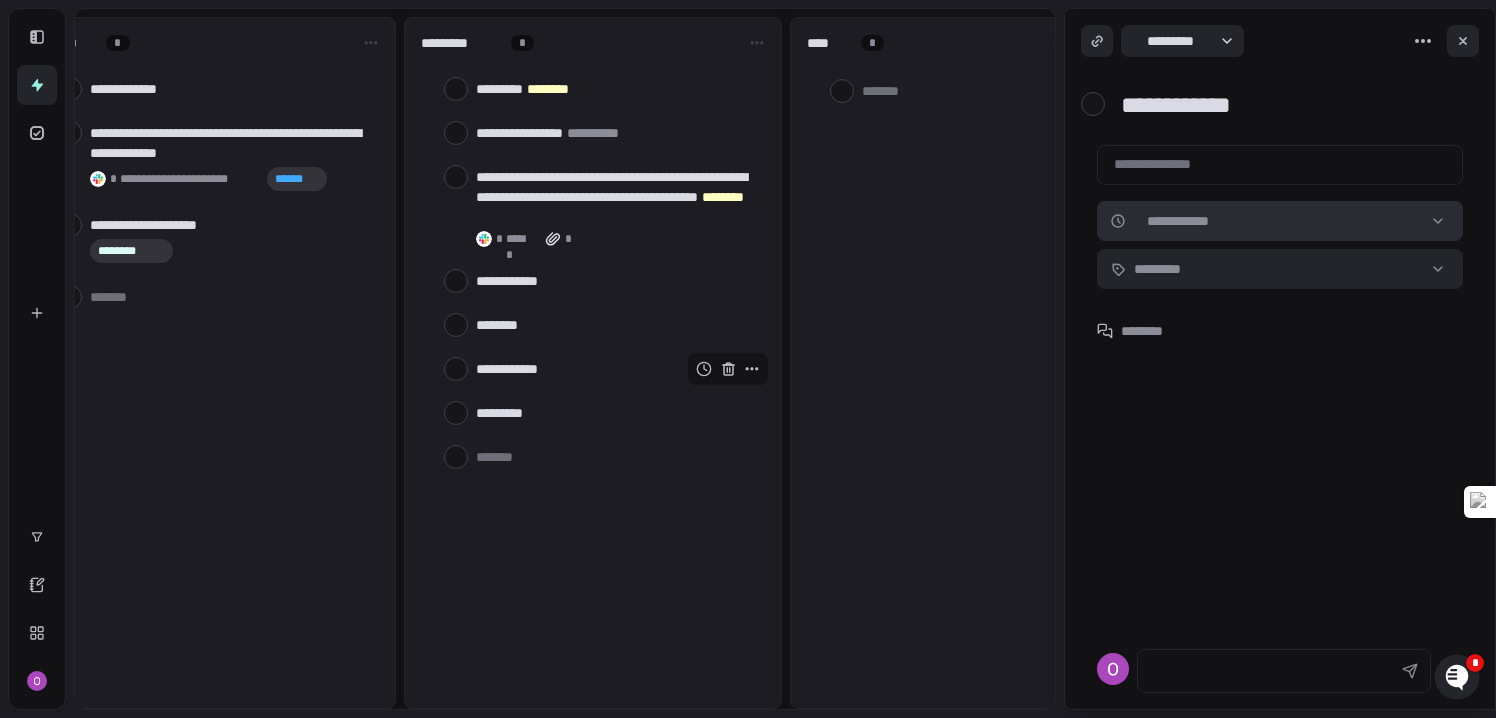 click on "[FIRST] [LAST] [PHONE] [EMAIL] [ADDRESS] [CITY] [STATE] [ZIP] [COUNTRY] [DOB] [AGE] [CREDIT_CARD] [PASSPORT] [DRIVER_LICENSE]" at bounding box center (748, 359) 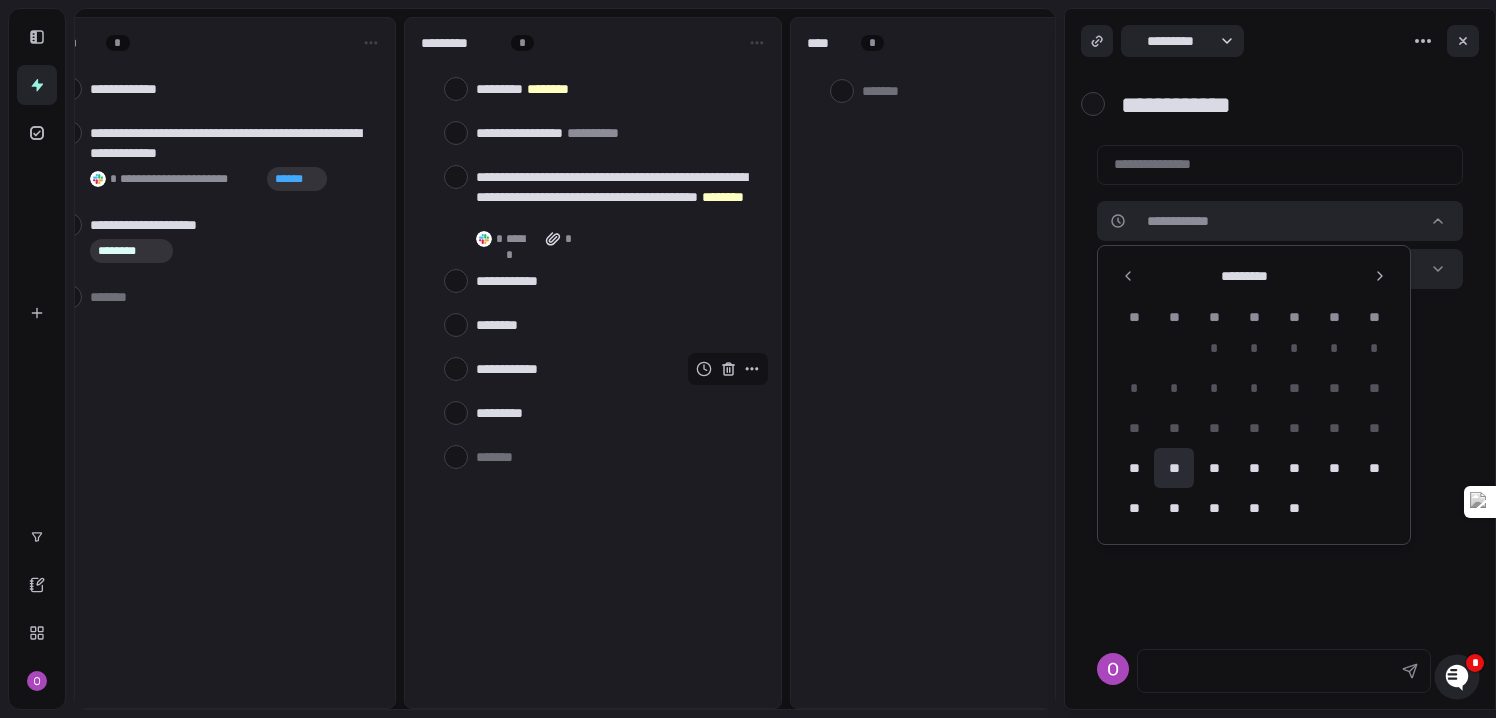 click on "**" at bounding box center (1174, 468) 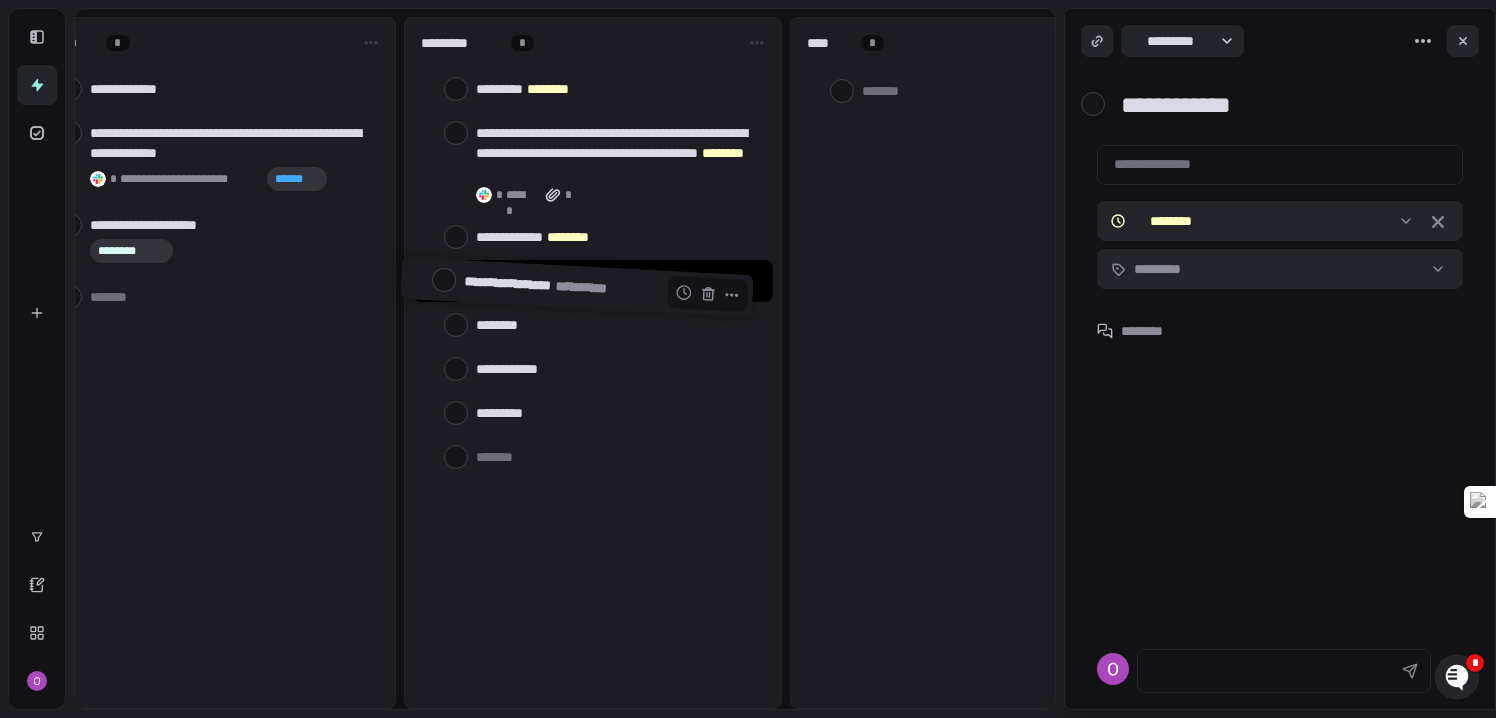 drag, startPoint x: 568, startPoint y: 148, endPoint x: 556, endPoint y: 301, distance: 153.46986 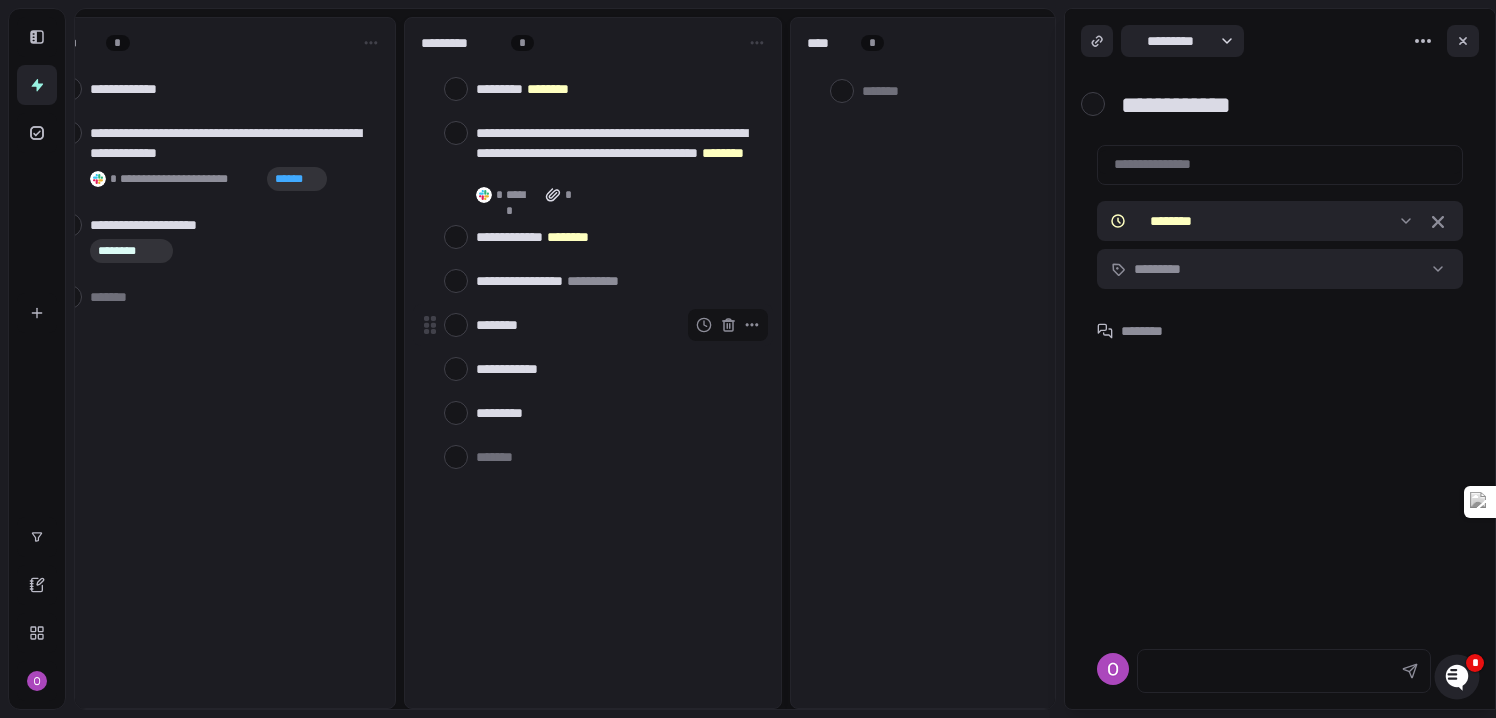 click on "********" at bounding box center (616, 325) 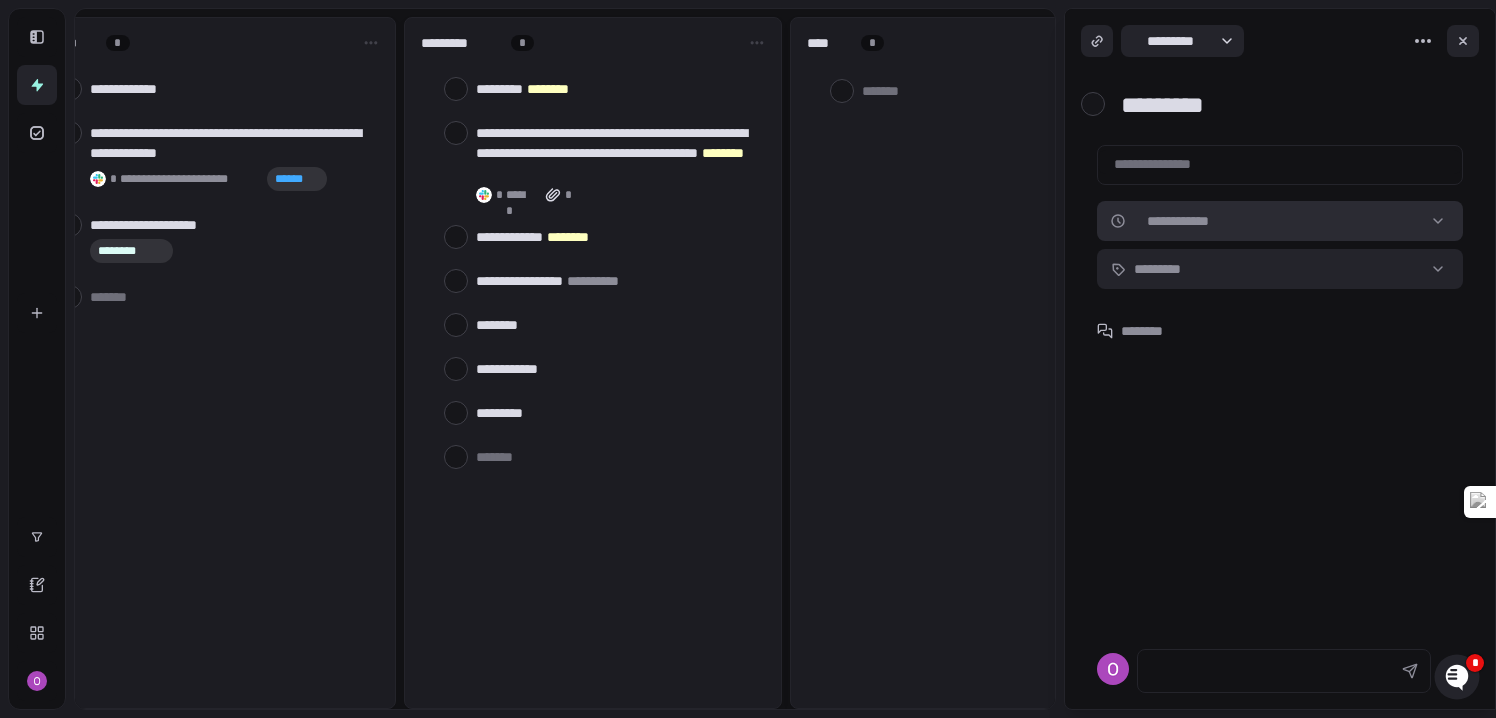 click on "[FIRST] [LAST] [PHONE] [EMAIL] [ADDRESS] [CITY] [STATE] [ZIP] [COUNTRY] [DOB] [AGE] [CREDIT_CARD] [PASSPORT] [DRIVER_LICENSE]" at bounding box center [748, 359] 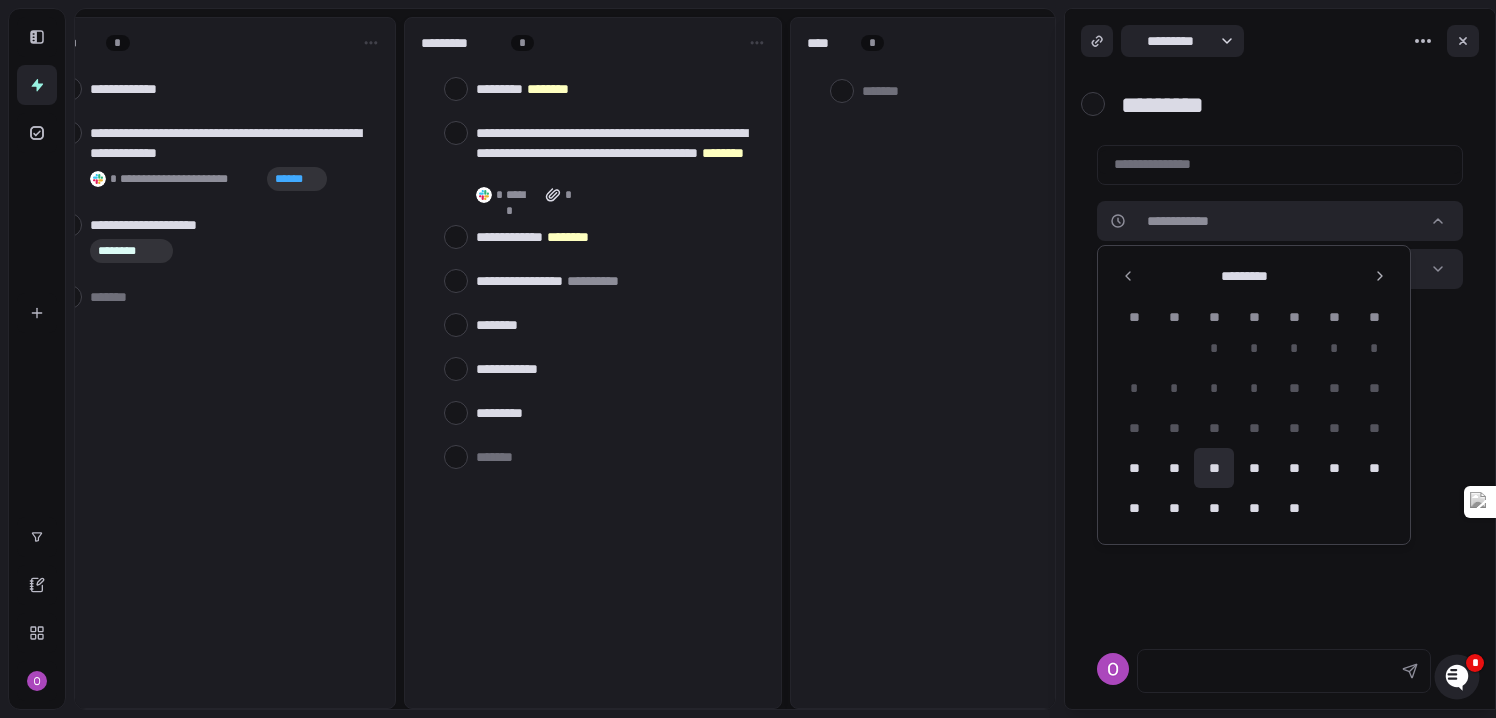 click on "**" at bounding box center (1214, 468) 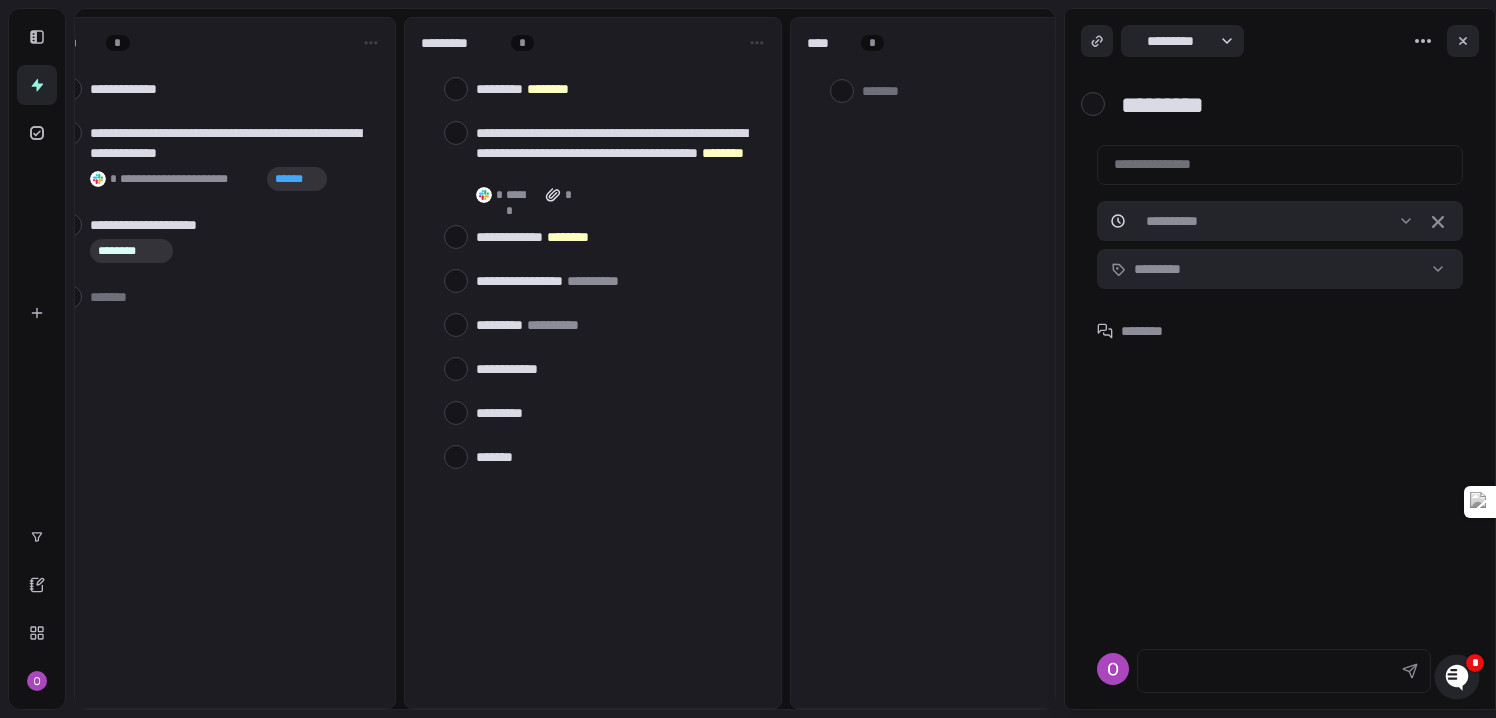 click at bounding box center (600, 457) 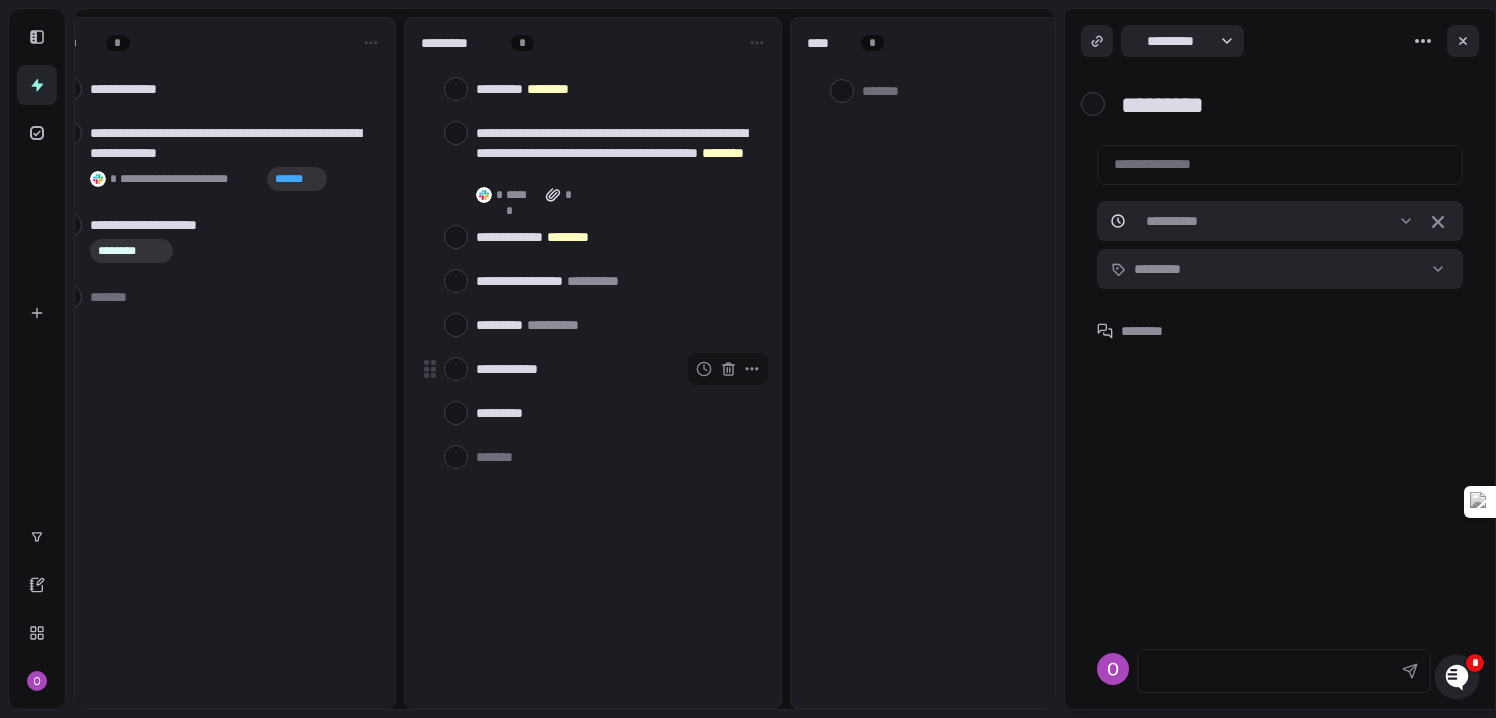 click on "**********" at bounding box center [616, 369] 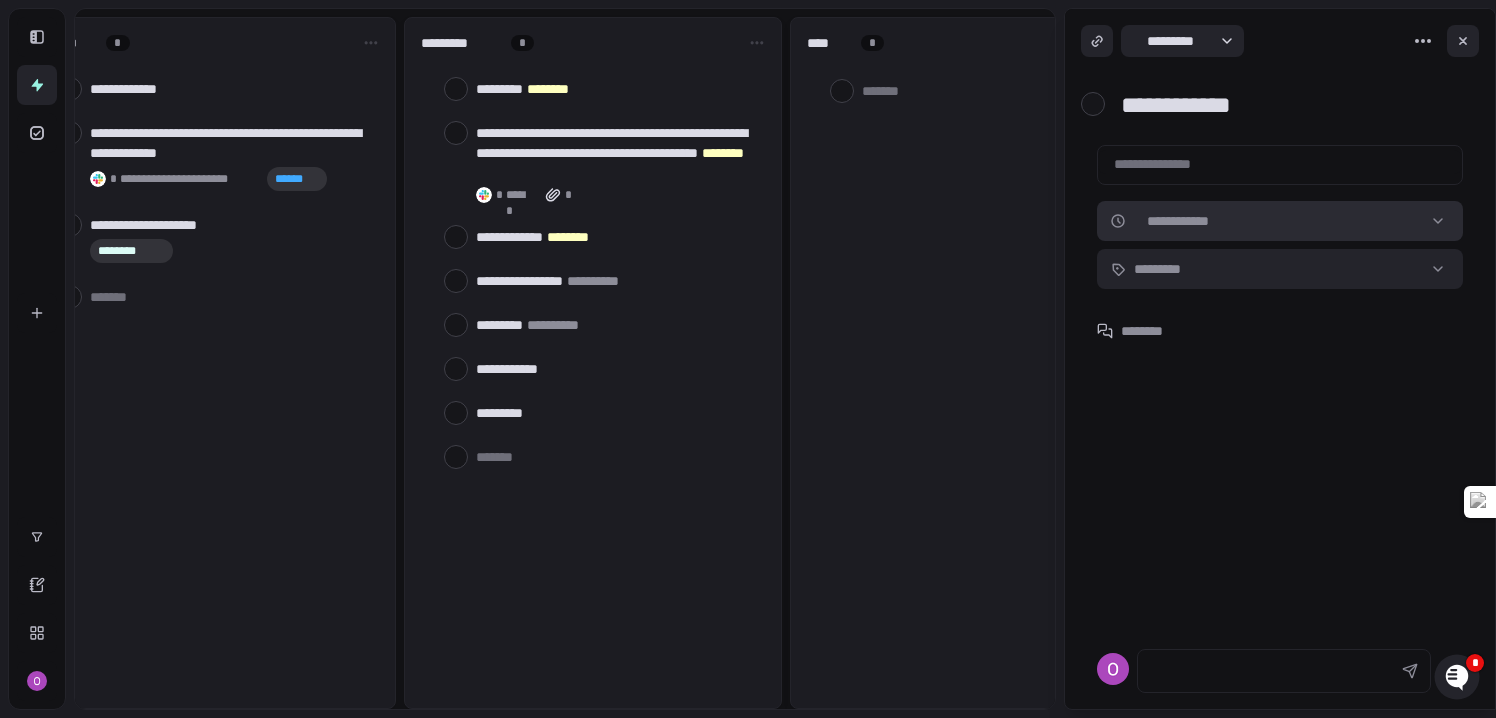 click on "[FIRST] [LAST] [PHONE] [EMAIL] [ADDRESS] [CITY] [STATE] [ZIP] [COUNTRY] [DOB] [AGE] [CREDIT_CARD] [PASSPORT] [DRIVER_LICENSE]" at bounding box center [748, 359] 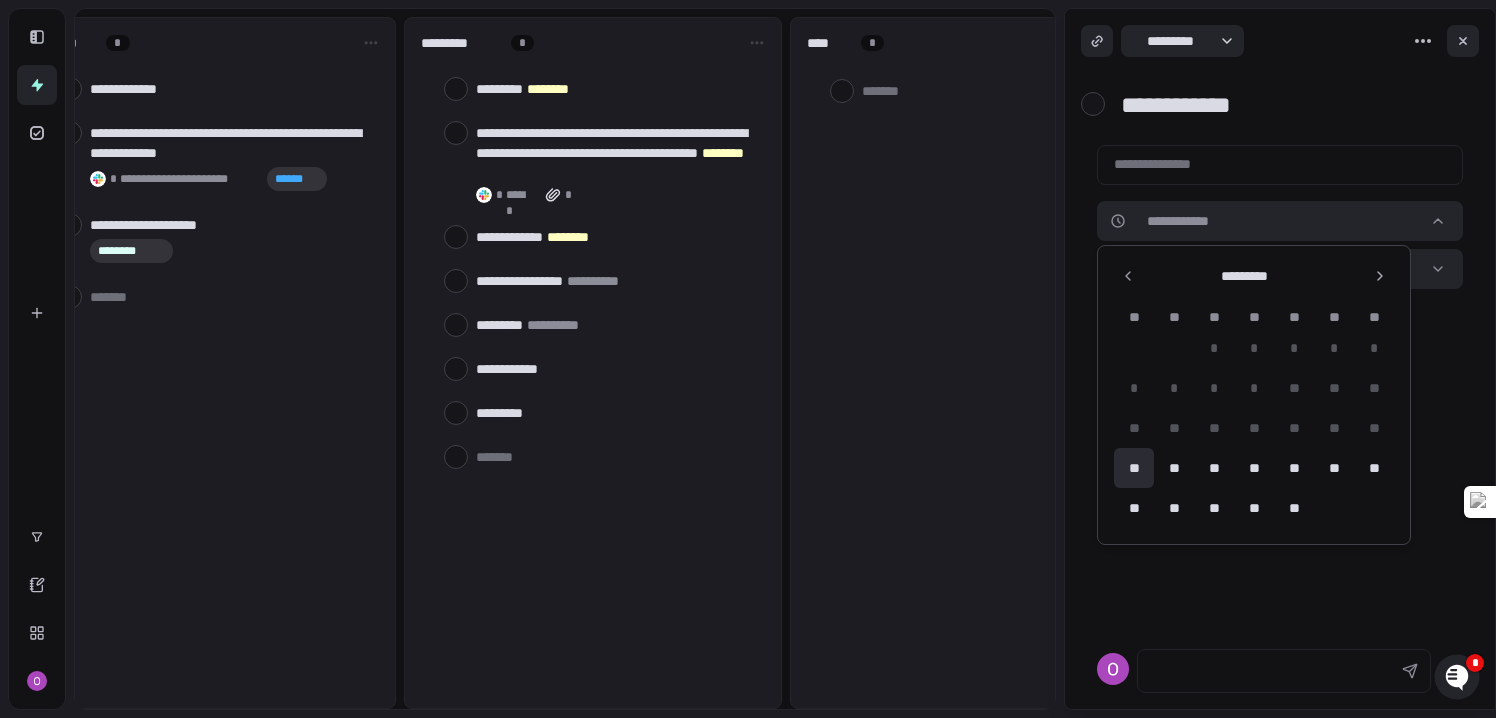 click on "**" at bounding box center [1134, 468] 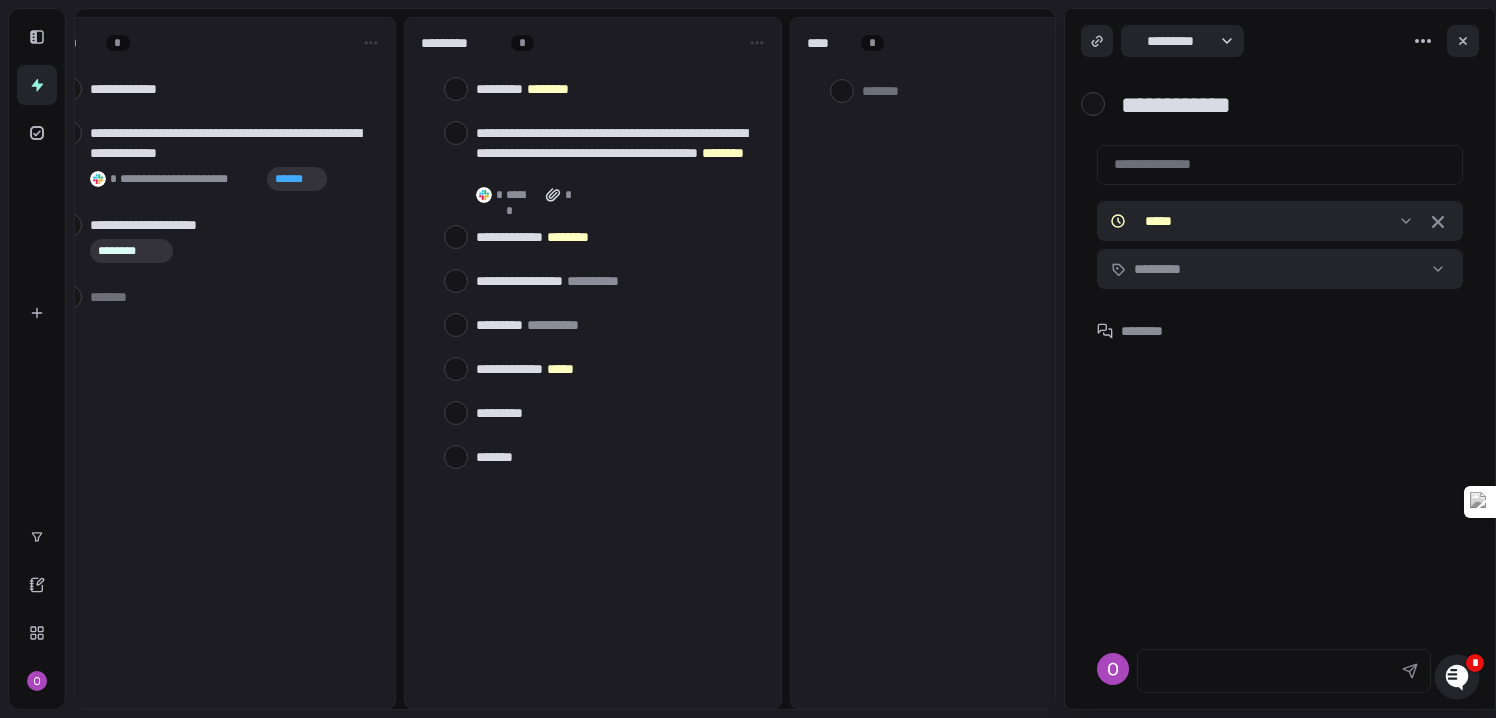 click at bounding box center [616, 456] 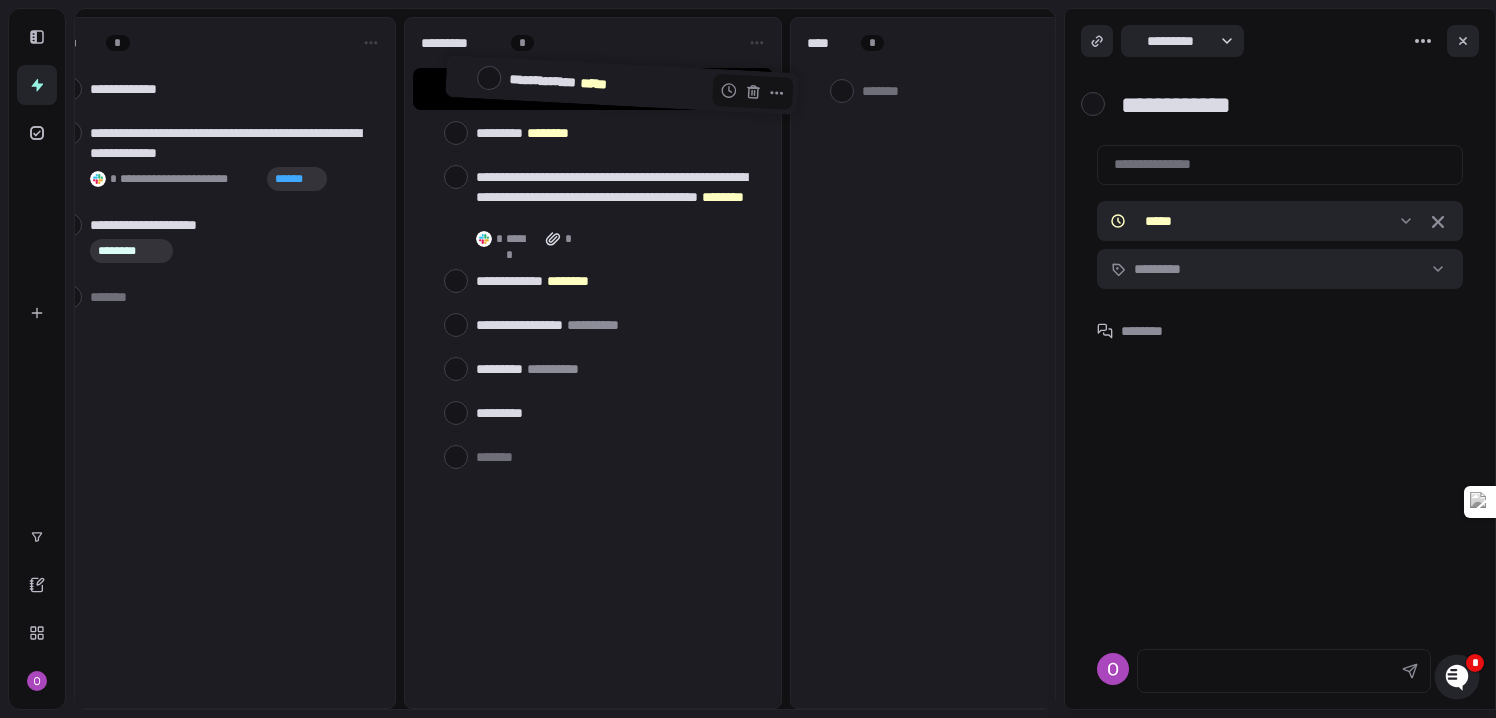 drag, startPoint x: 525, startPoint y: 367, endPoint x: 558, endPoint y: 83, distance: 285.91083 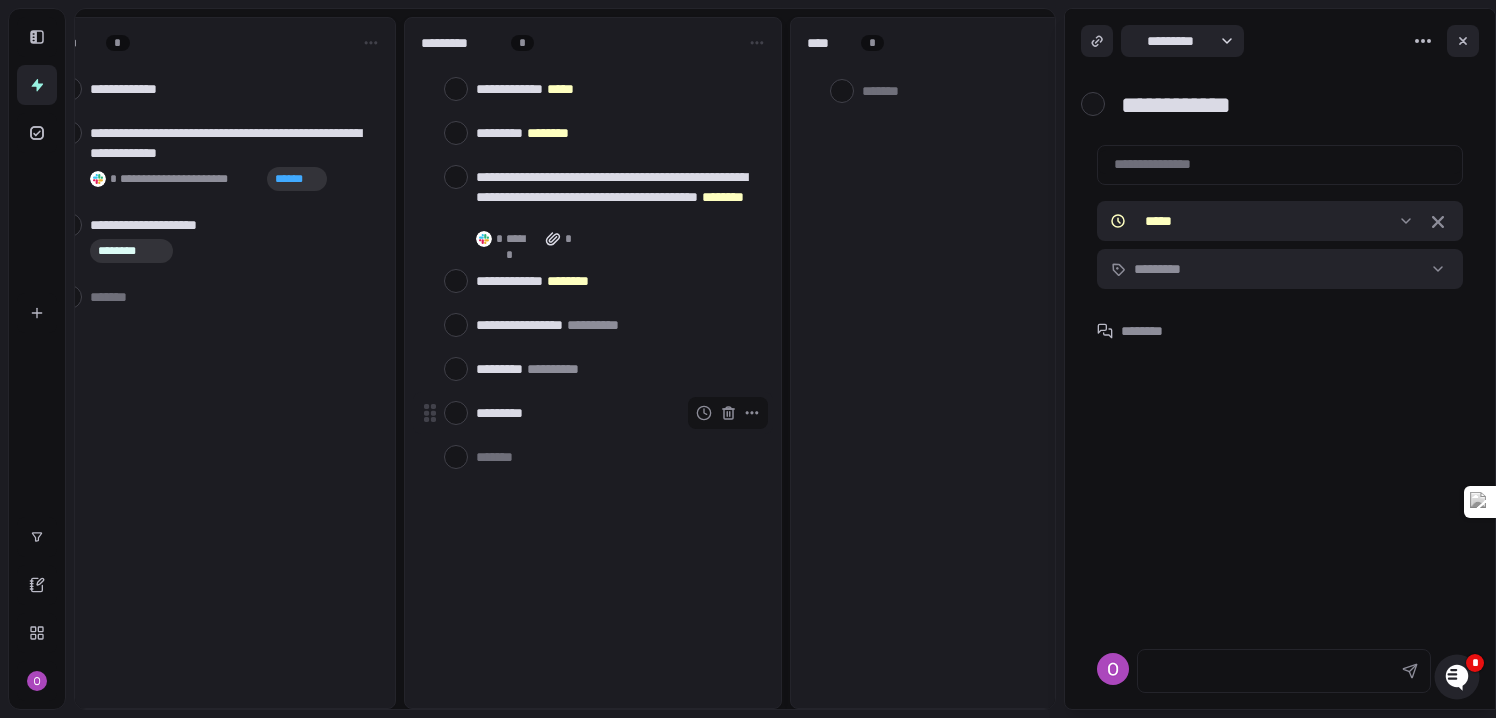 click on "*********" at bounding box center (620, 413) 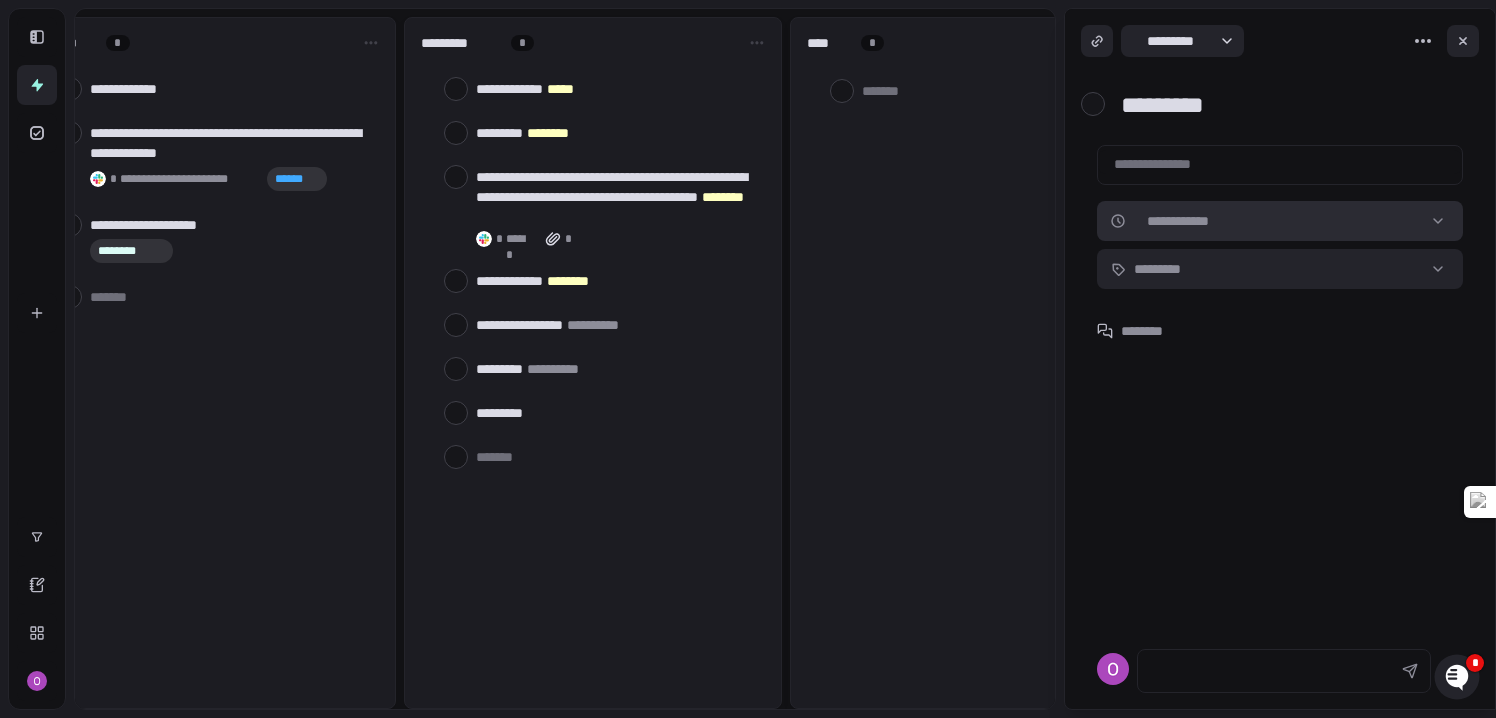 click on "[FIRST] [LAST] [PHONE] [EMAIL] [ADDRESS] [CITY] [STATE] [ZIP] [COUNTRY] [DOB] [AGE] [CREDIT_CARD] [PASSPORT] [DRIVER_LICENSE]" at bounding box center [748, 359] 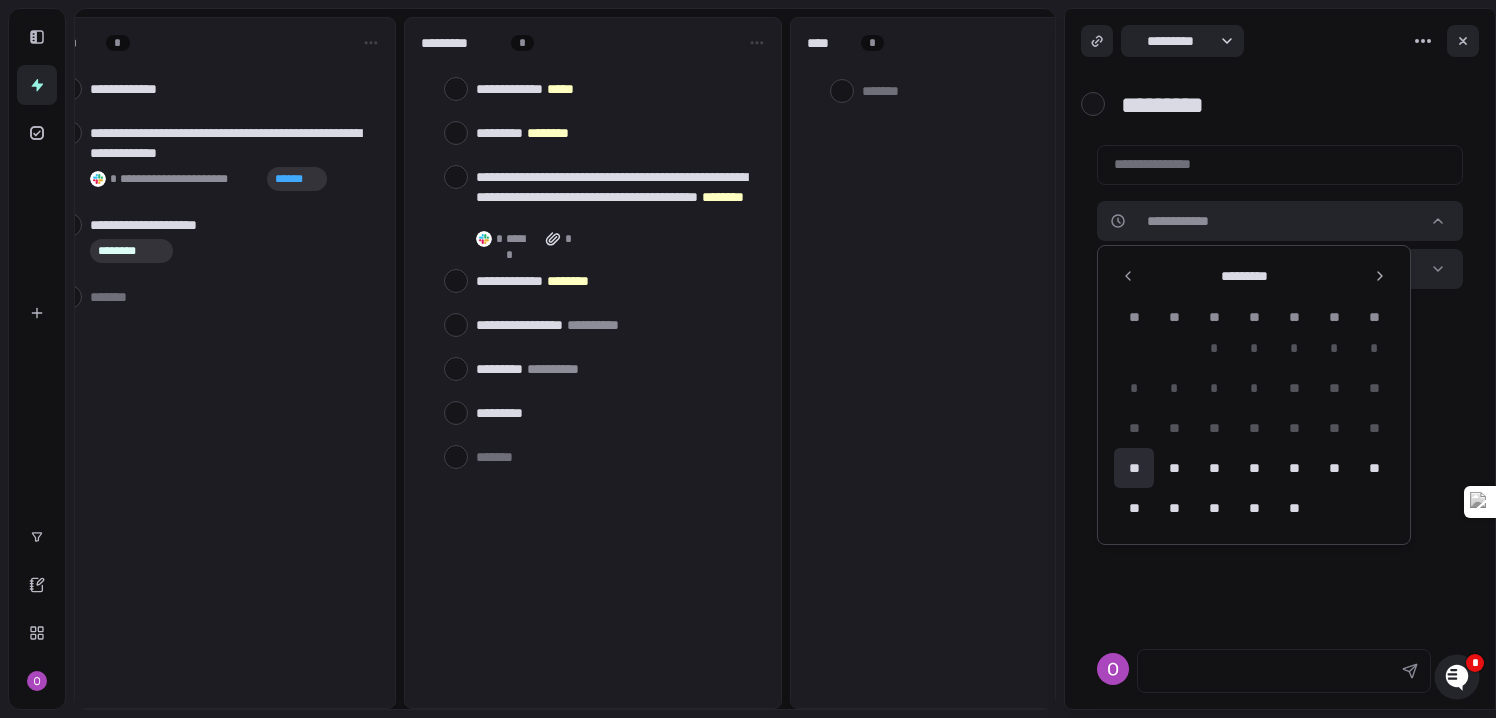 click on "**" at bounding box center (1134, 468) 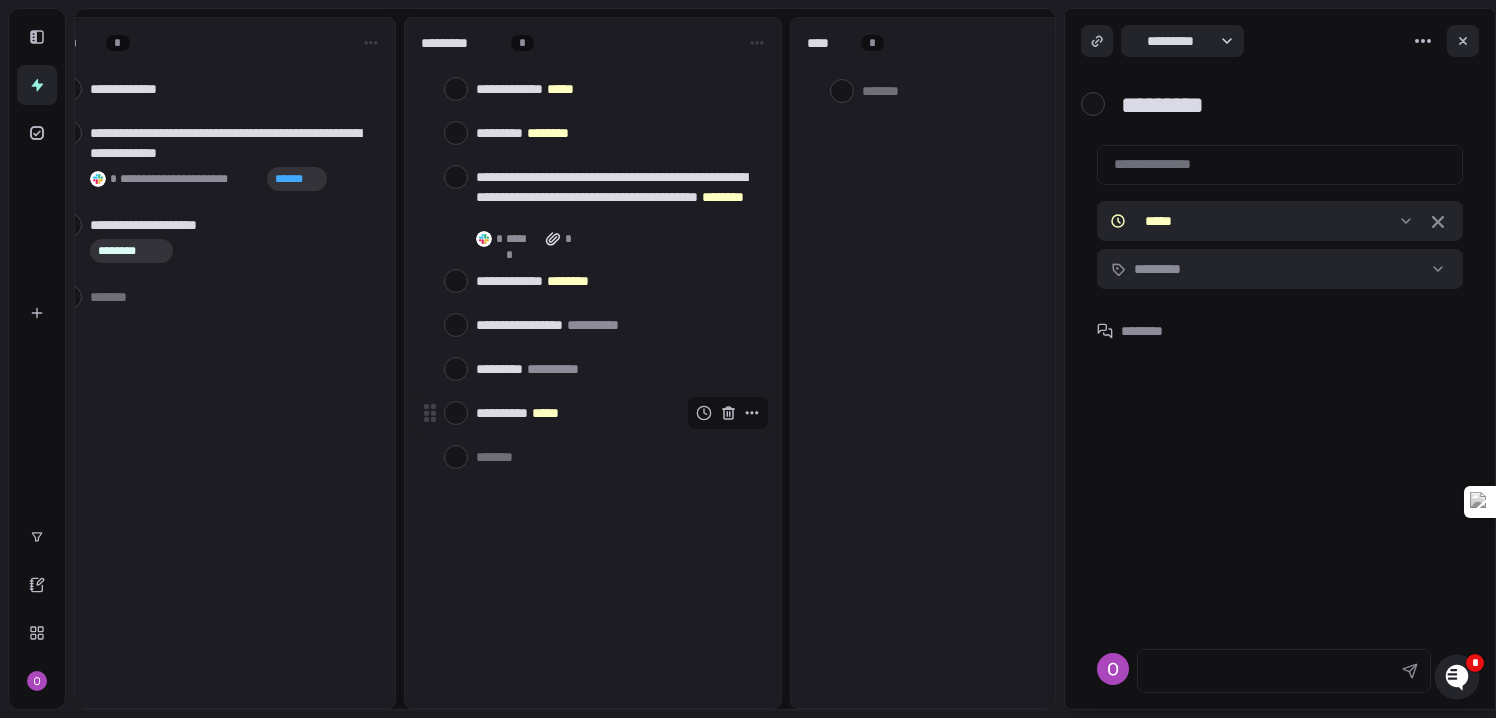 click at bounding box center (728, 413) 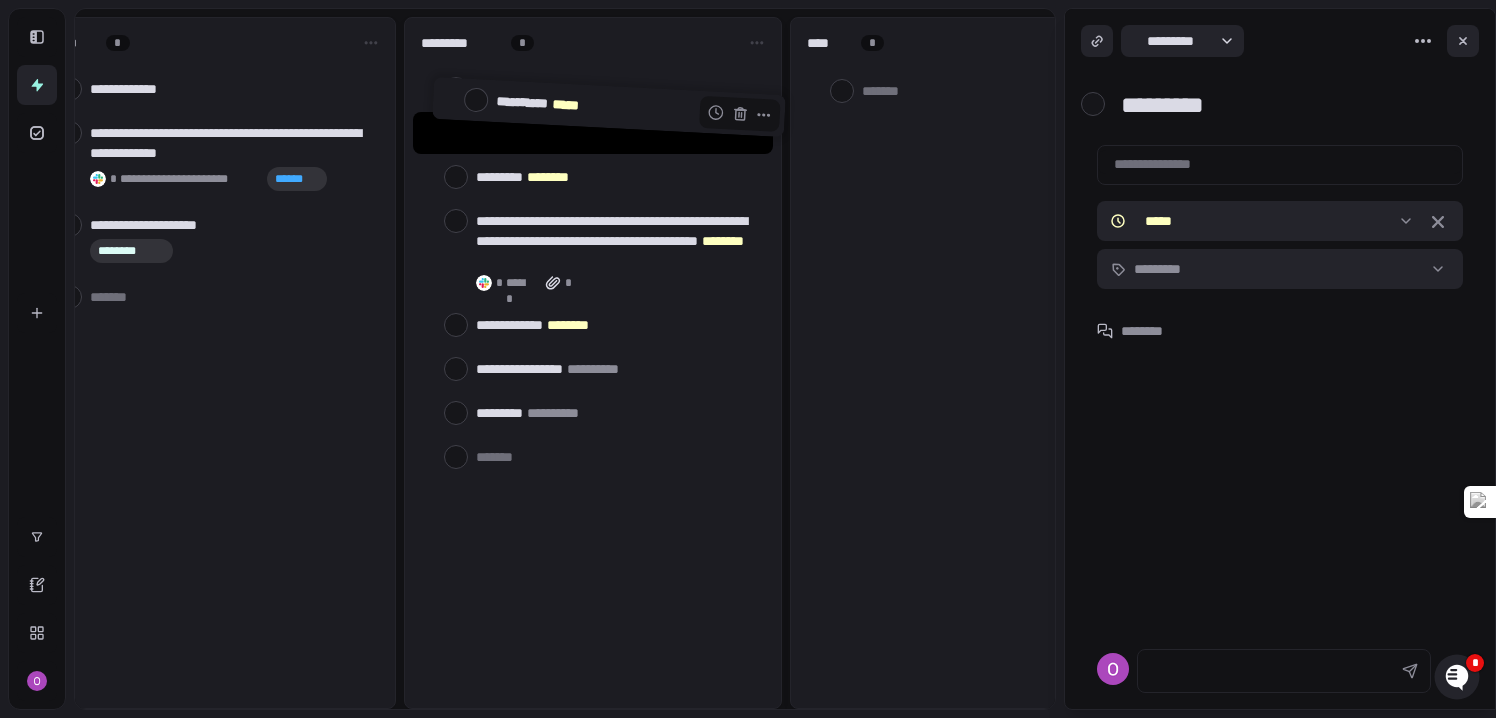 drag, startPoint x: 510, startPoint y: 412, endPoint x: 527, endPoint y: 107, distance: 305.4734 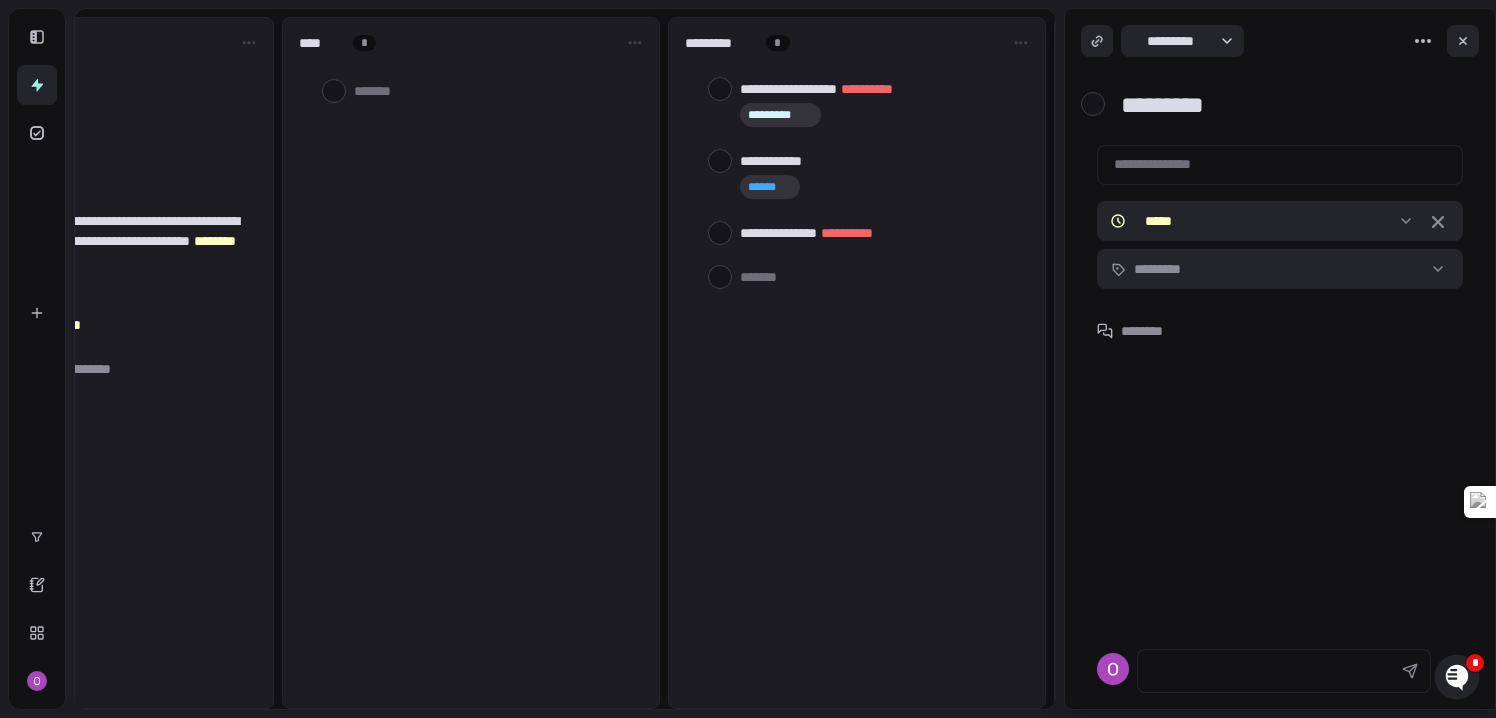 scroll, scrollTop: 0, scrollLeft: 960, axis: horizontal 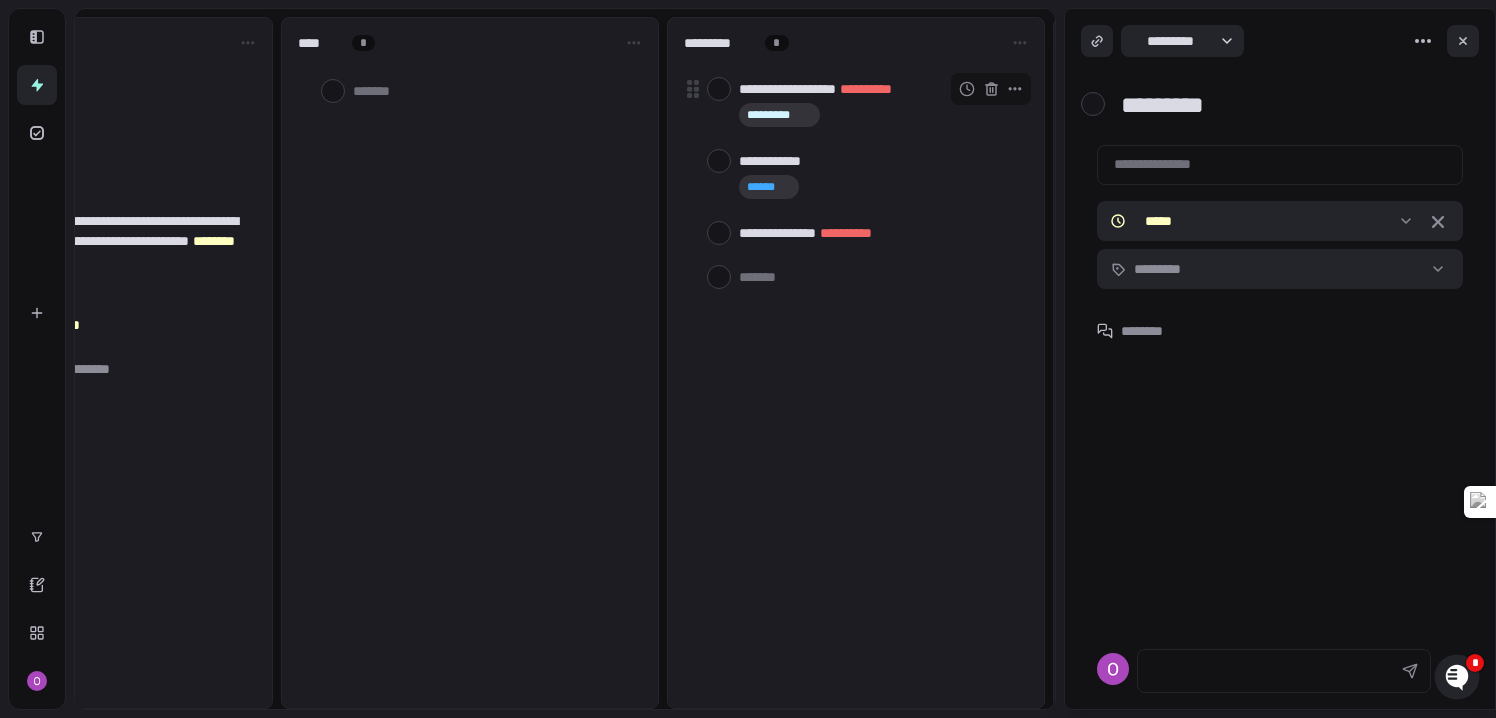 click at bounding box center (719, 89) 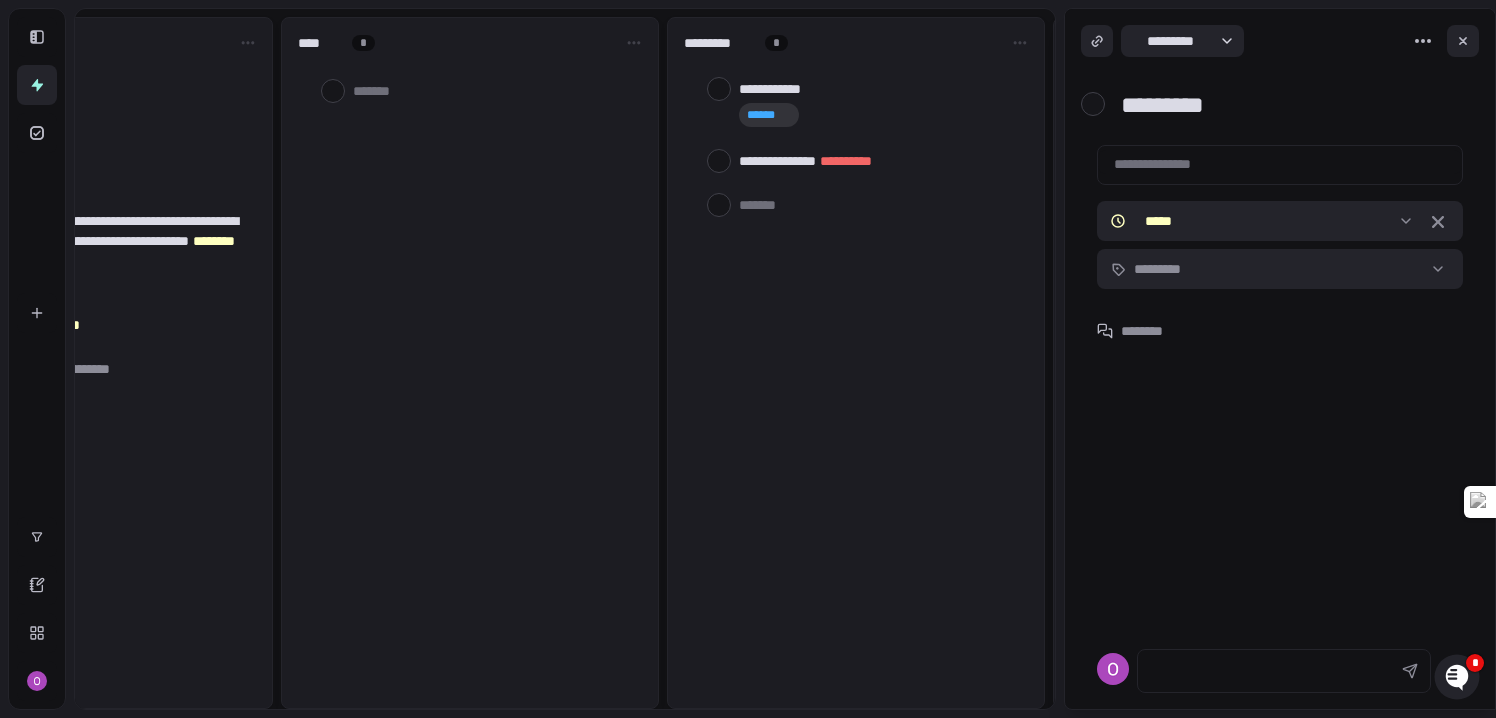 click at bounding box center (719, 89) 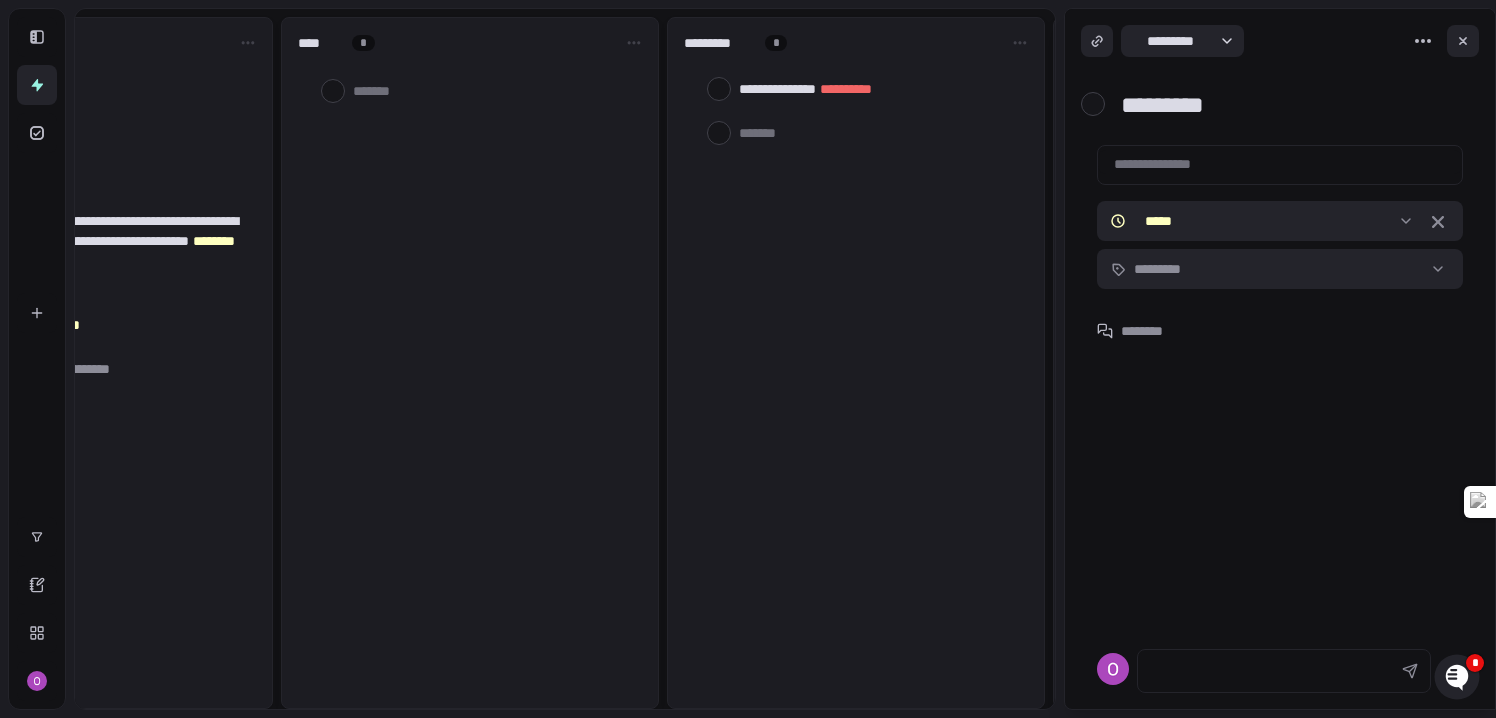 click at bounding box center [719, 89] 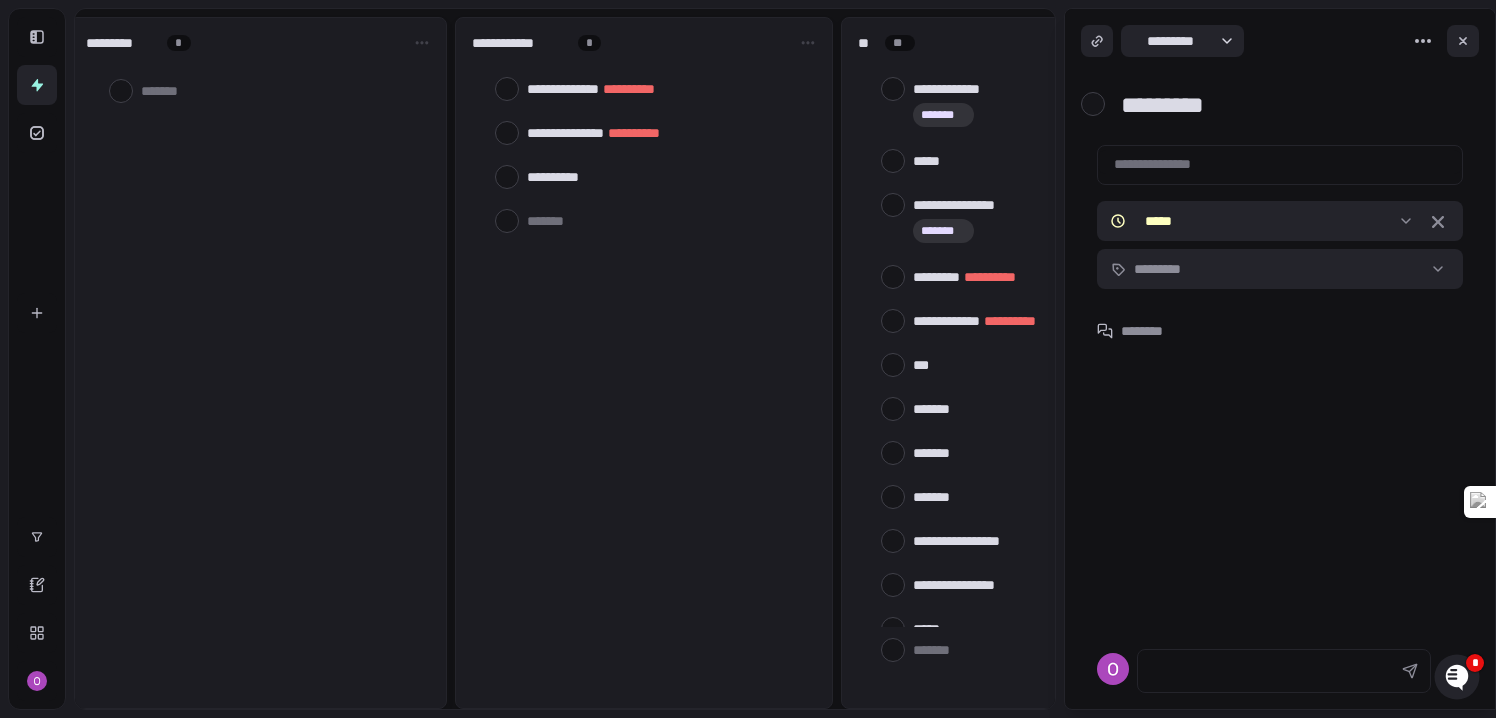 scroll, scrollTop: 0, scrollLeft: 1564, axis: horizontal 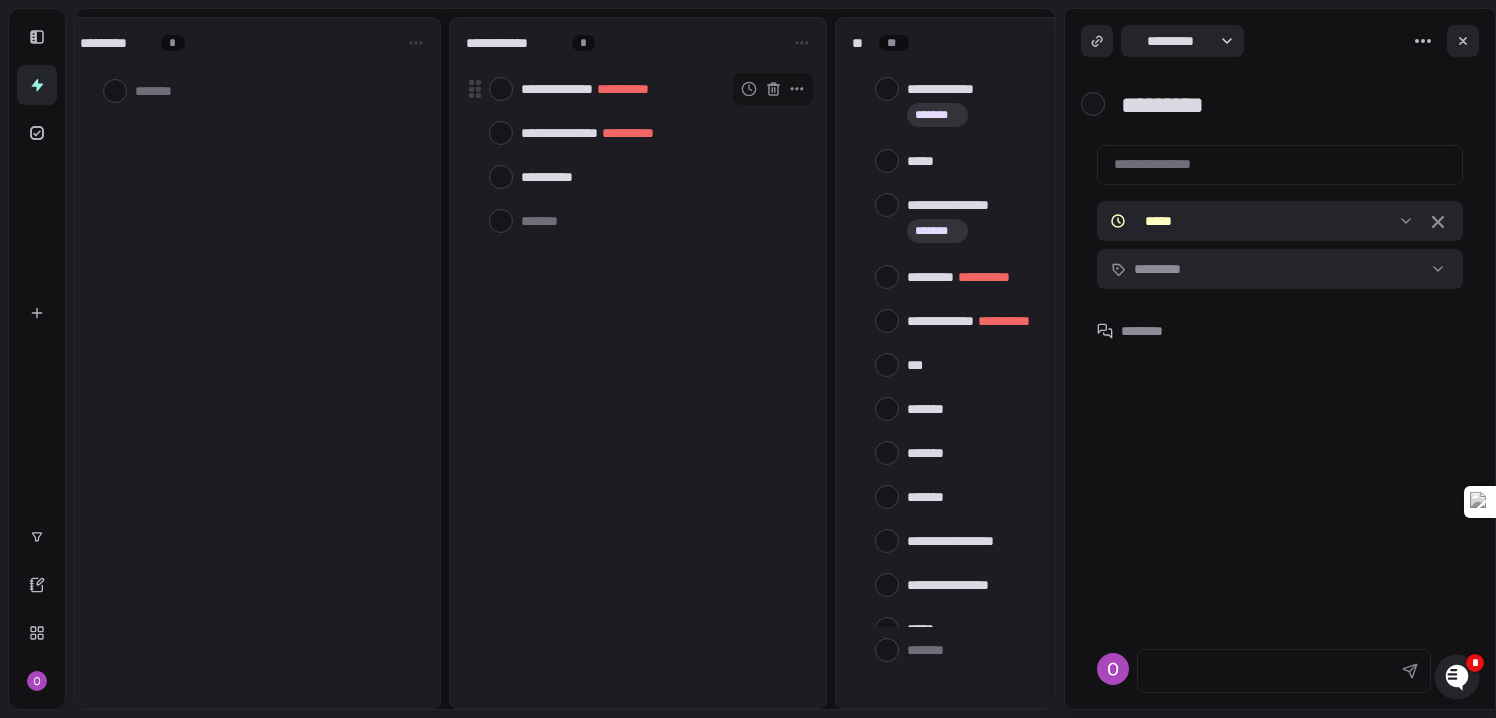 click at bounding box center (501, 89) 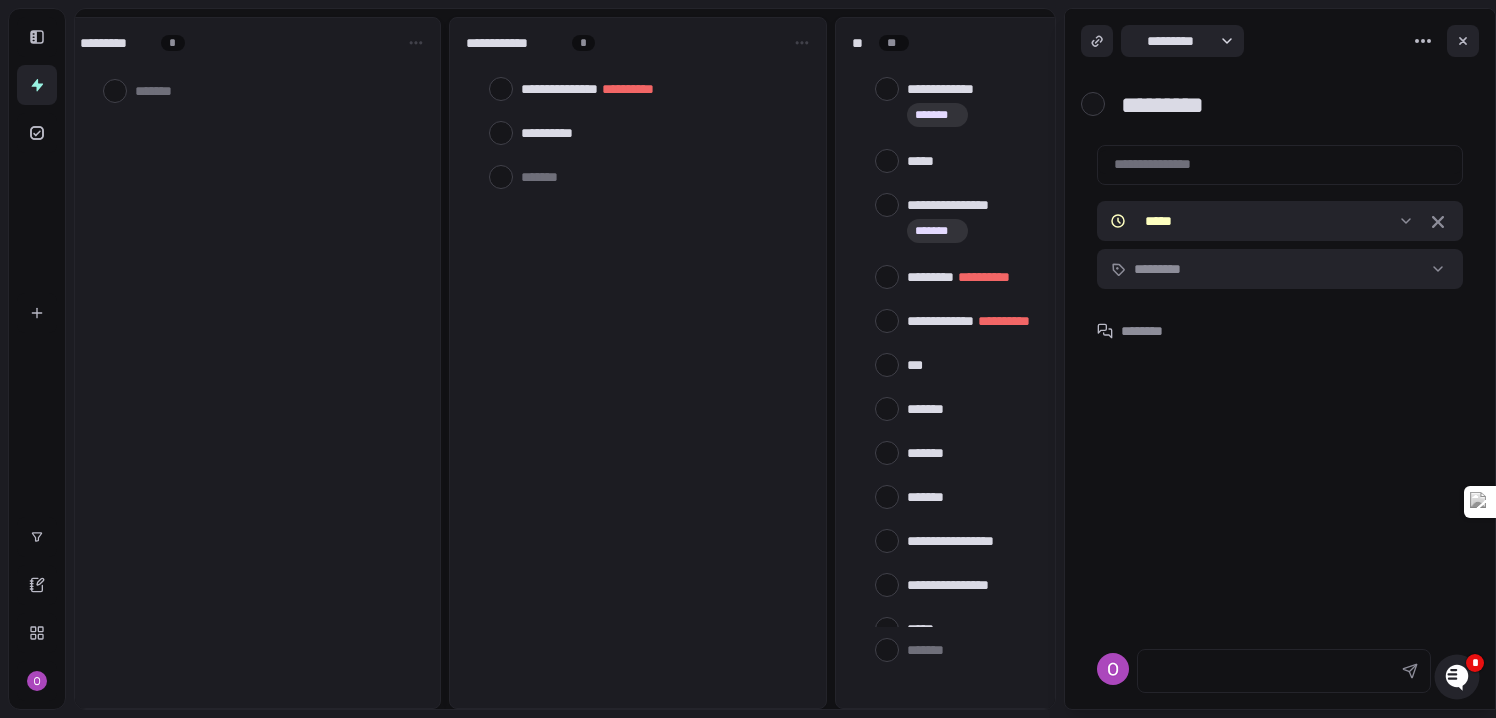 click at bounding box center (501, 89) 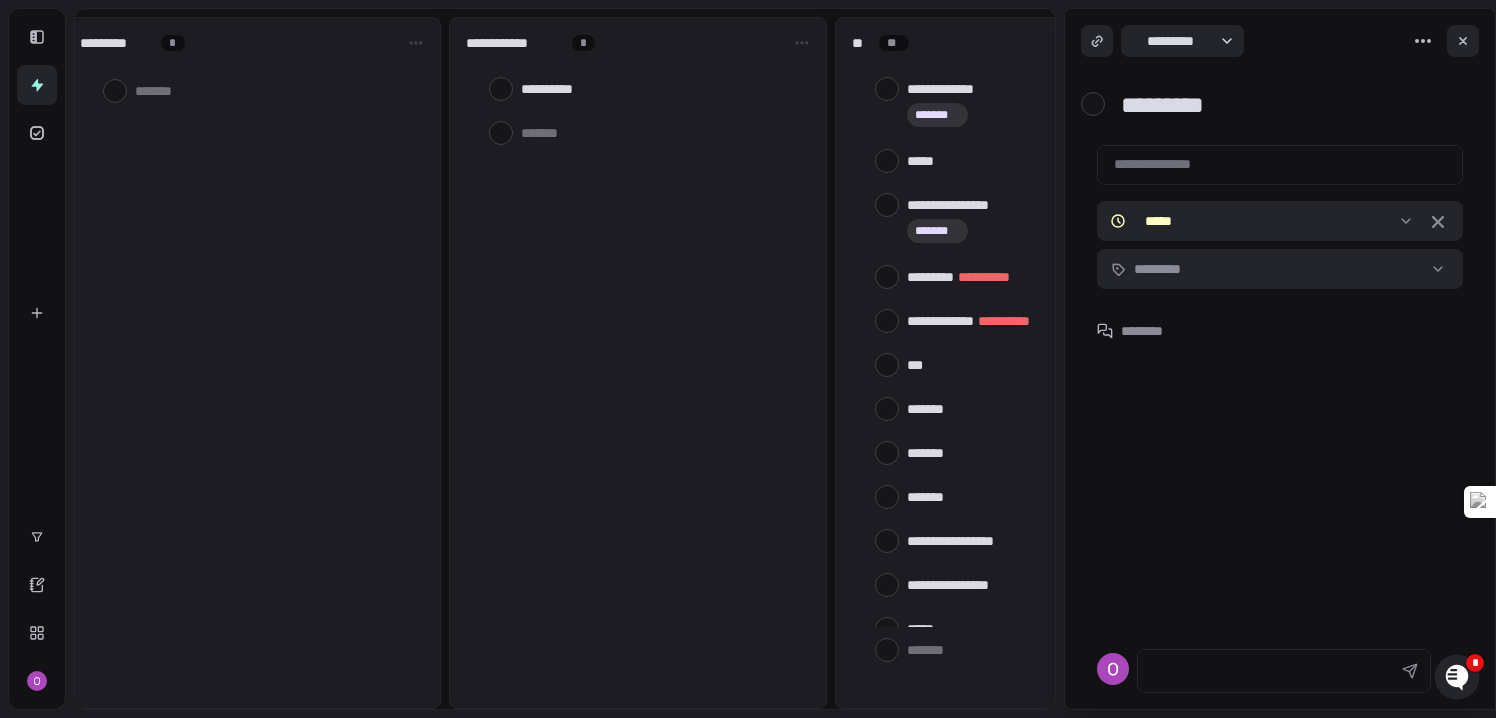 click at bounding box center (501, 89) 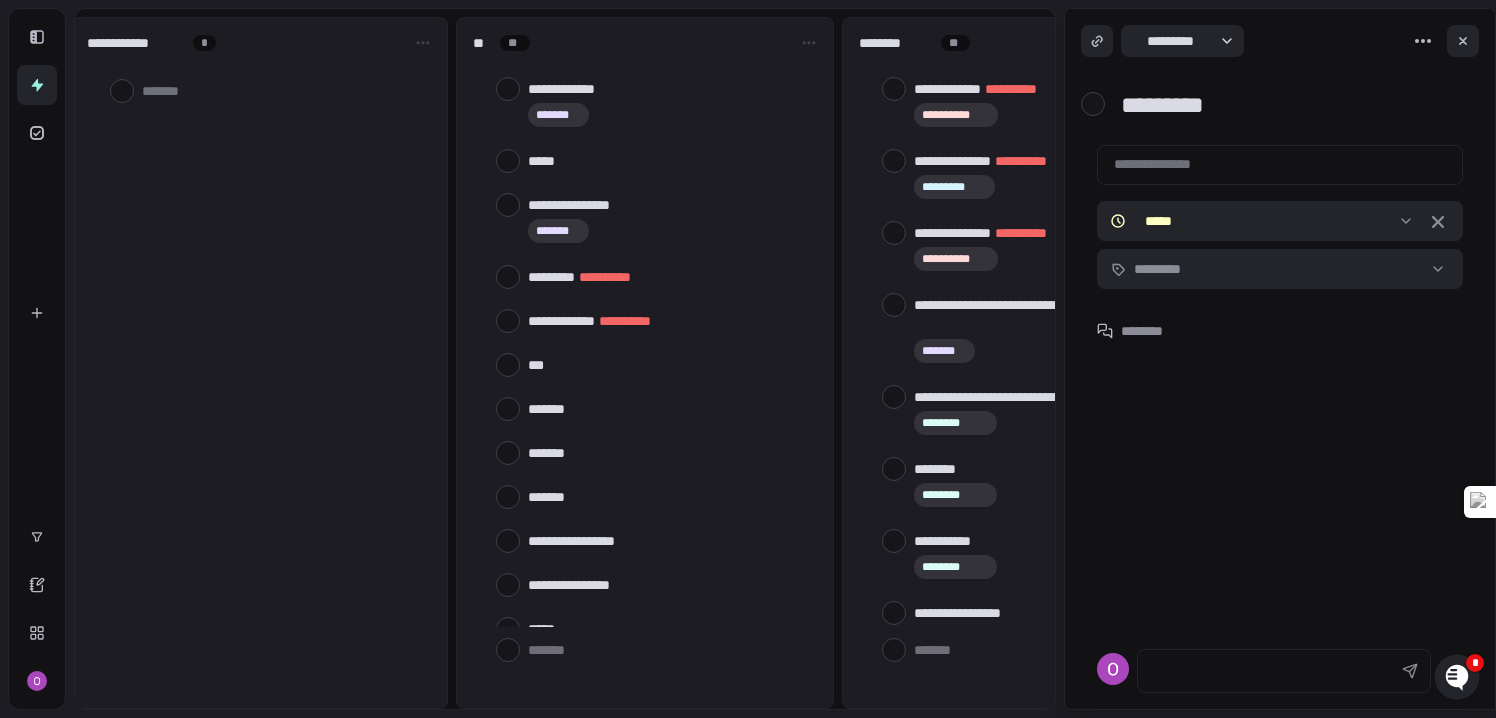 scroll, scrollTop: 0, scrollLeft: 1945, axis: horizontal 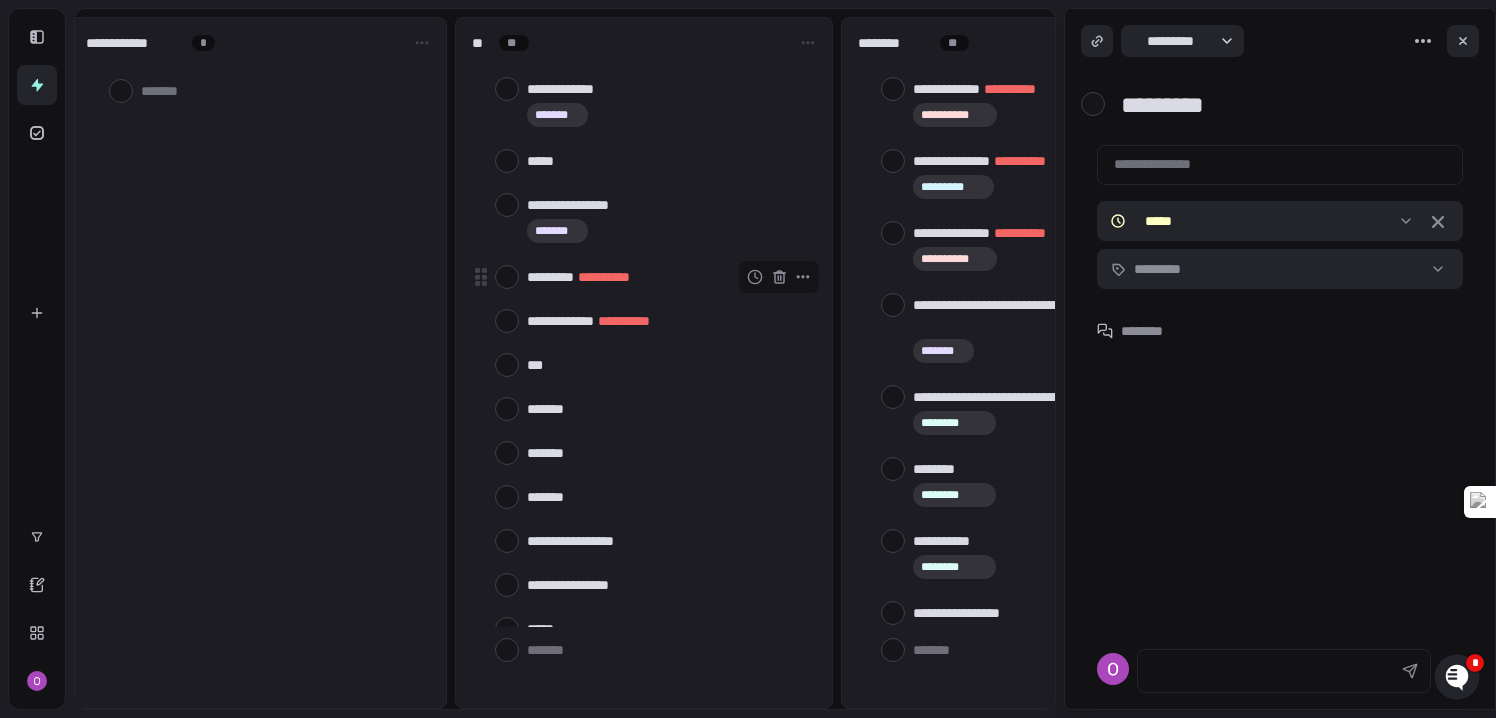 click on "**********" at bounding box center [604, 277] 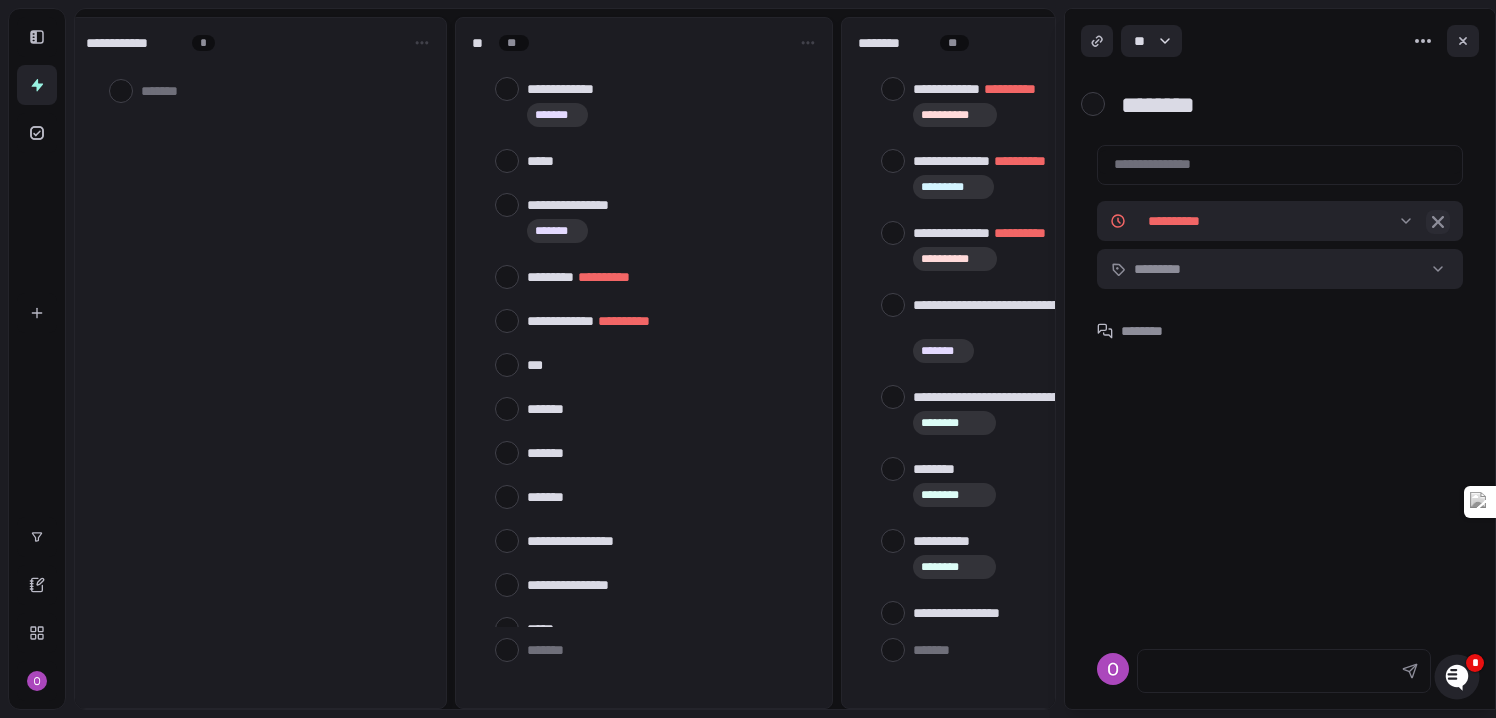 click at bounding box center (1438, 222) 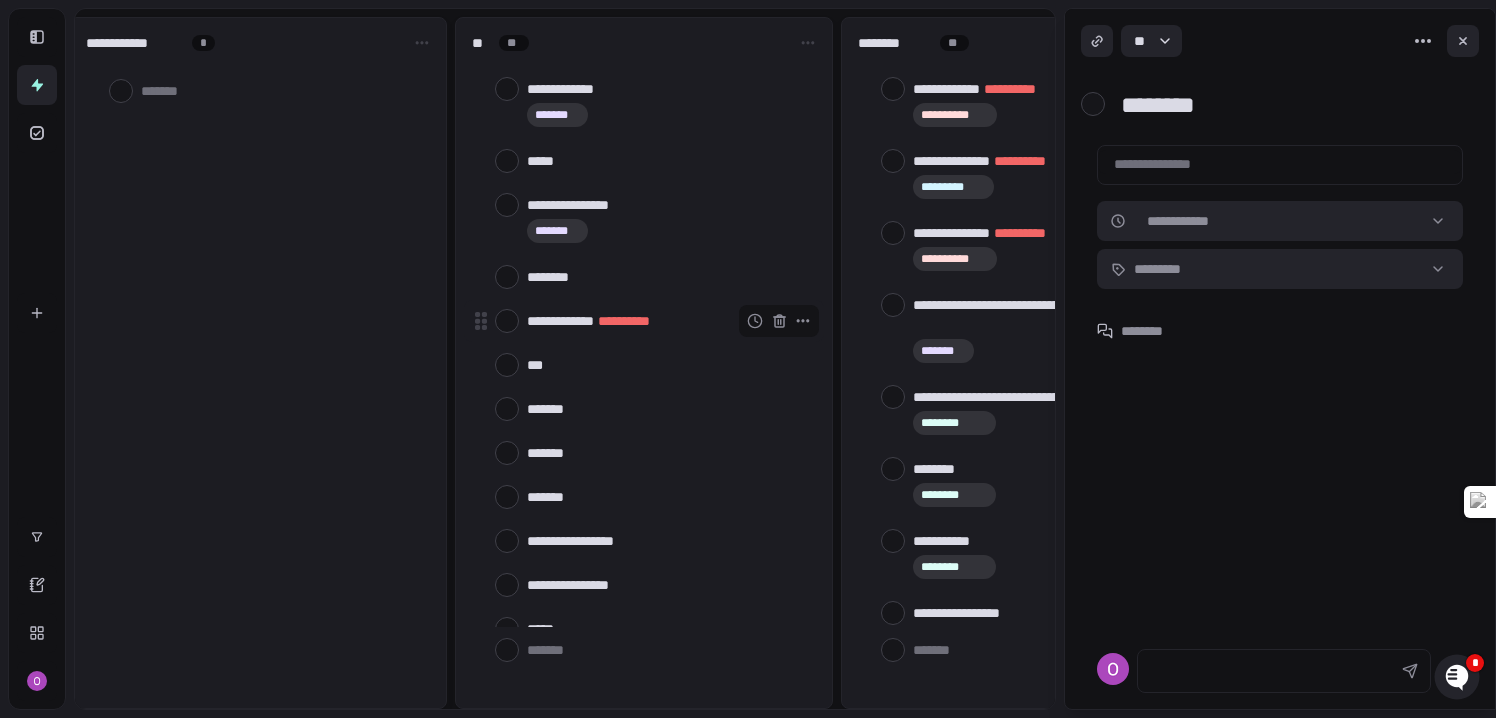 click on "[FIRST] [LAST]" at bounding box center (667, 321) 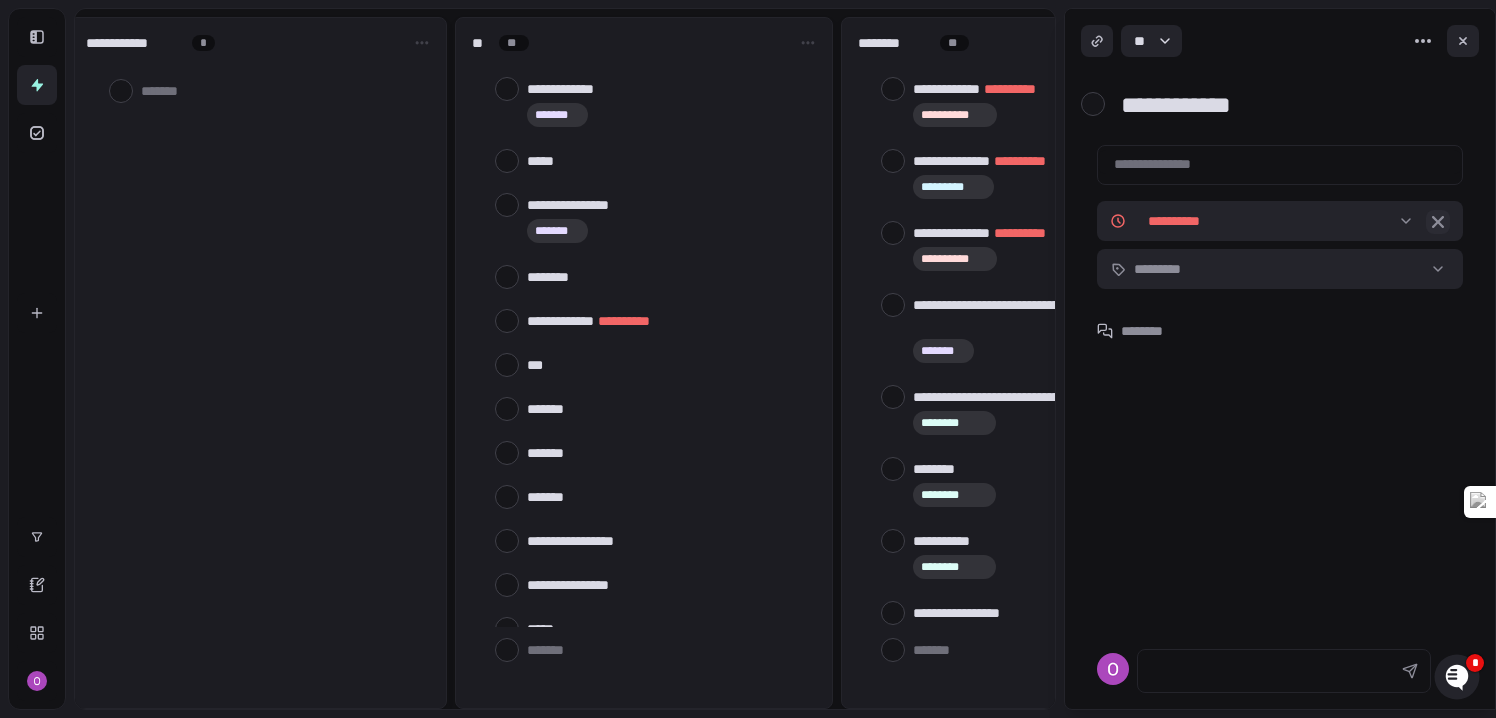 click at bounding box center [1438, 222] 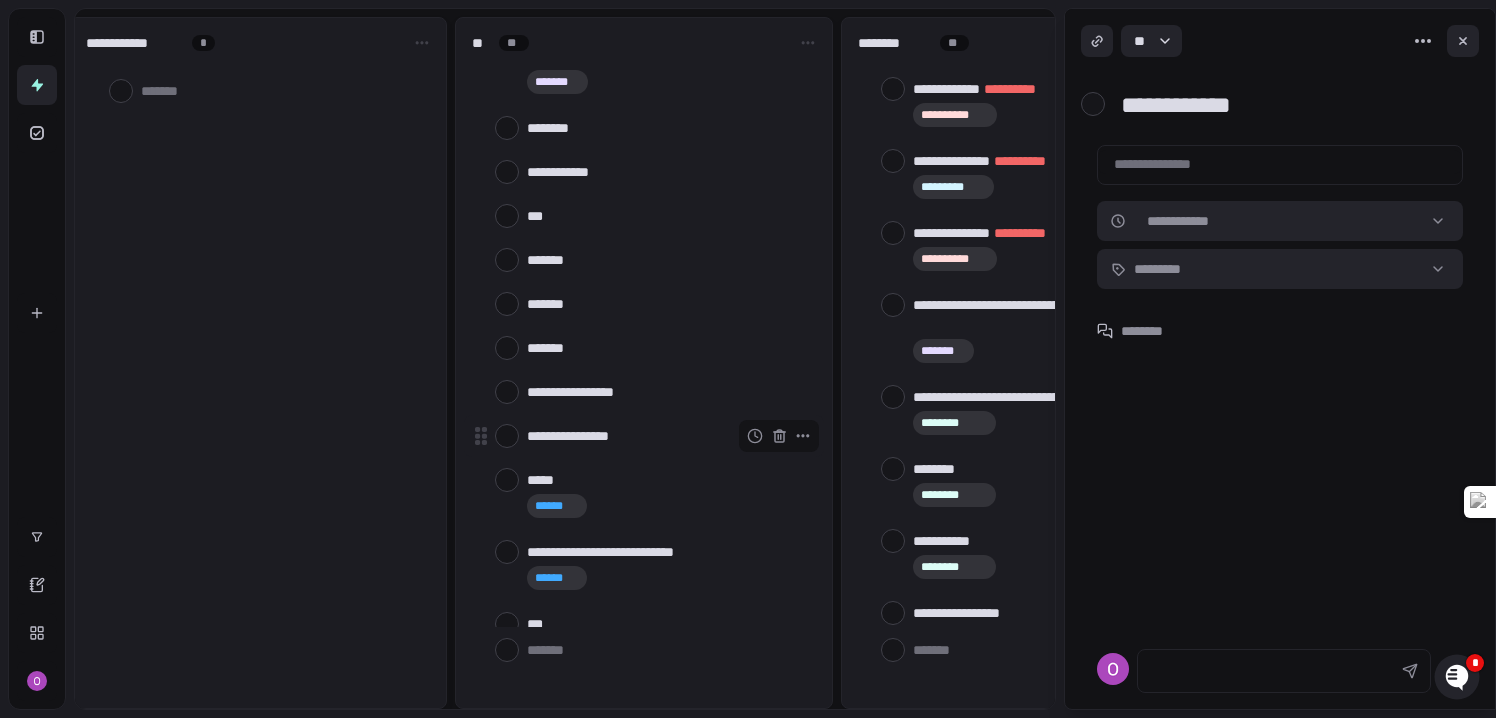 scroll, scrollTop: 195, scrollLeft: 0, axis: vertical 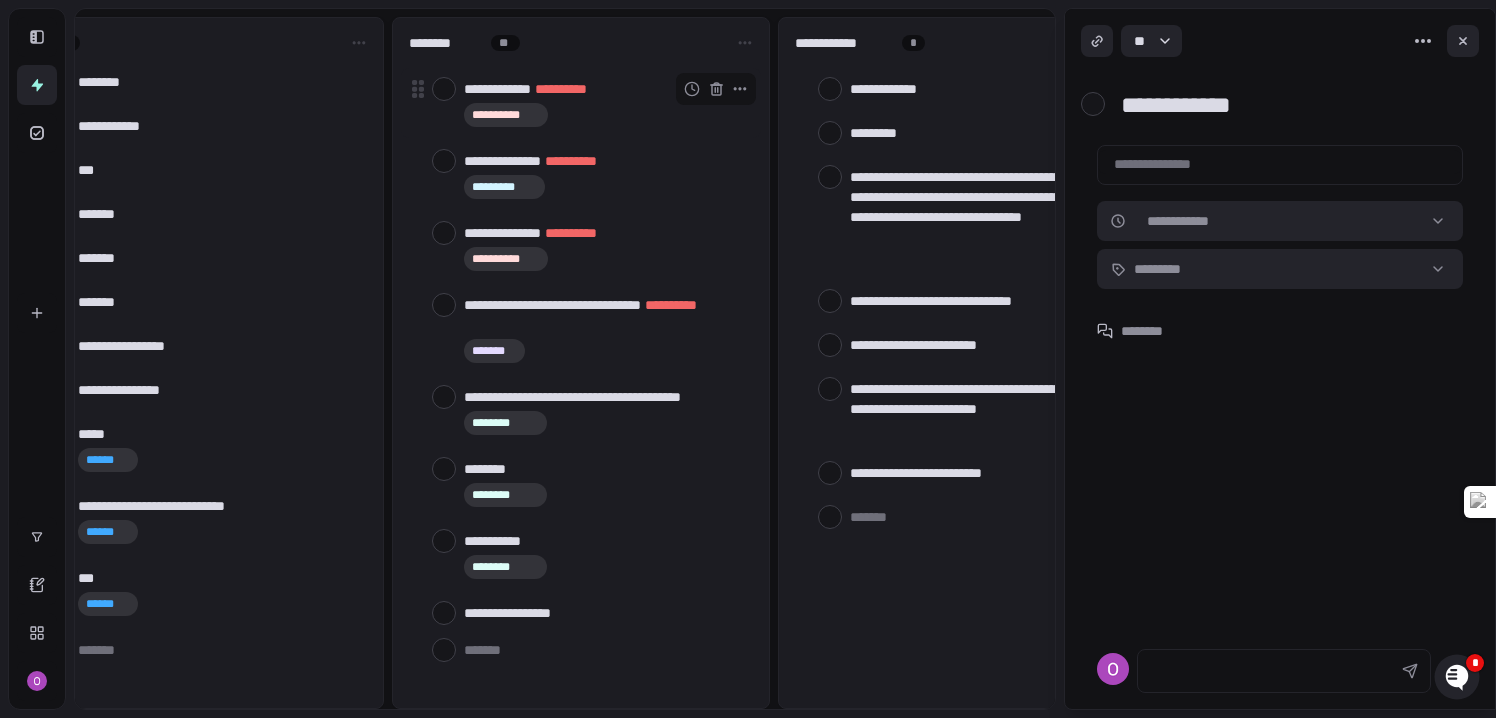 click on "**********" at bounding box center [561, 89] 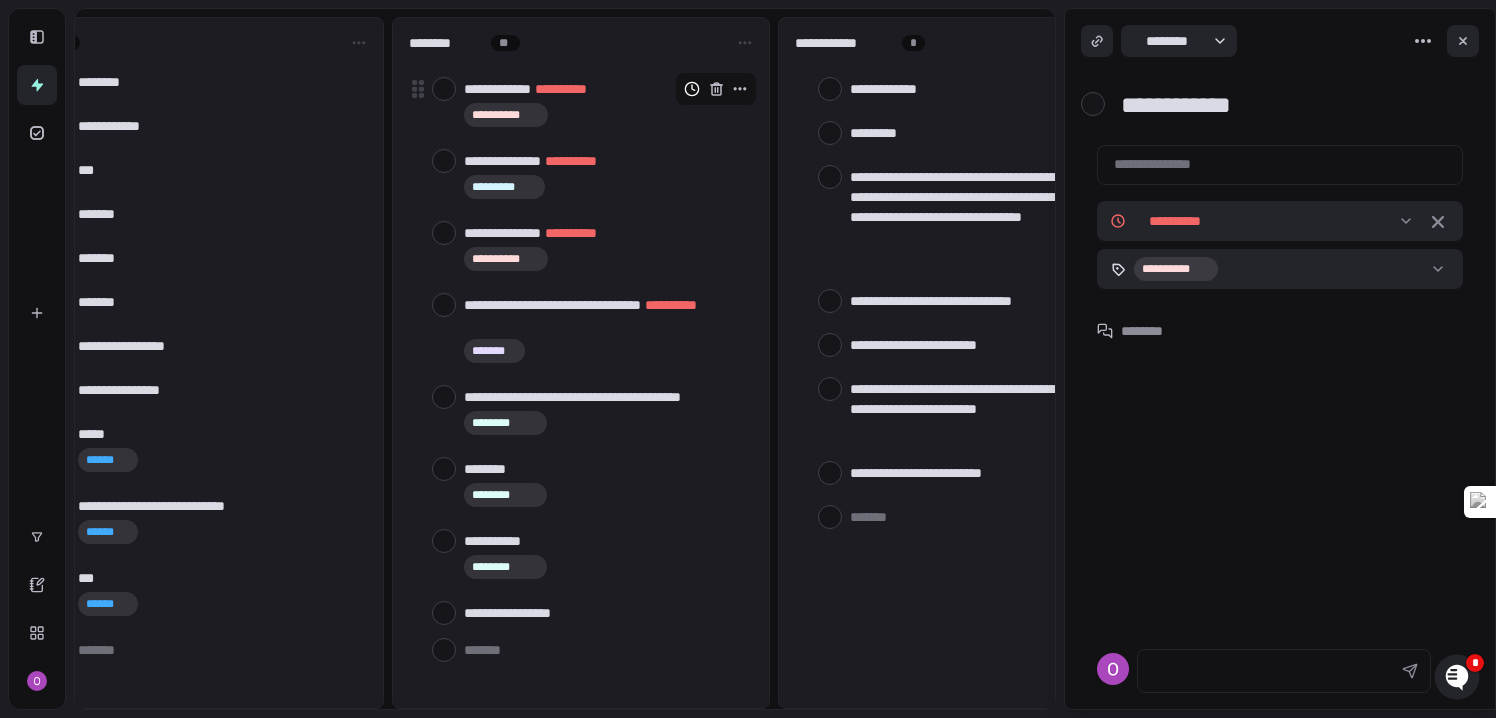 click 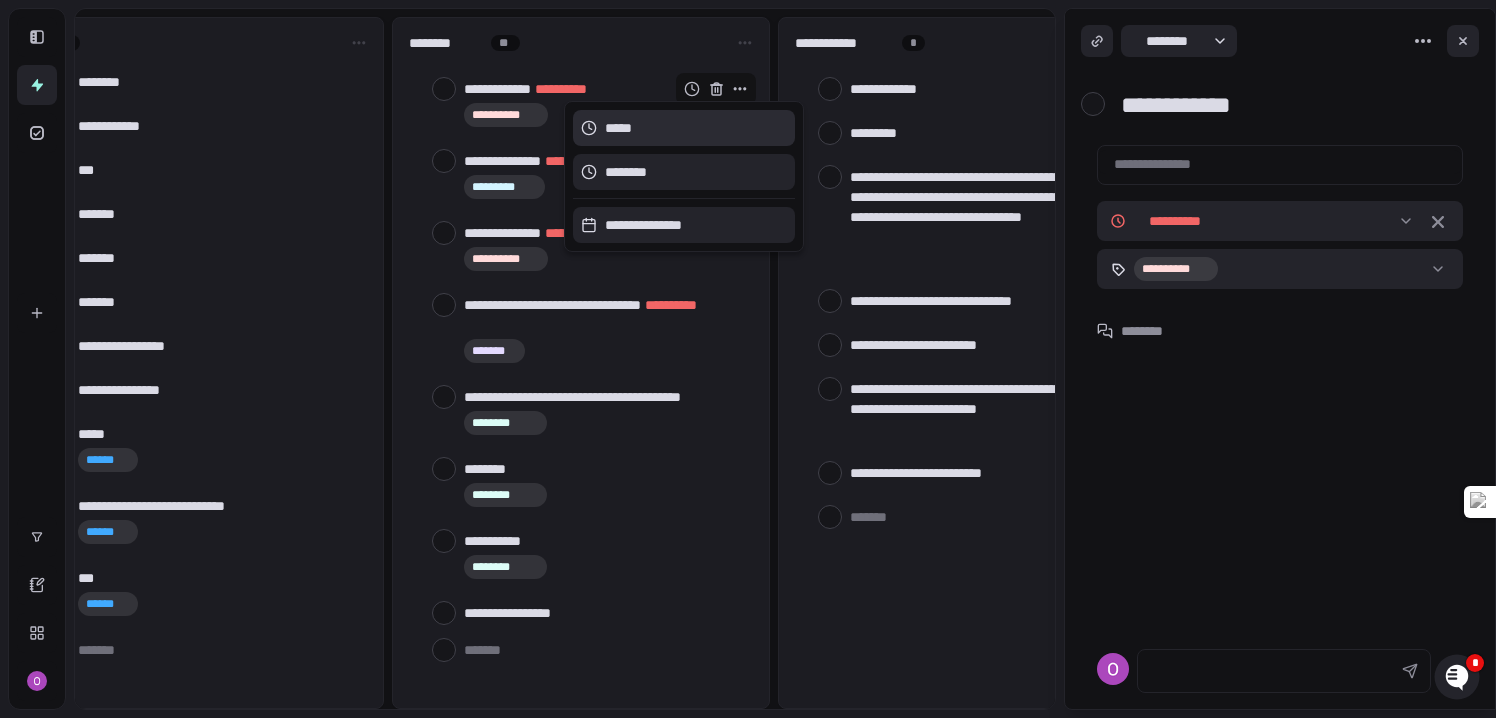 click on "*****" at bounding box center (684, 128) 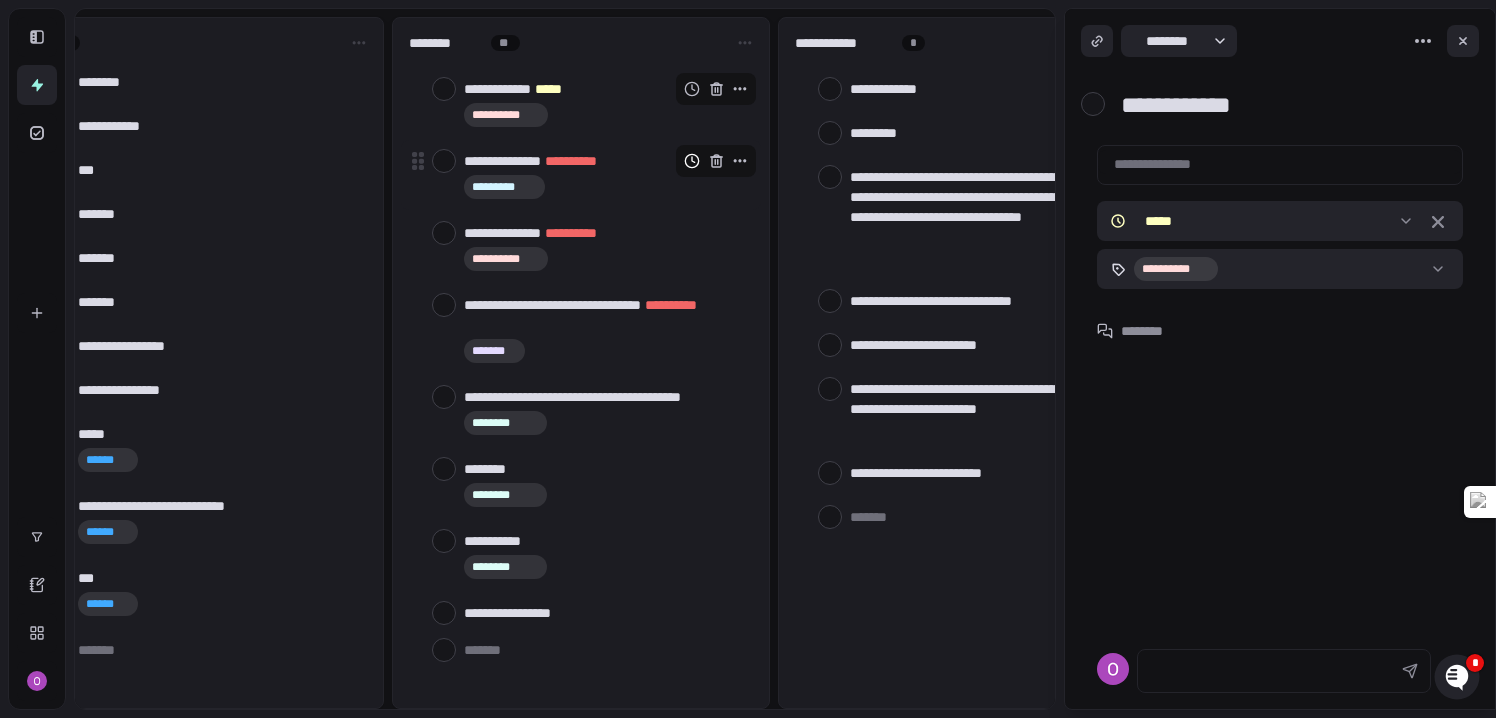 click 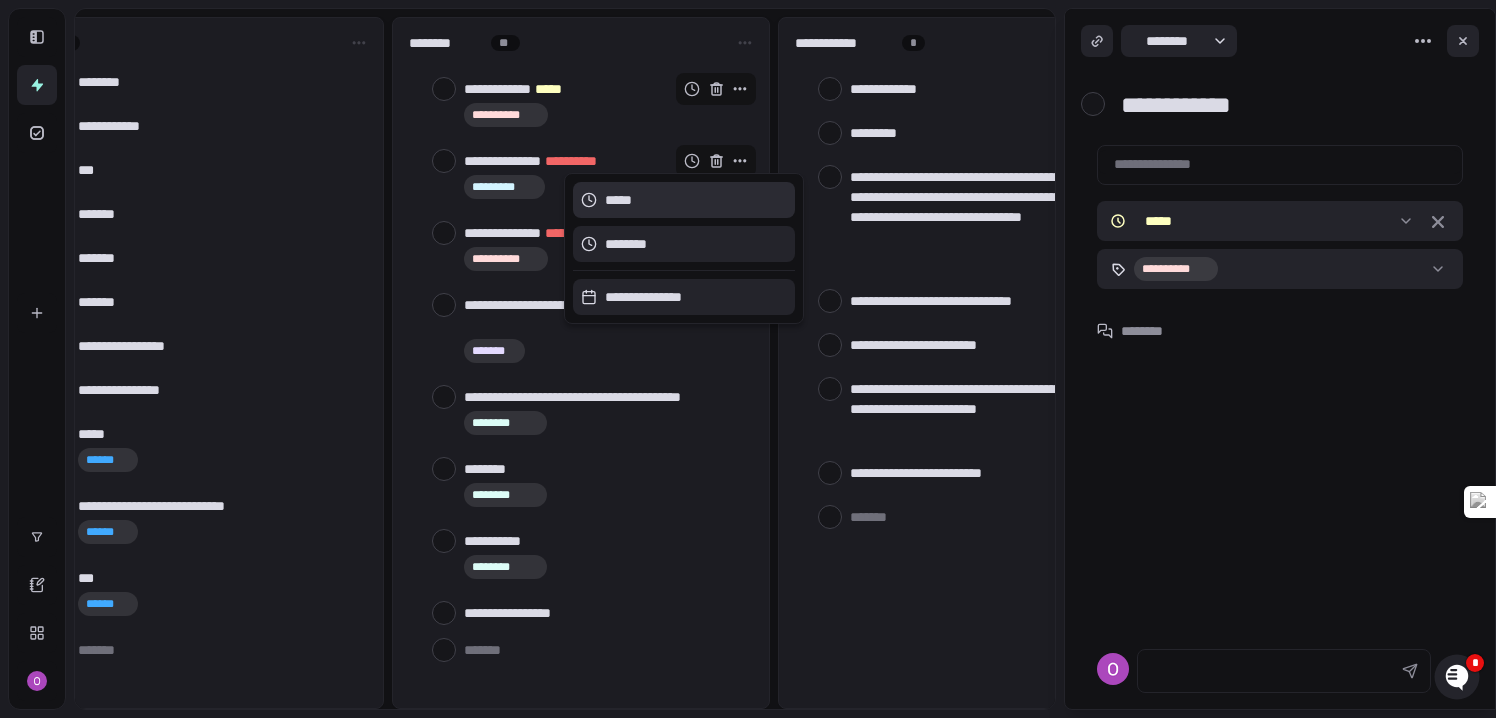click on "*****" at bounding box center (613, 200) 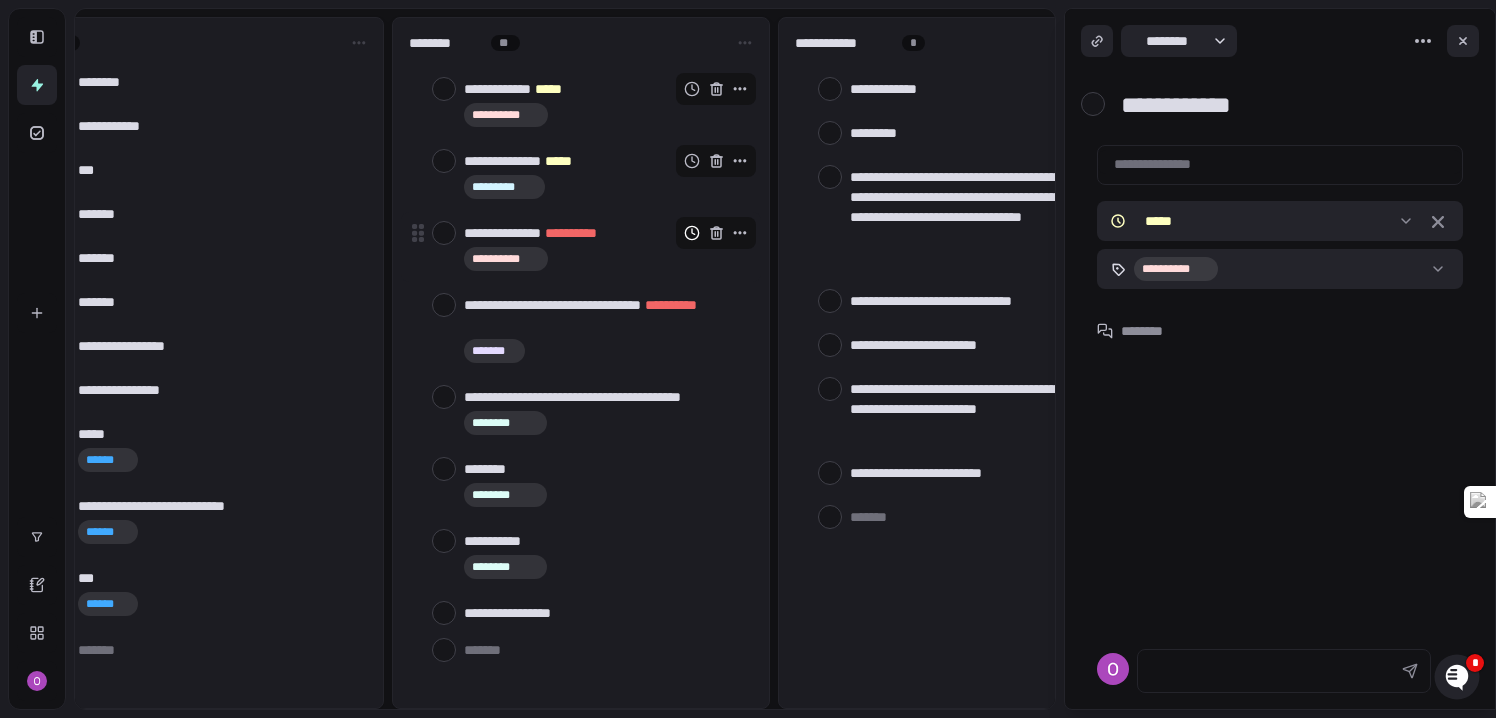 click 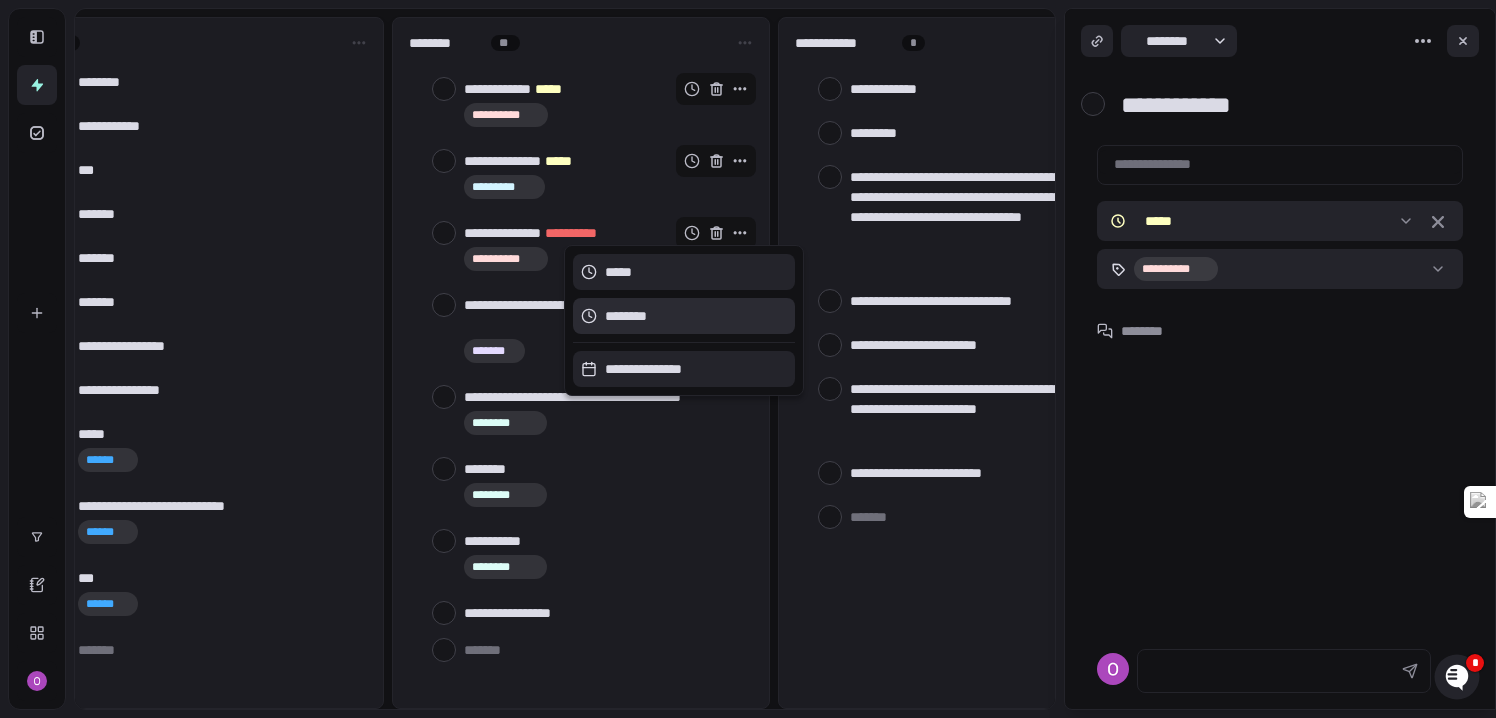 click on "********" at bounding box center [626, 316] 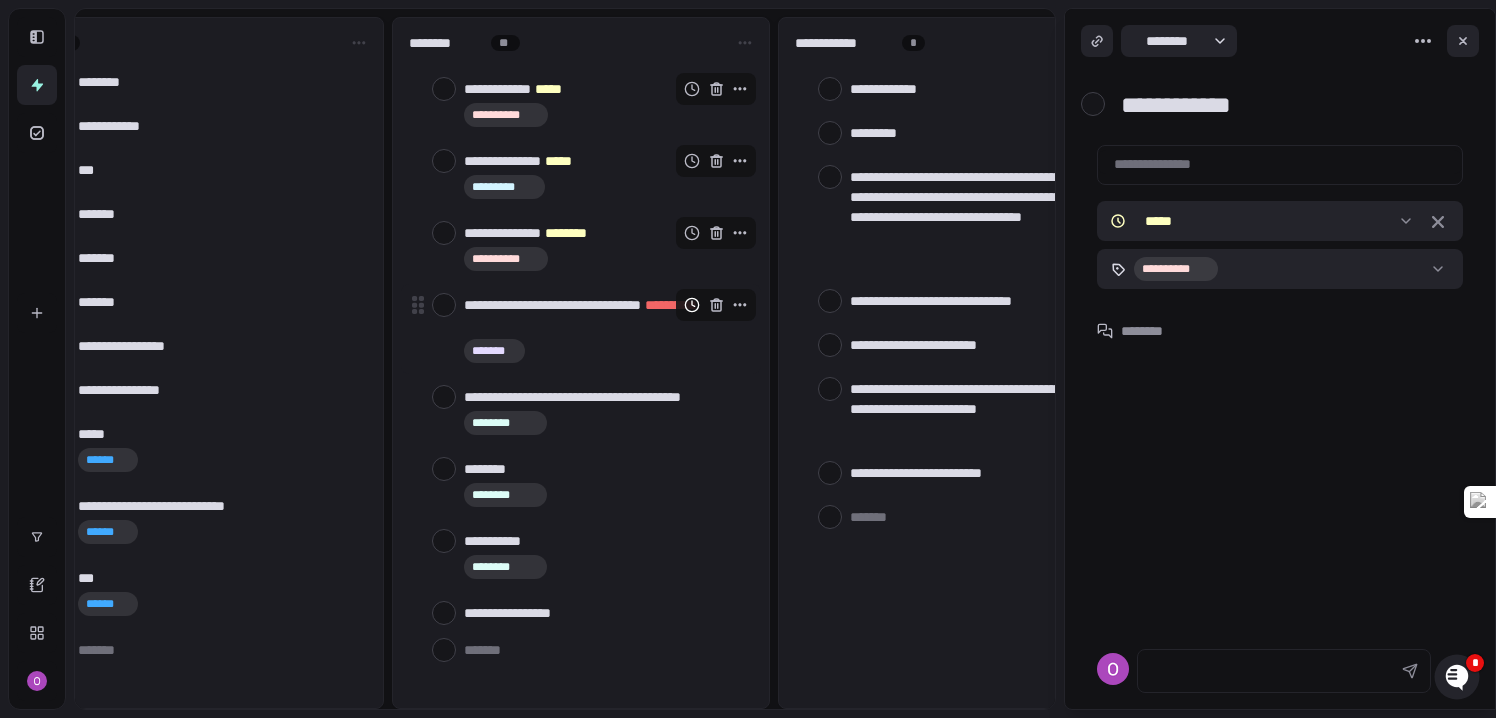 click 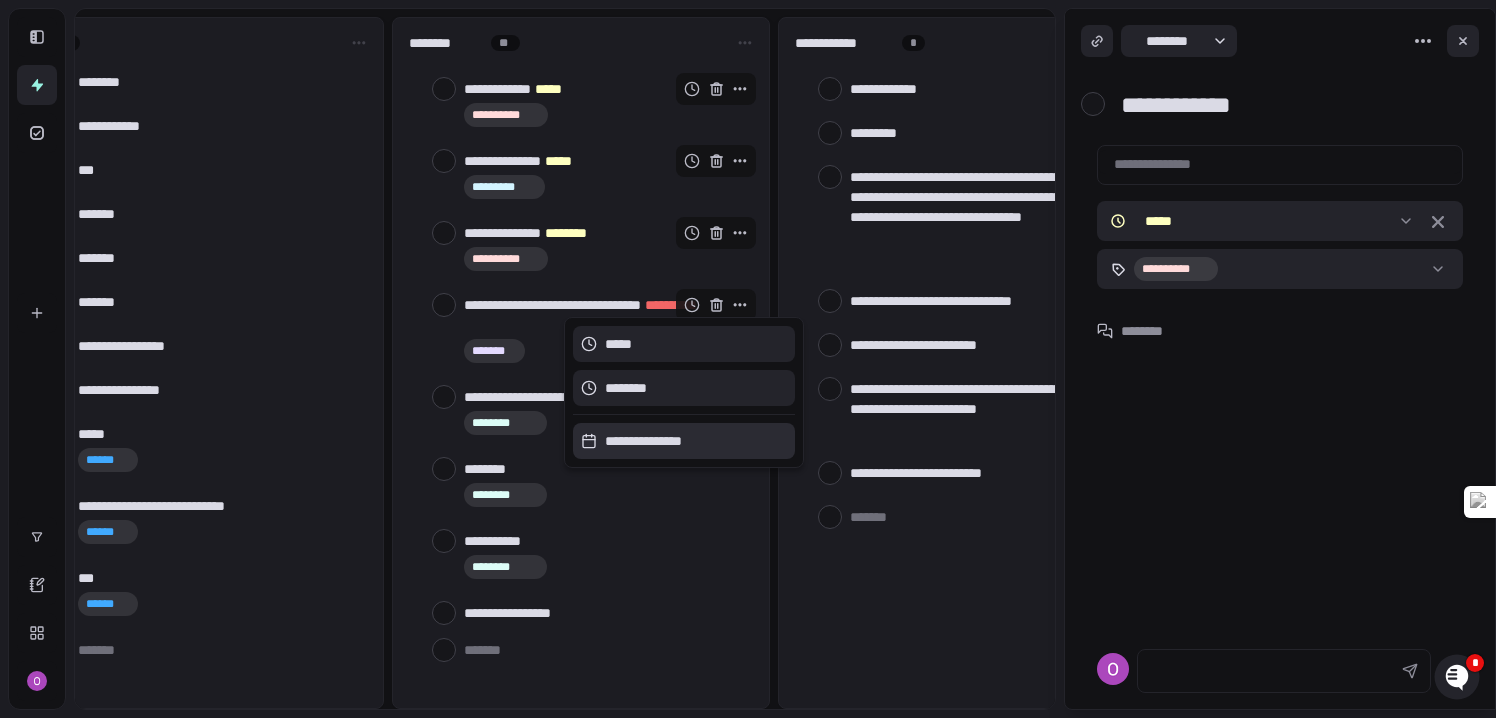 click on "**********" at bounding box center [651, 441] 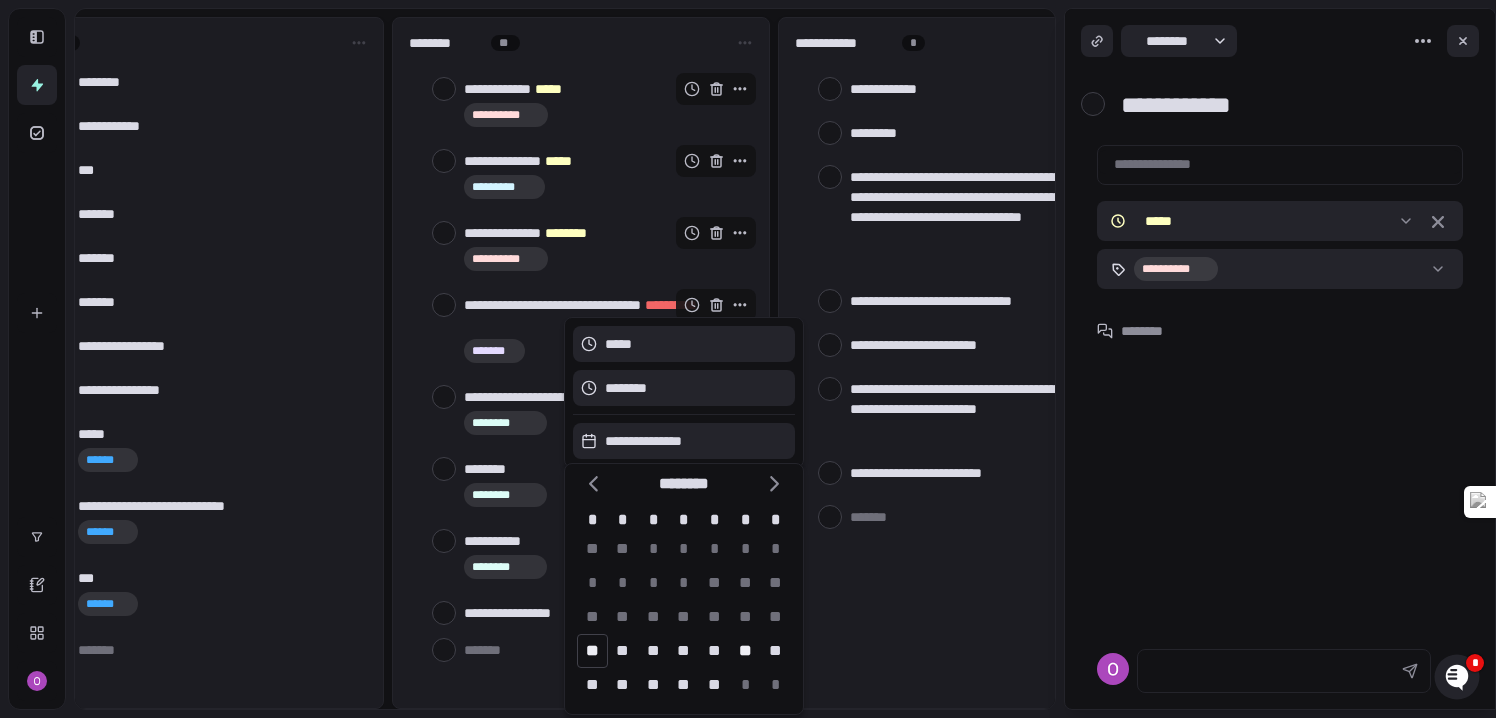 click on "**" at bounding box center (745, 651) 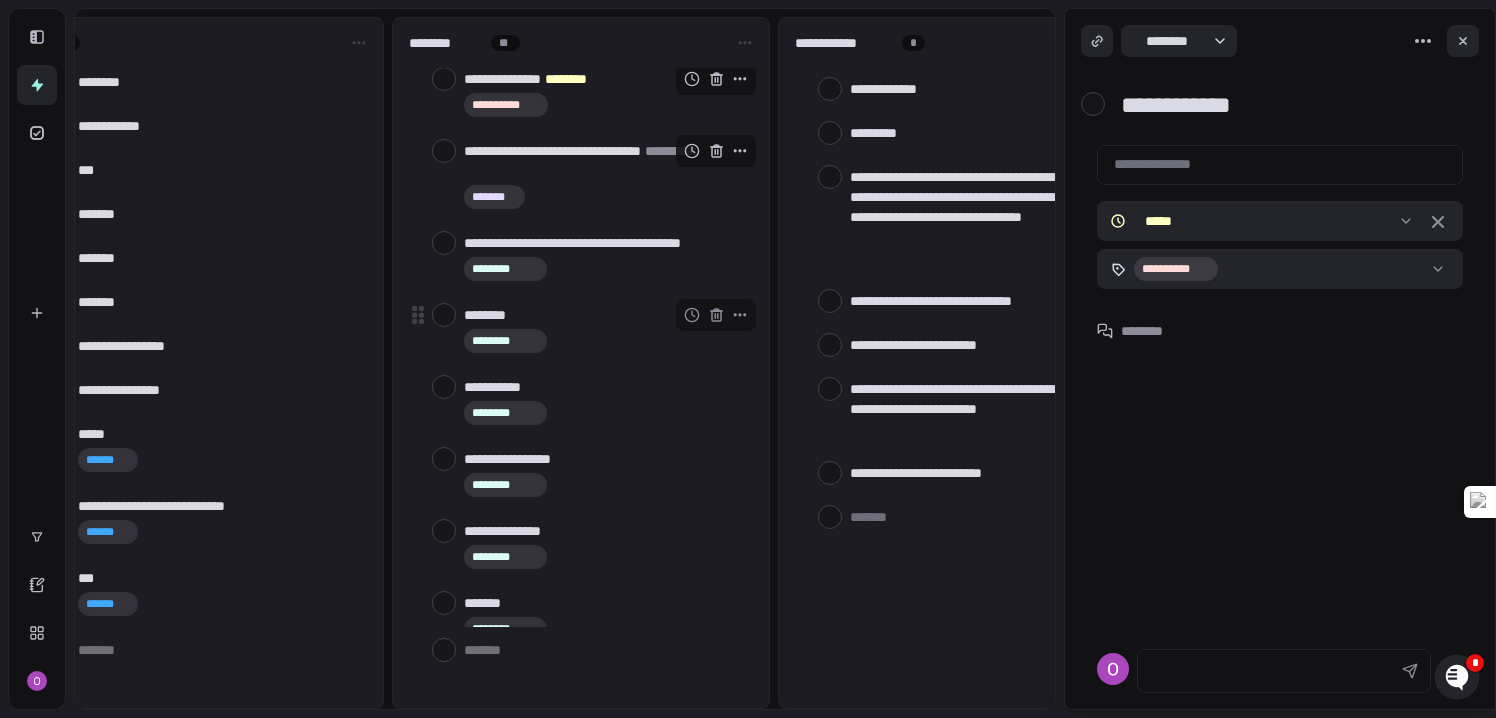 scroll, scrollTop: 171, scrollLeft: 0, axis: vertical 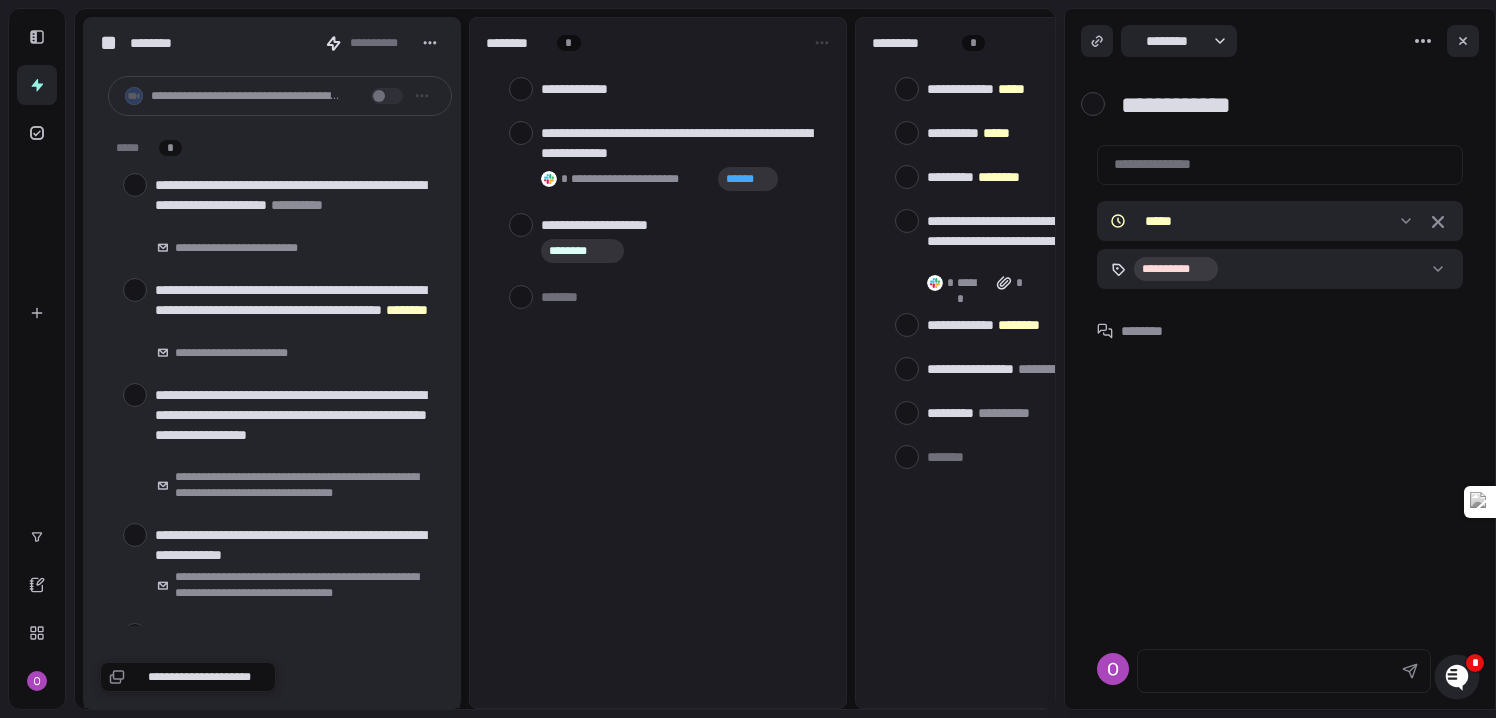 click 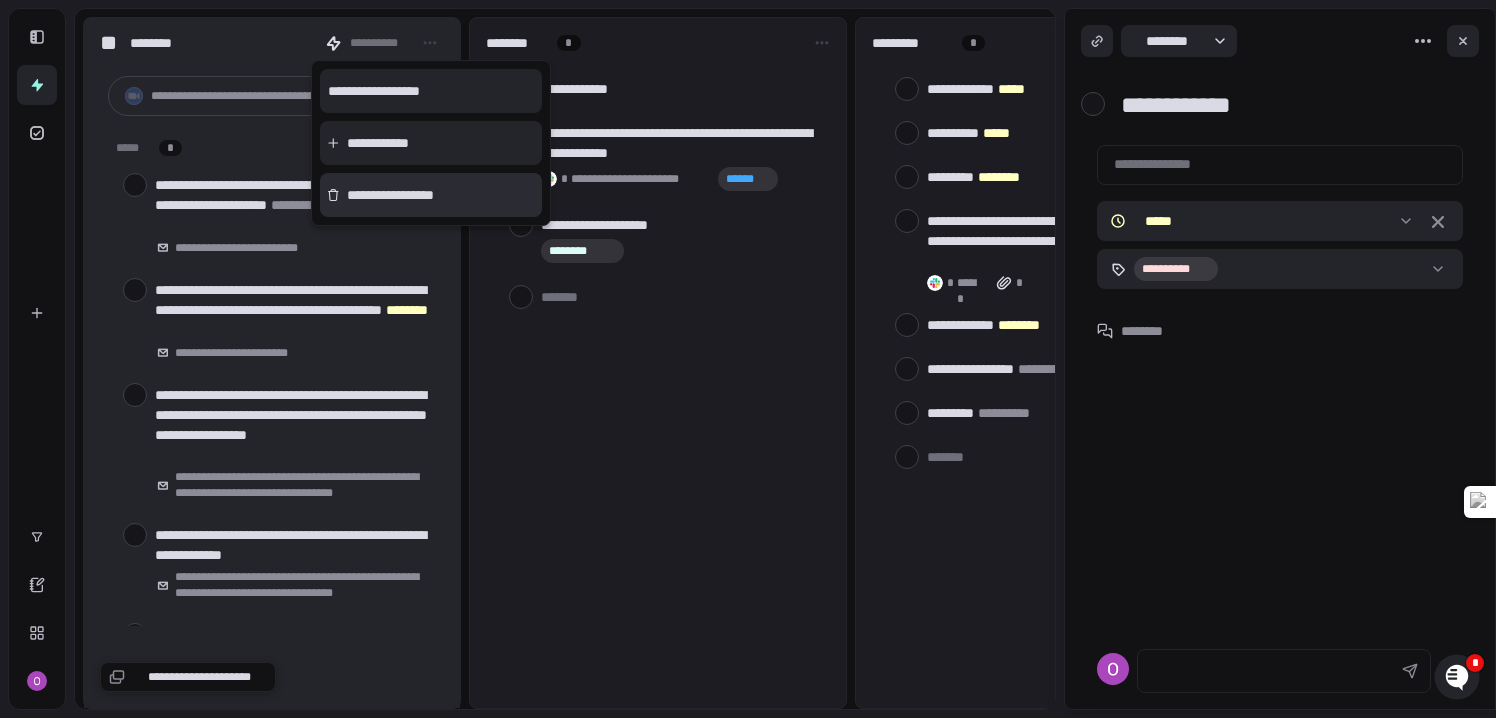 click on "**********" at bounding box center (431, 195) 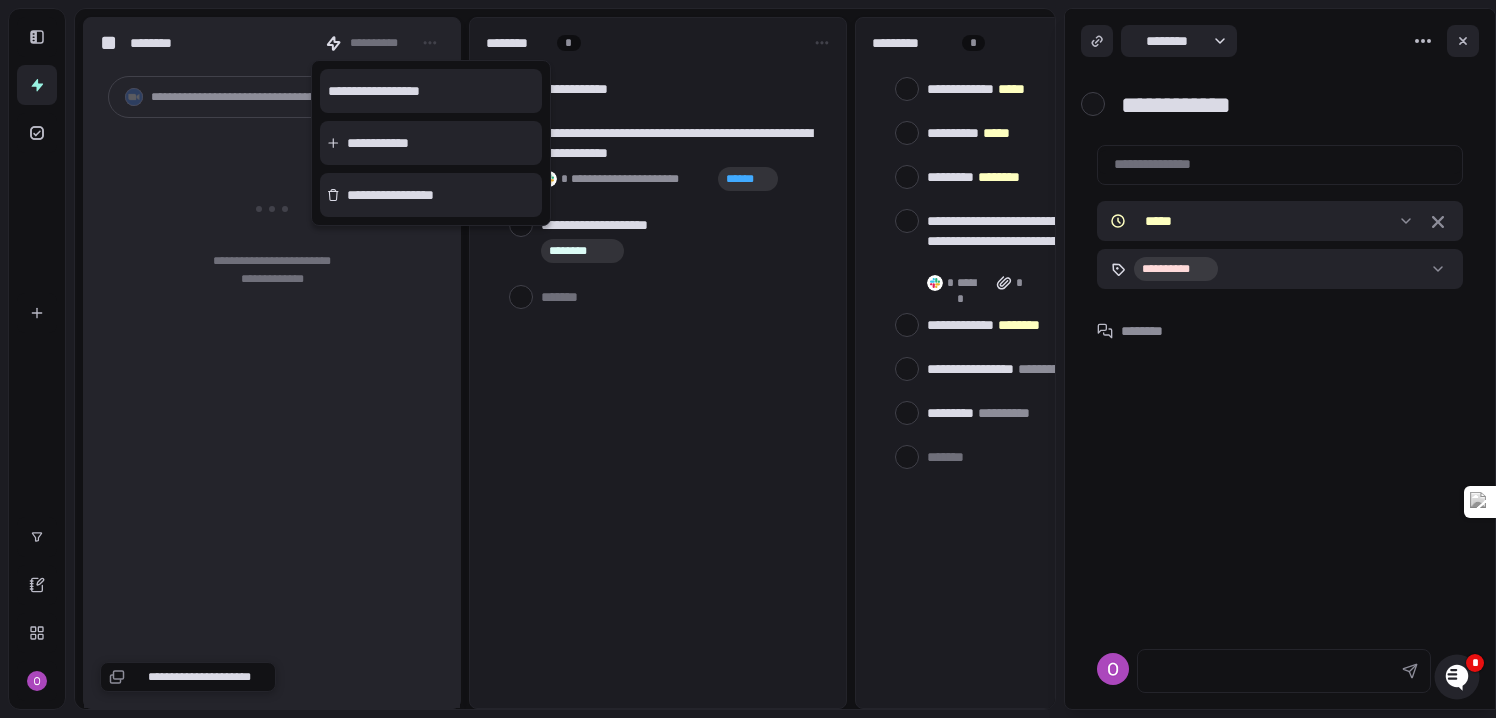 click at bounding box center (748, 359) 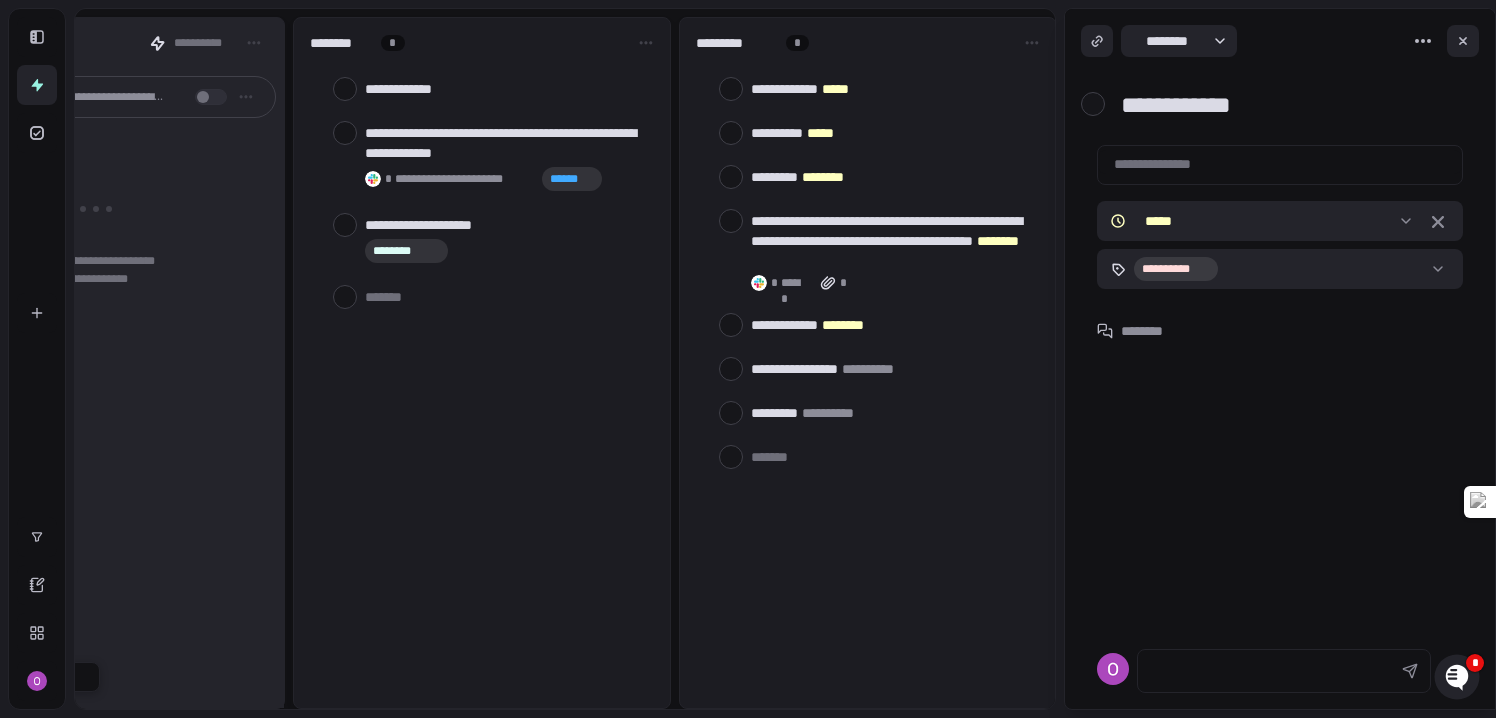 scroll, scrollTop: 0, scrollLeft: 183, axis: horizontal 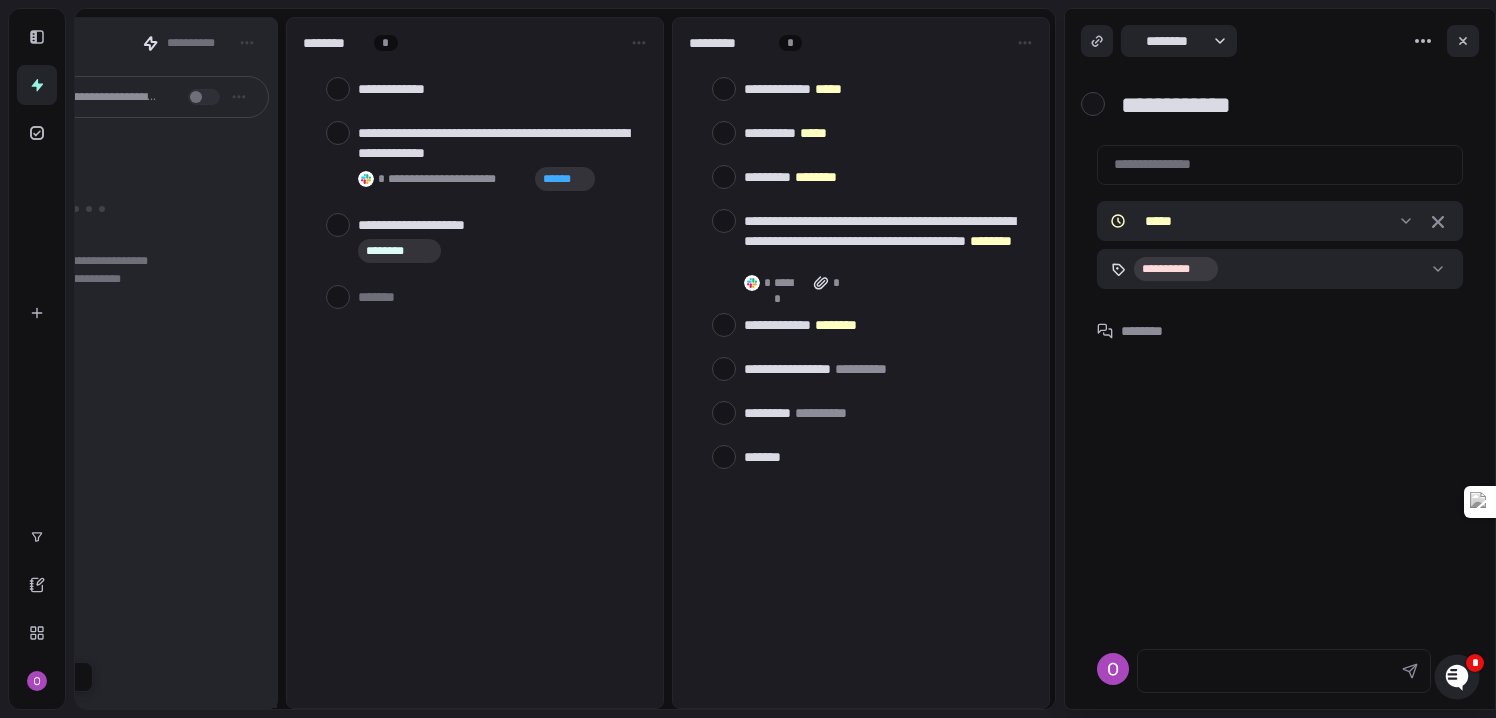 click at bounding box center [884, 456] 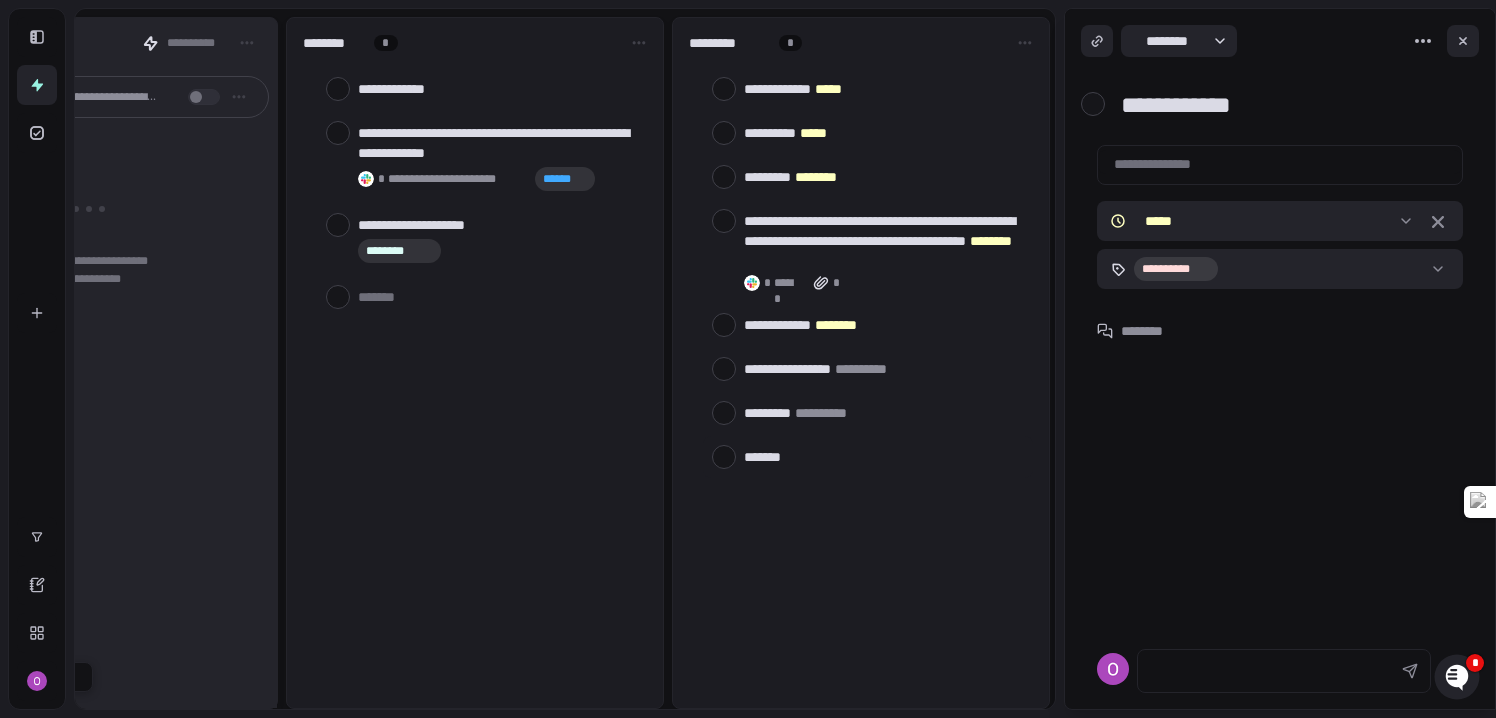 type on "*" 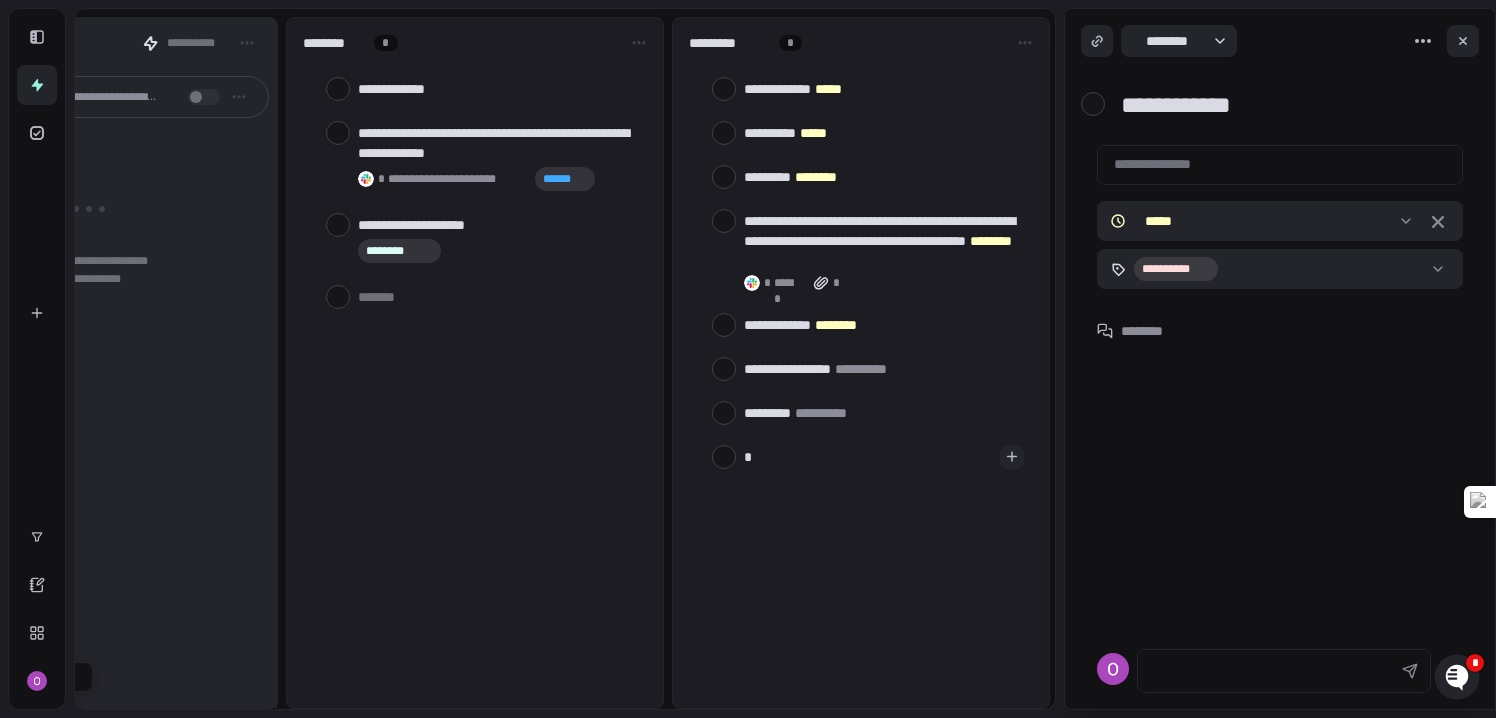 type on "*" 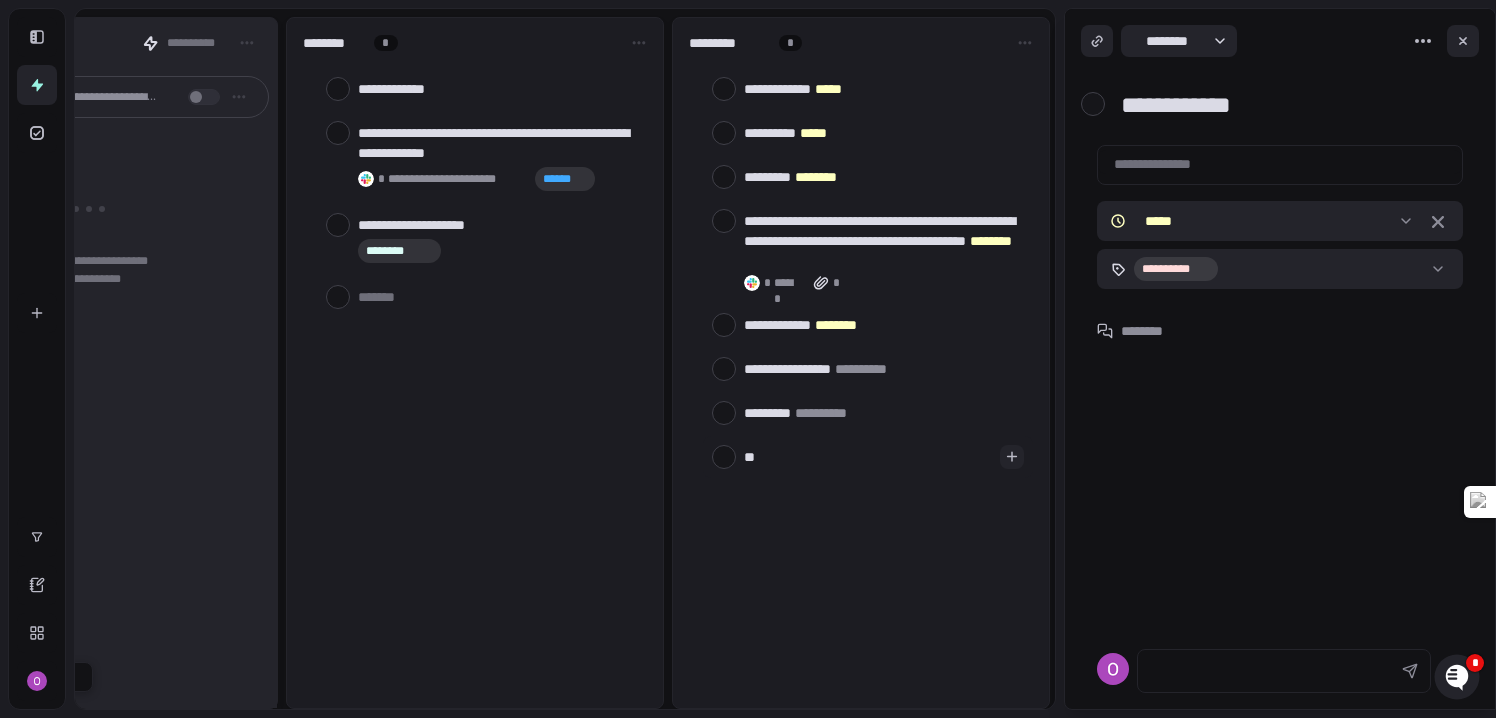 type on "*" 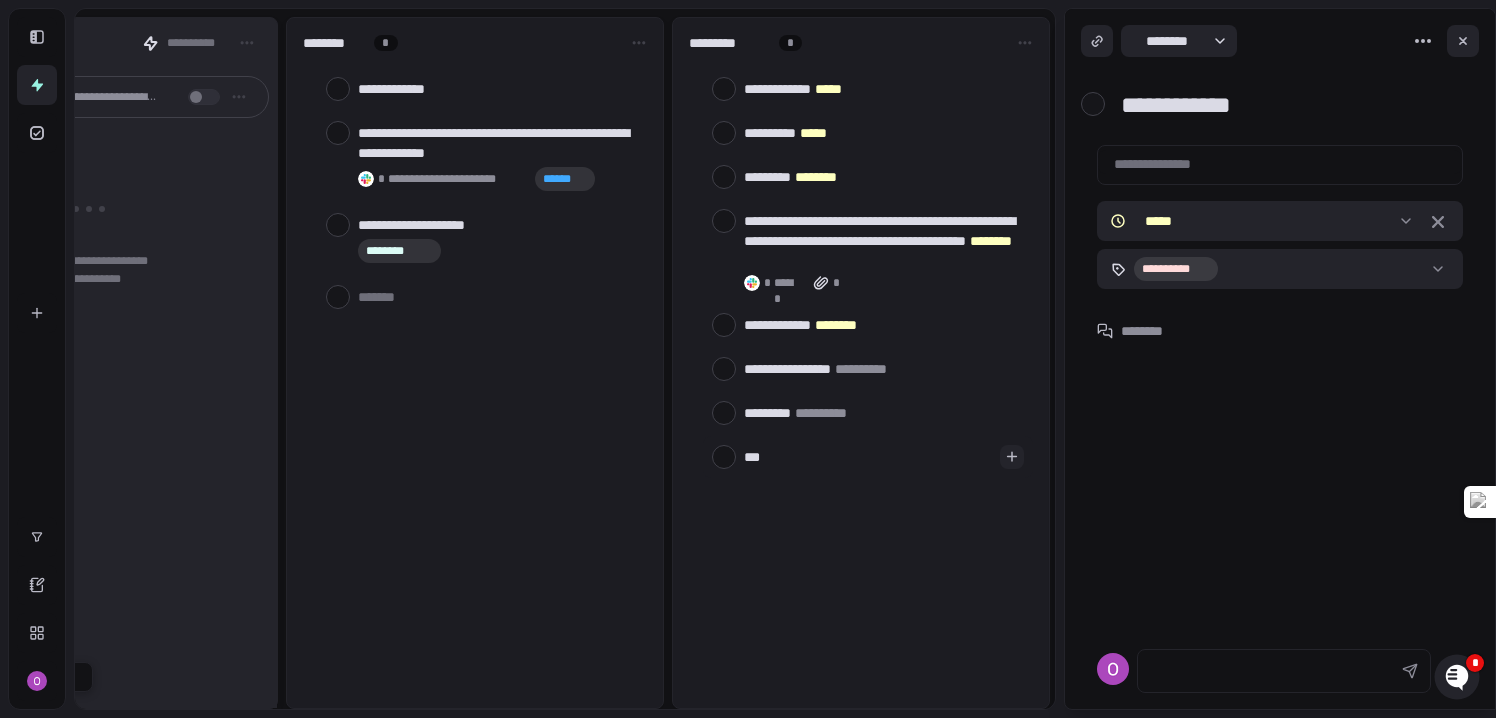type on "****" 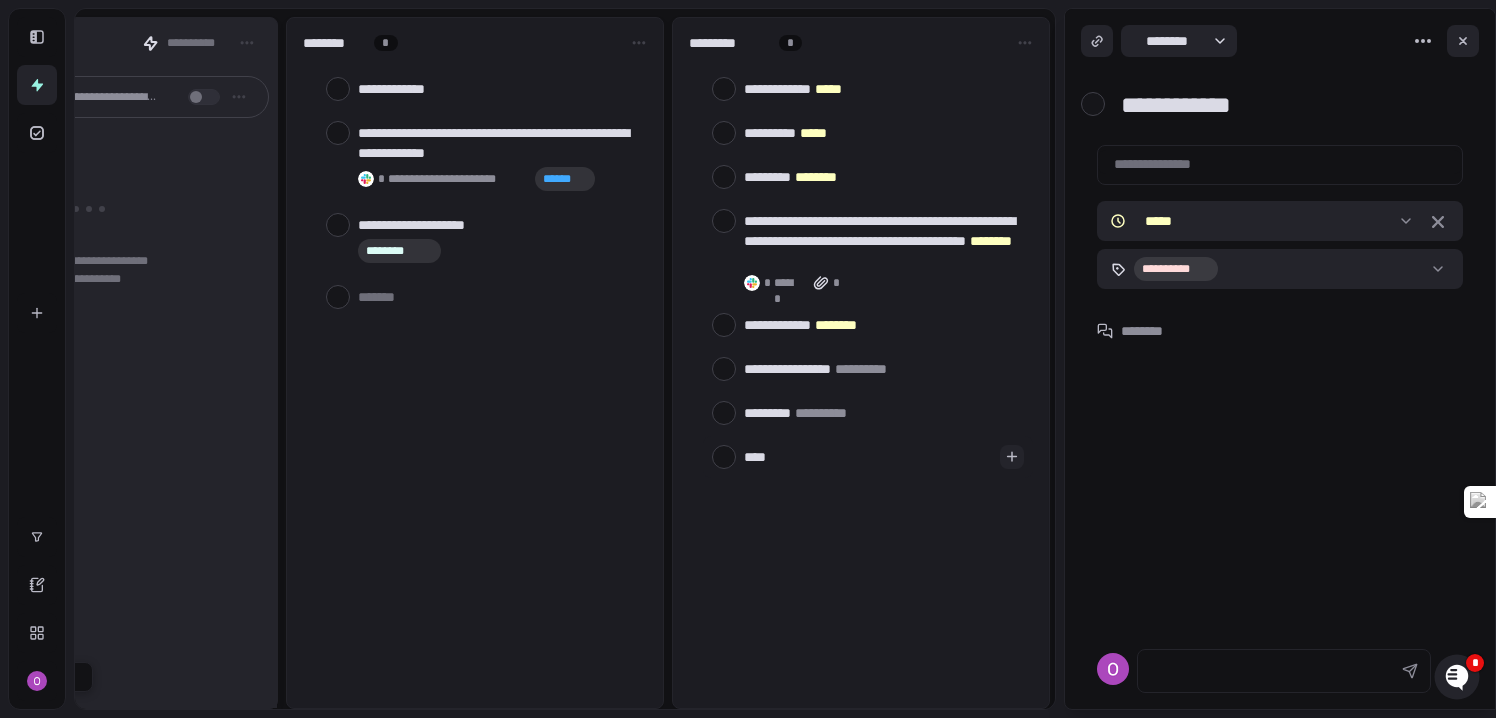 type on "*" 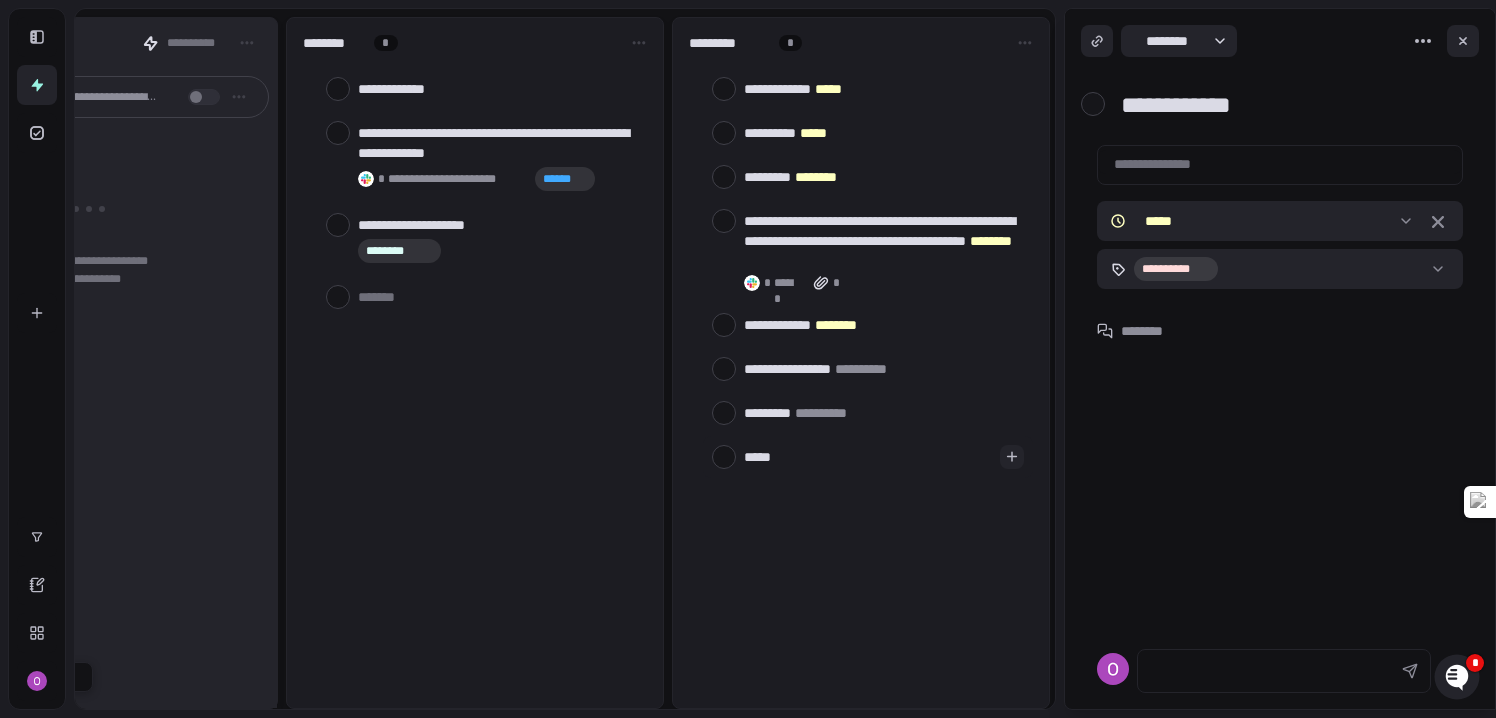 type on "*" 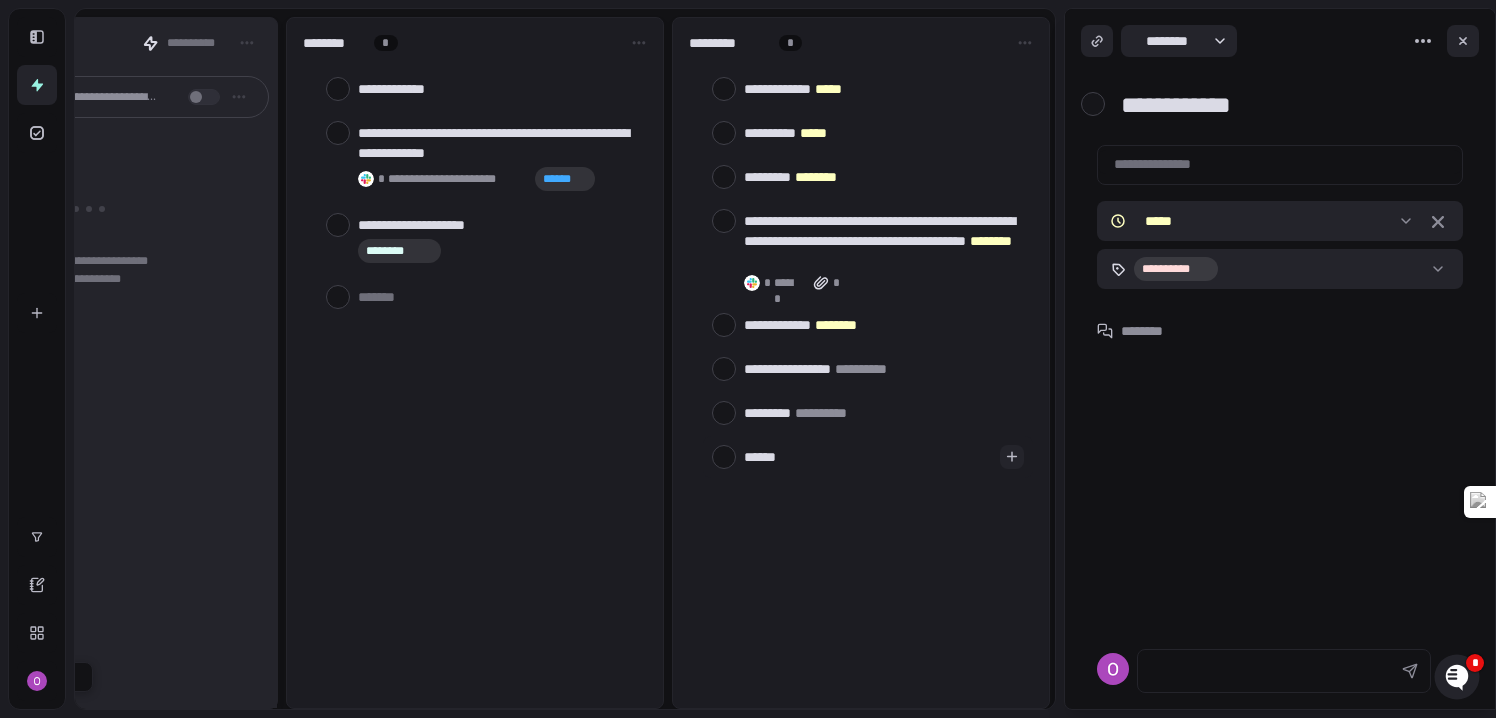 type on "*" 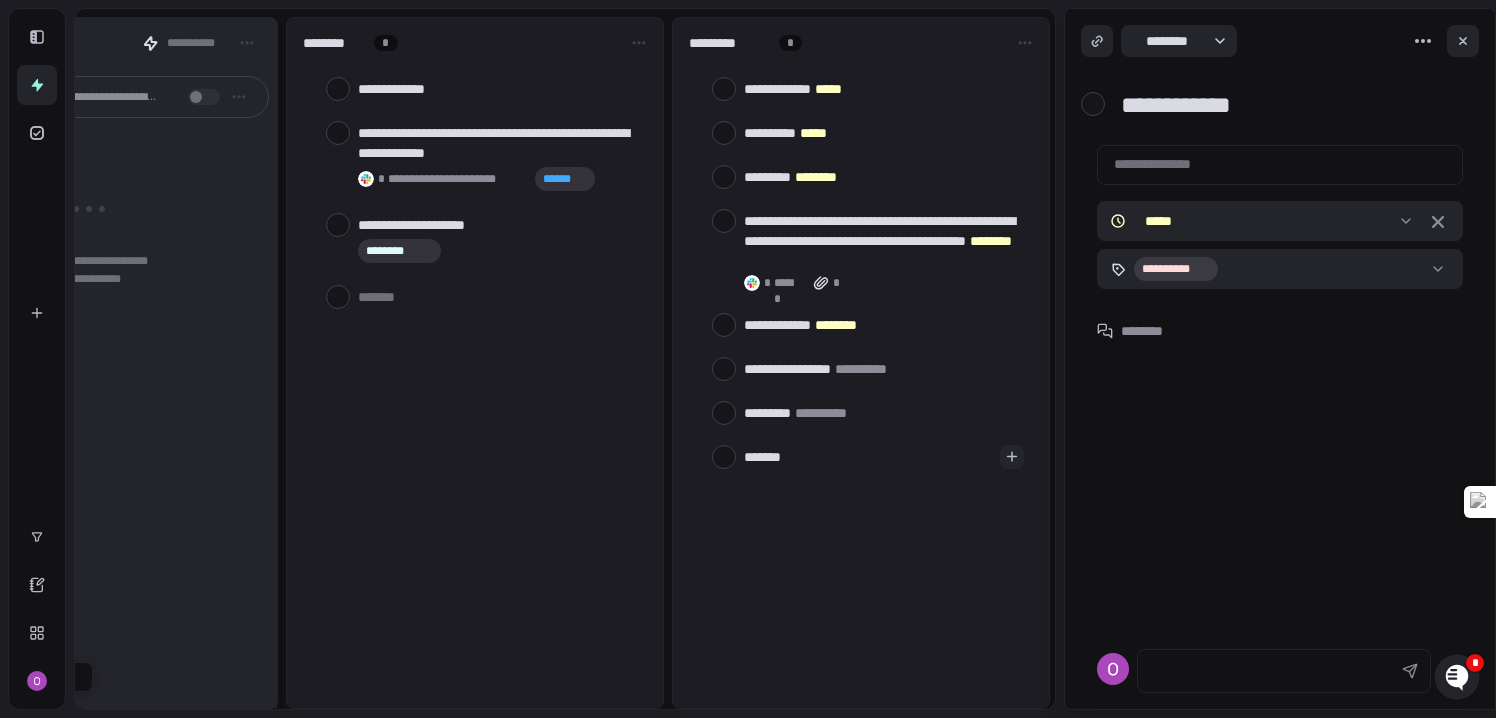 type on "*" 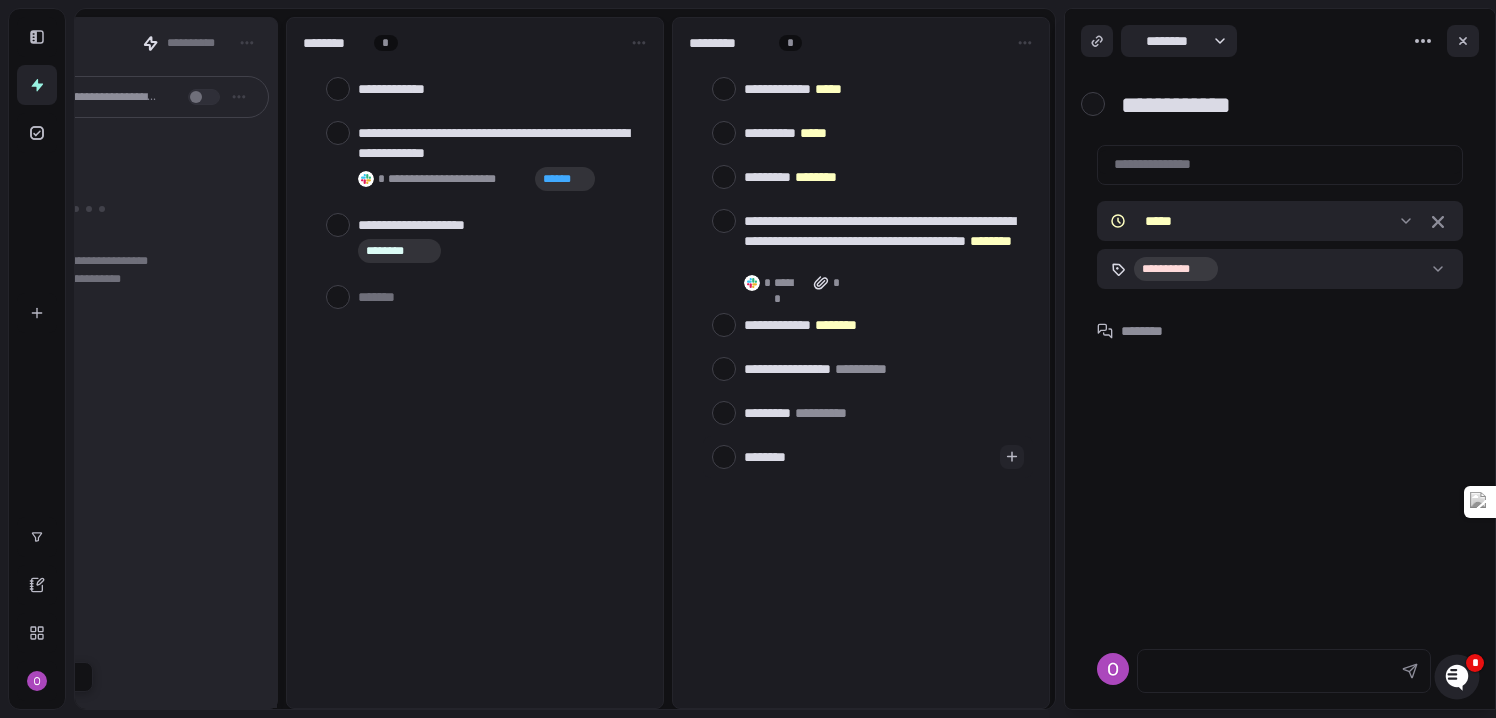 type on "*" 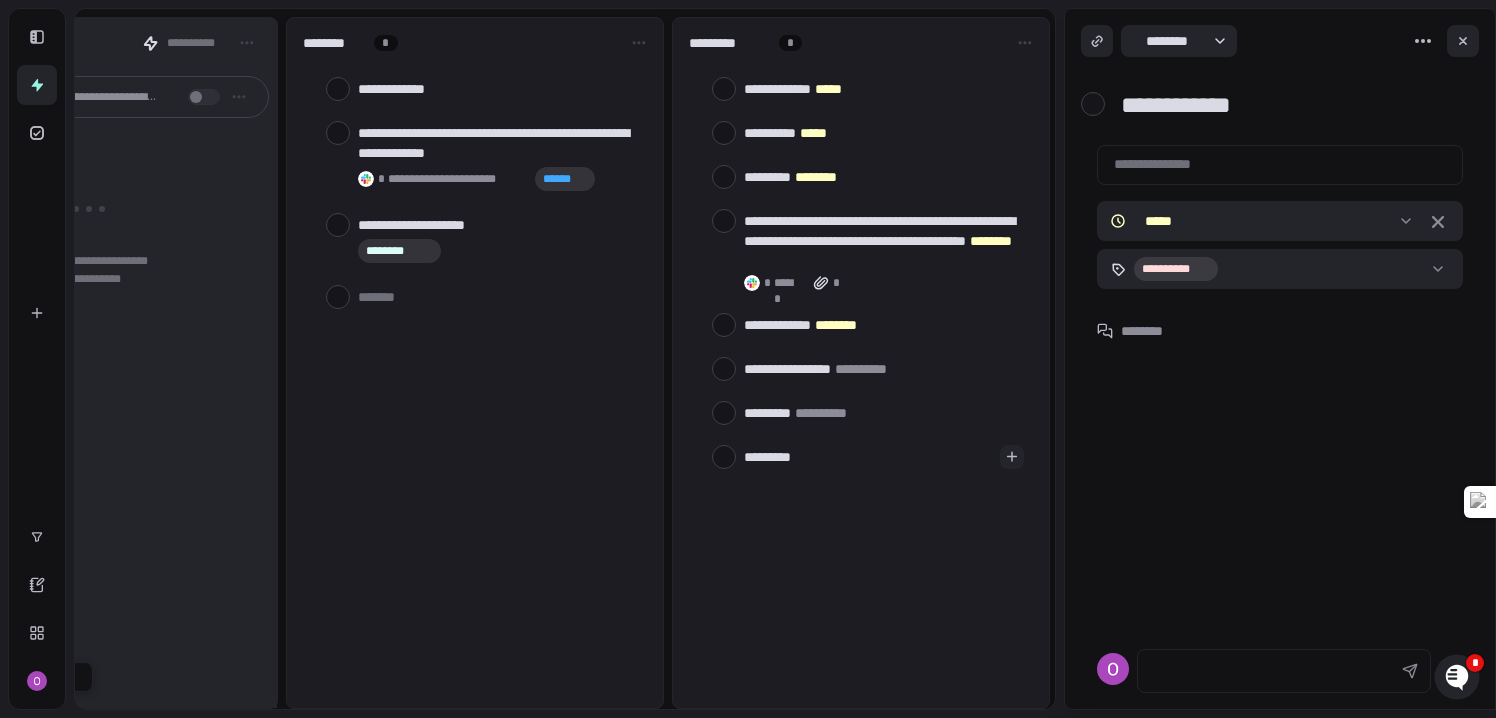 type on "*" 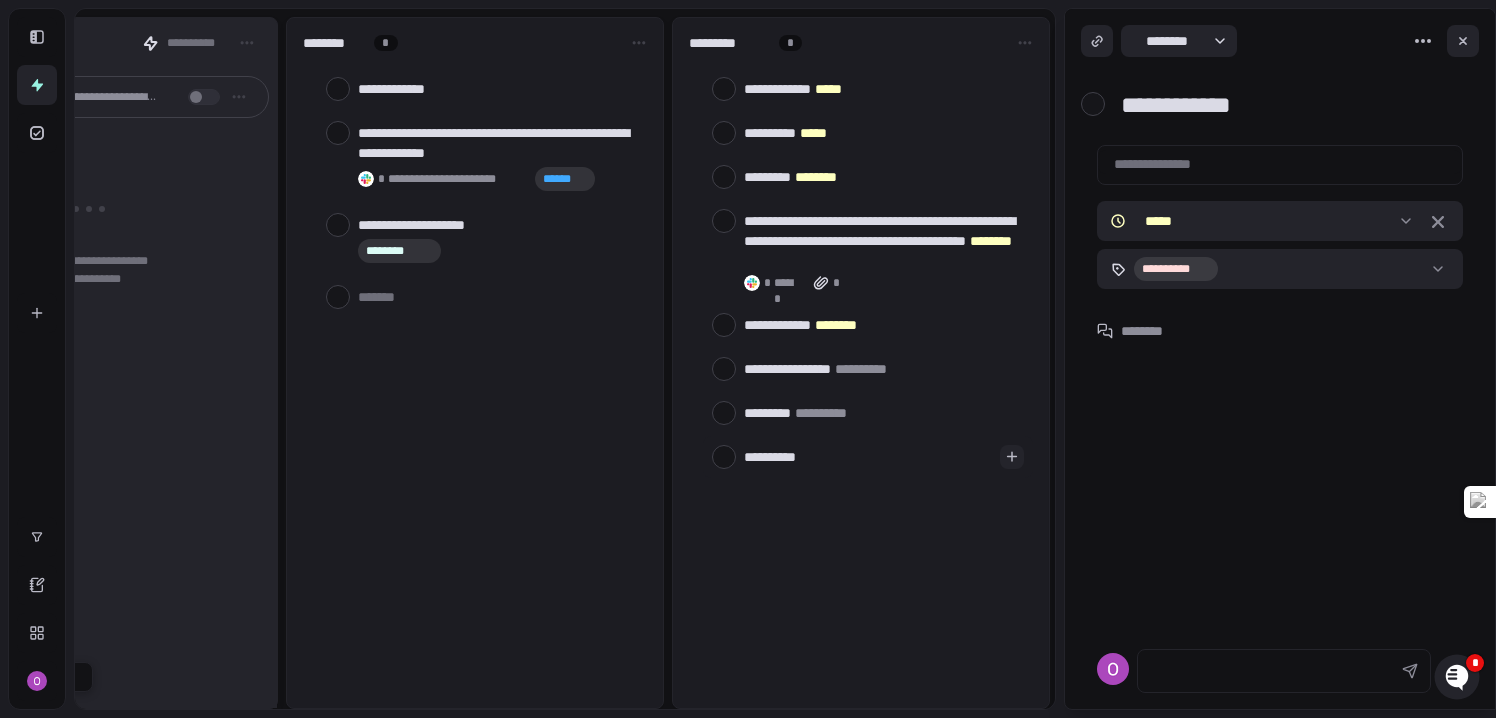 type on "*" 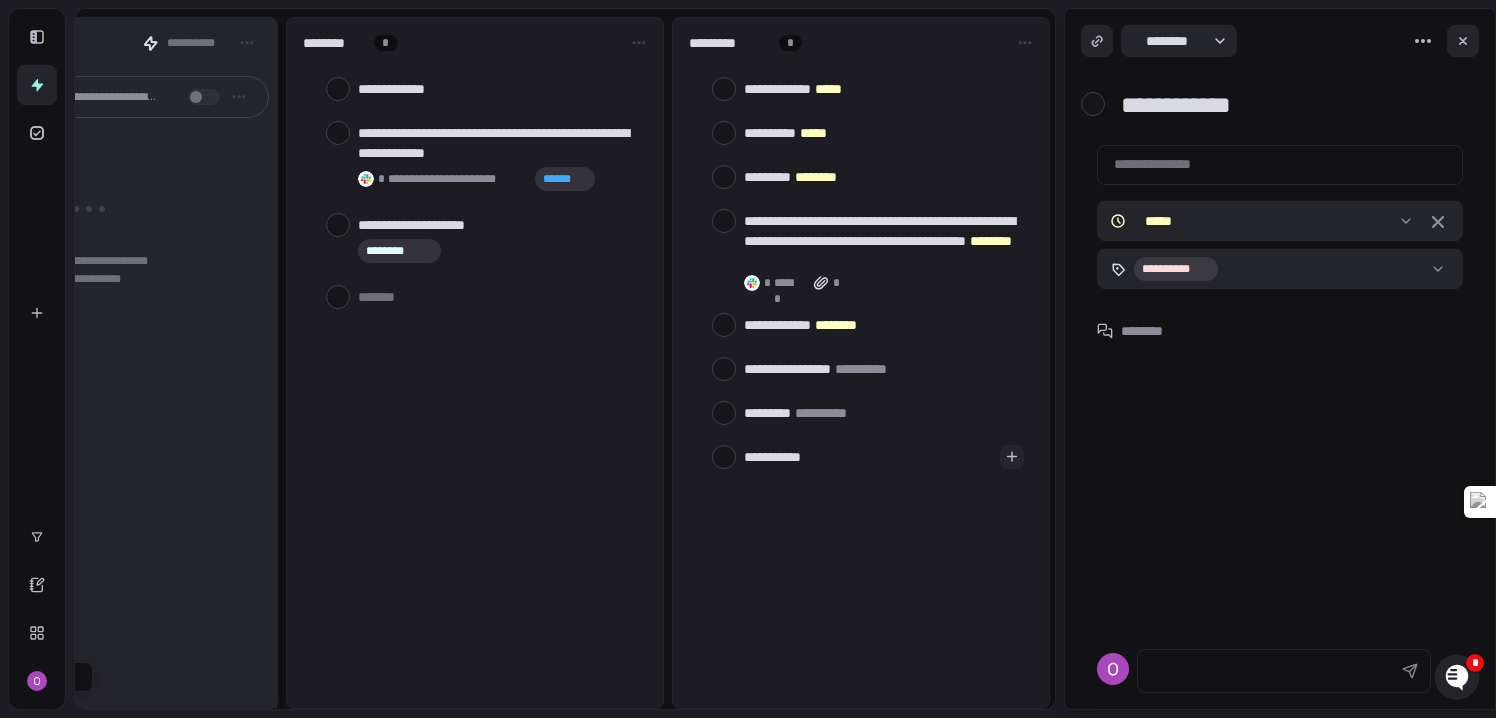type on "*" 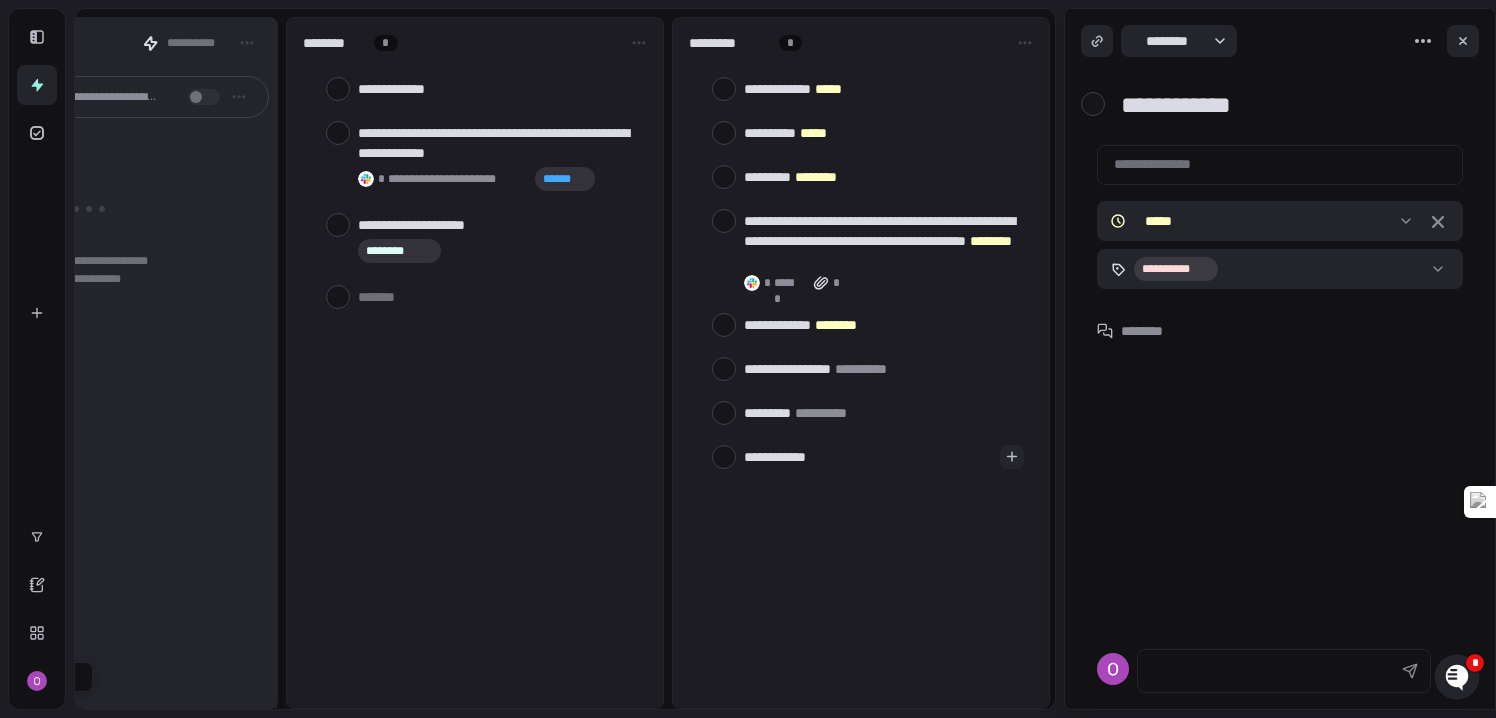 type on "*" 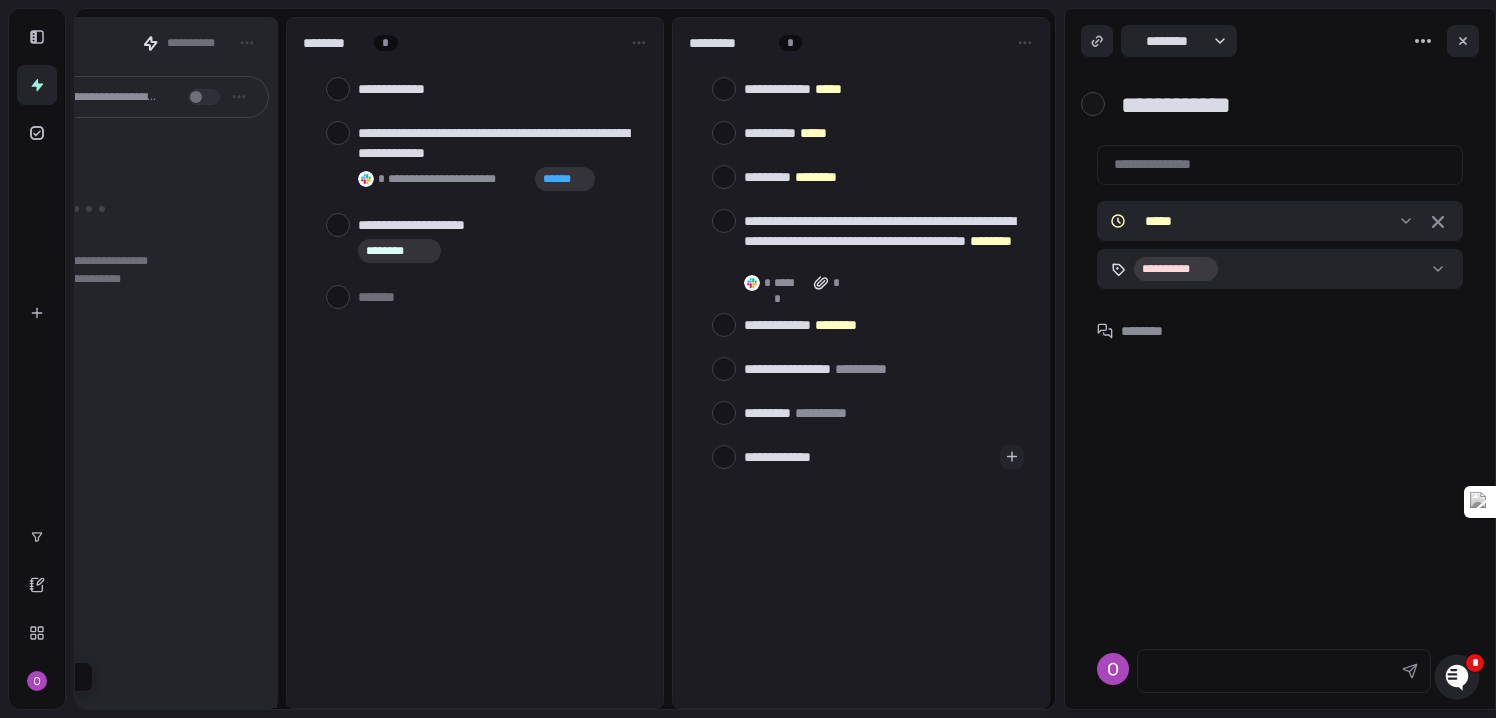 type on "*" 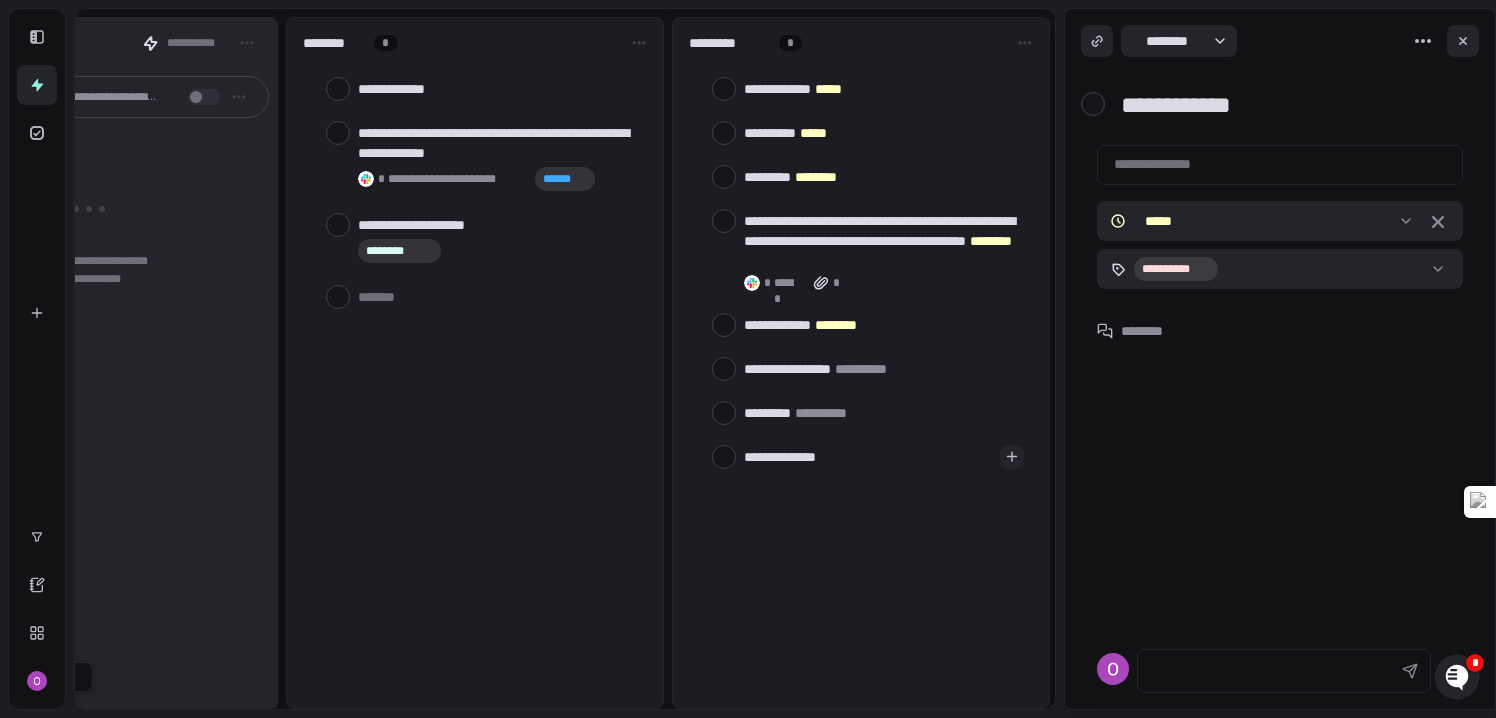type on "*" 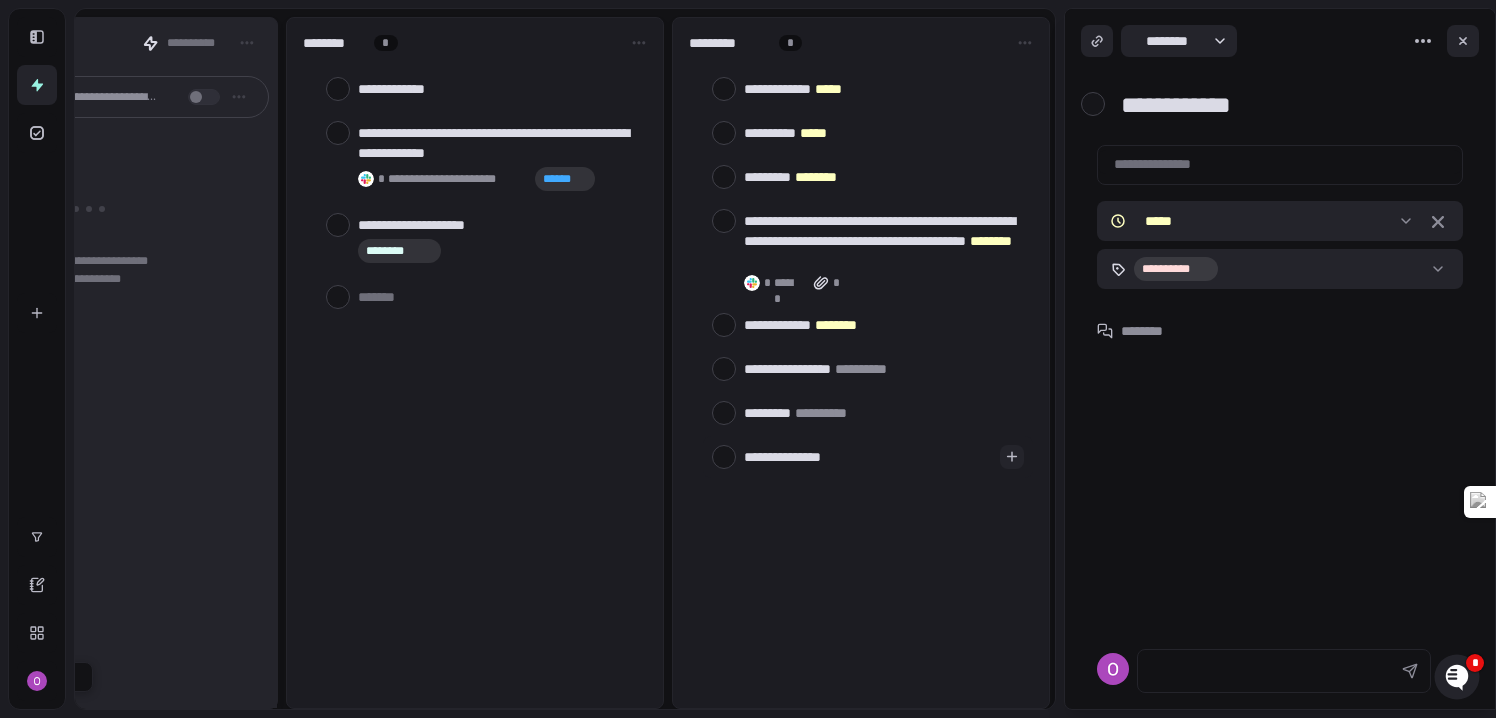 type on "*" 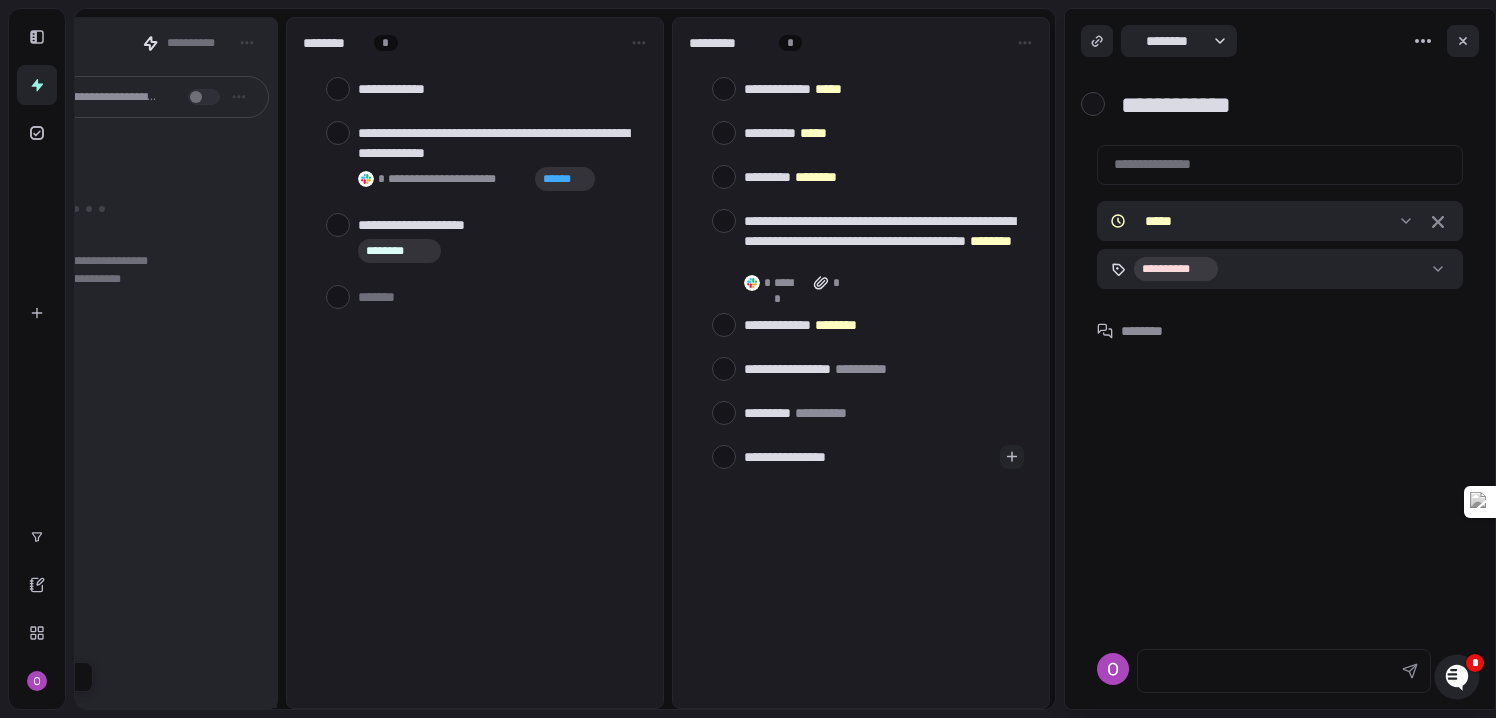 type on "*" 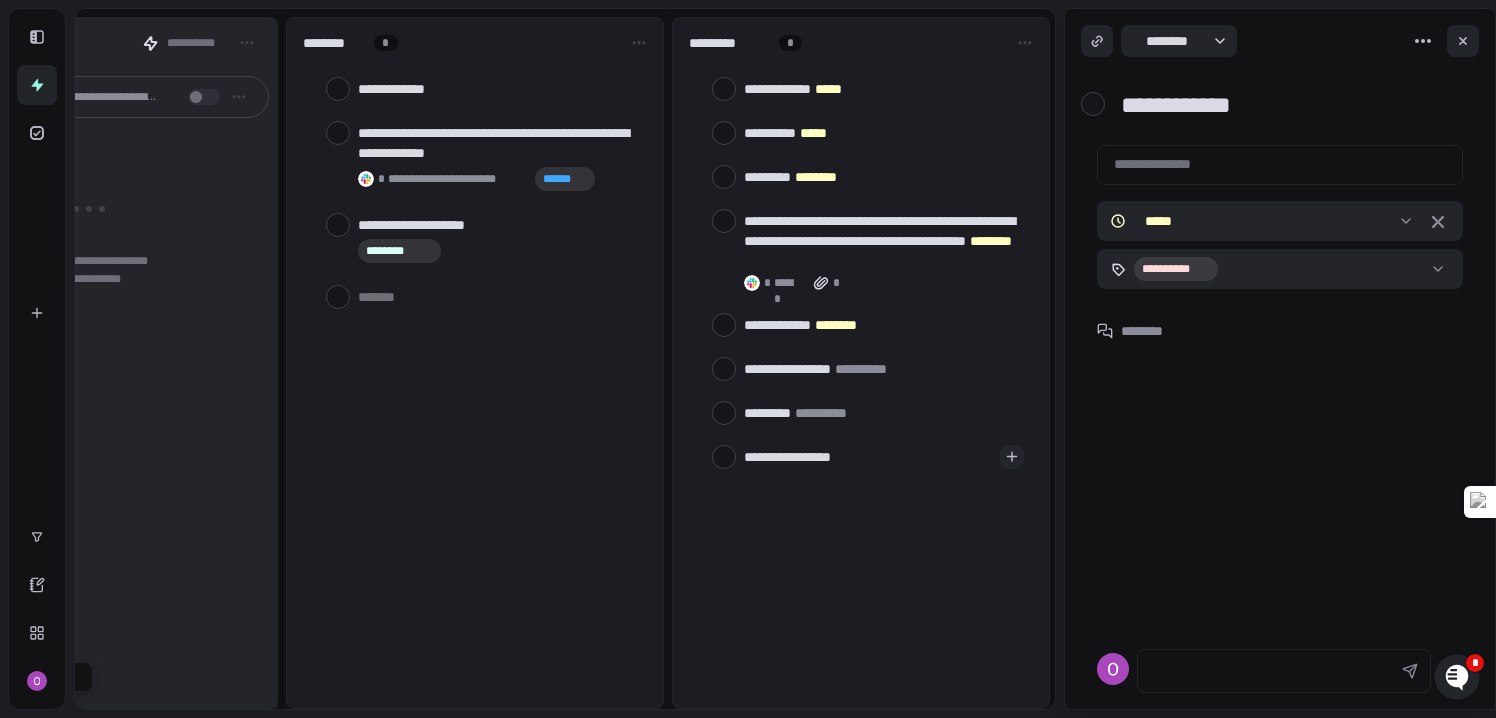 type on "*" 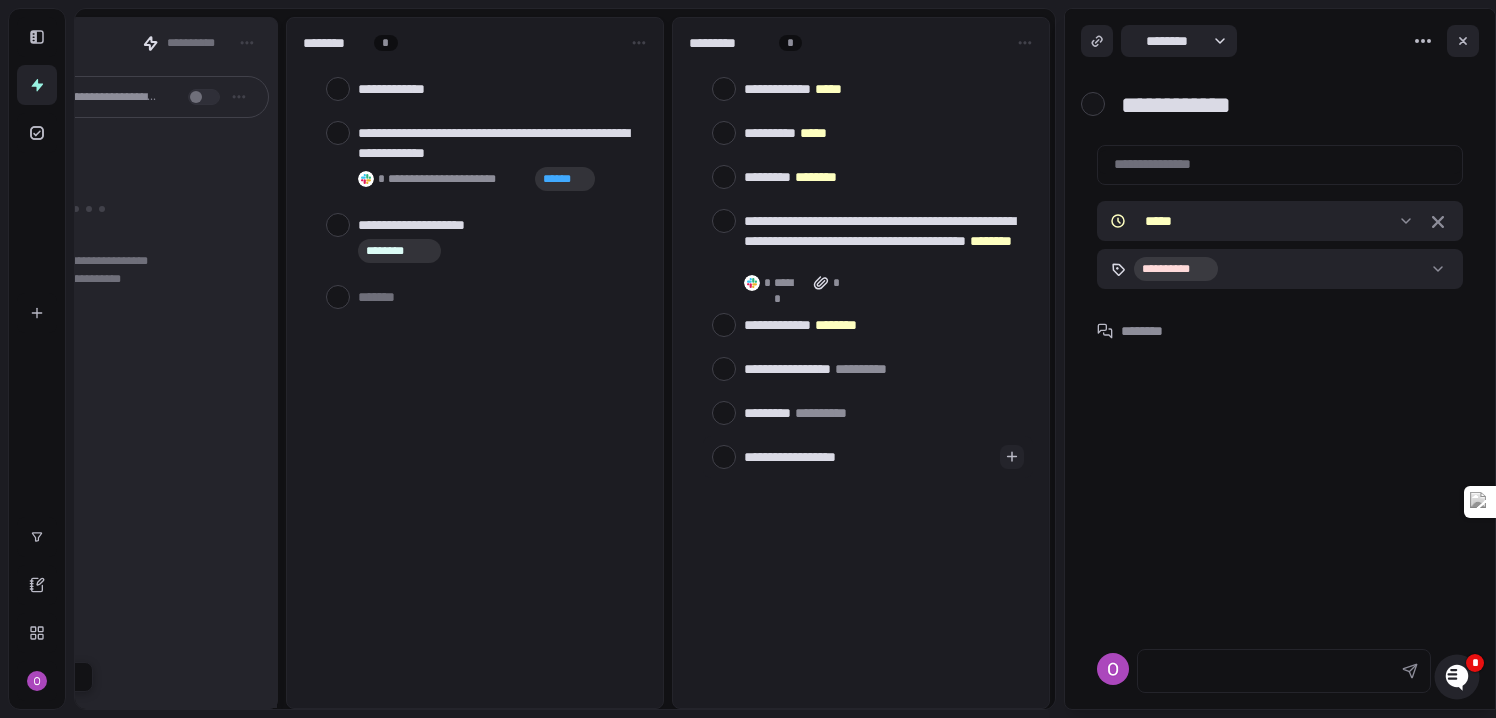 type on "*" 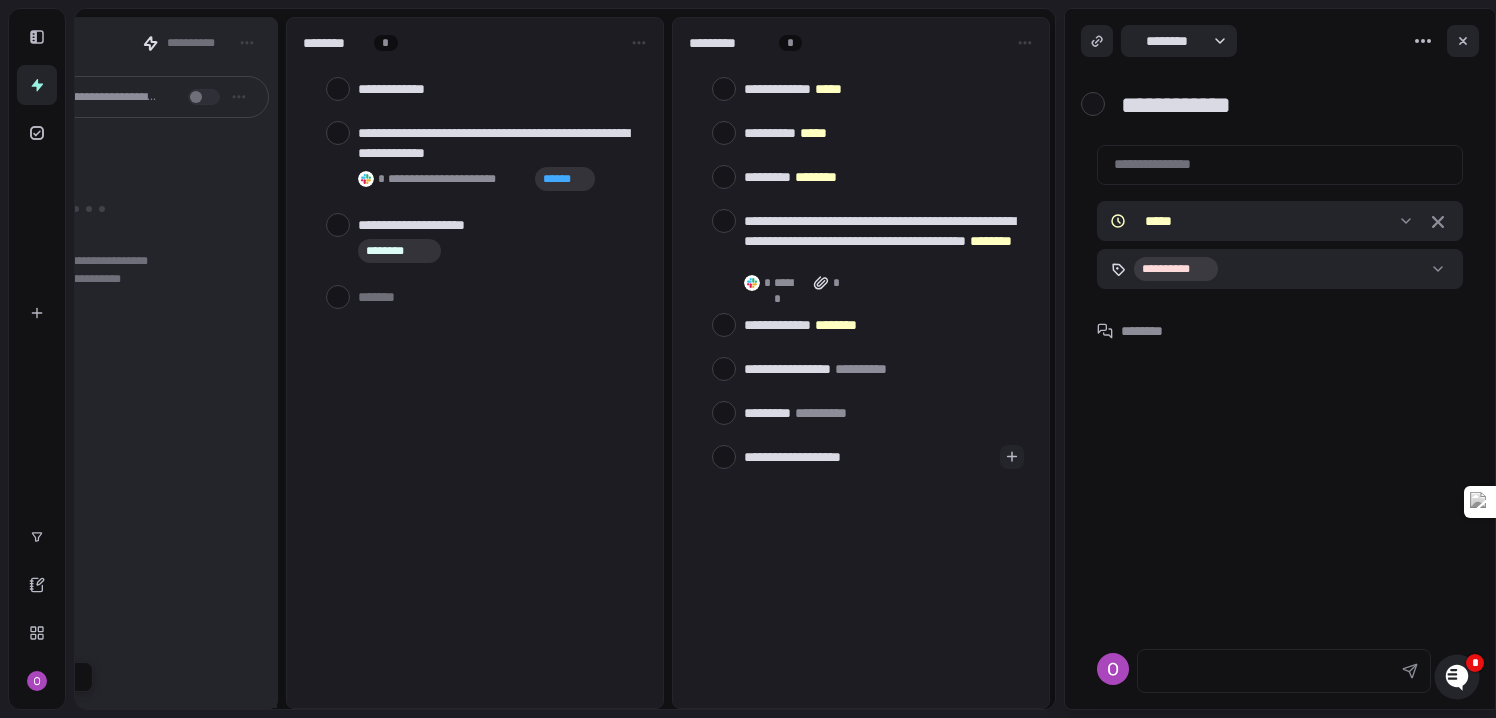 type on "*" 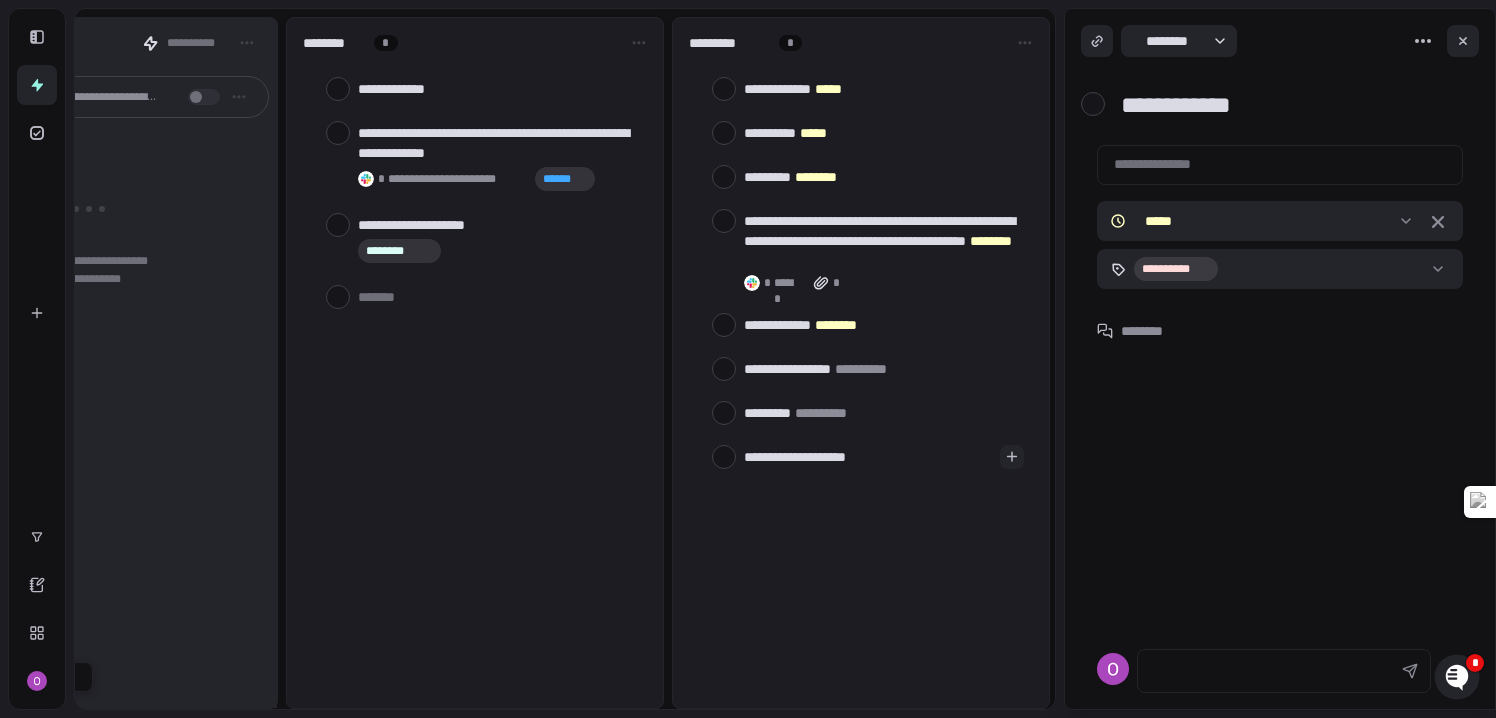type on "*" 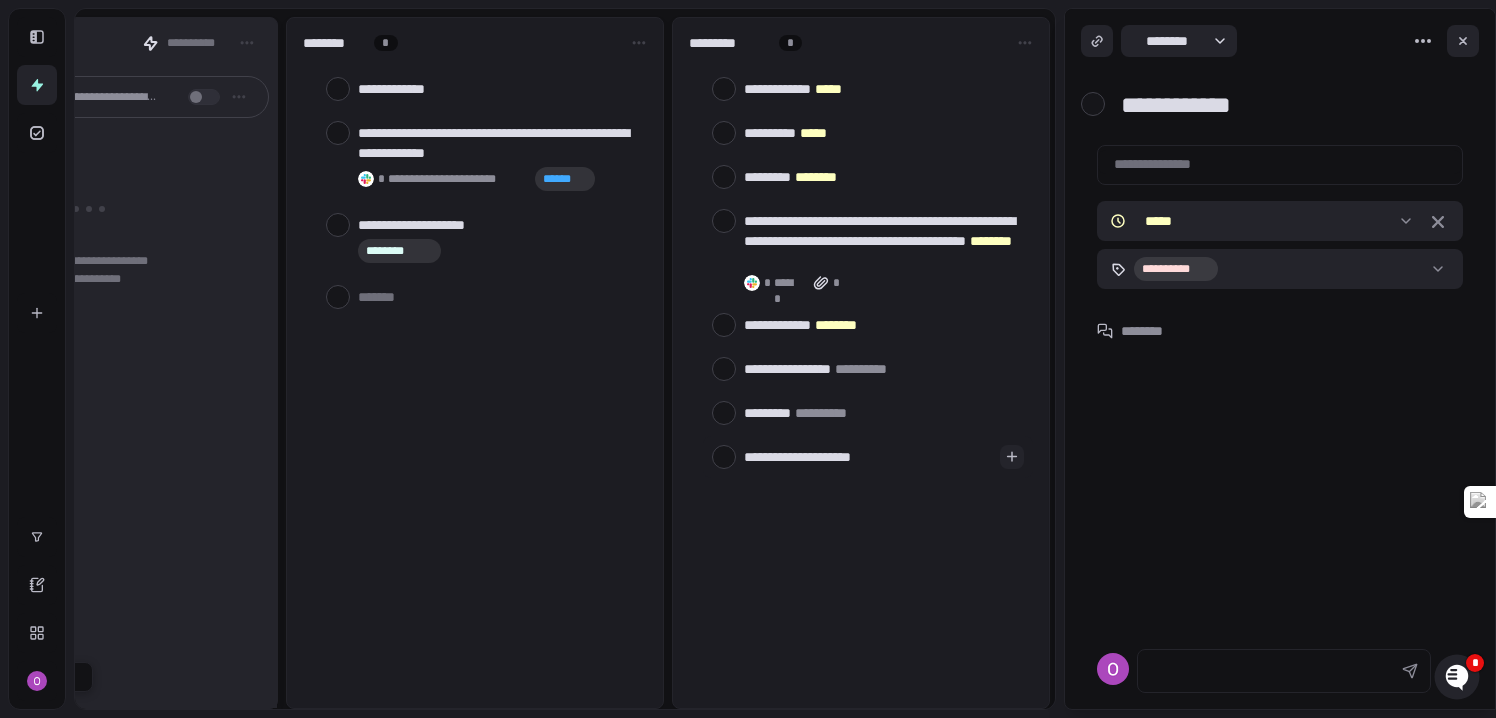 type on "*" 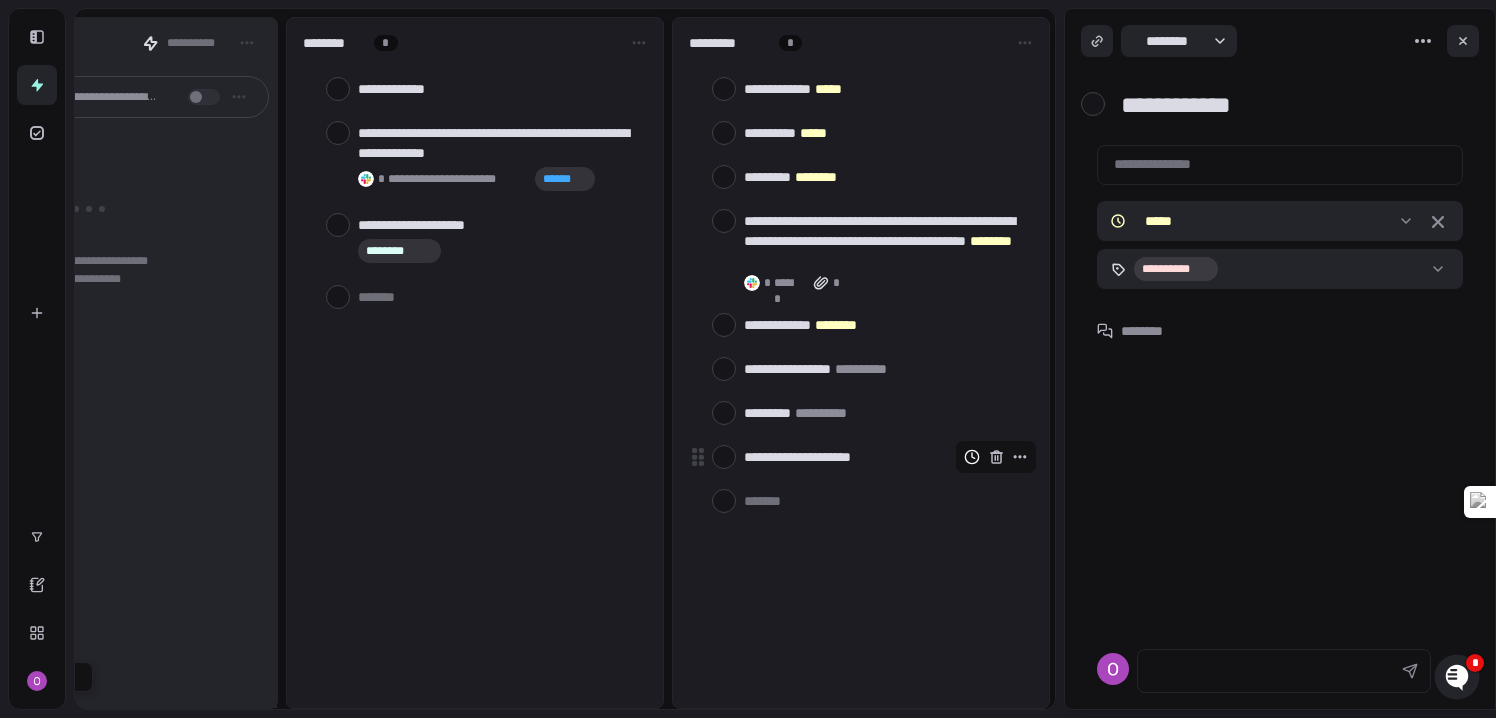 click 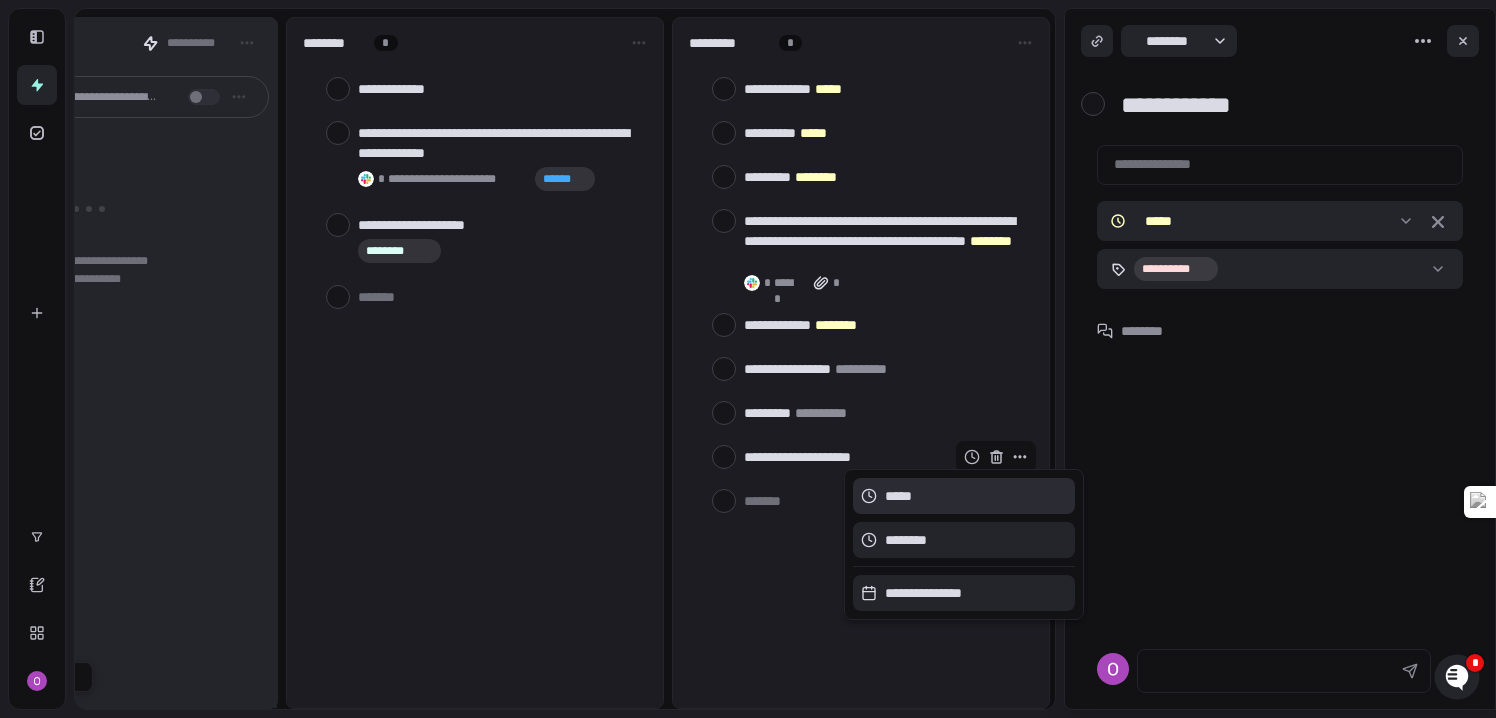 click on "*****" at bounding box center [893, 496] 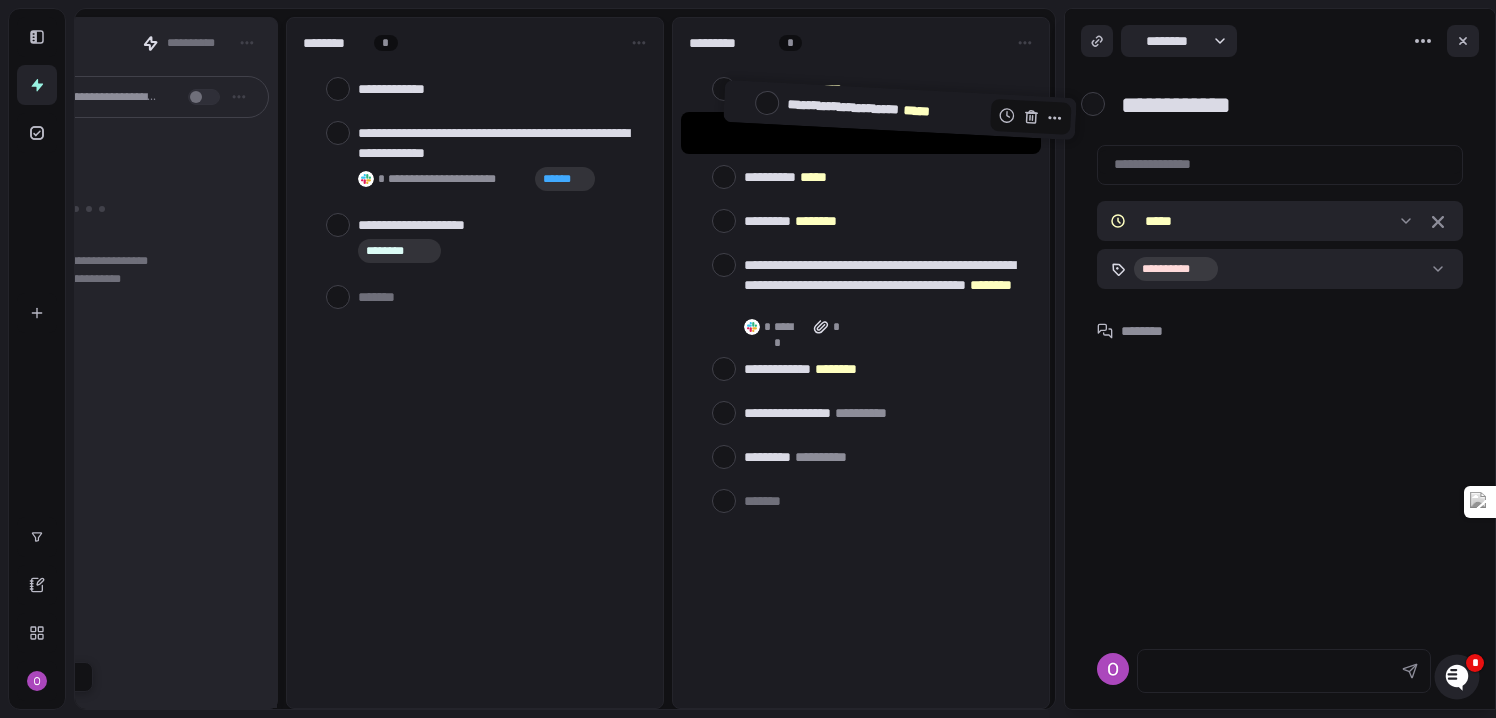 drag, startPoint x: 816, startPoint y: 459, endPoint x: 859, endPoint y: 112, distance: 349.6541 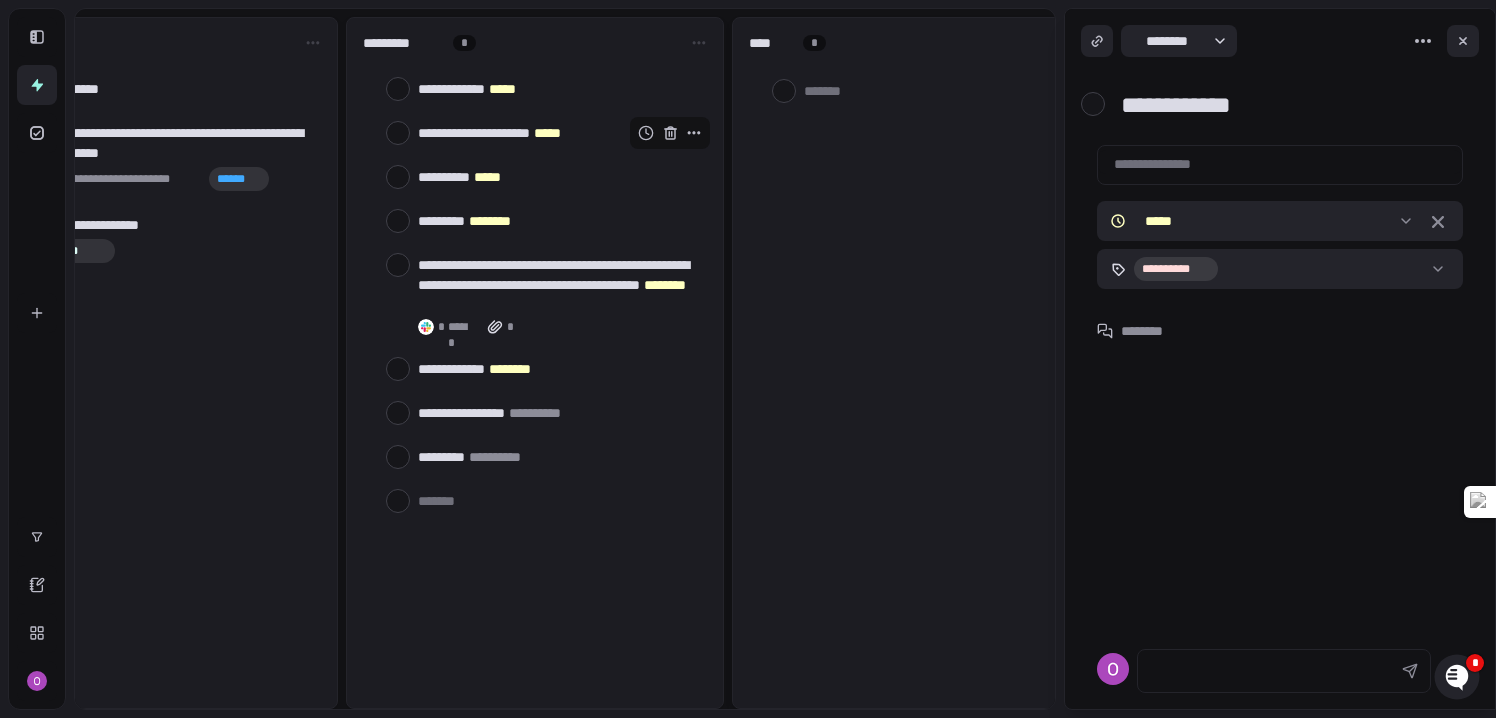 scroll, scrollTop: 0, scrollLeft: 482, axis: horizontal 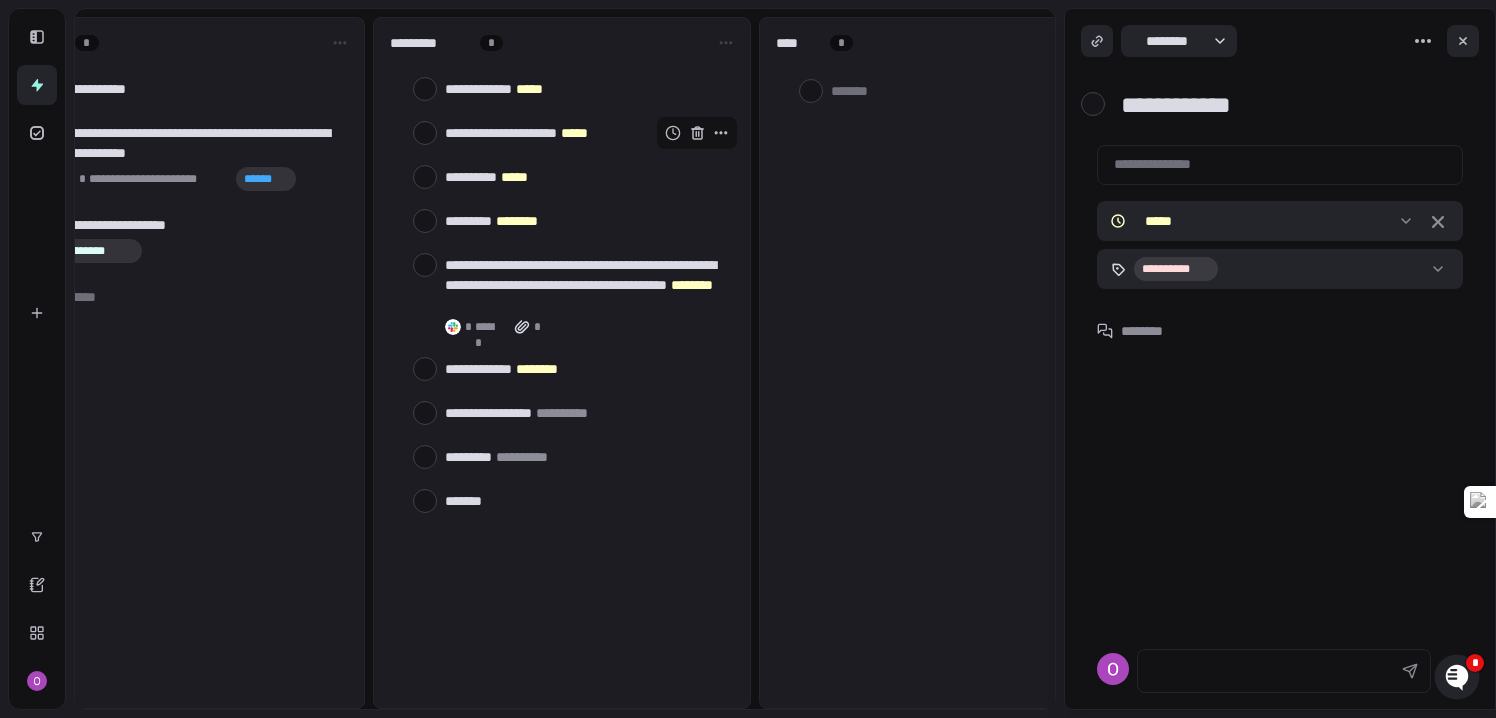 click at bounding box center (585, 500) 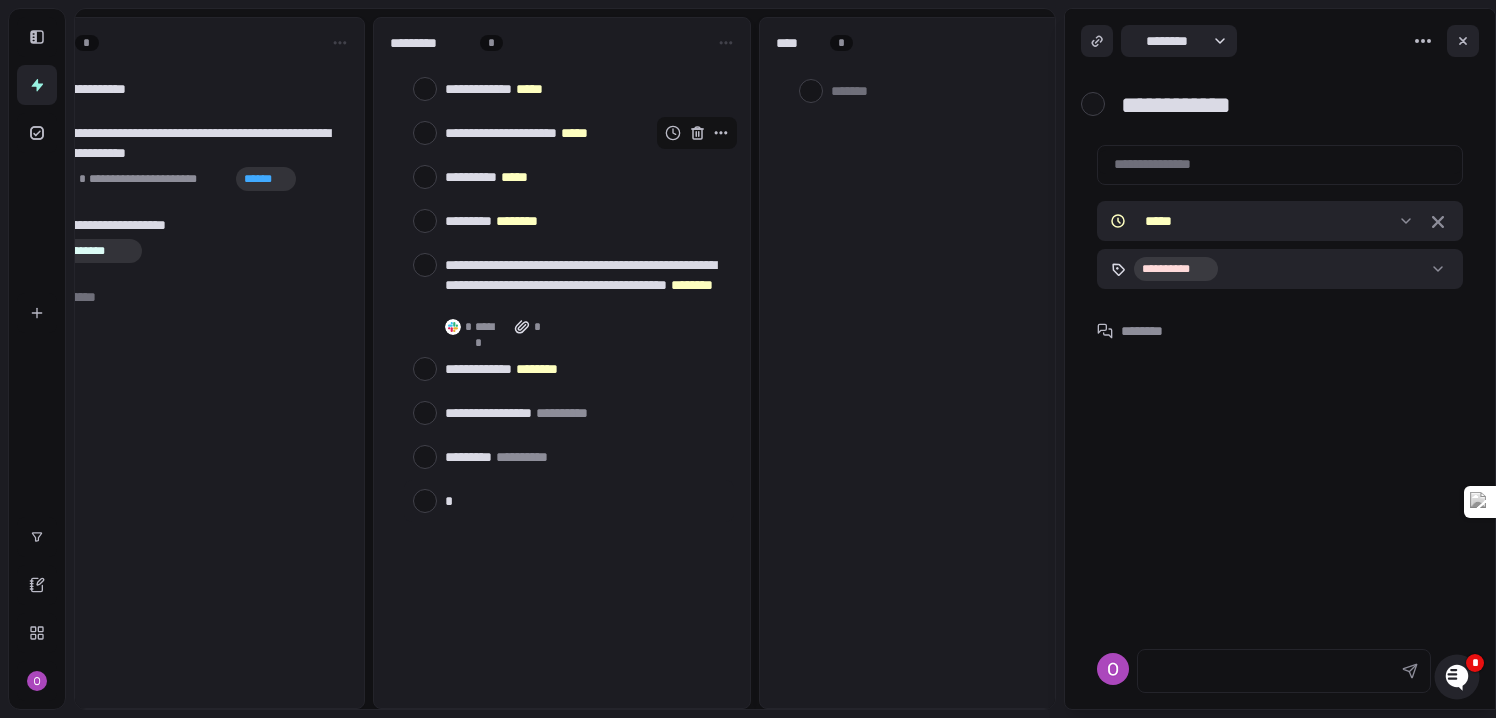 type on "*" 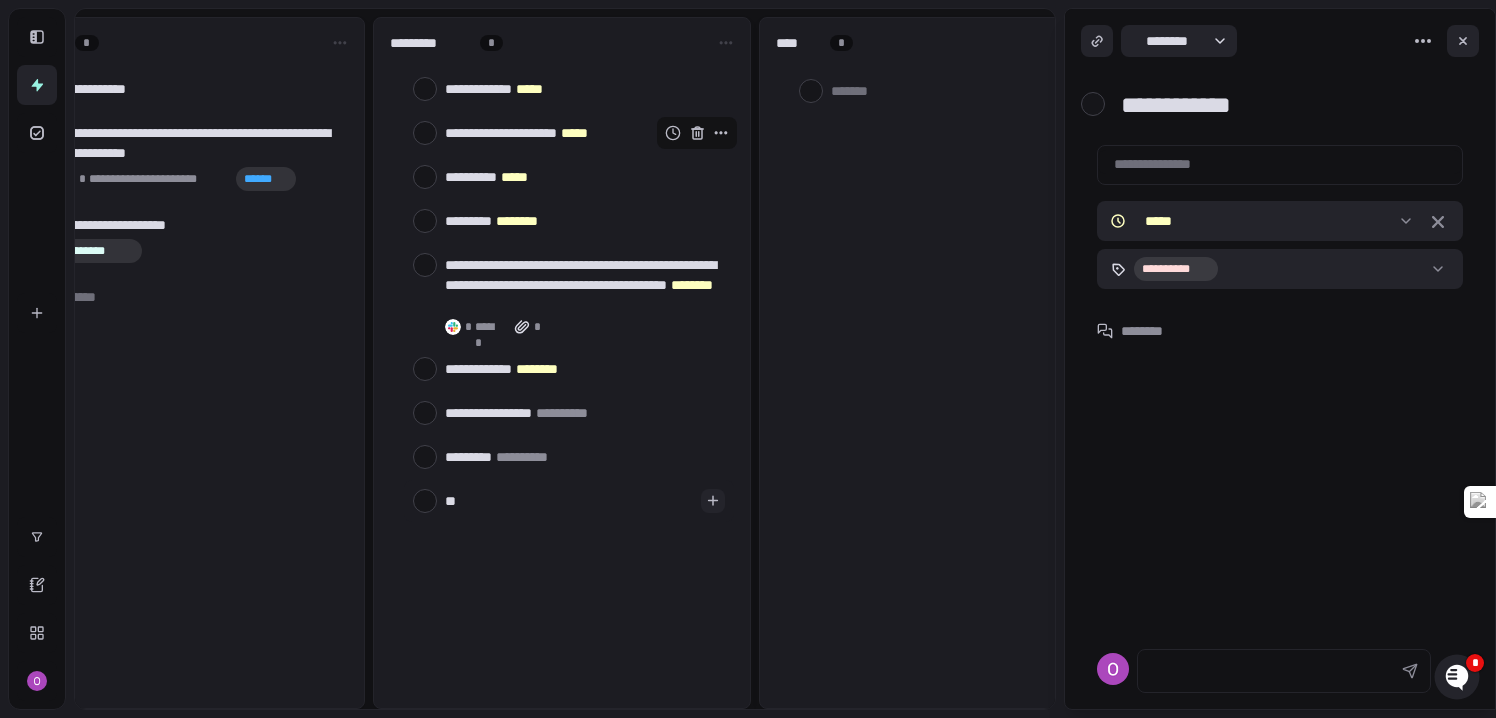 type on "*" 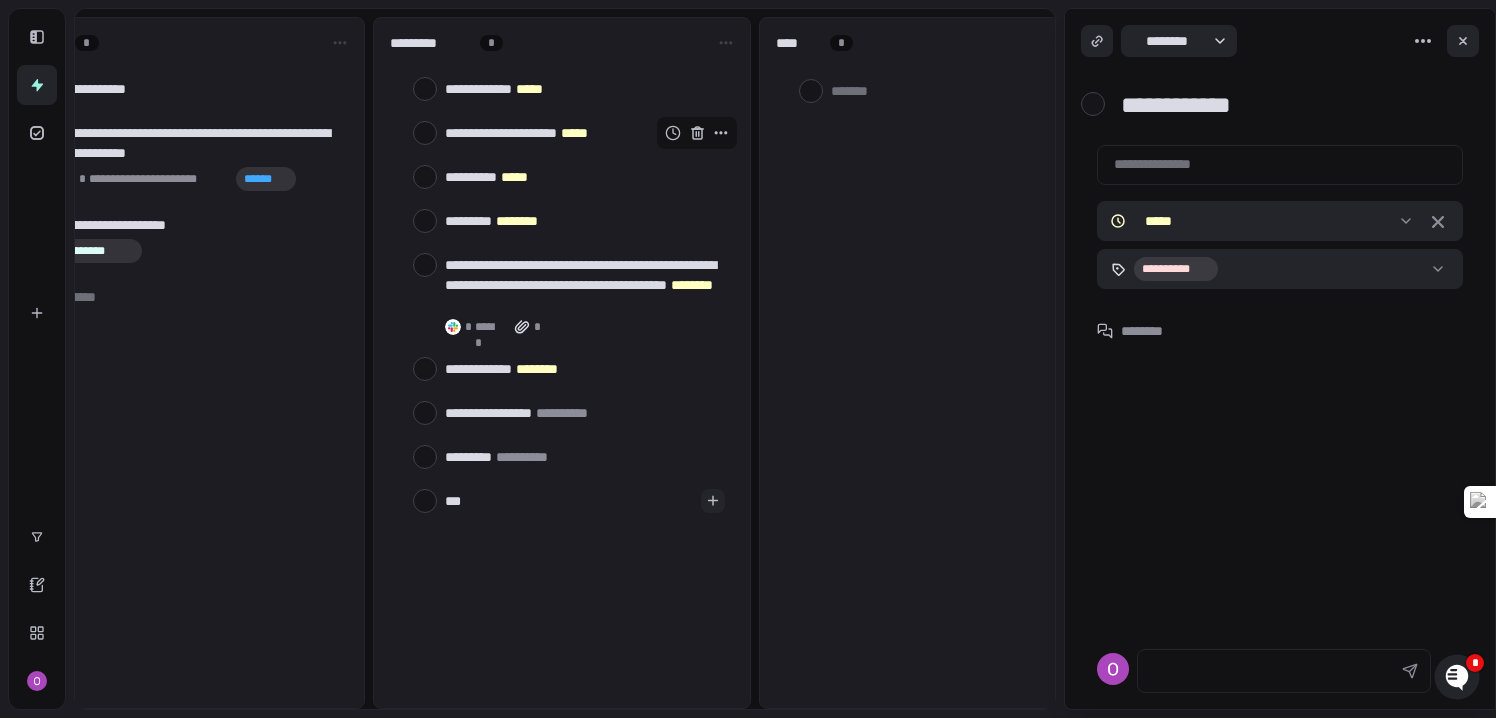 type on "*" 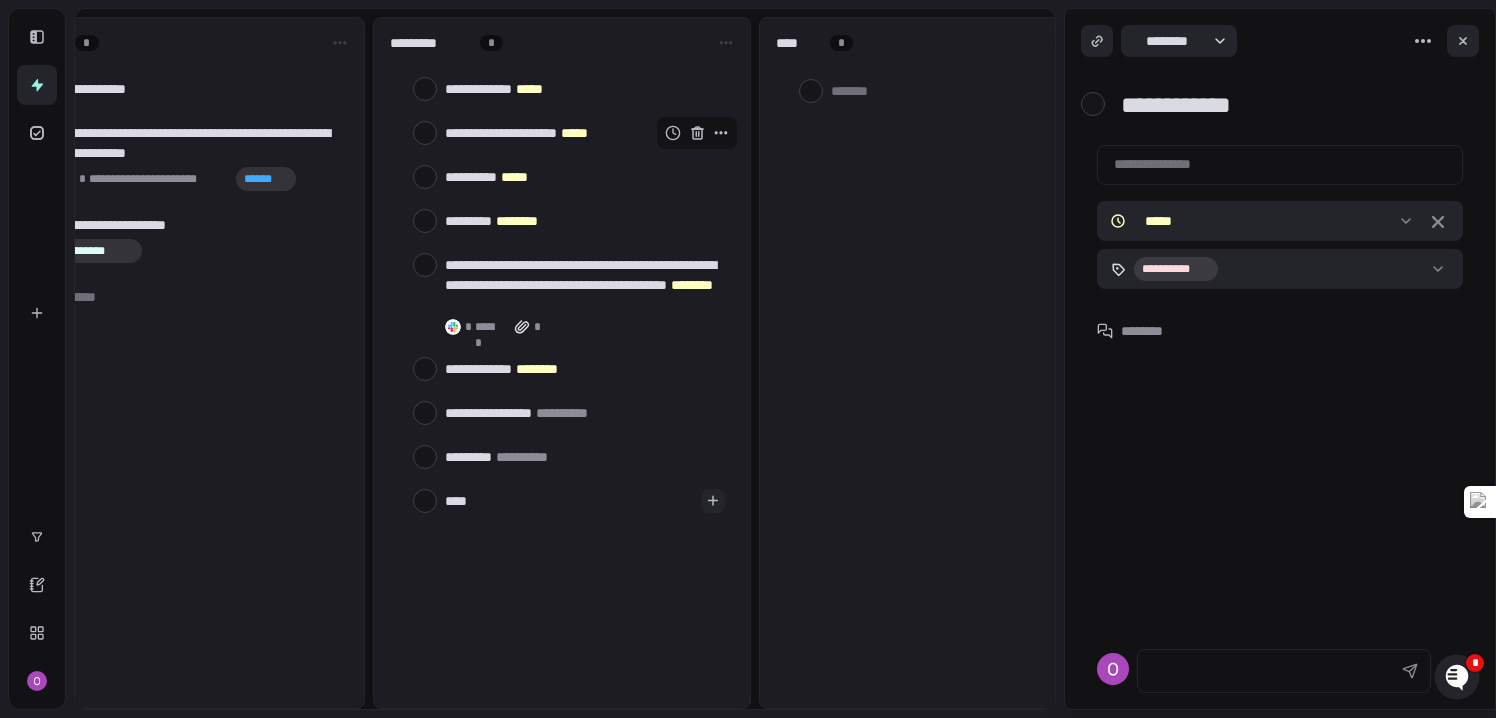 type on "*" 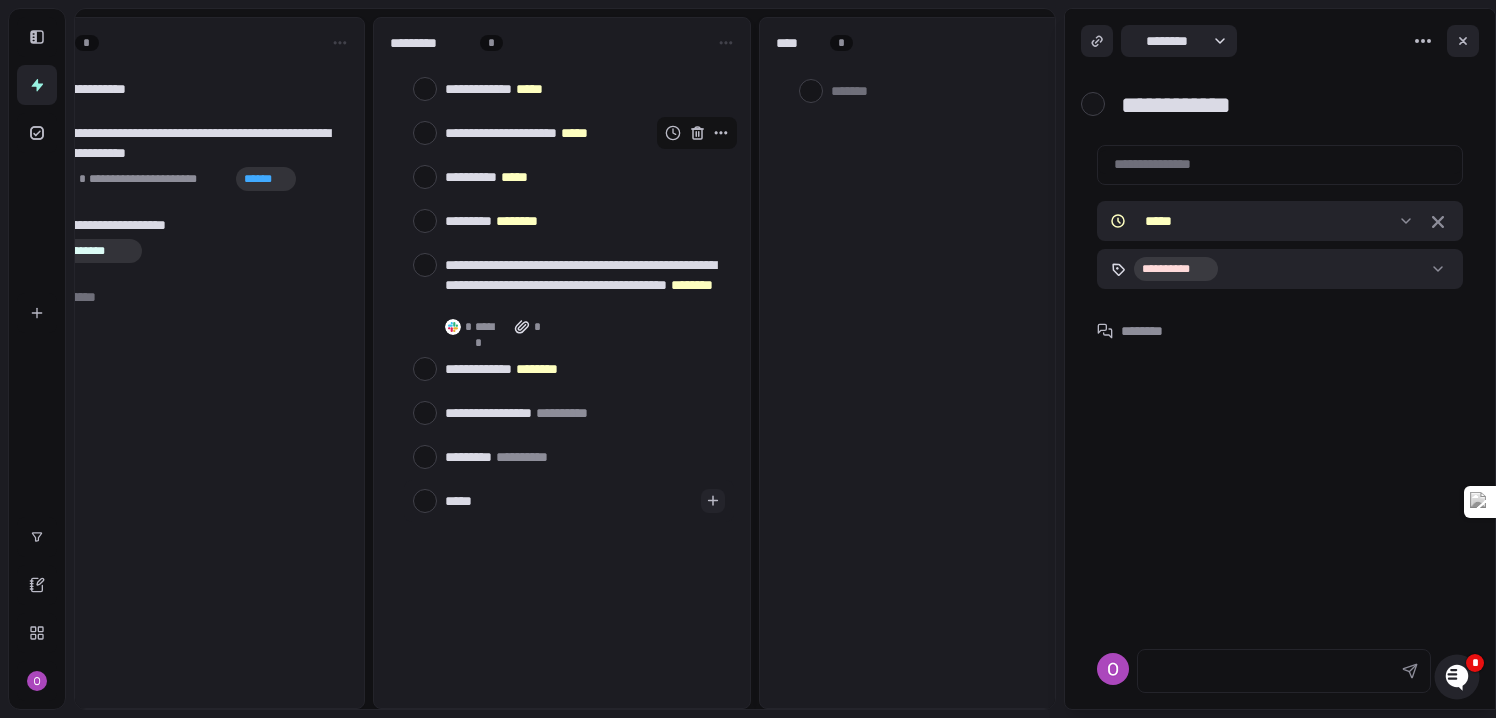 type on "*" 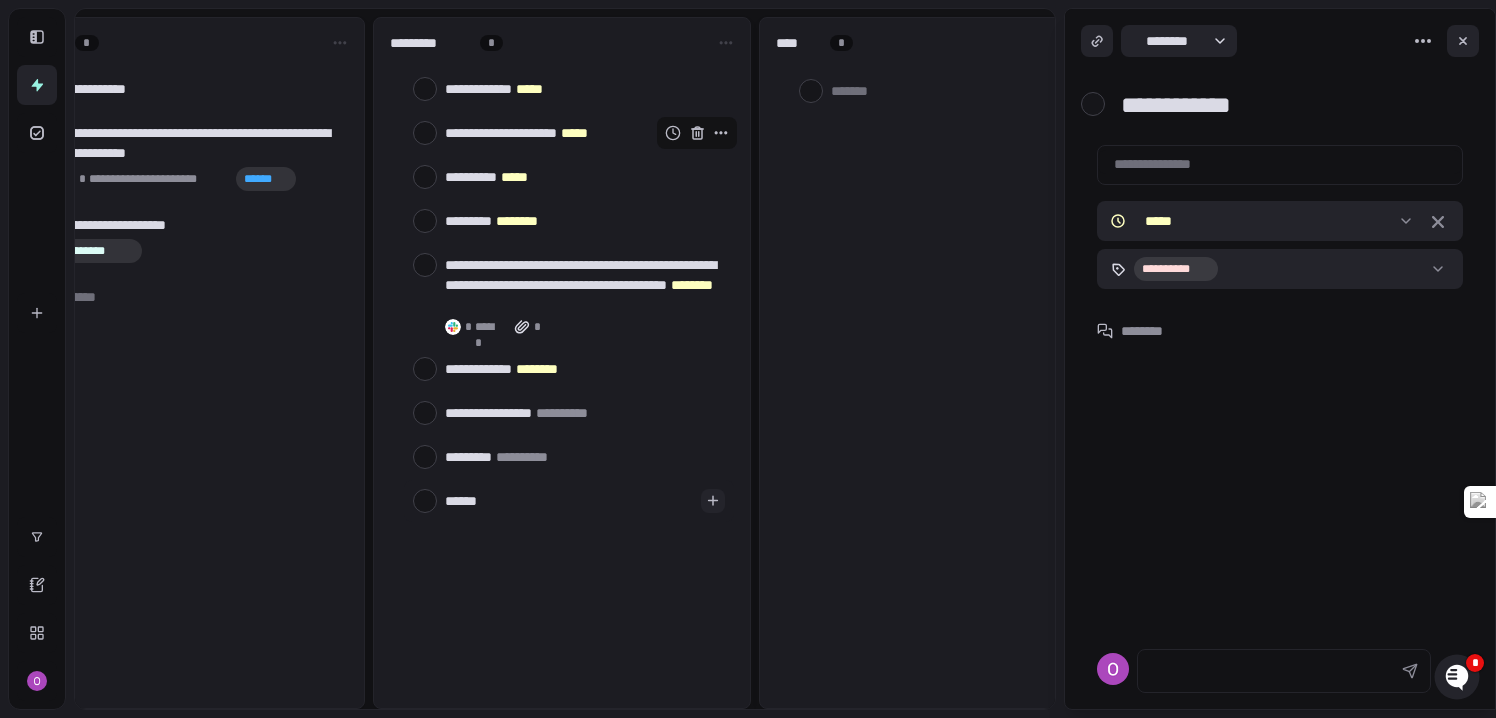 type on "*" 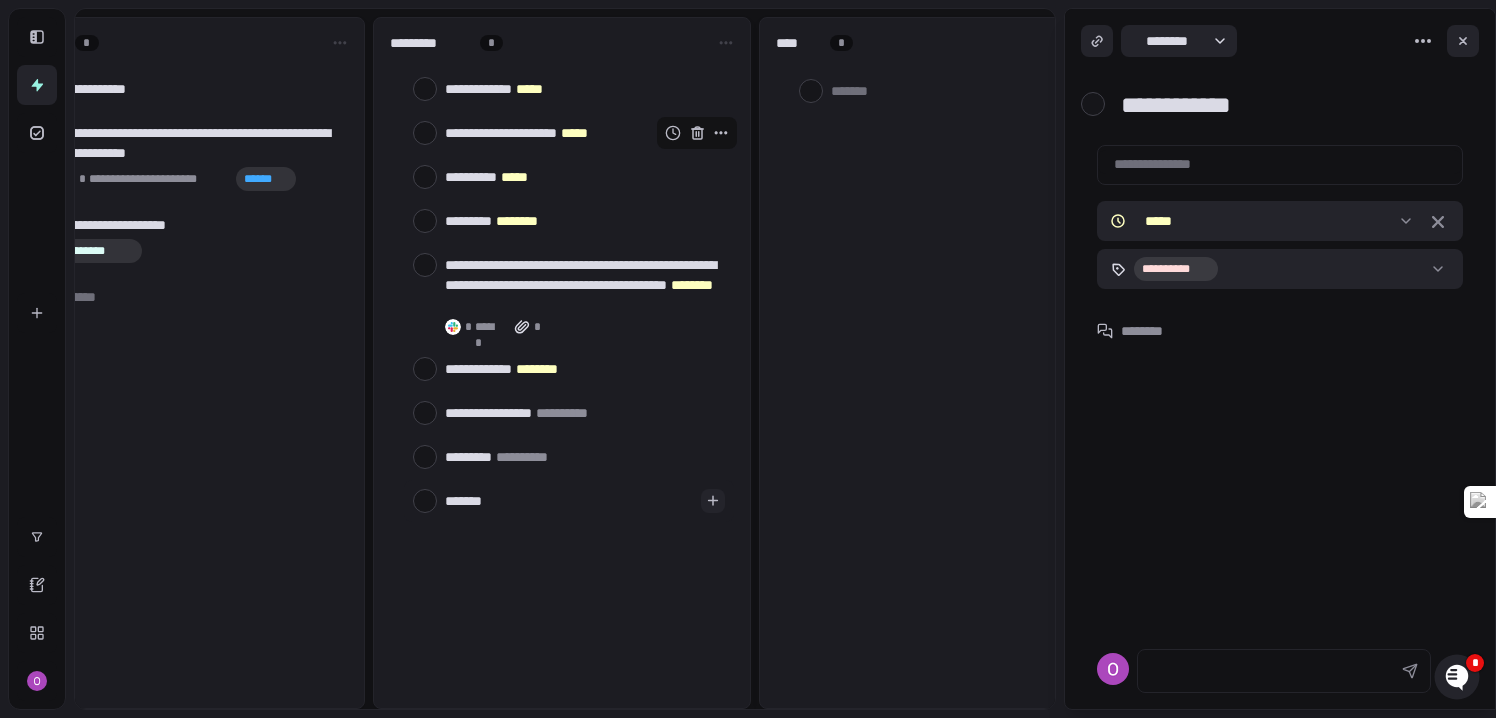 type on "*" 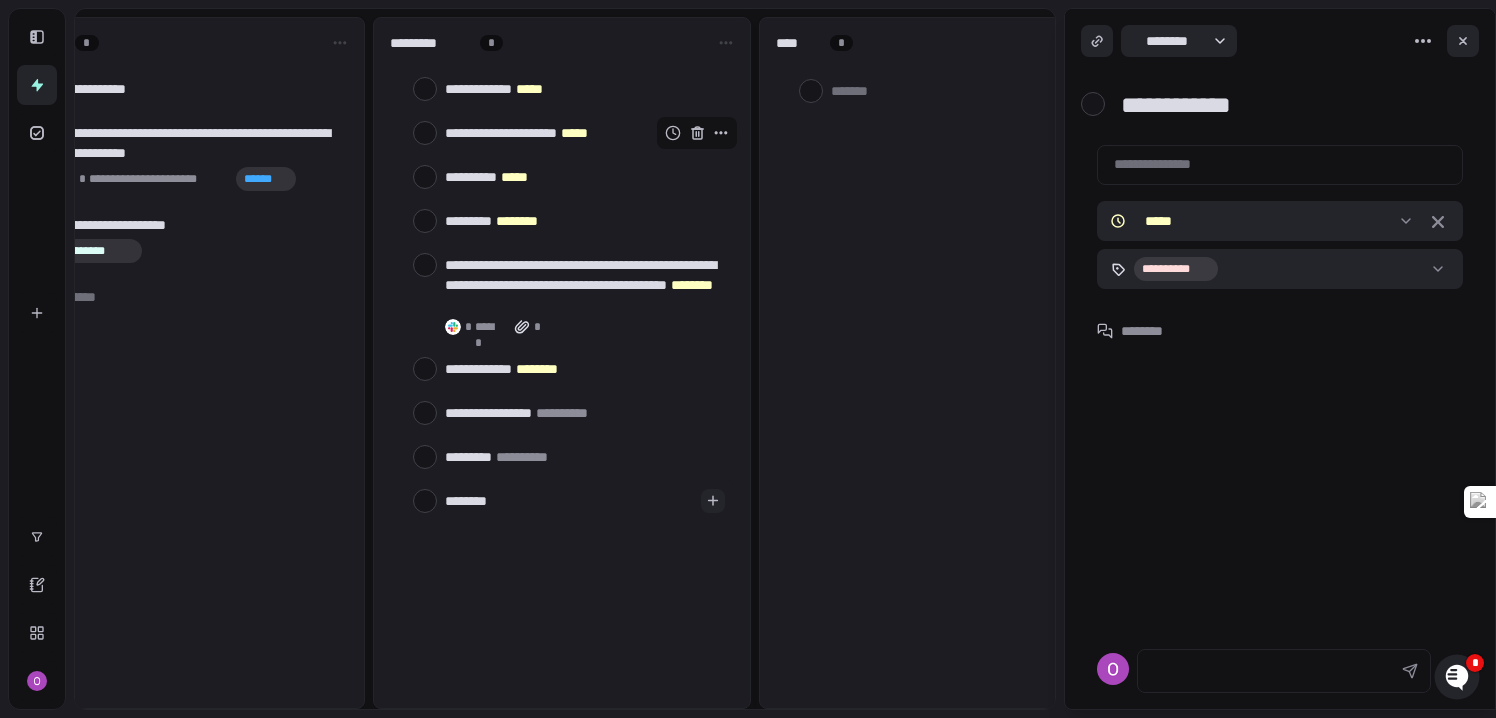 type on "*" 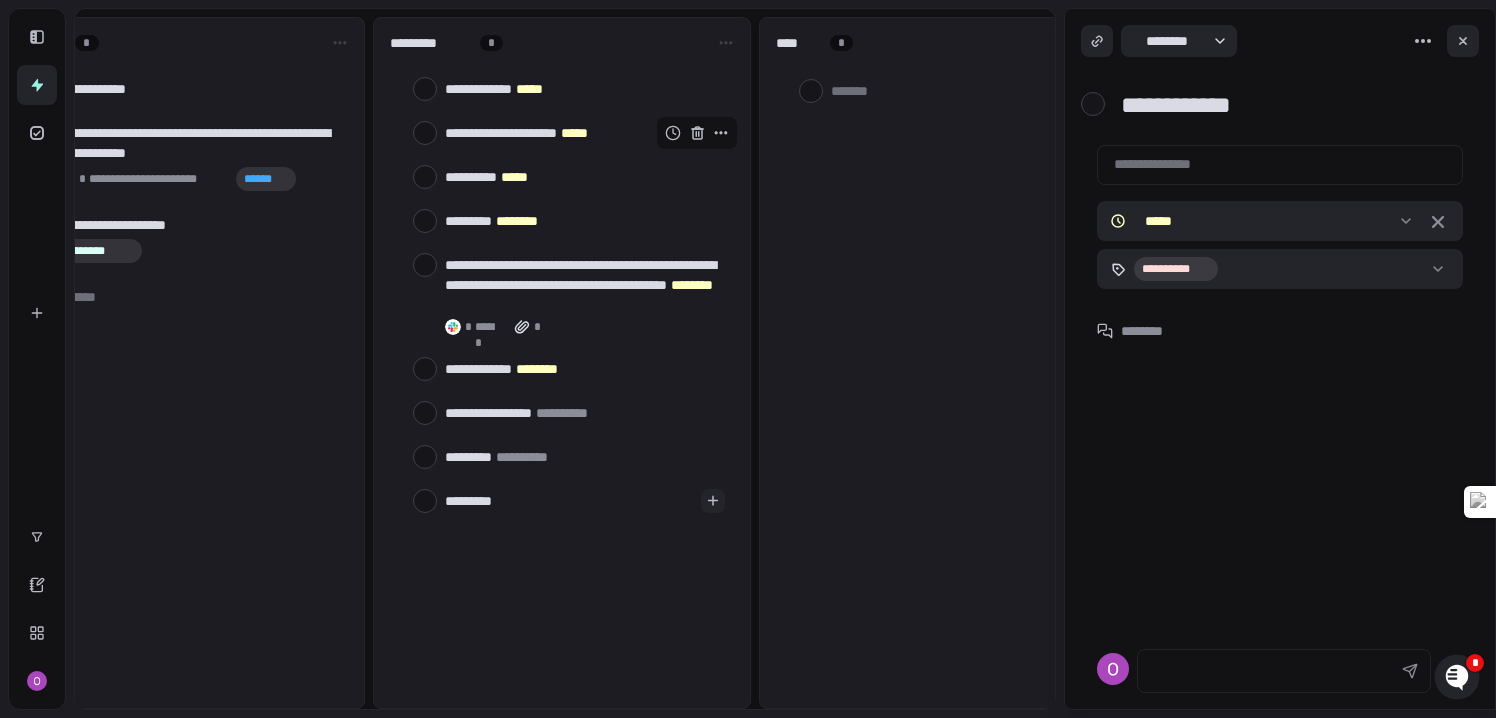 type on "*" 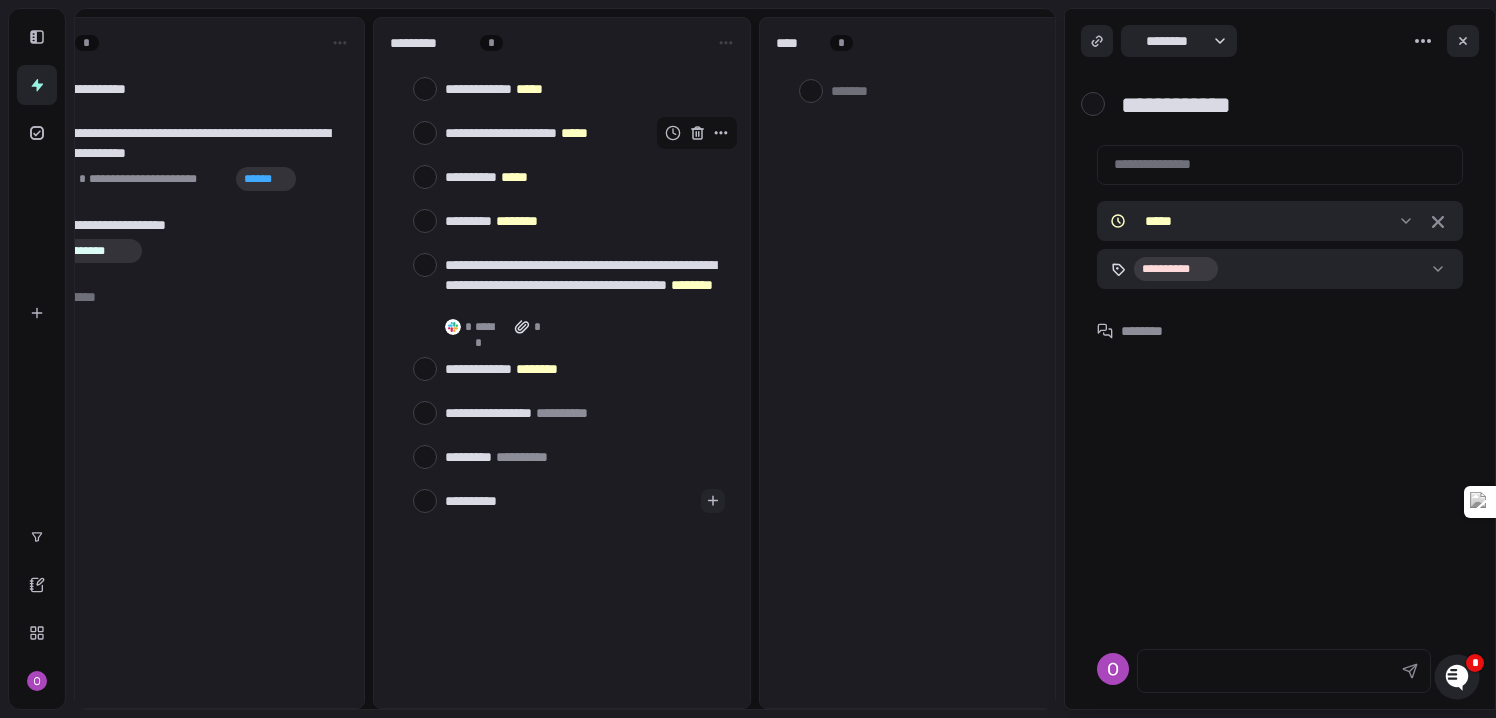 type on "*" 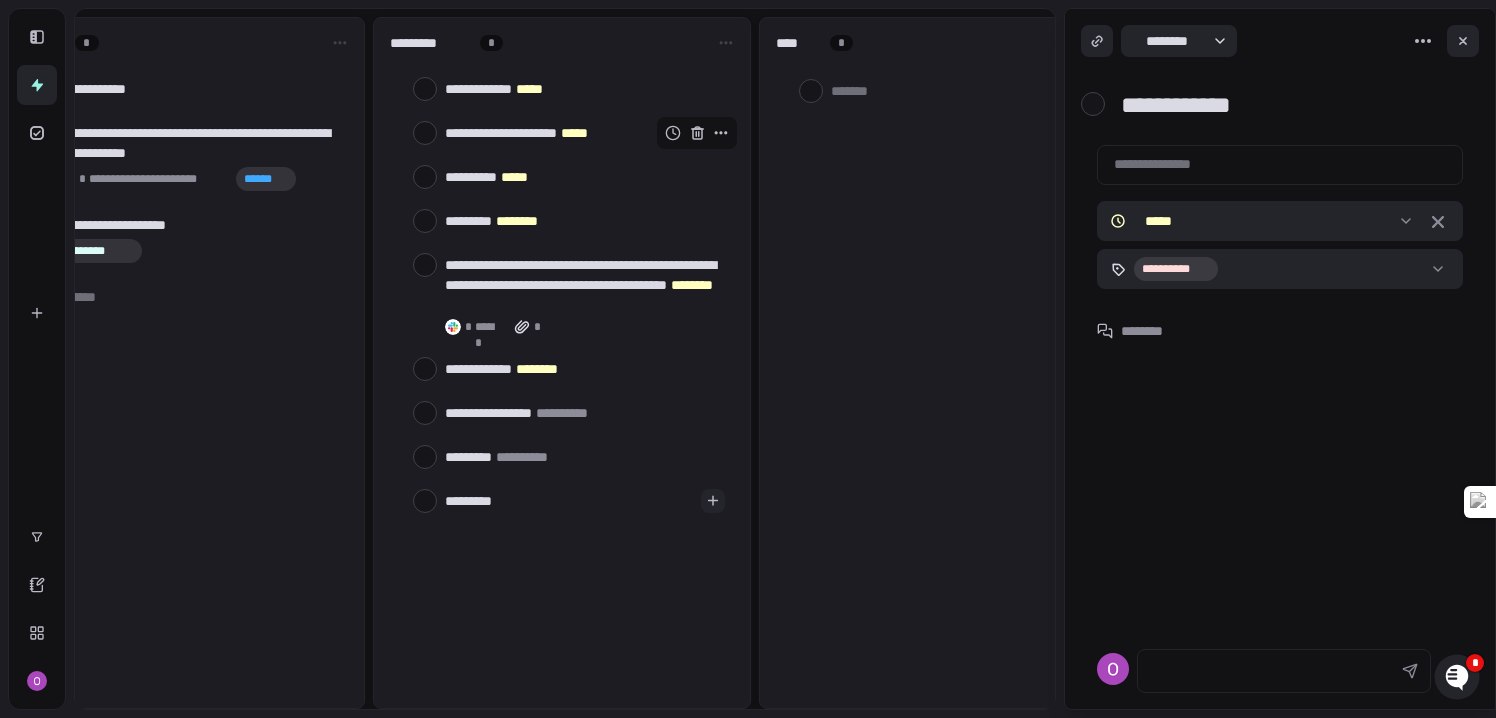 type on "*" 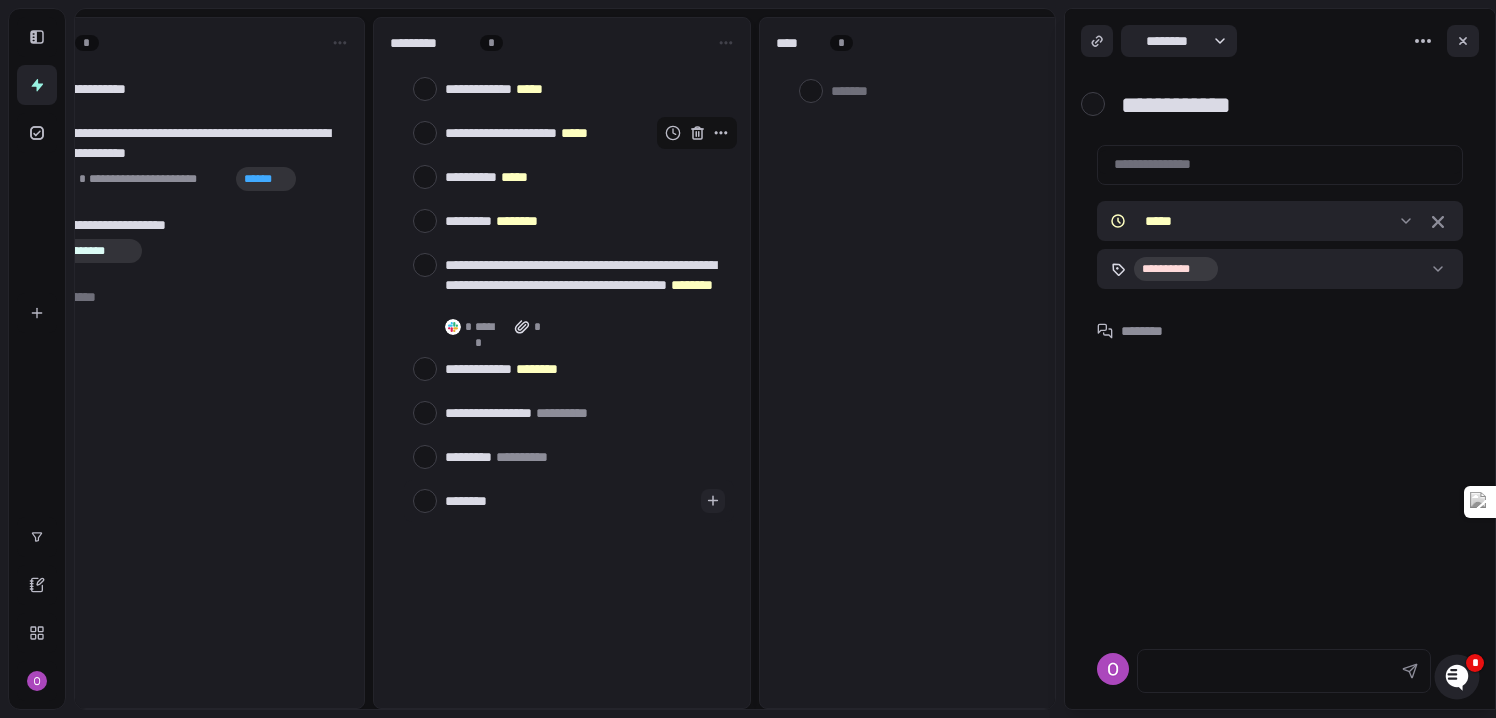 type on "*" 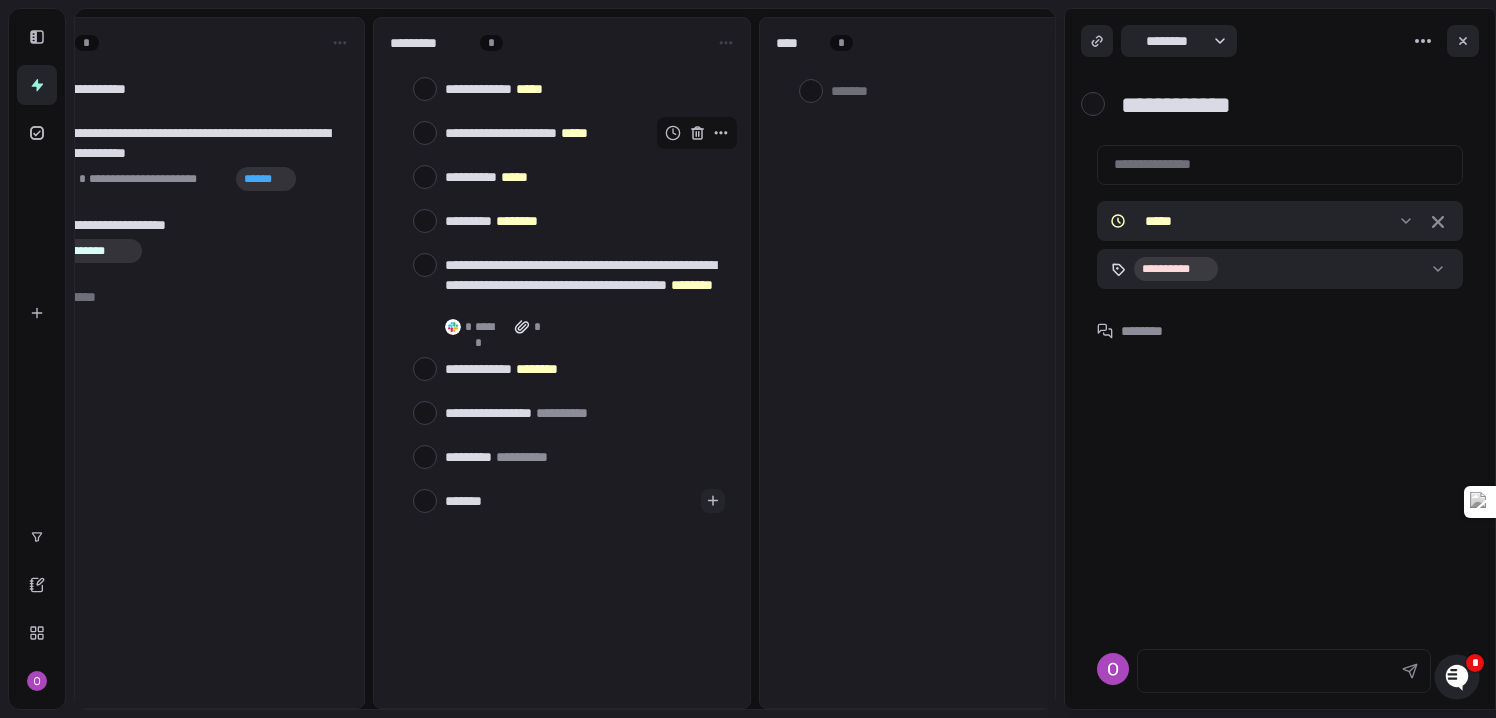 type on "*" 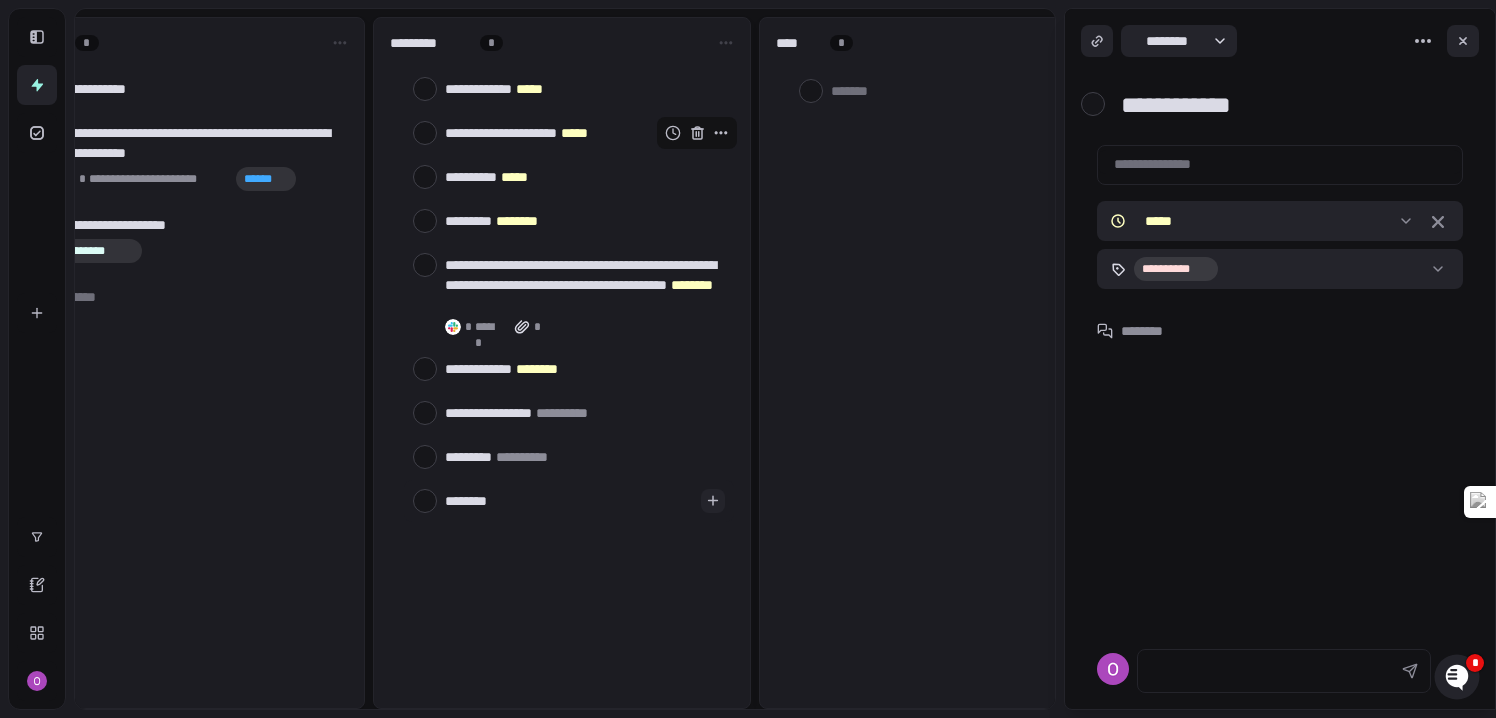 type on "*" 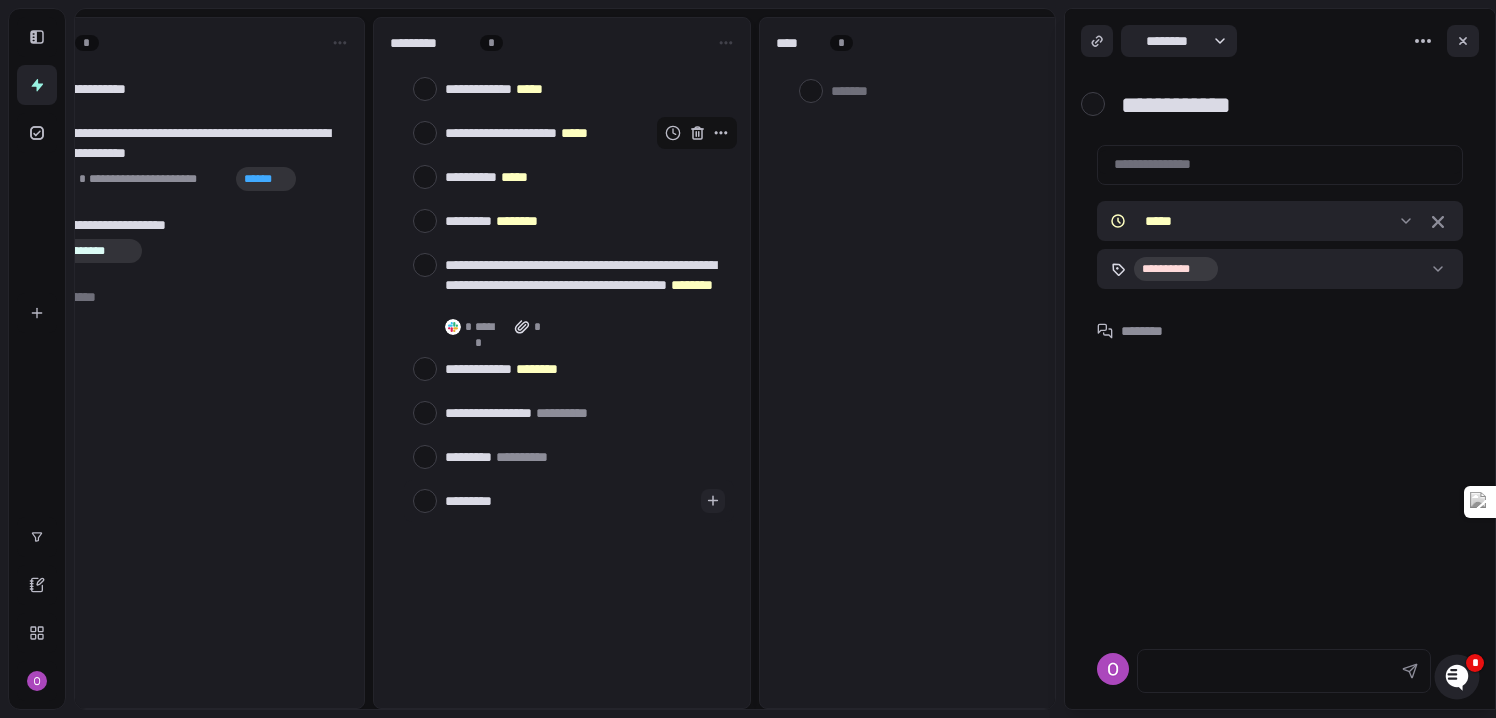 type on "*" 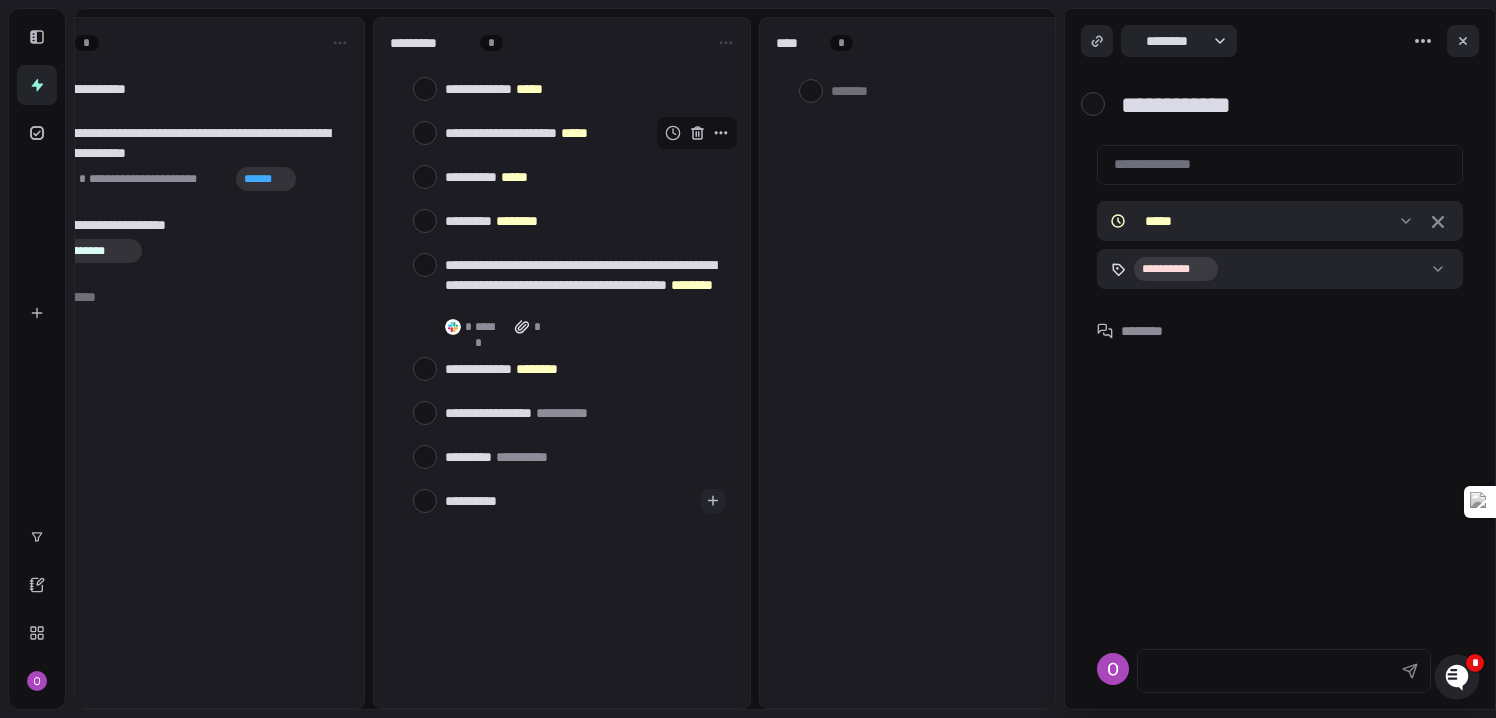 type on "**********" 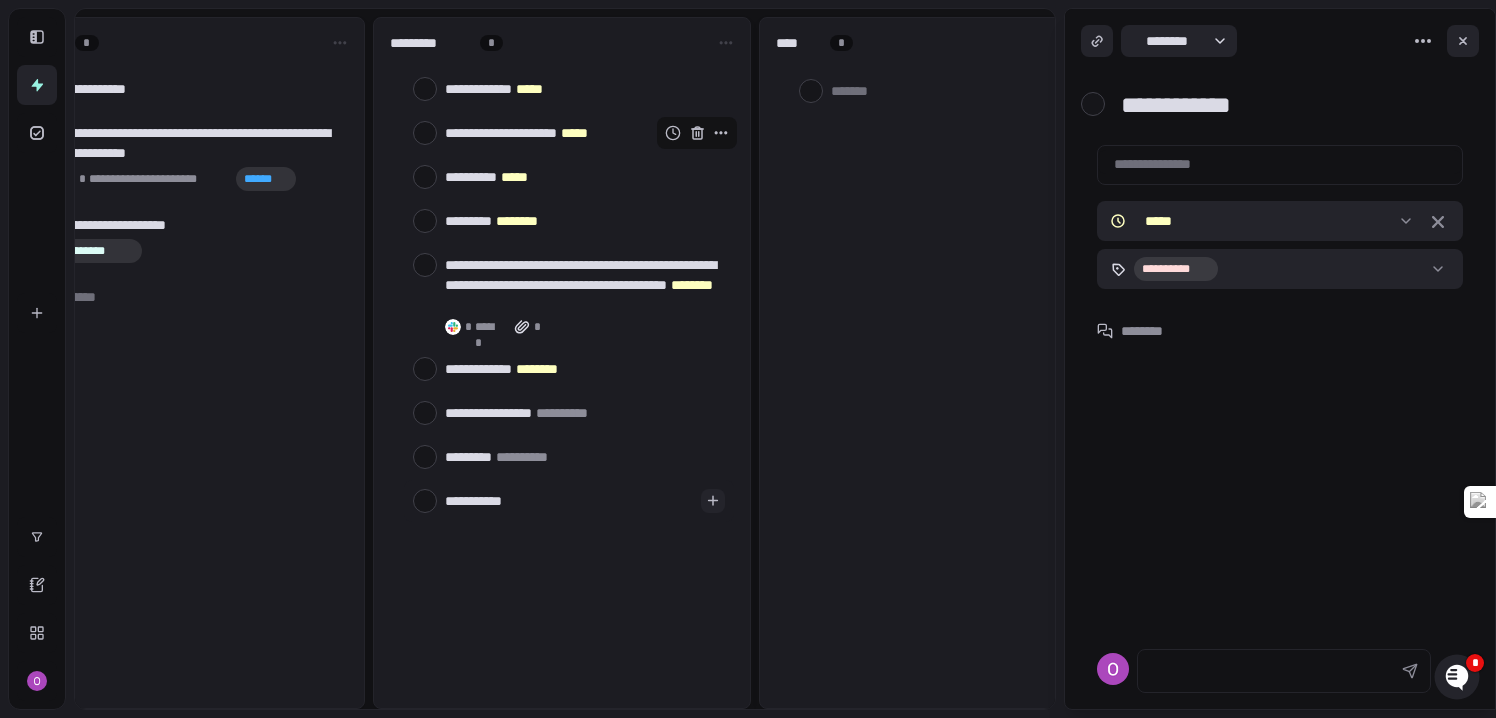 type on "*" 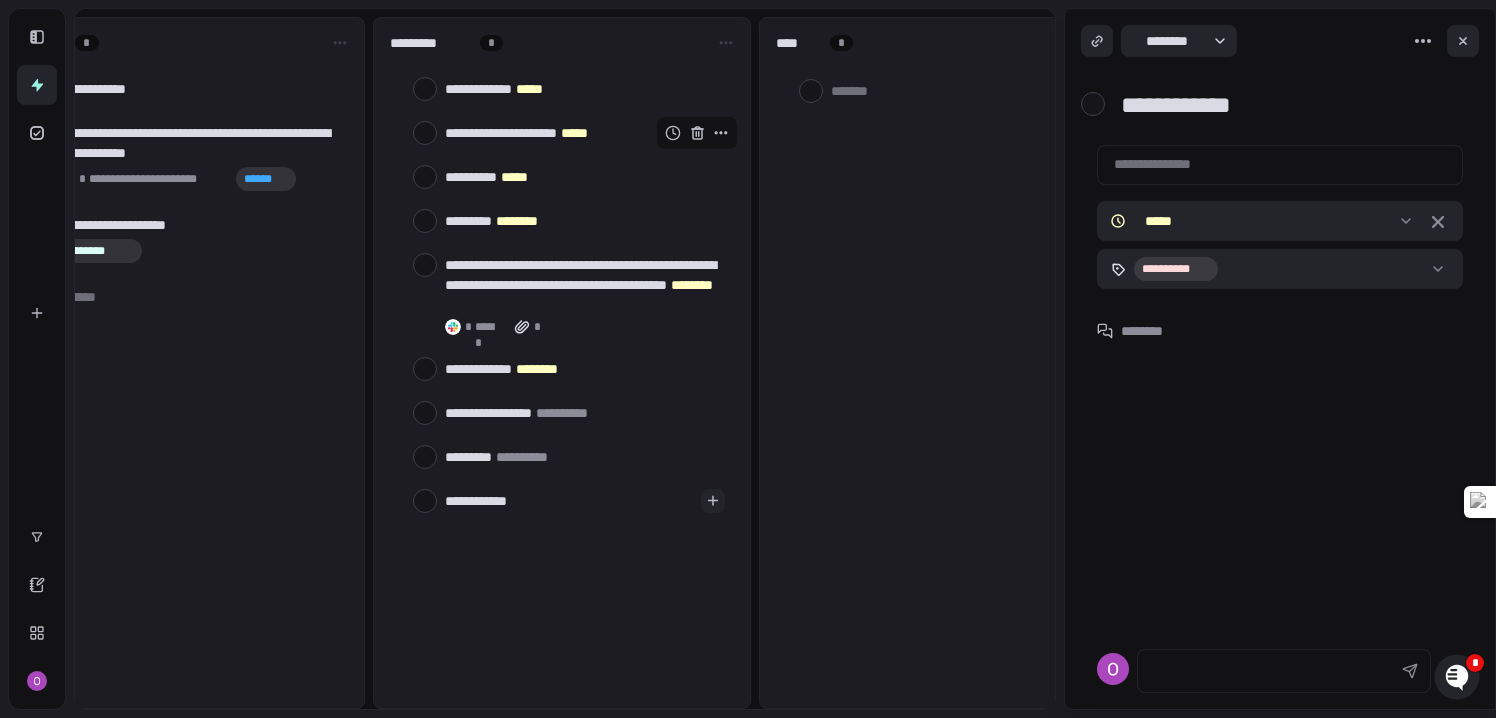 type on "*" 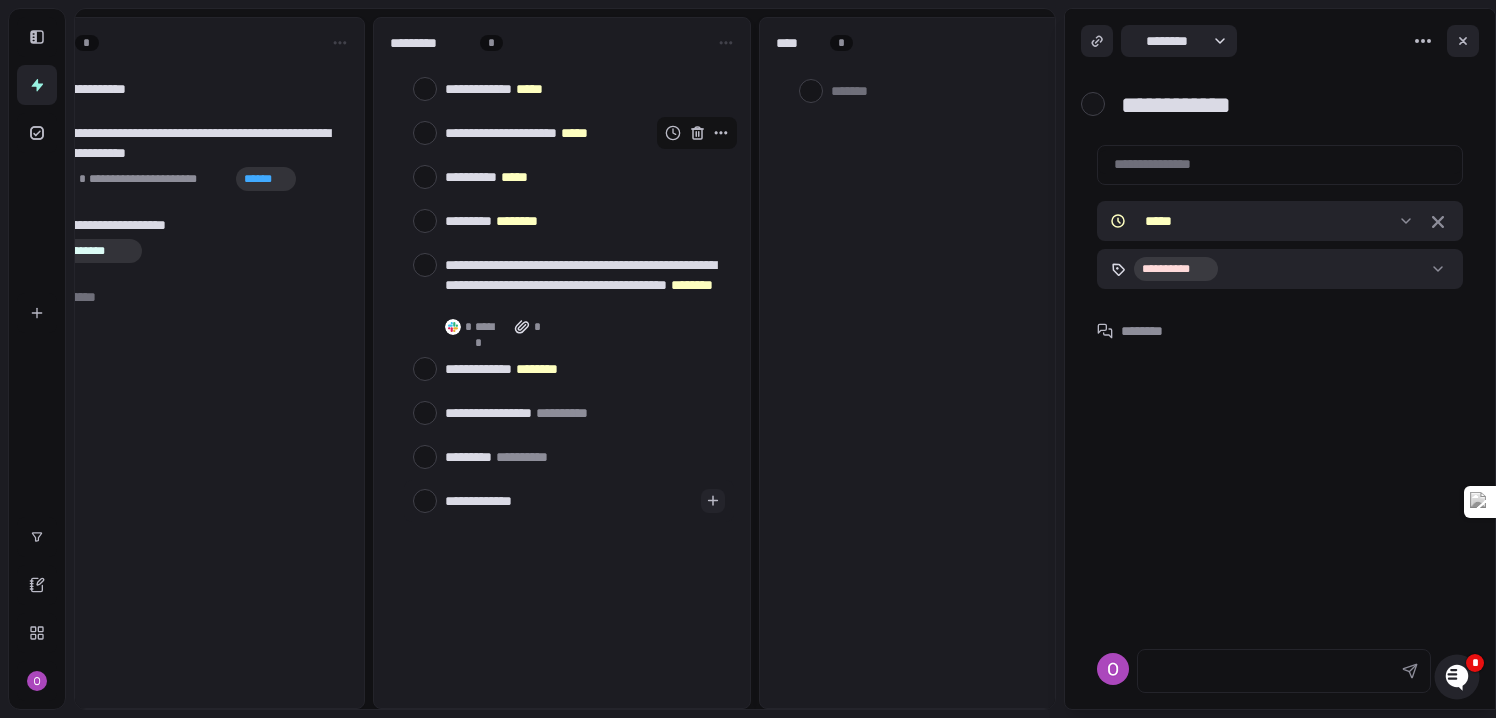 type on "*" 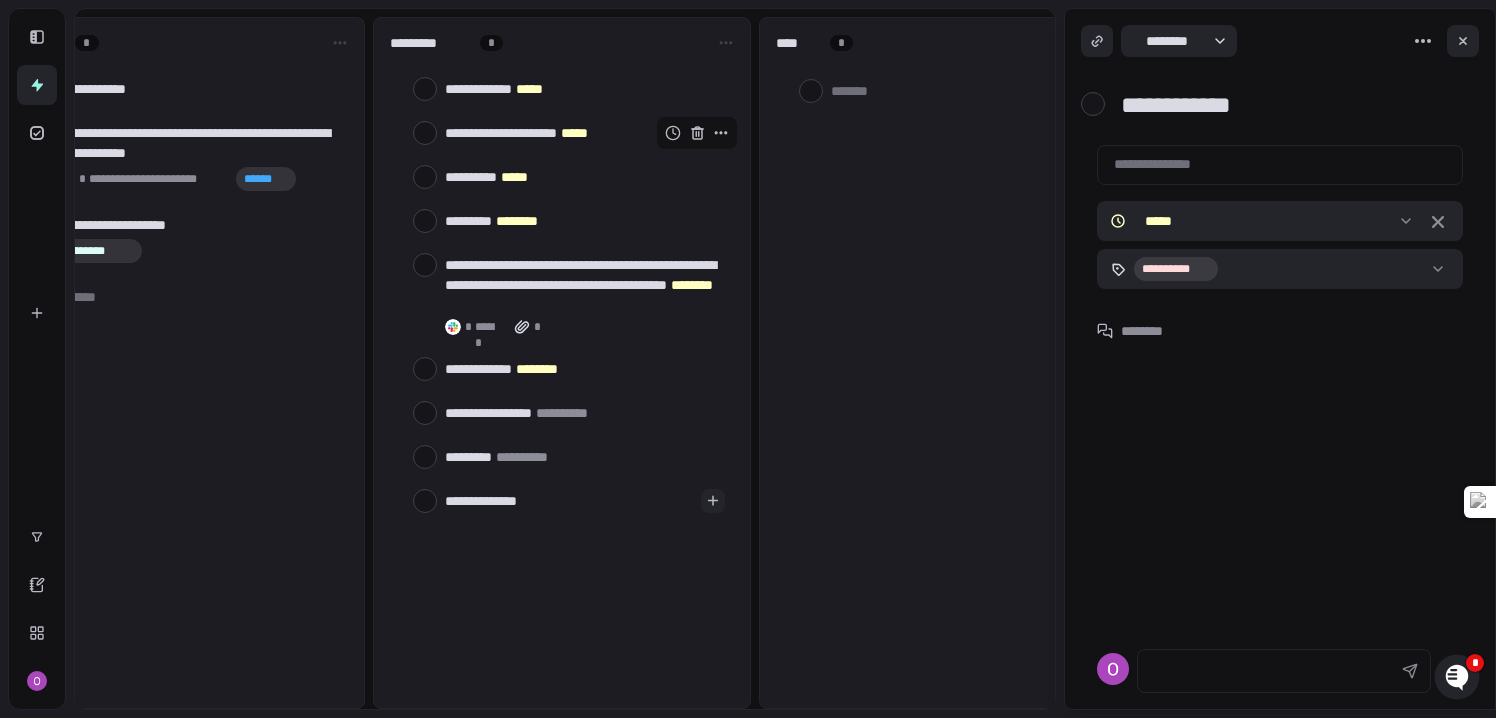 type on "*" 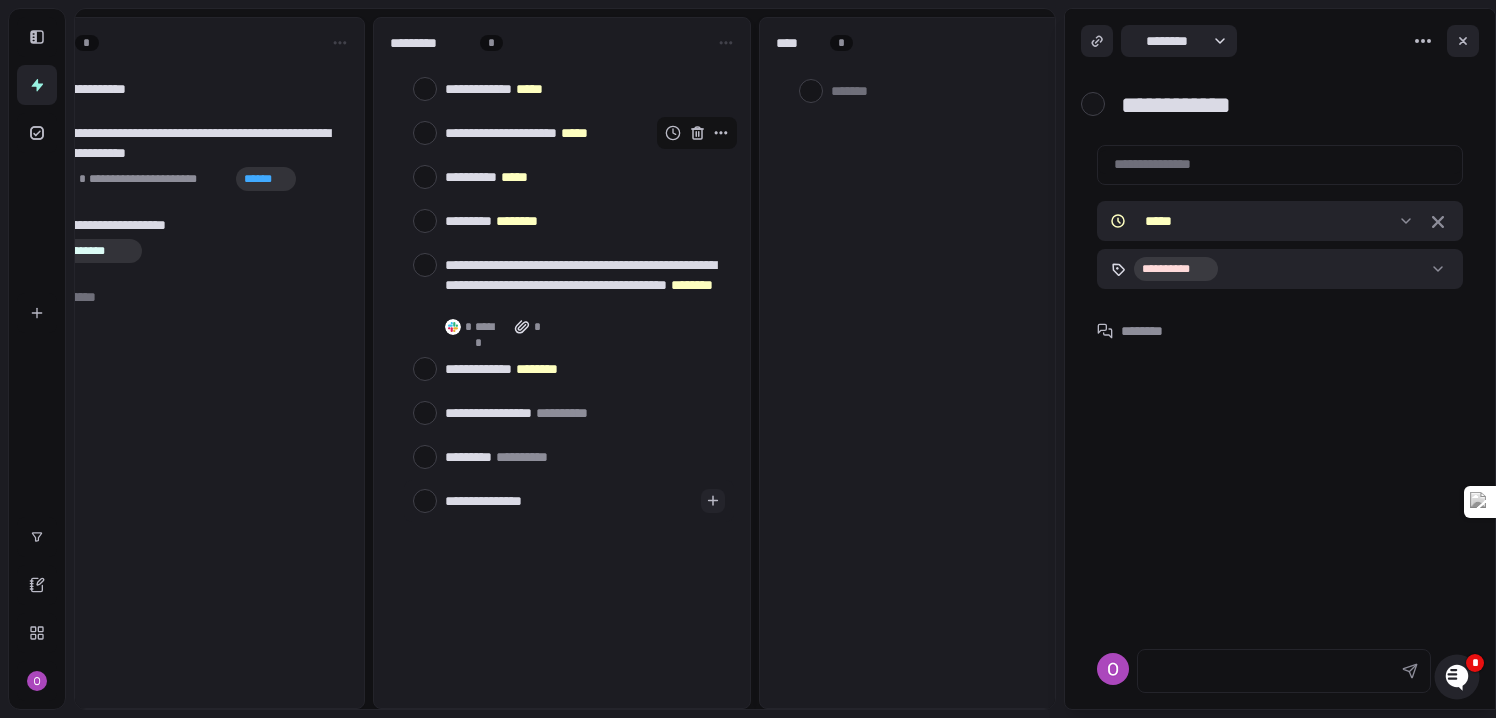 type on "*" 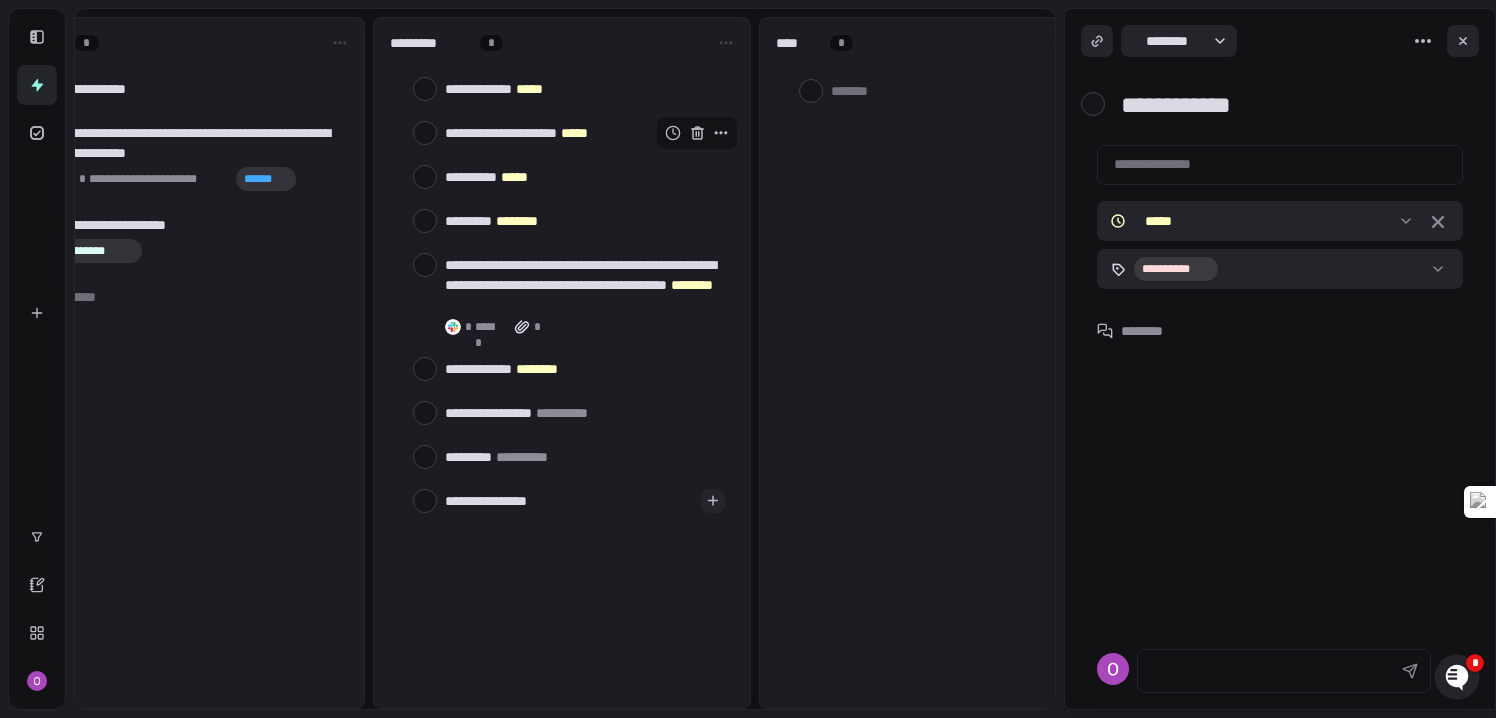 type on "*" 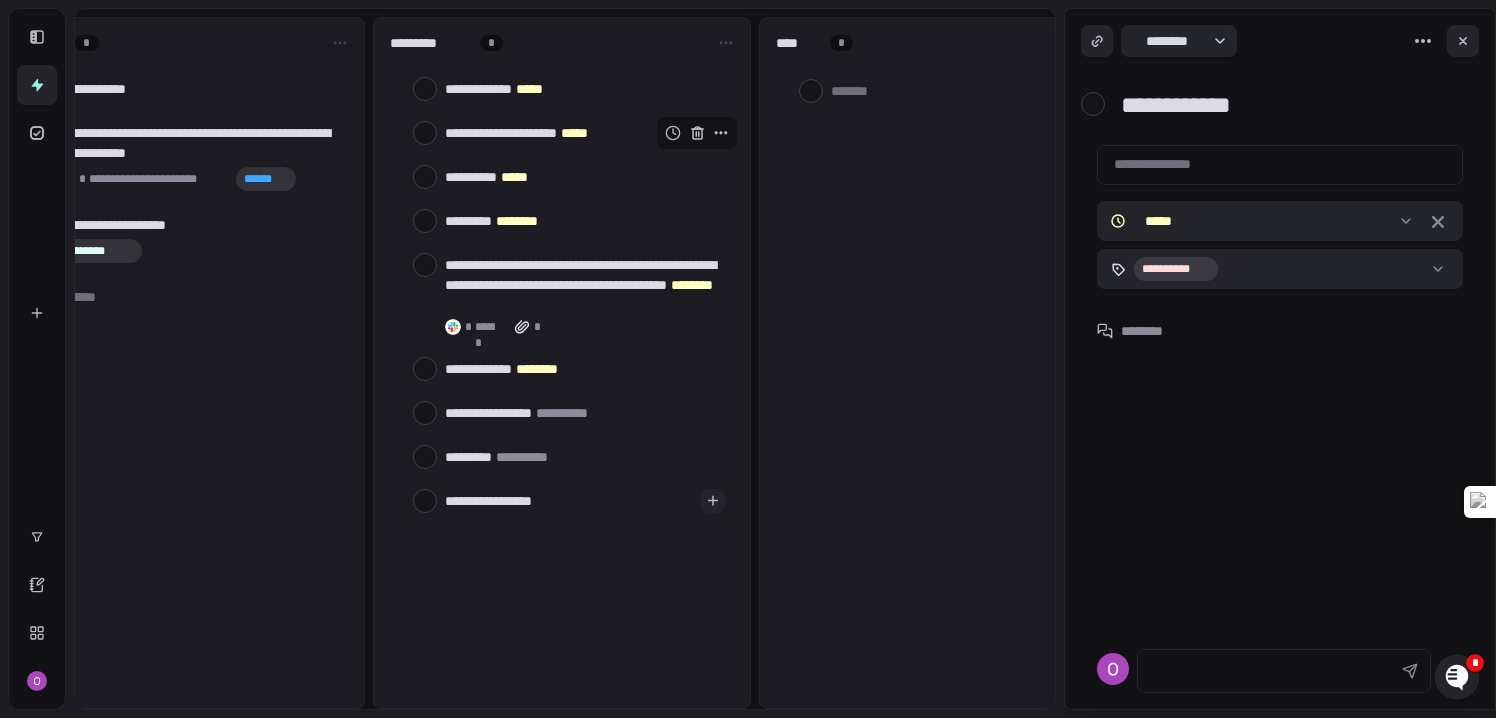 type on "*" 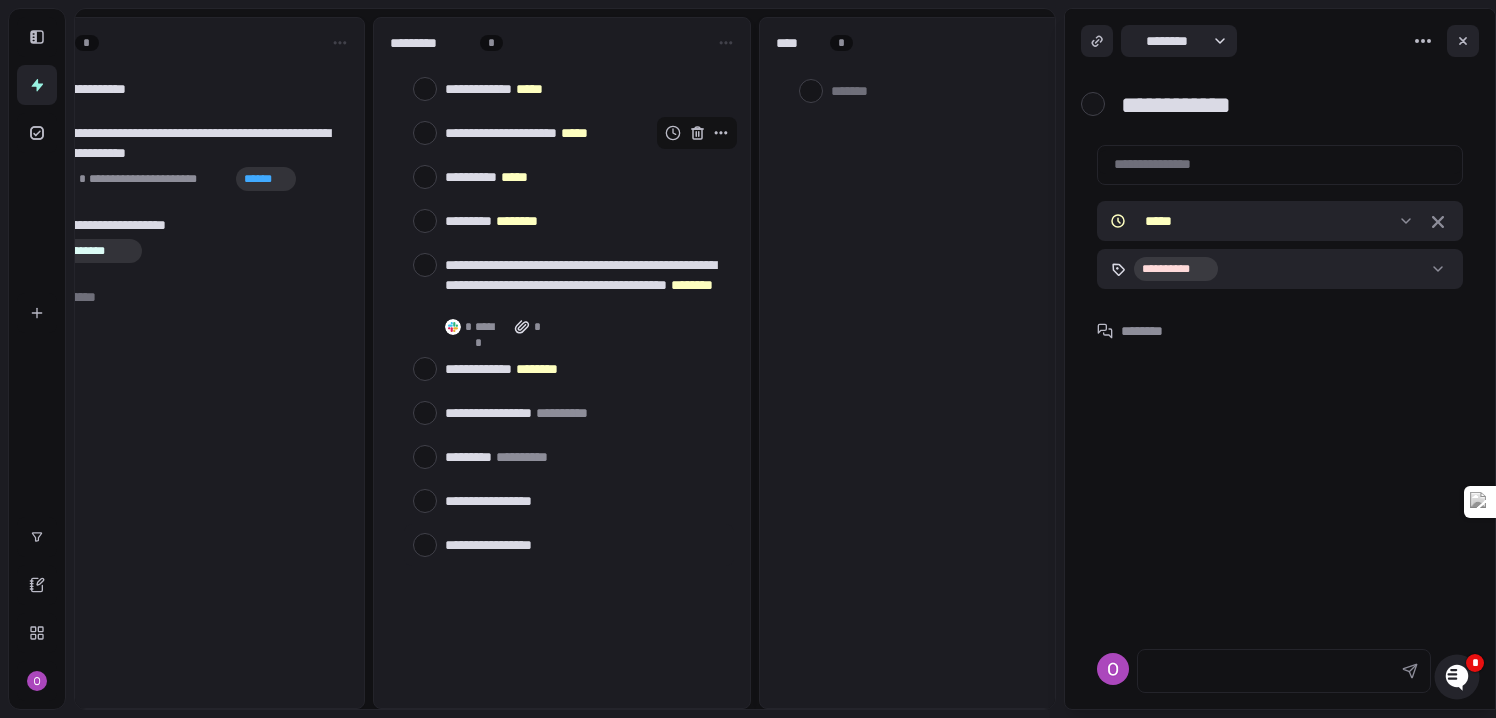 type 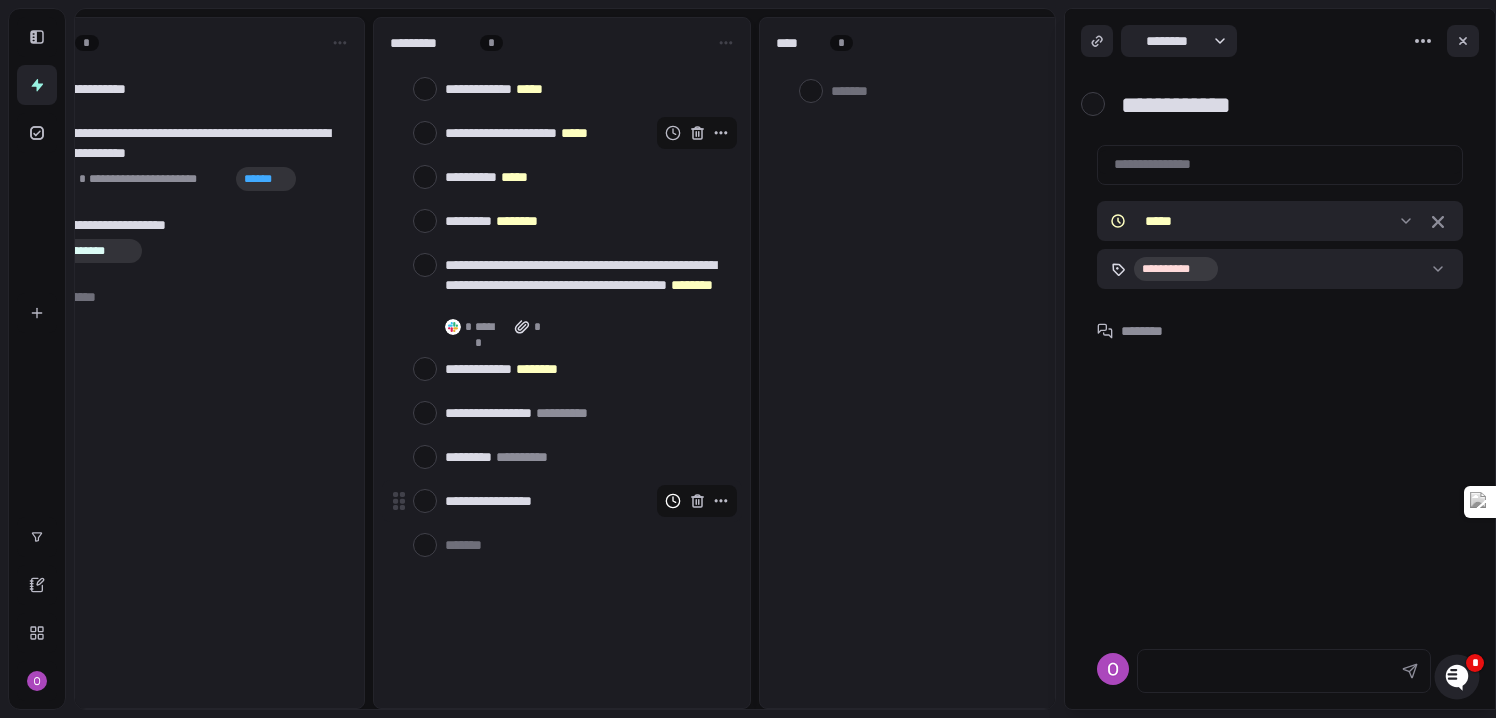 click 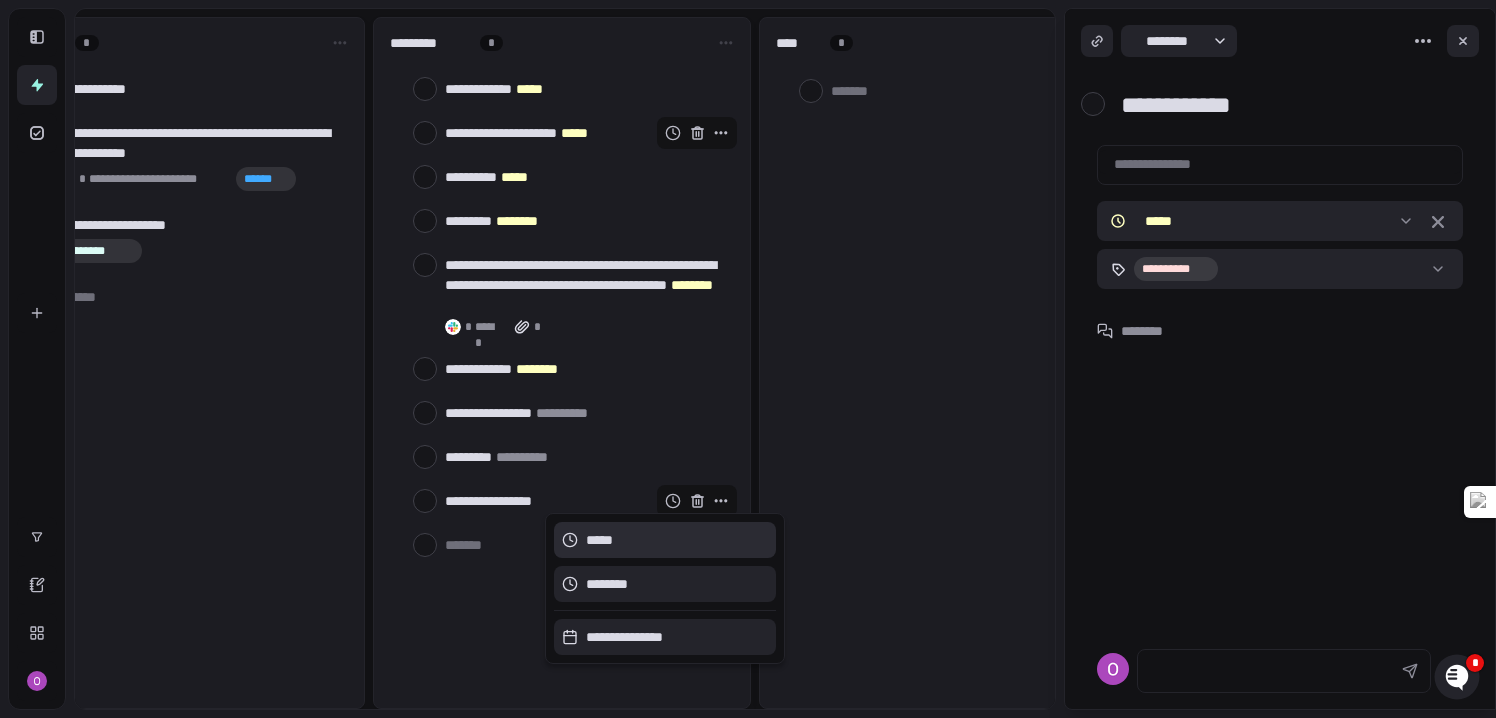 click on "*****" at bounding box center (665, 540) 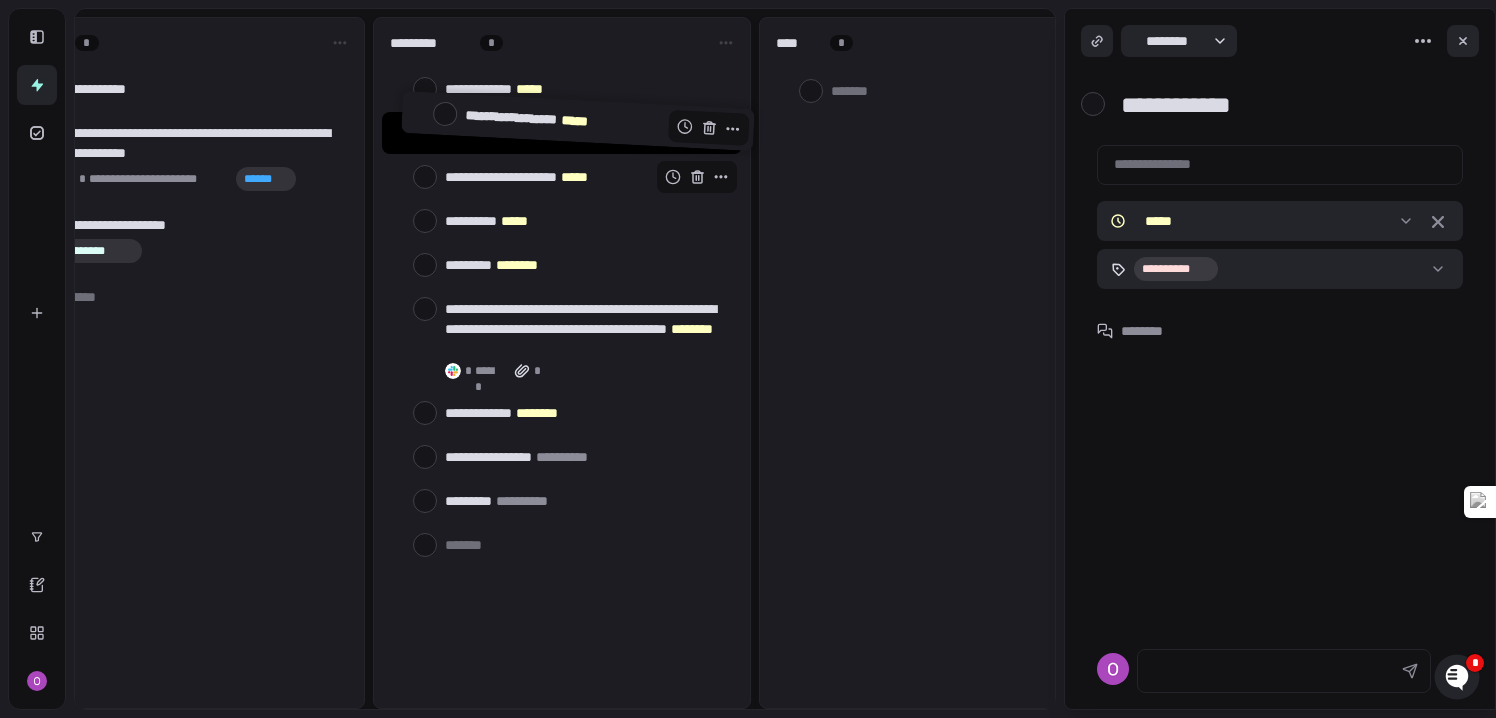 drag, startPoint x: 522, startPoint y: 499, endPoint x: 541, endPoint y: 120, distance: 379.47595 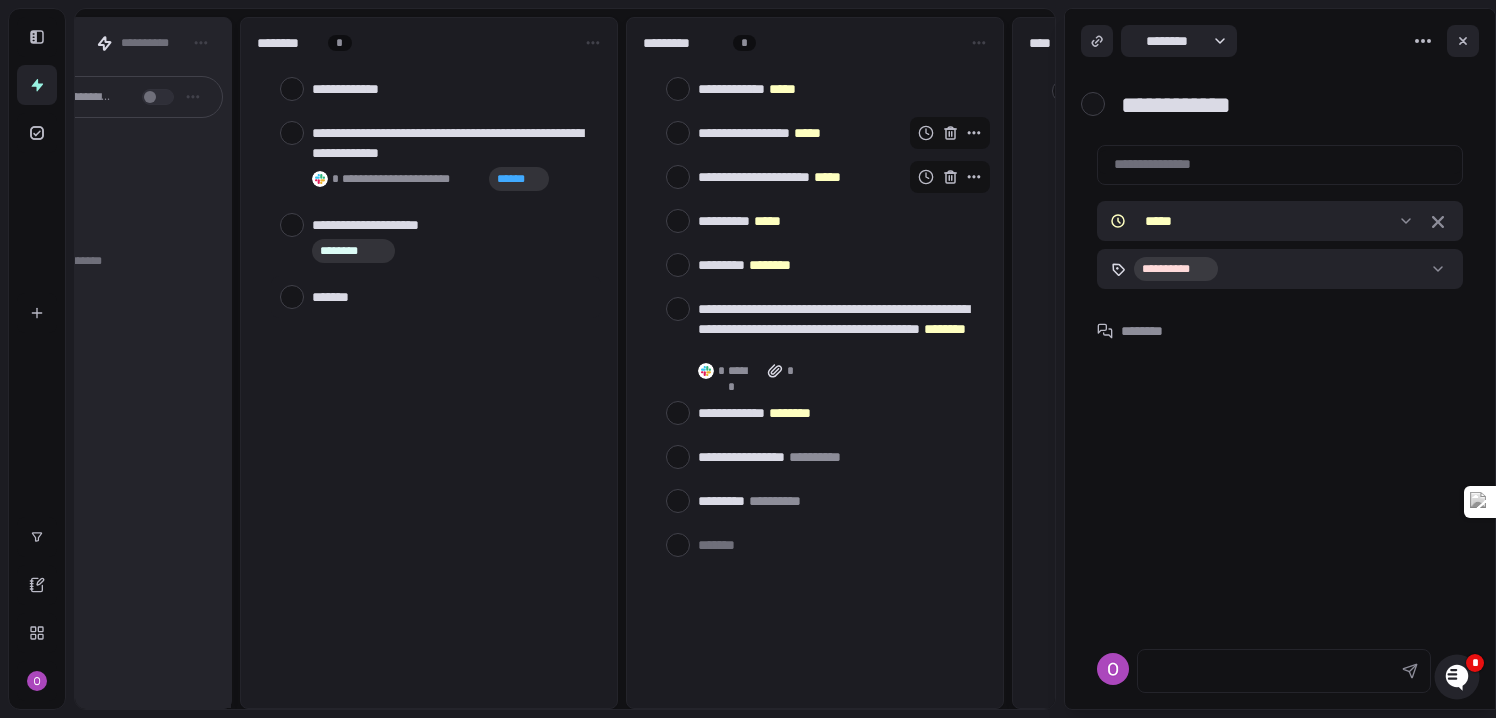 scroll, scrollTop: 0, scrollLeft: 241, axis: horizontal 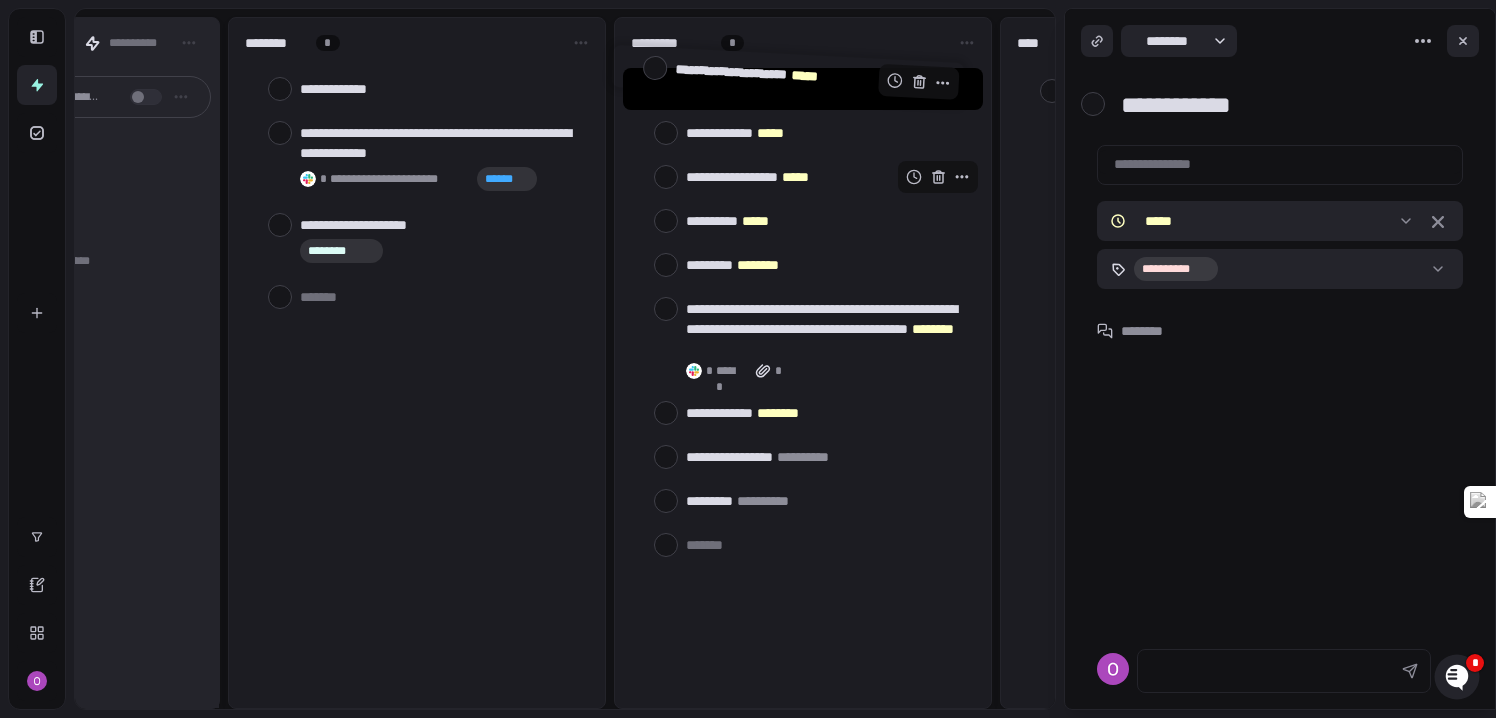 drag, startPoint x: 720, startPoint y: 171, endPoint x: 708, endPoint y: 69, distance: 102.70345 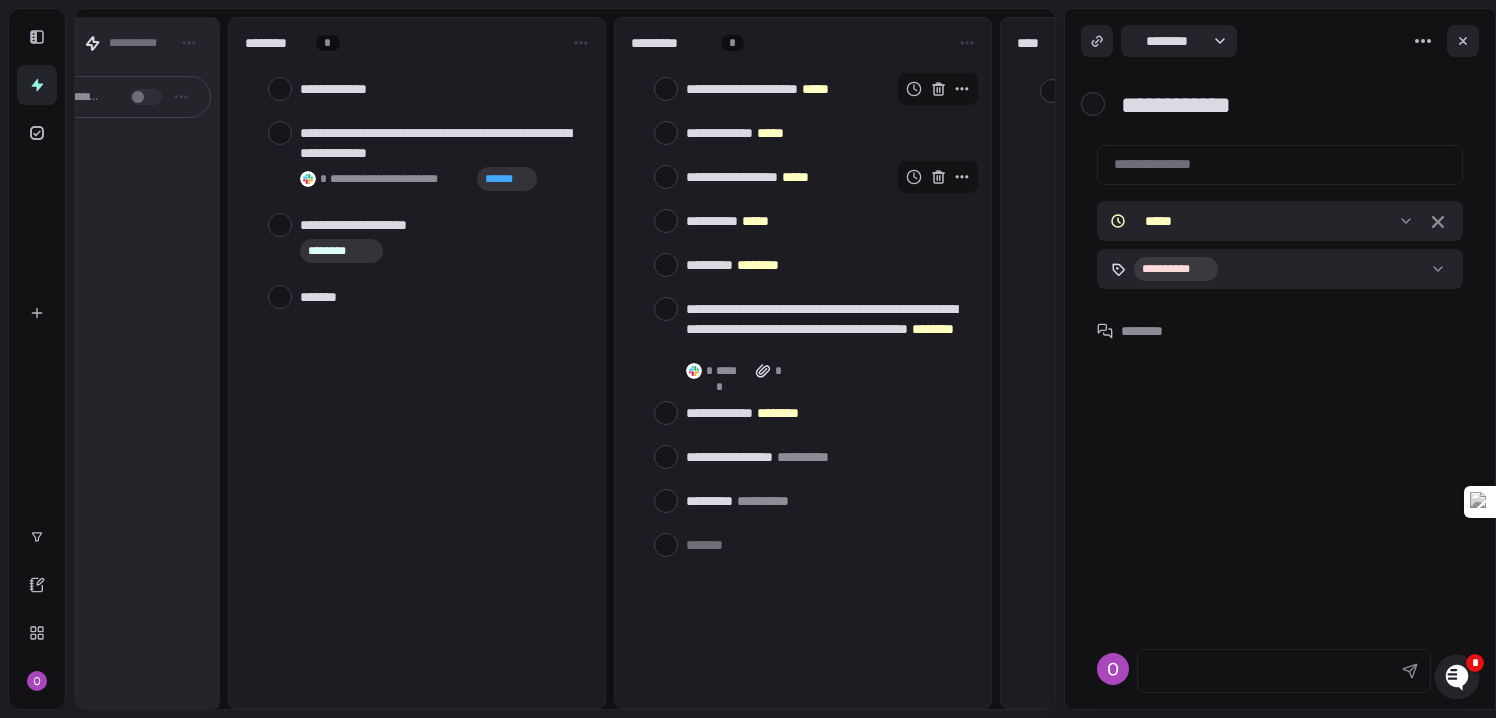 click at bounding box center (440, 296) 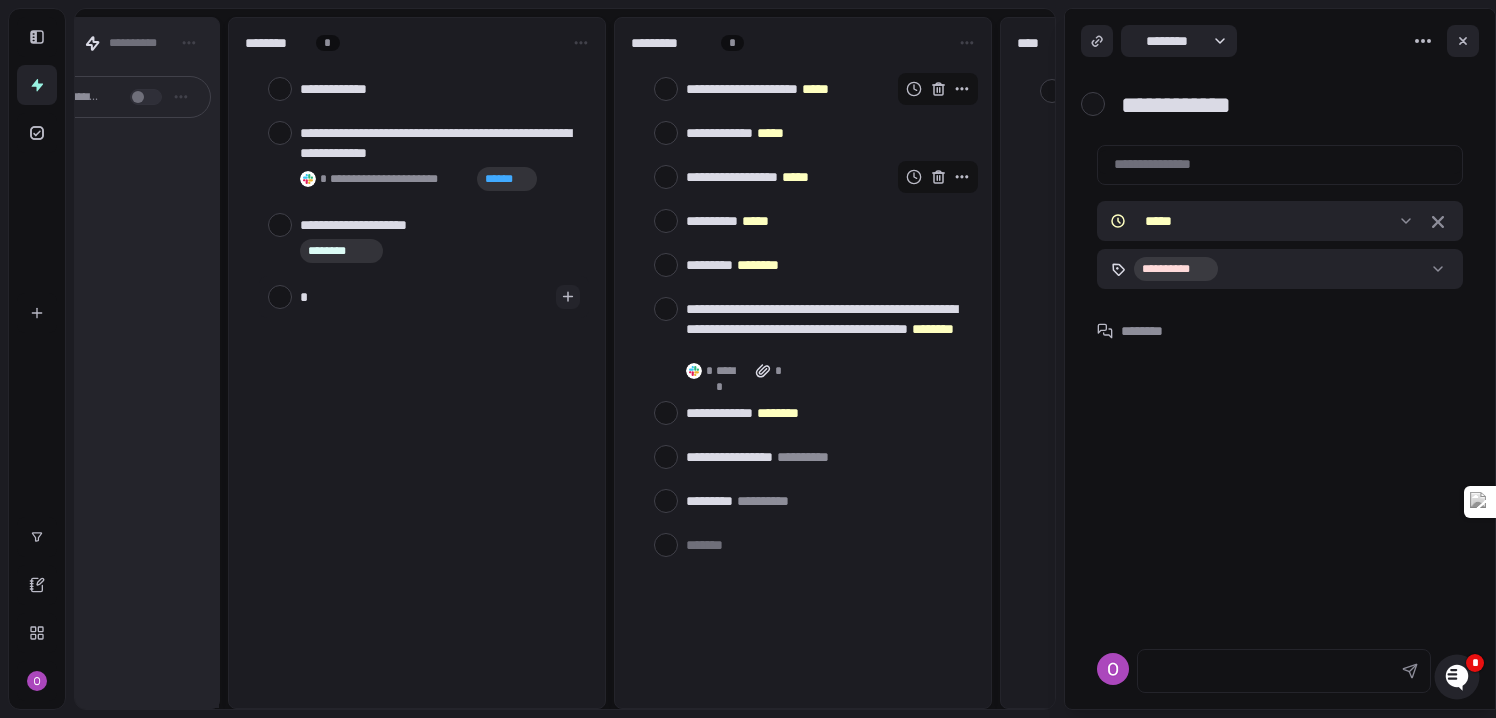 type on "*" 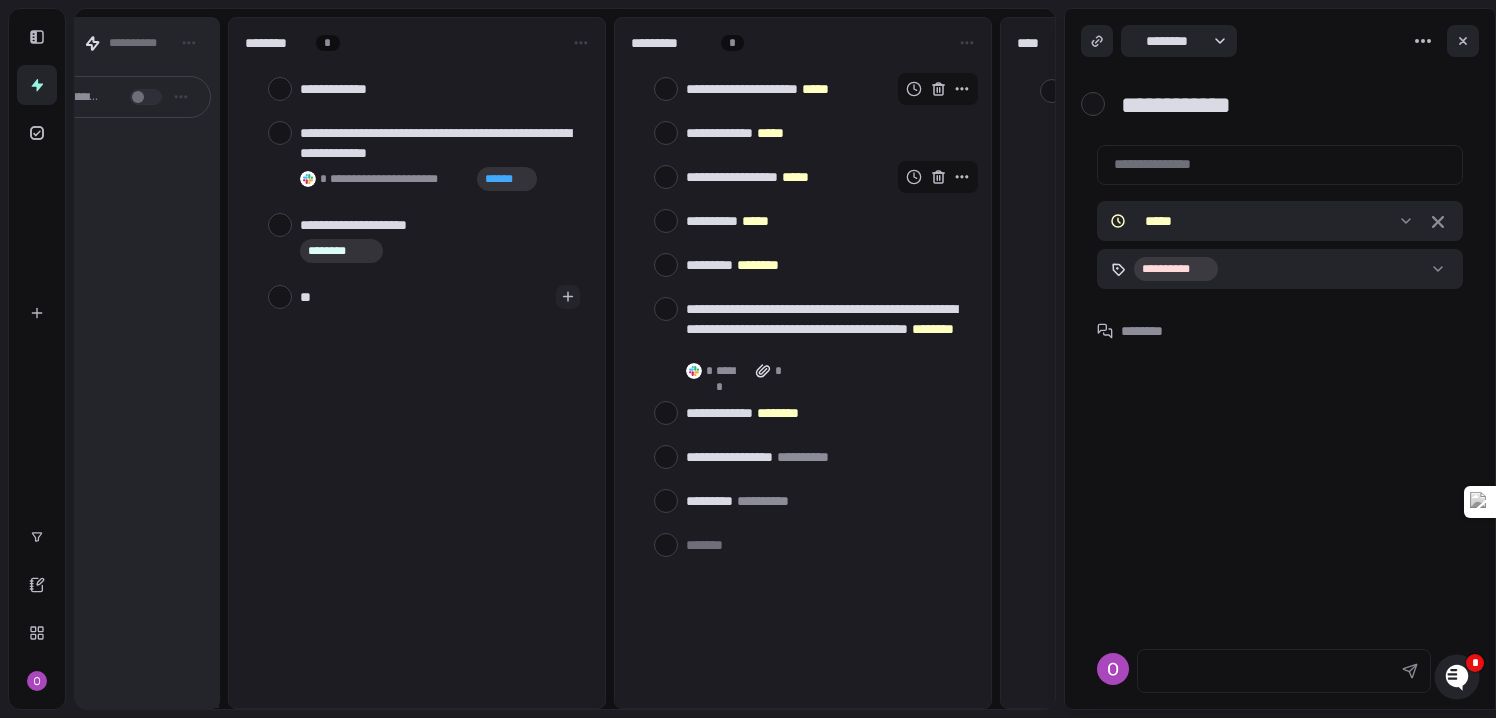 type on "***" 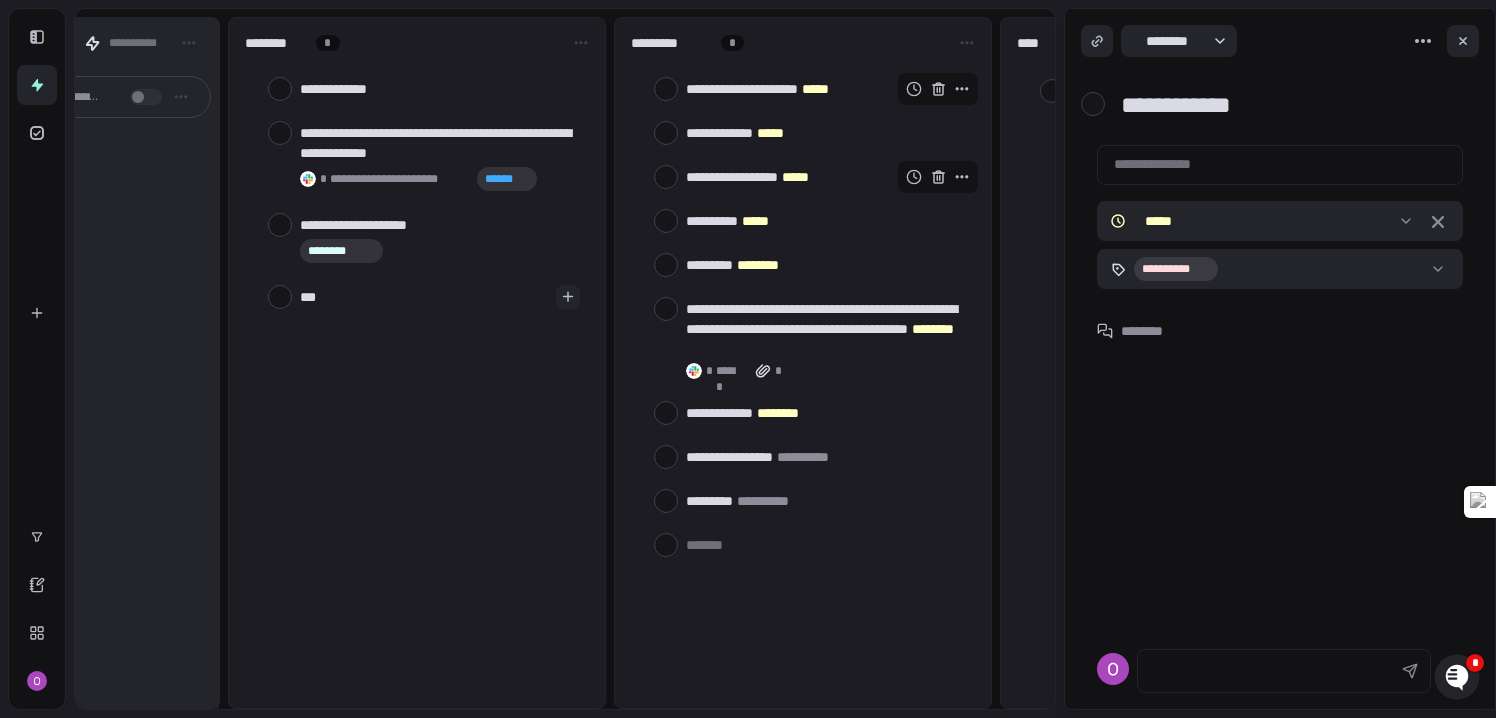 type on "****" 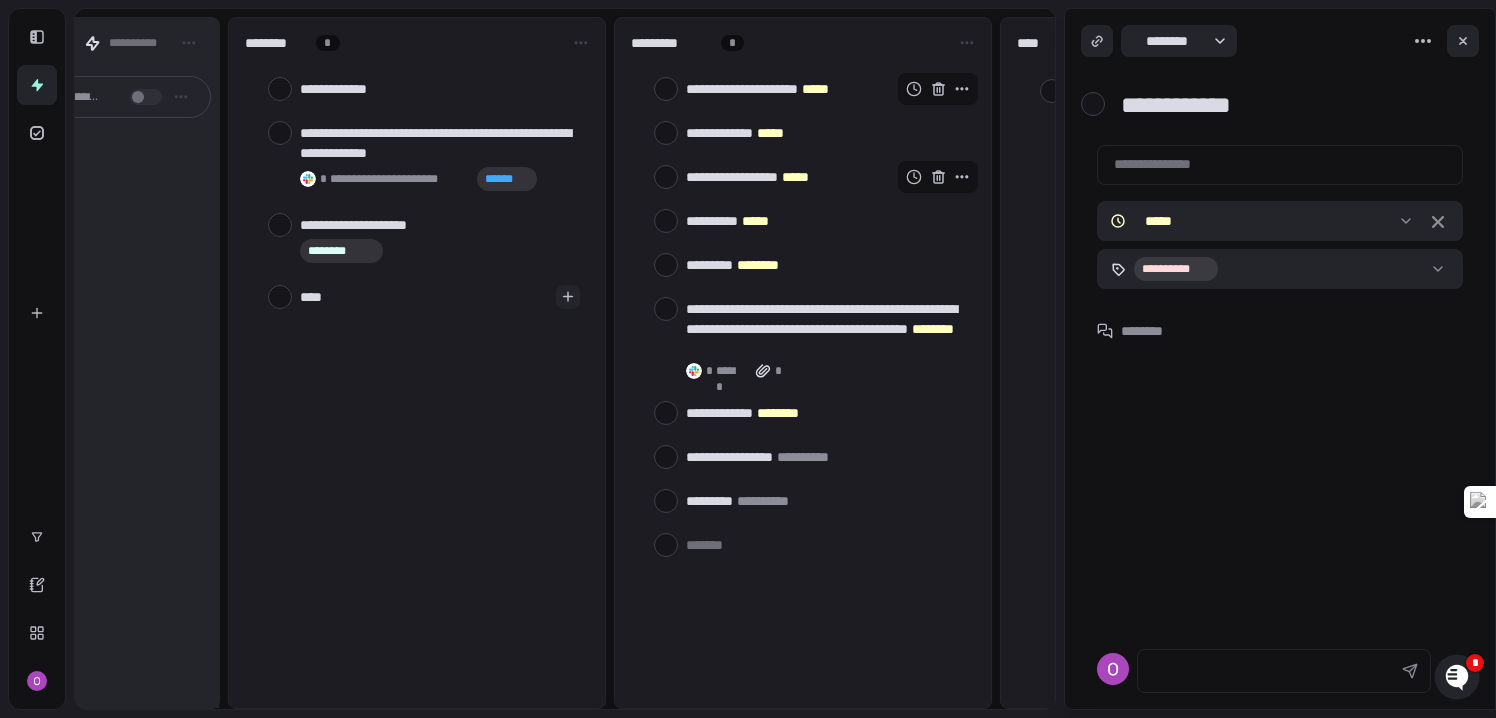 type on "*****" 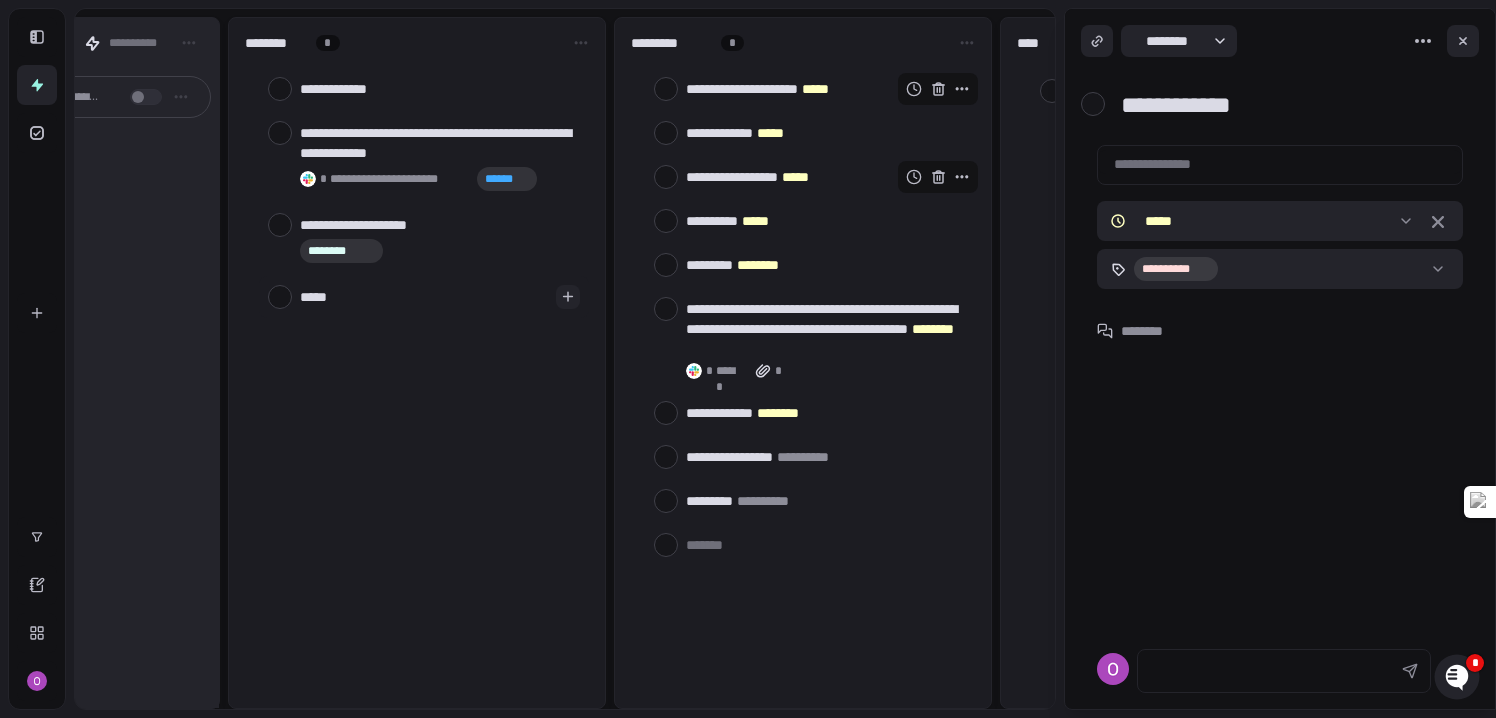 type on "******" 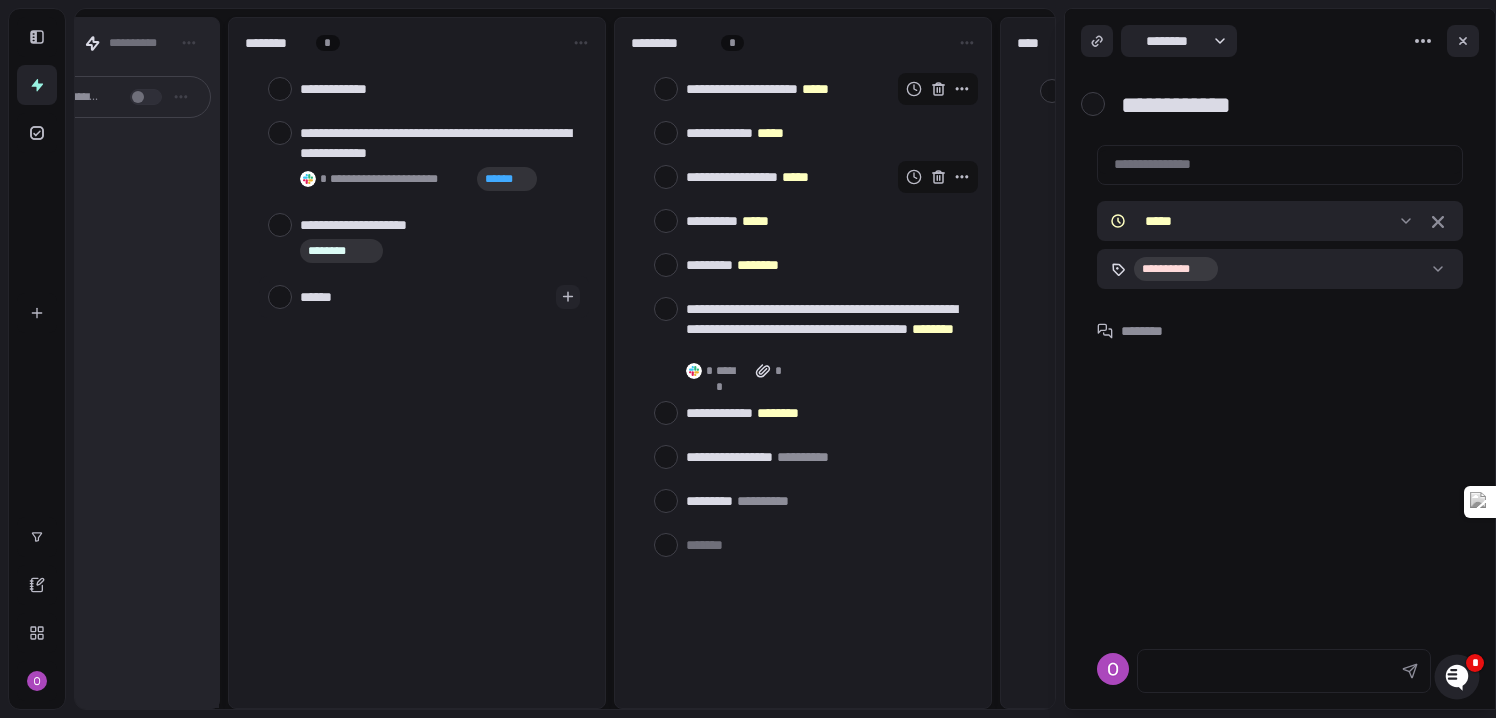 type on "*******" 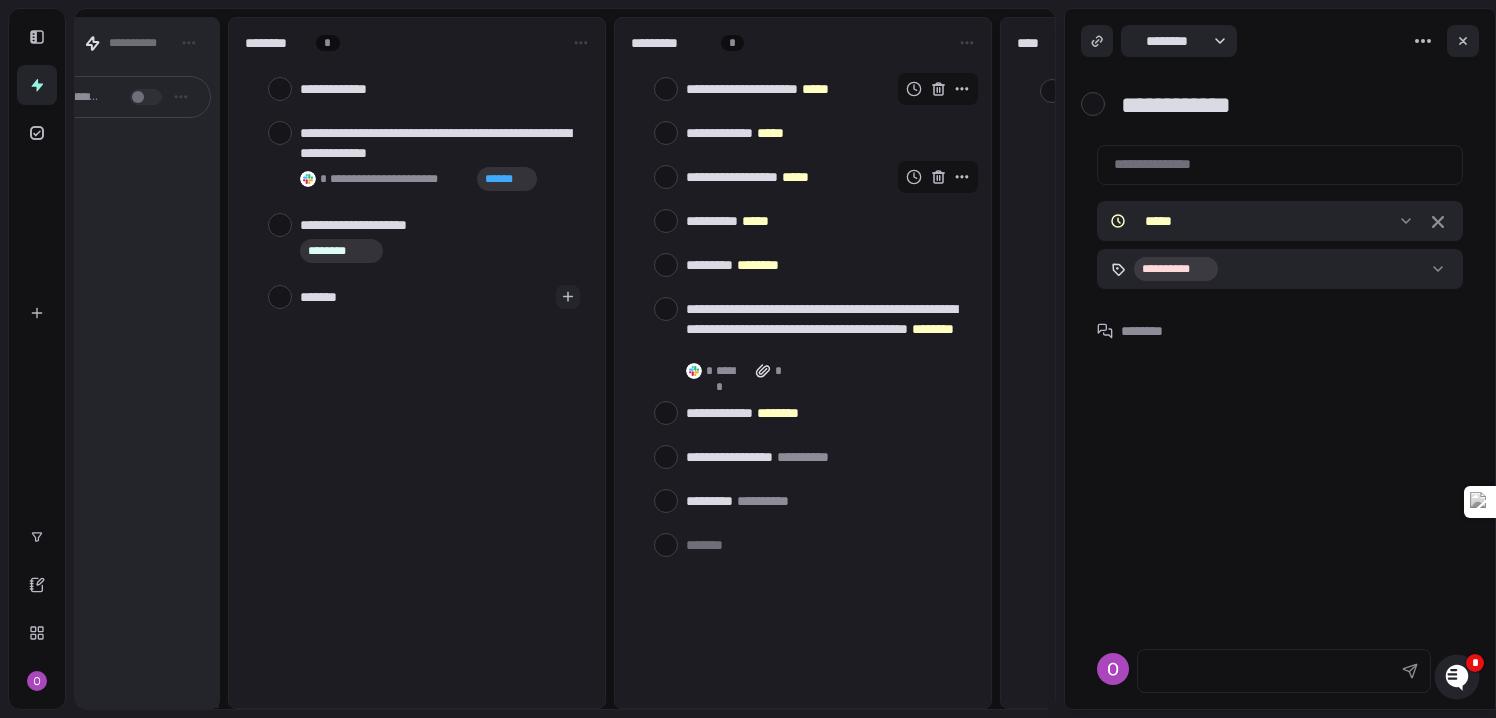 type on "********" 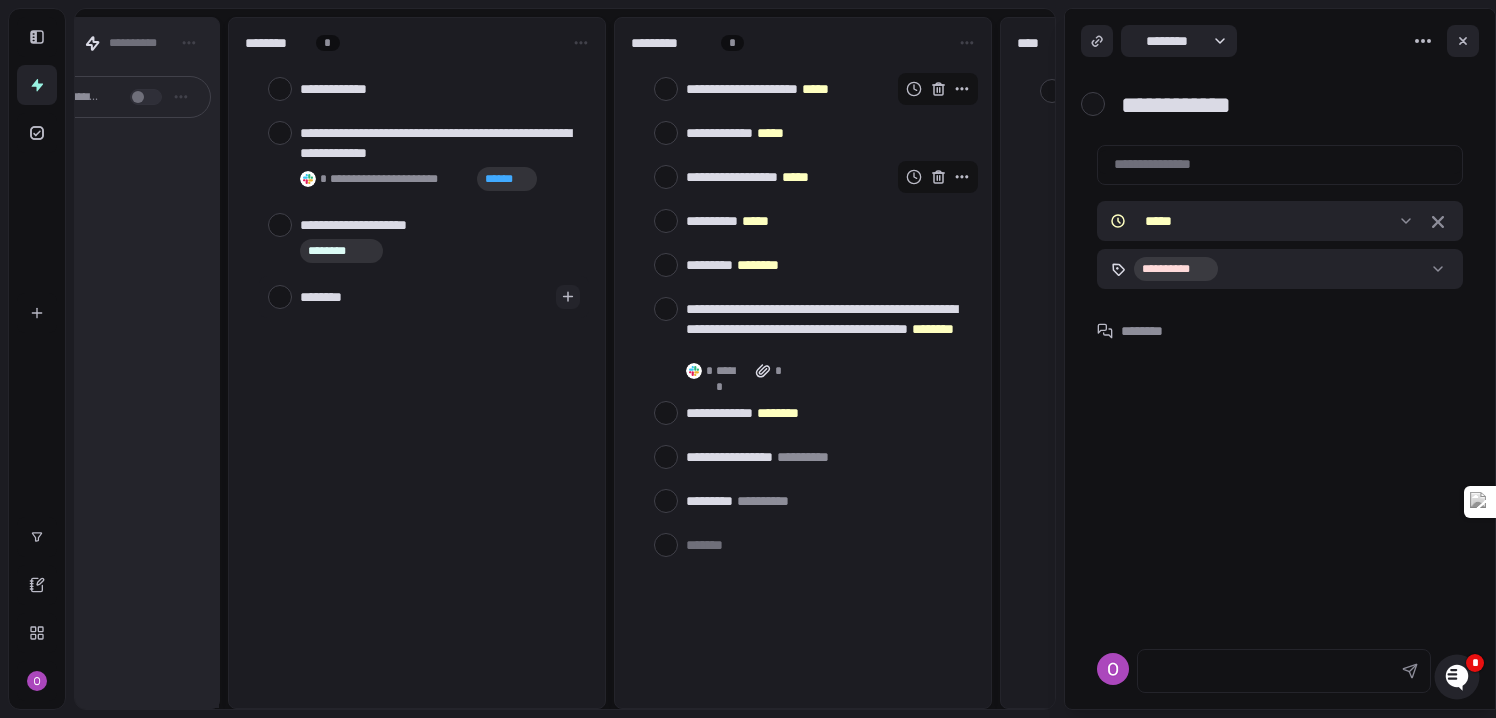 type on "*********" 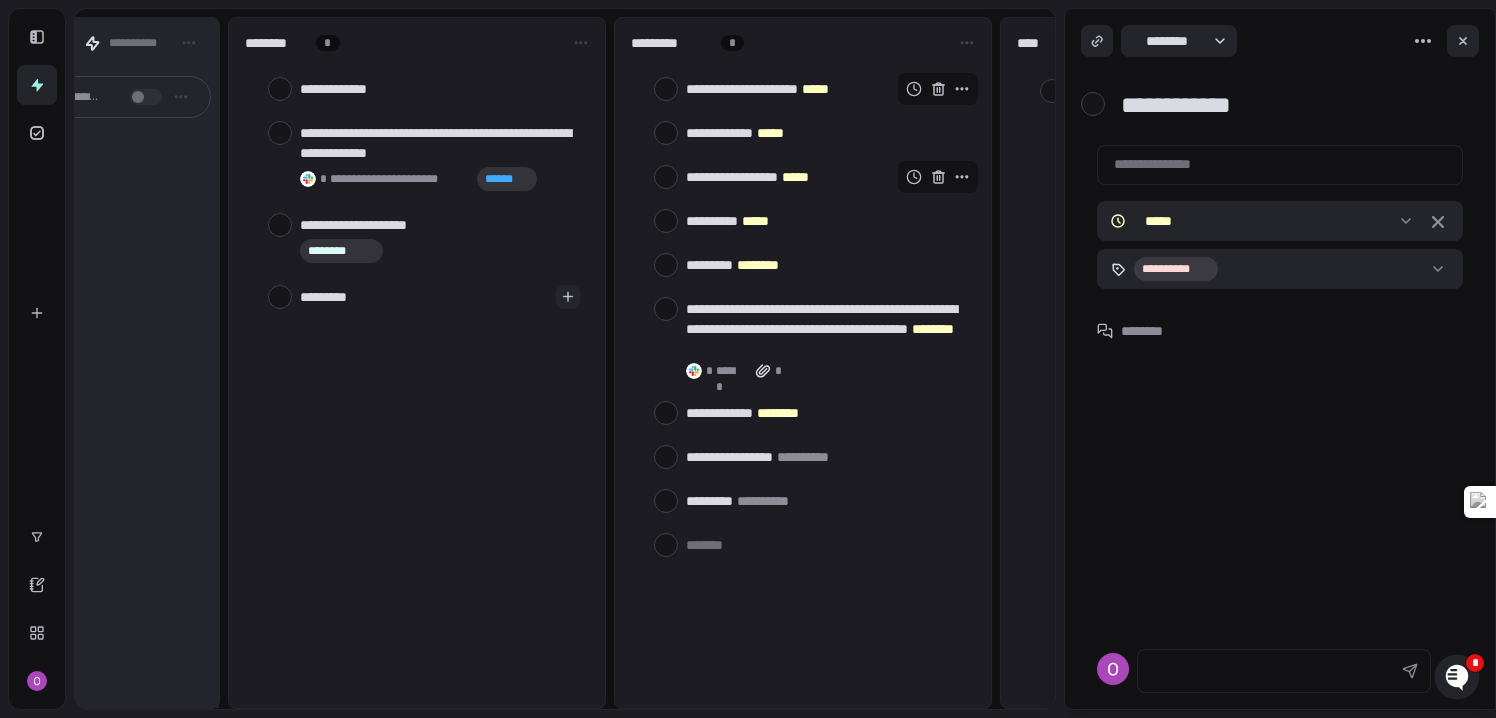 type on "*********" 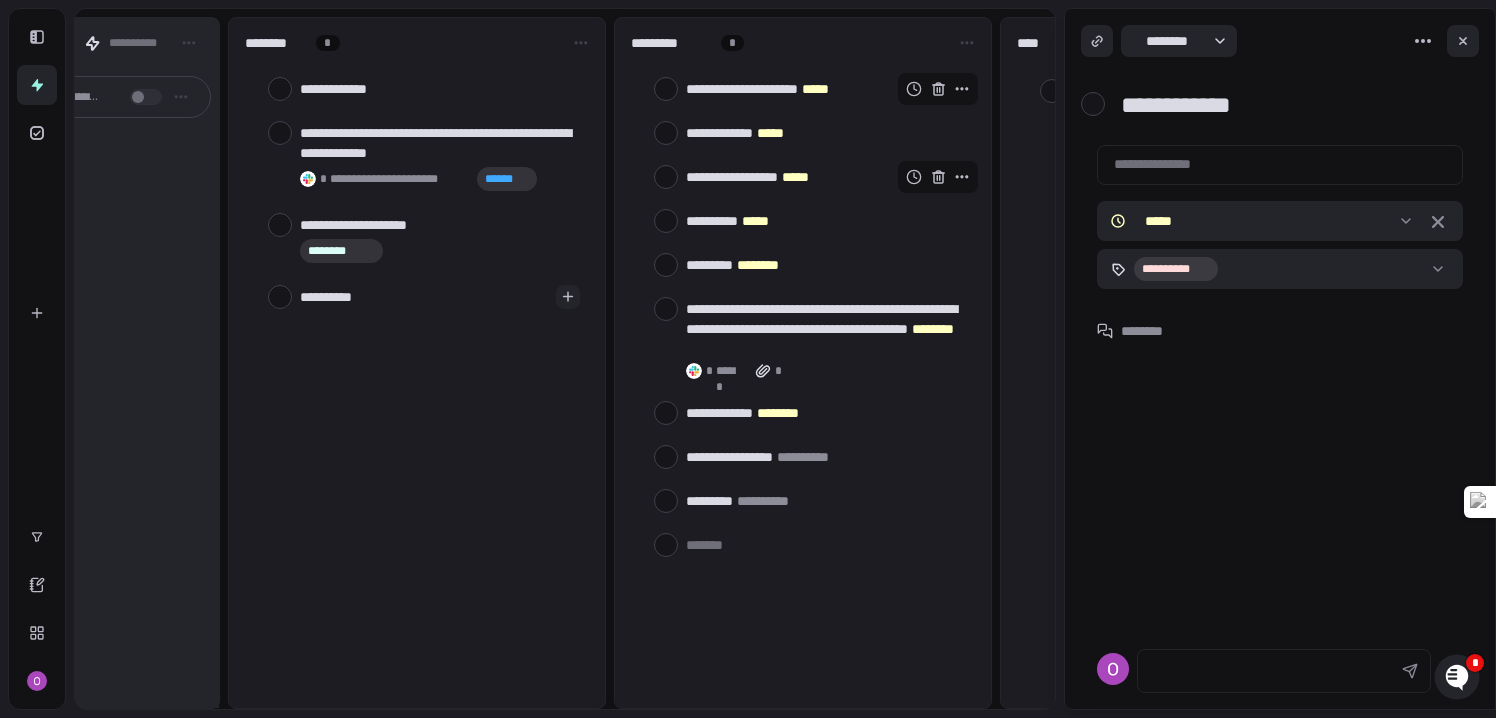 type on "**********" 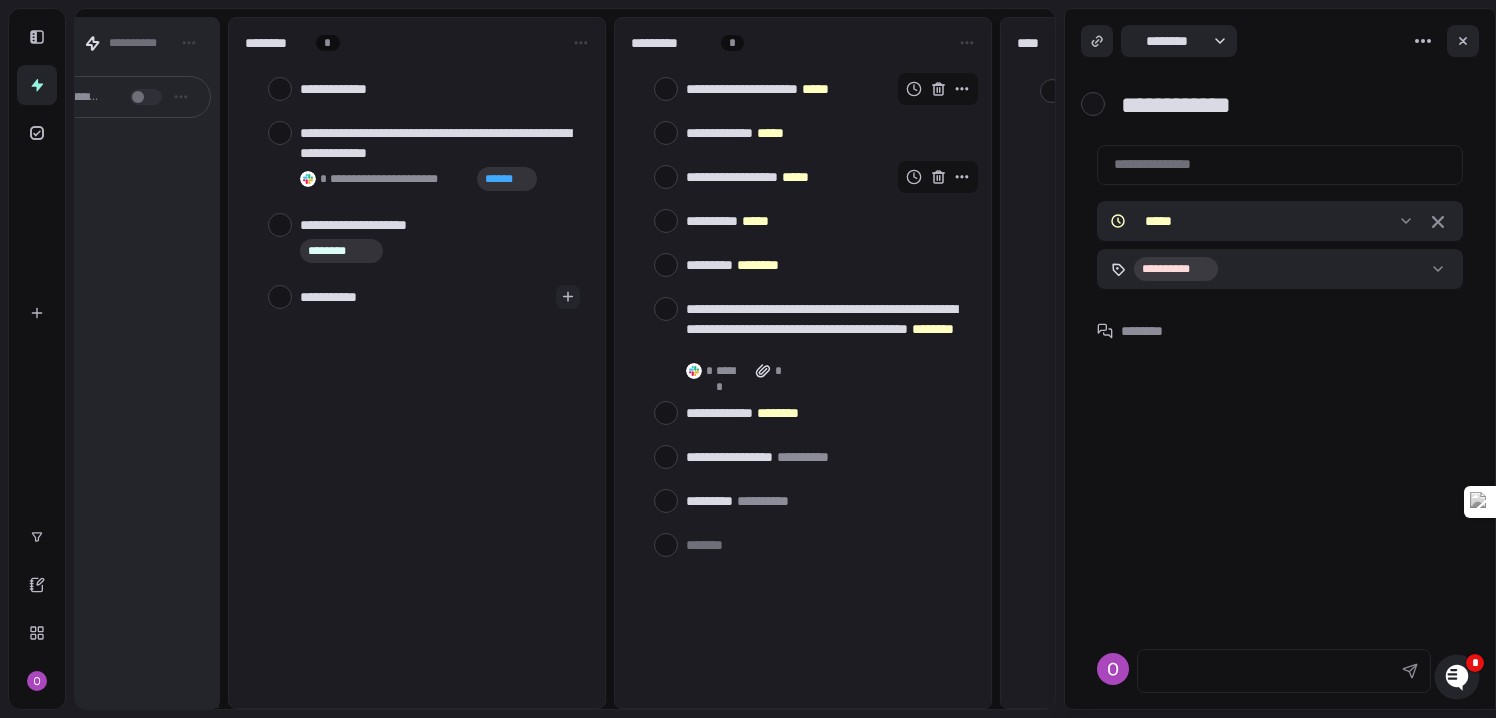 type on "**********" 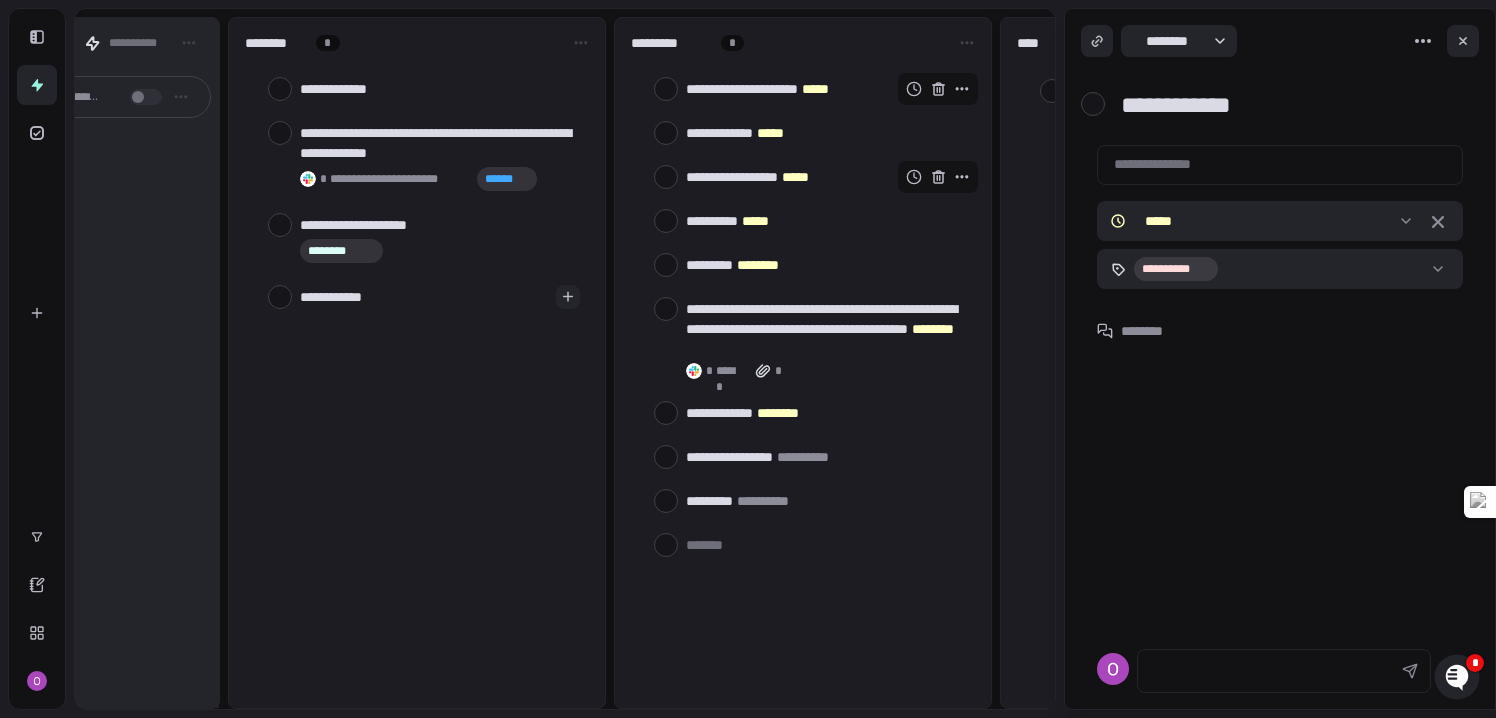 type on "**********" 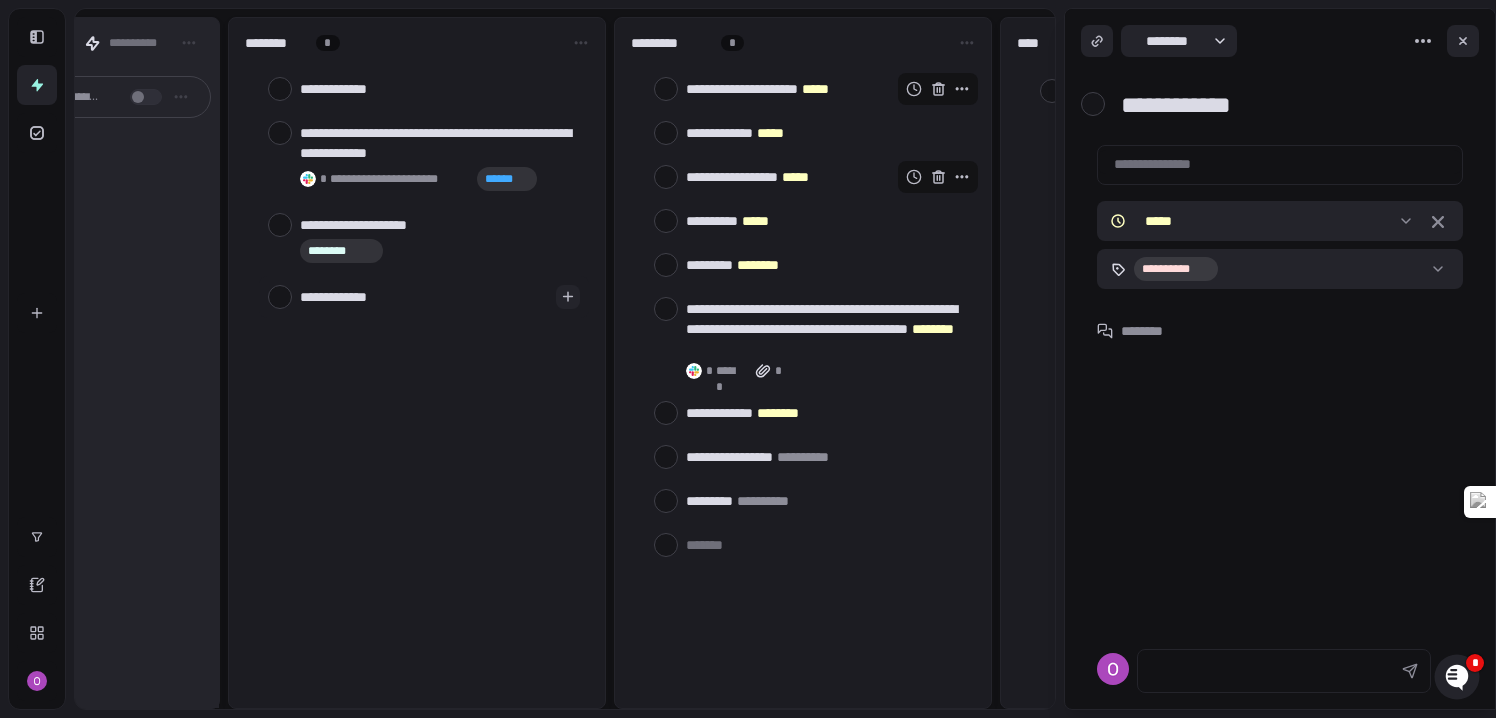 type on "**********" 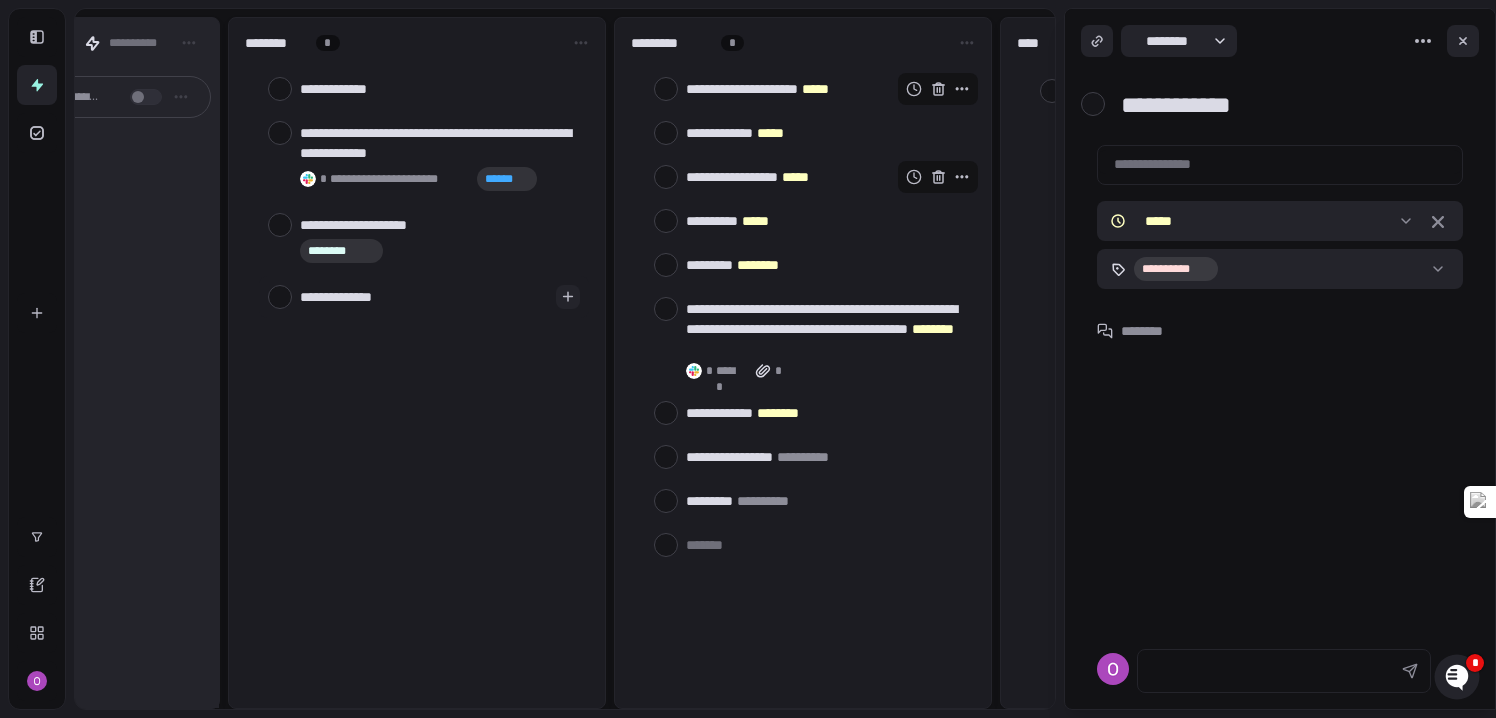 type on "**********" 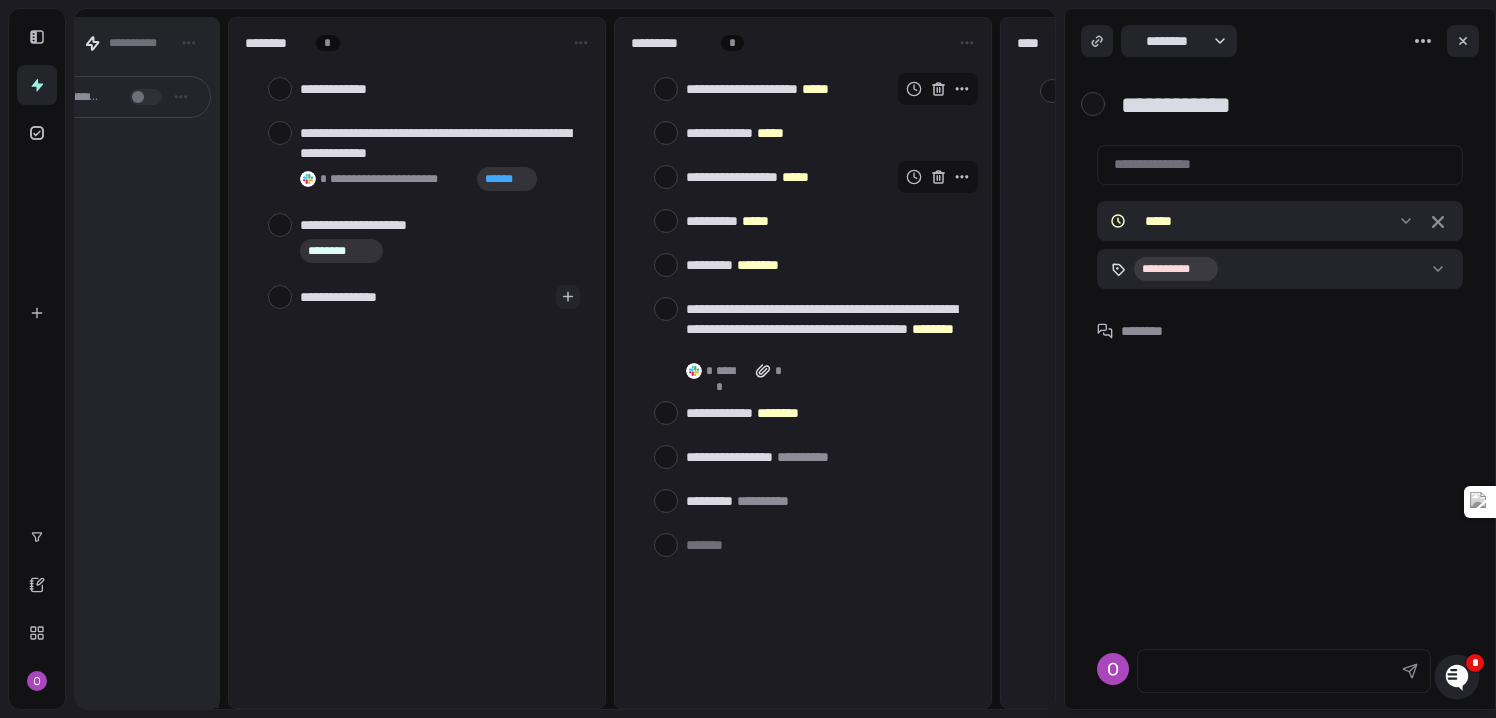 type on "**********" 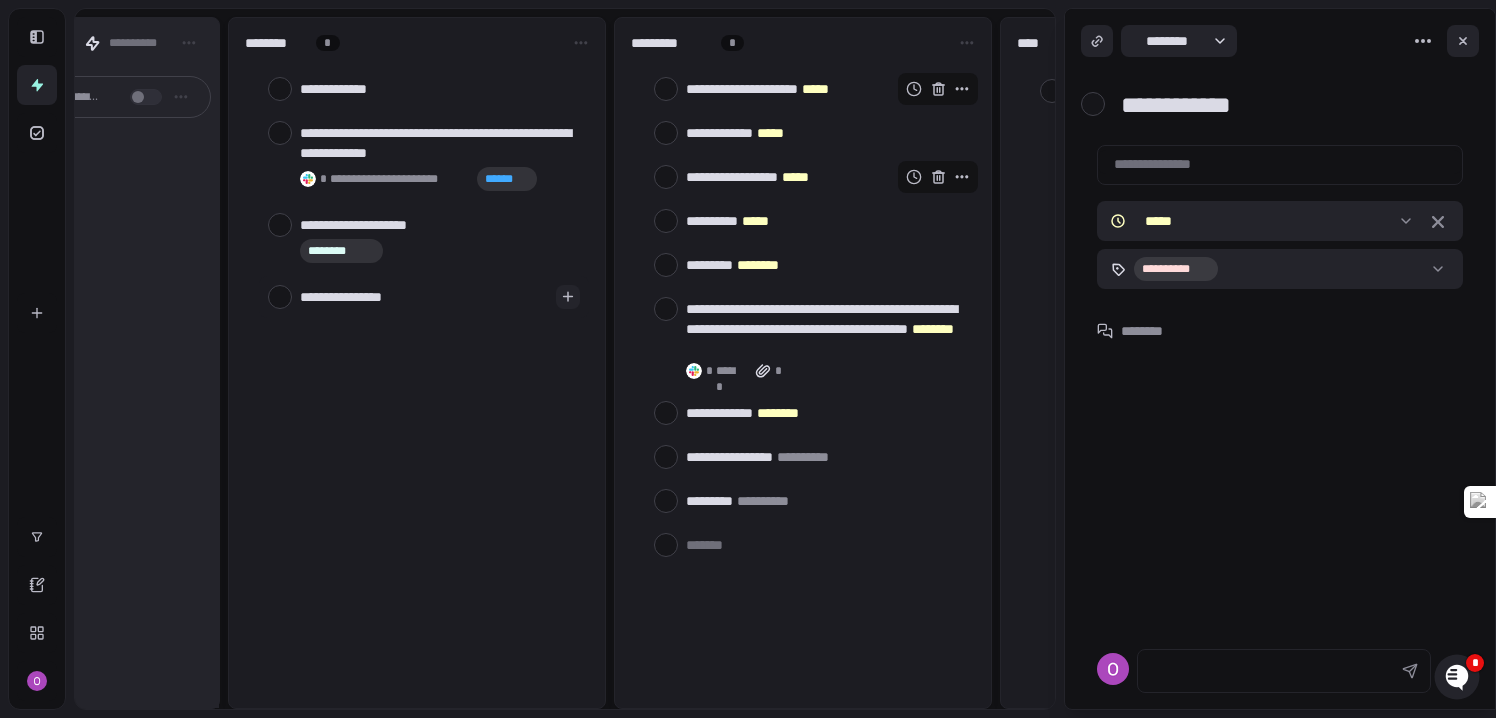 type on "**********" 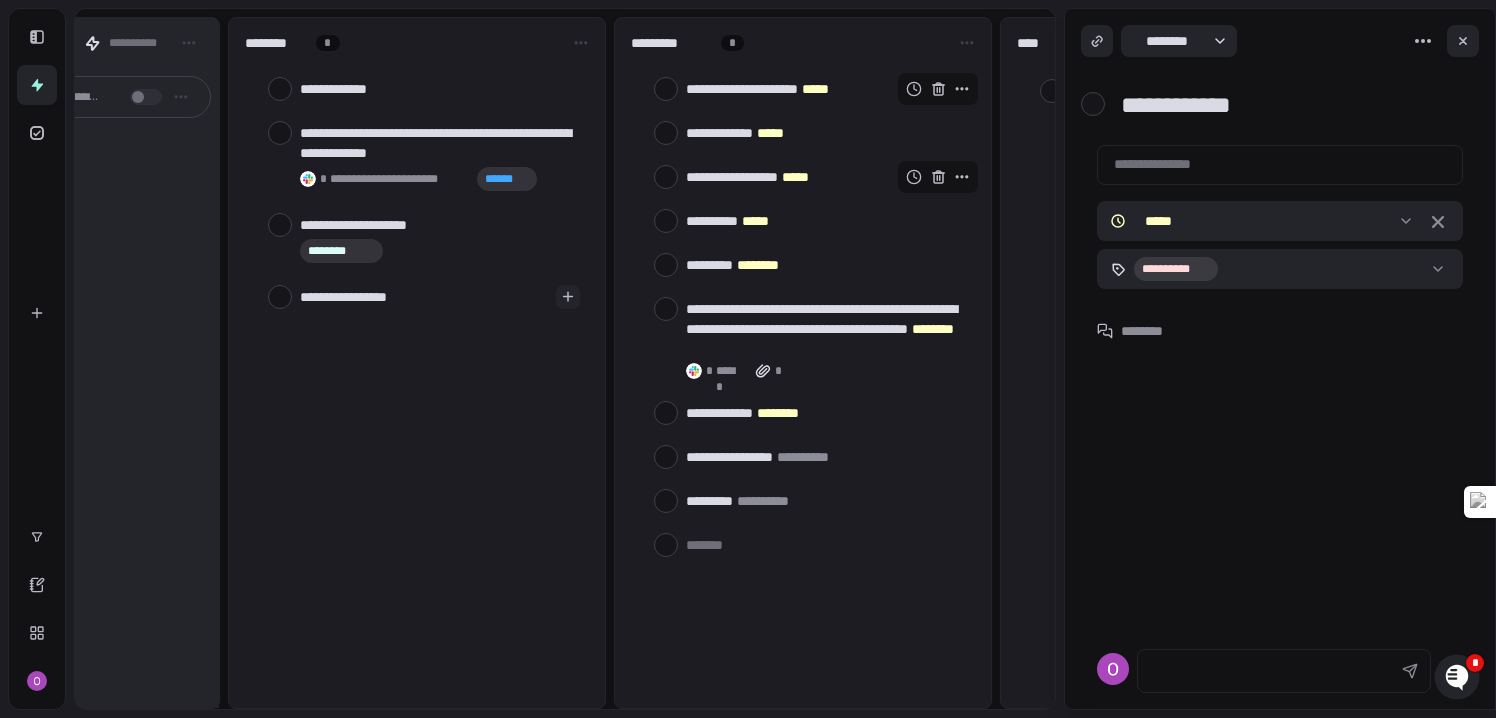 type on "**********" 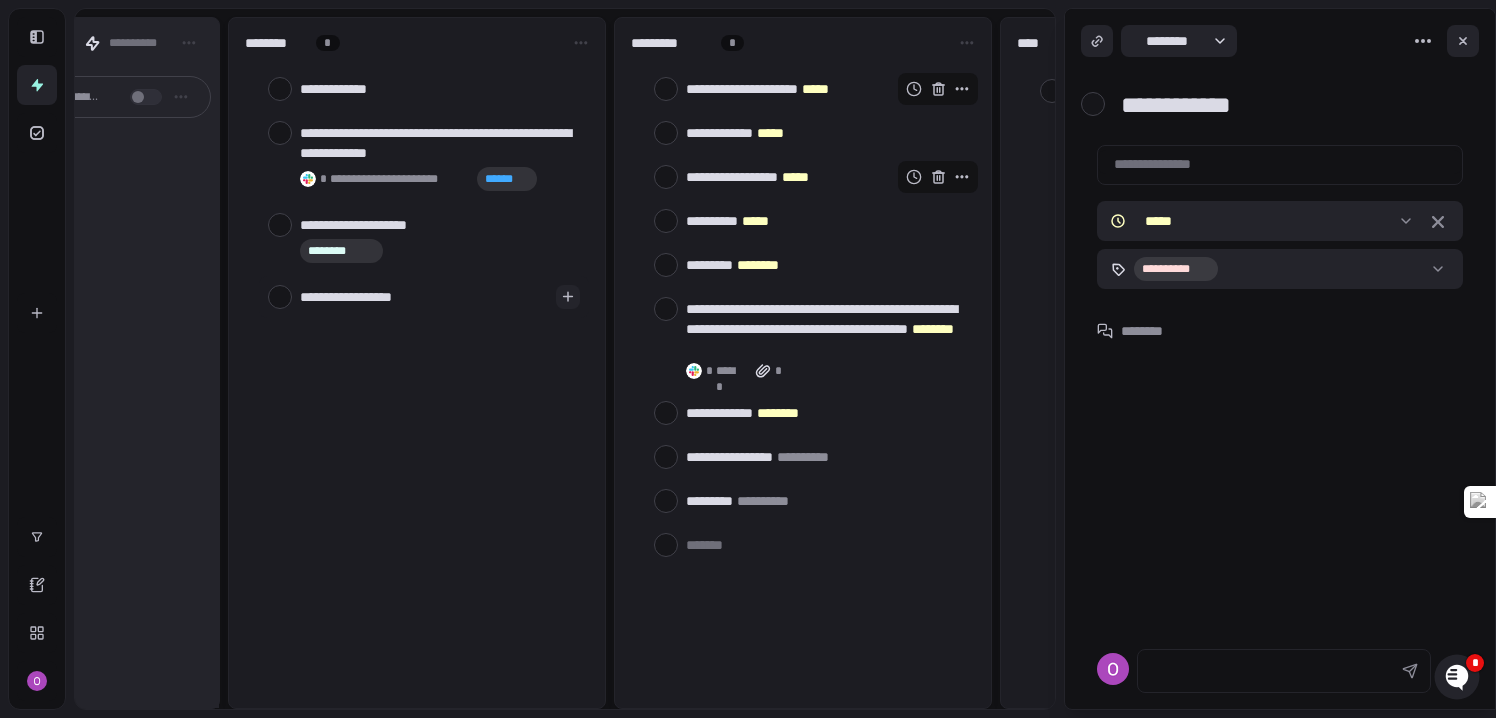 type on "*" 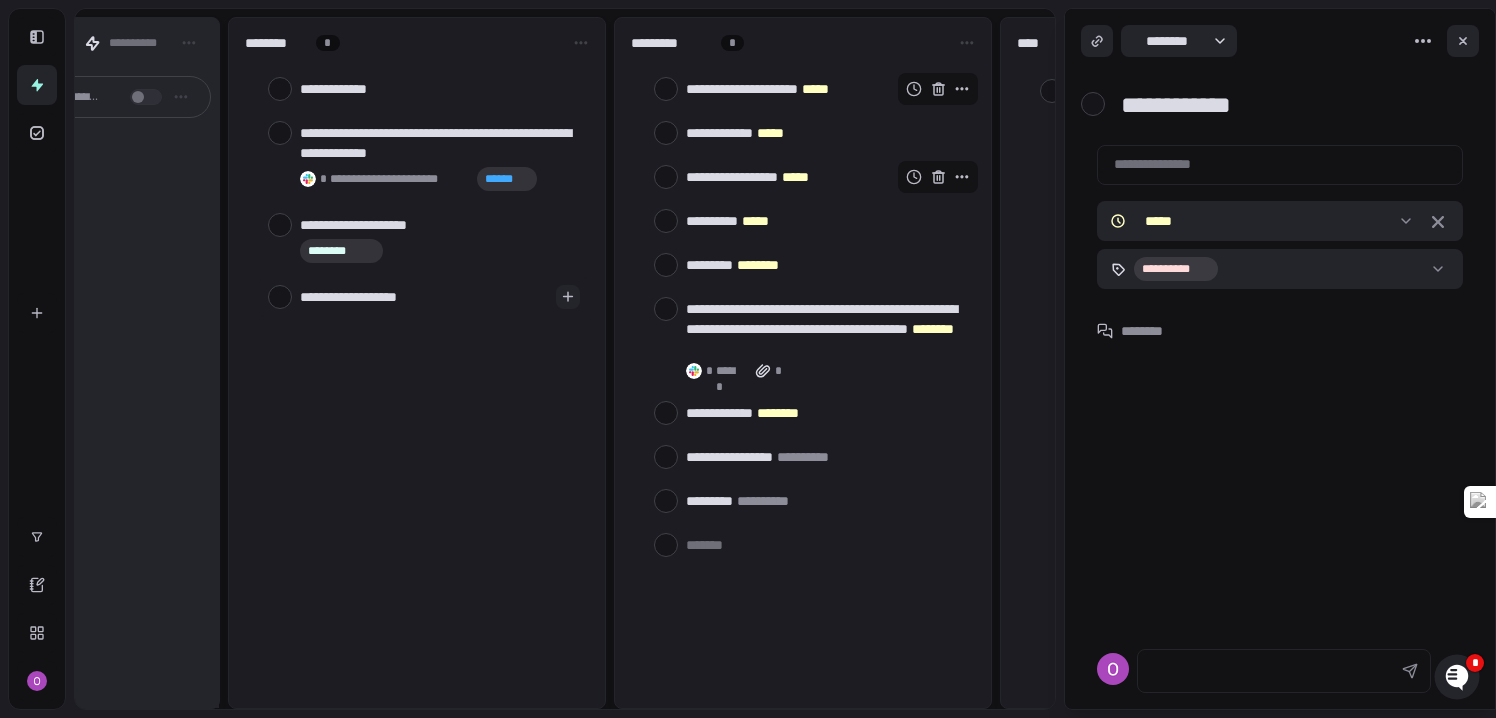 type on "**********" 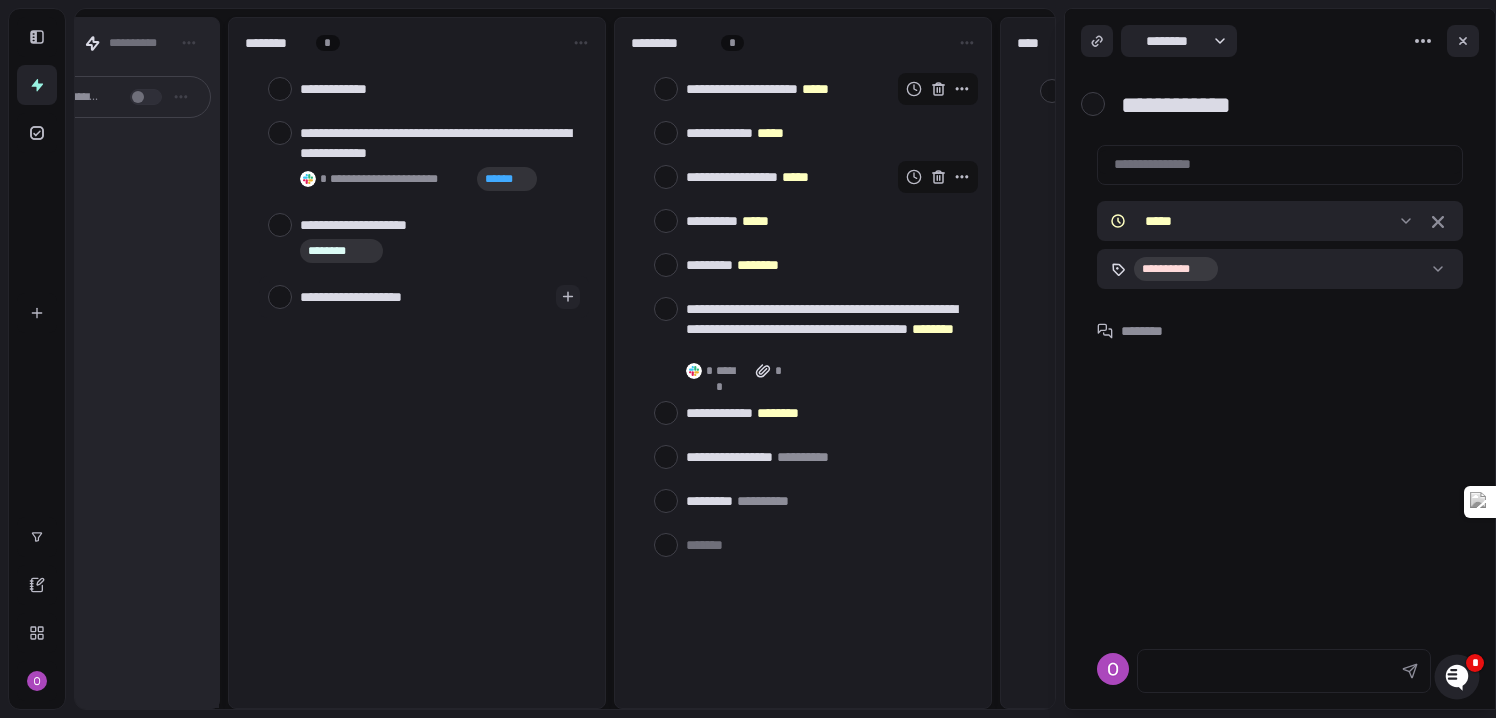 type on "**********" 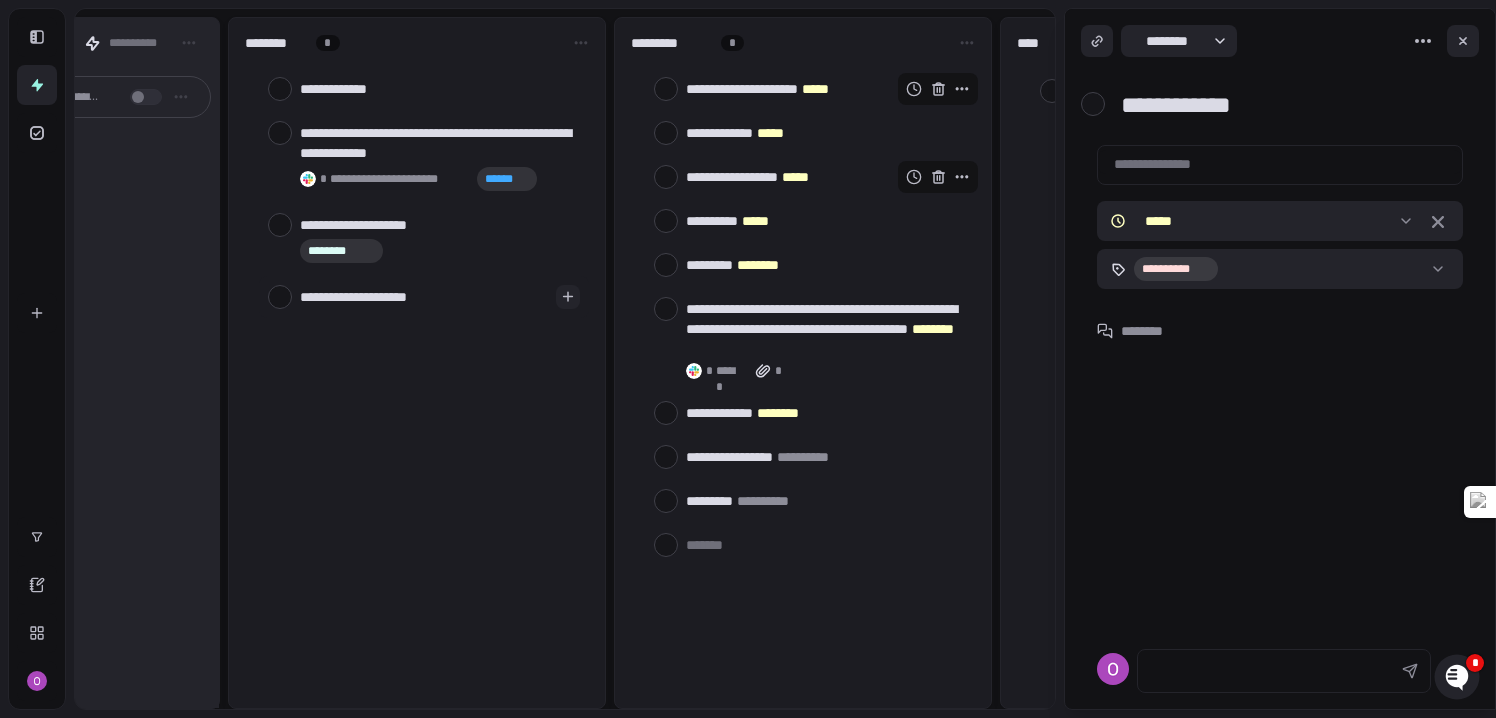 type on "**********" 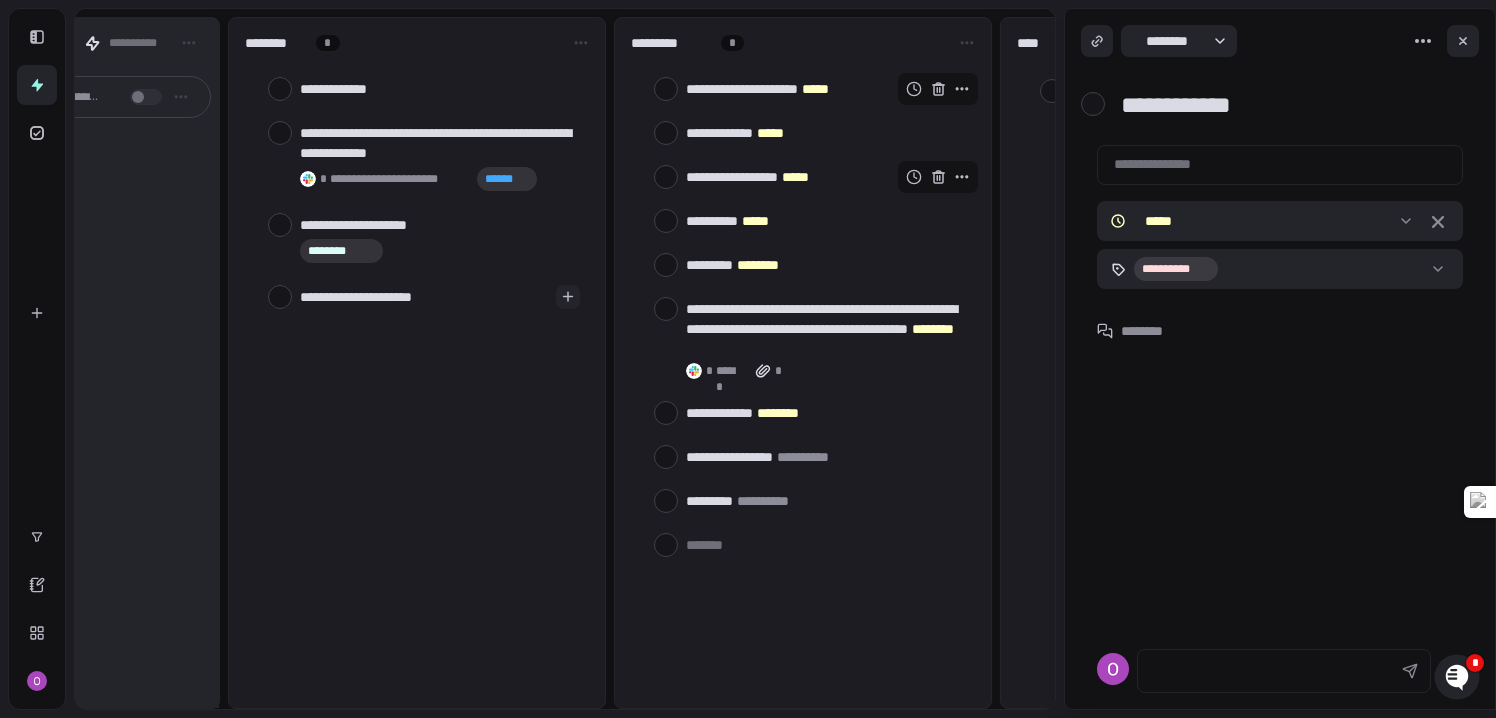 type on "*" 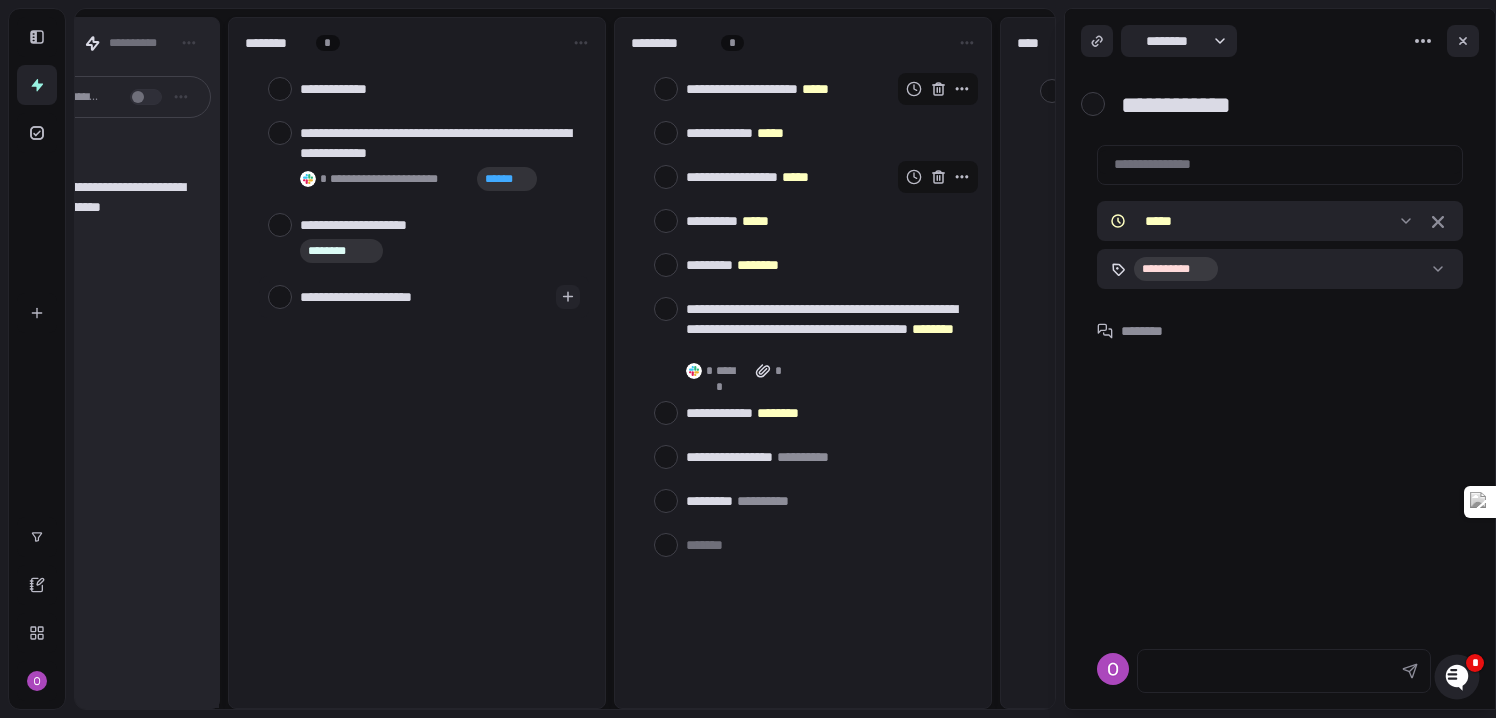 type on "**********" 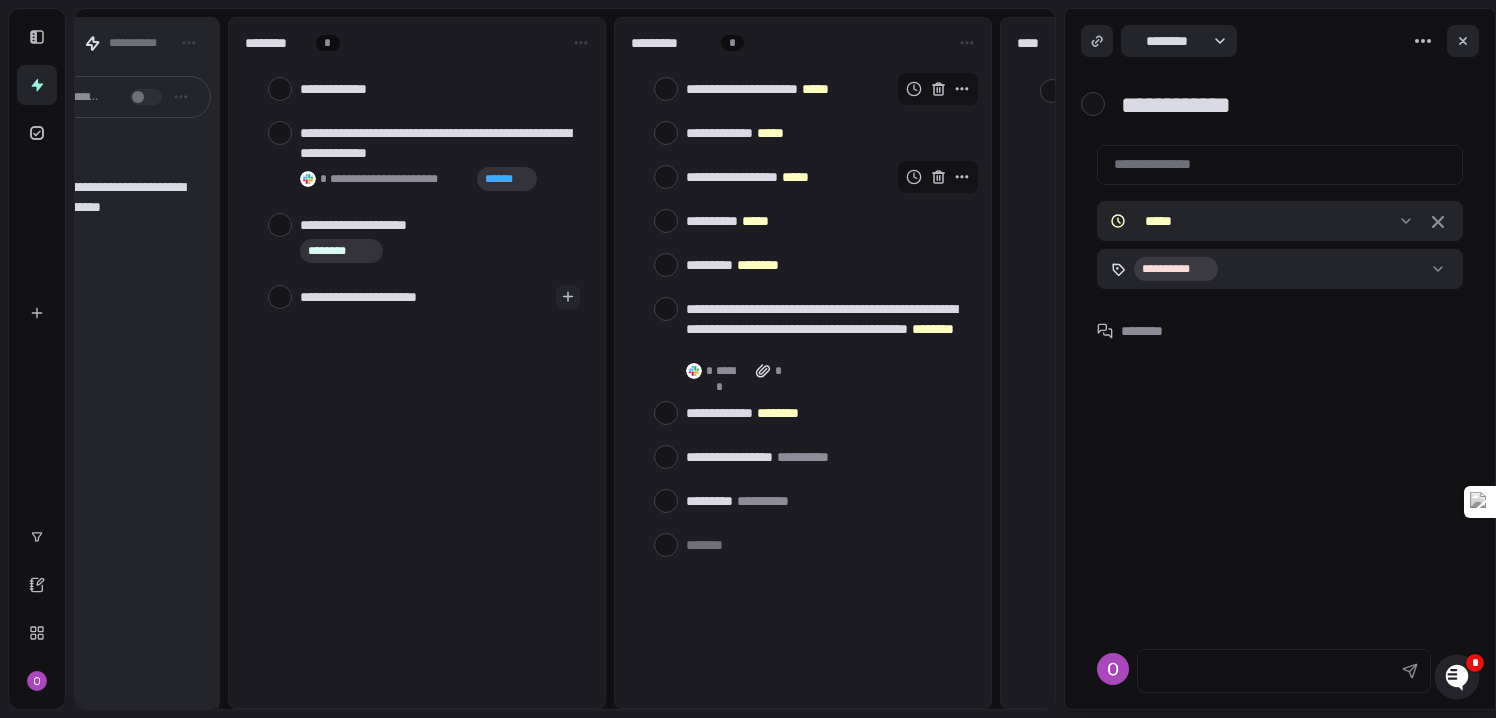 type on "*" 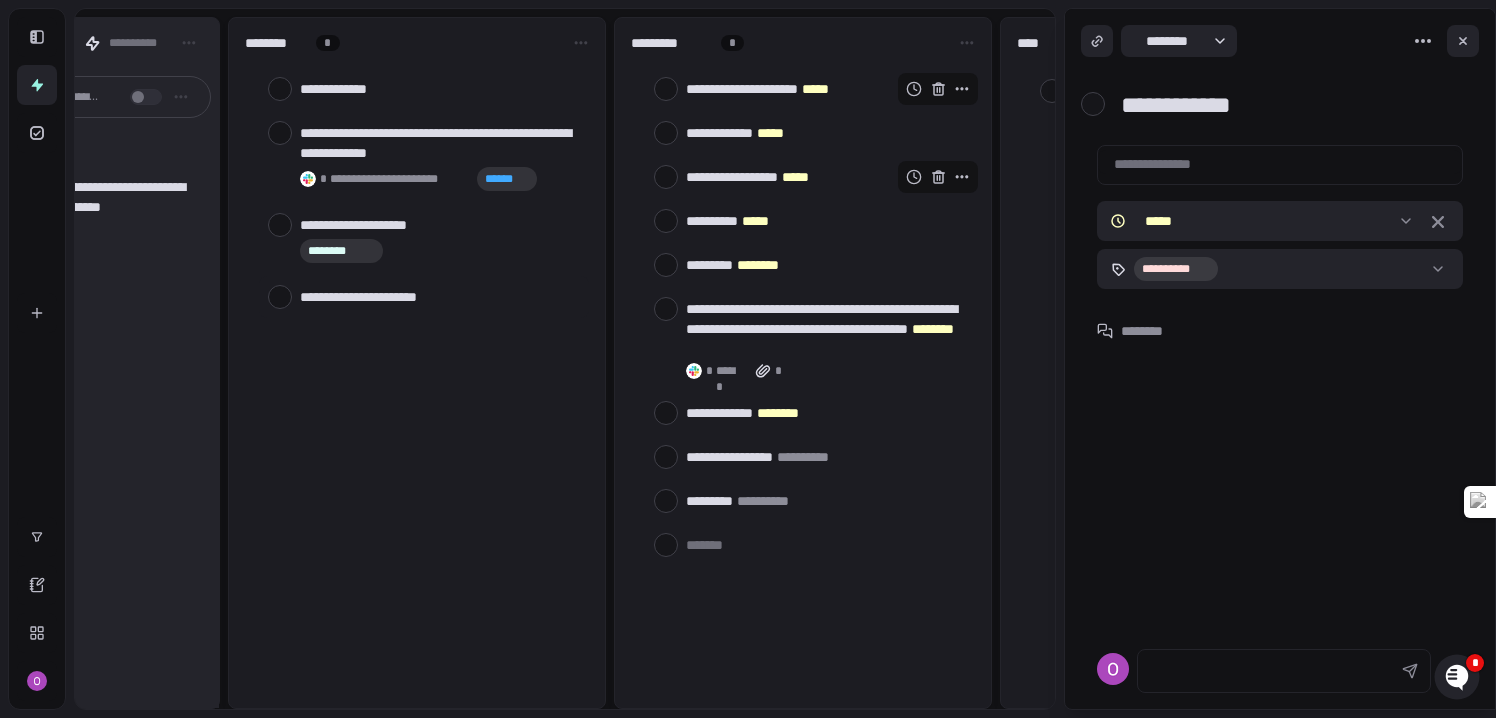 type 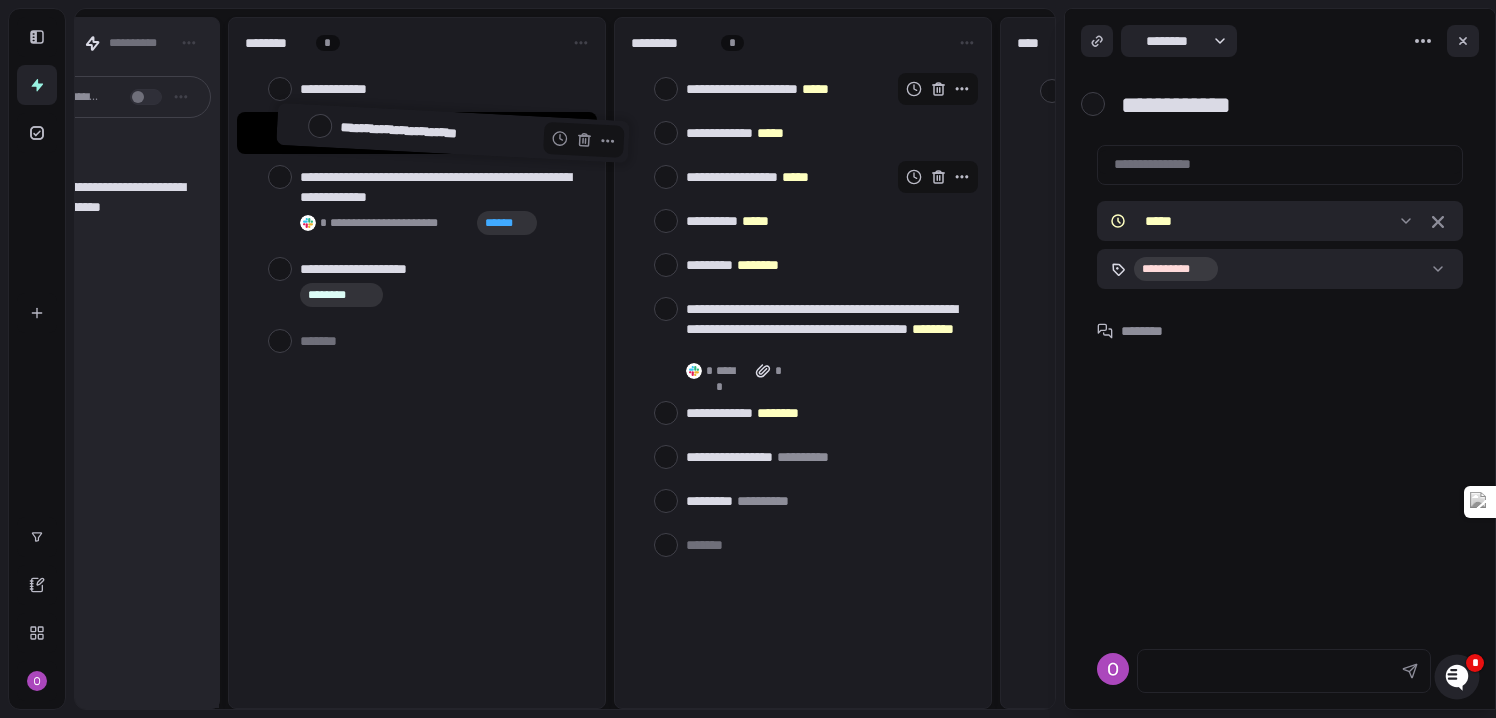 drag, startPoint x: 326, startPoint y: 295, endPoint x: 366, endPoint y: 131, distance: 168.80759 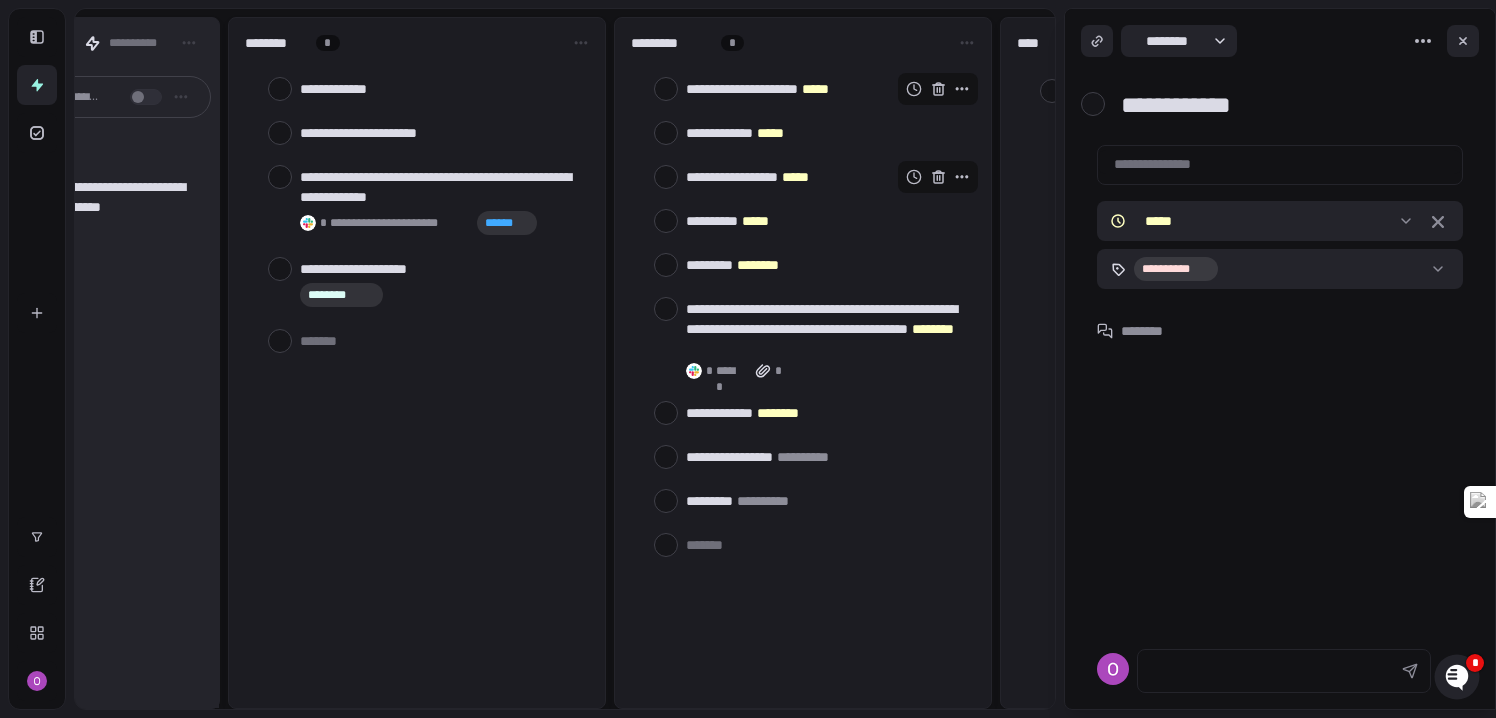 click on "[FIRST] [LAST]     [ADDRESS]     [CITY]     [STATE] [ZIP] [COUNTRY]" at bounding box center [417, 363] 